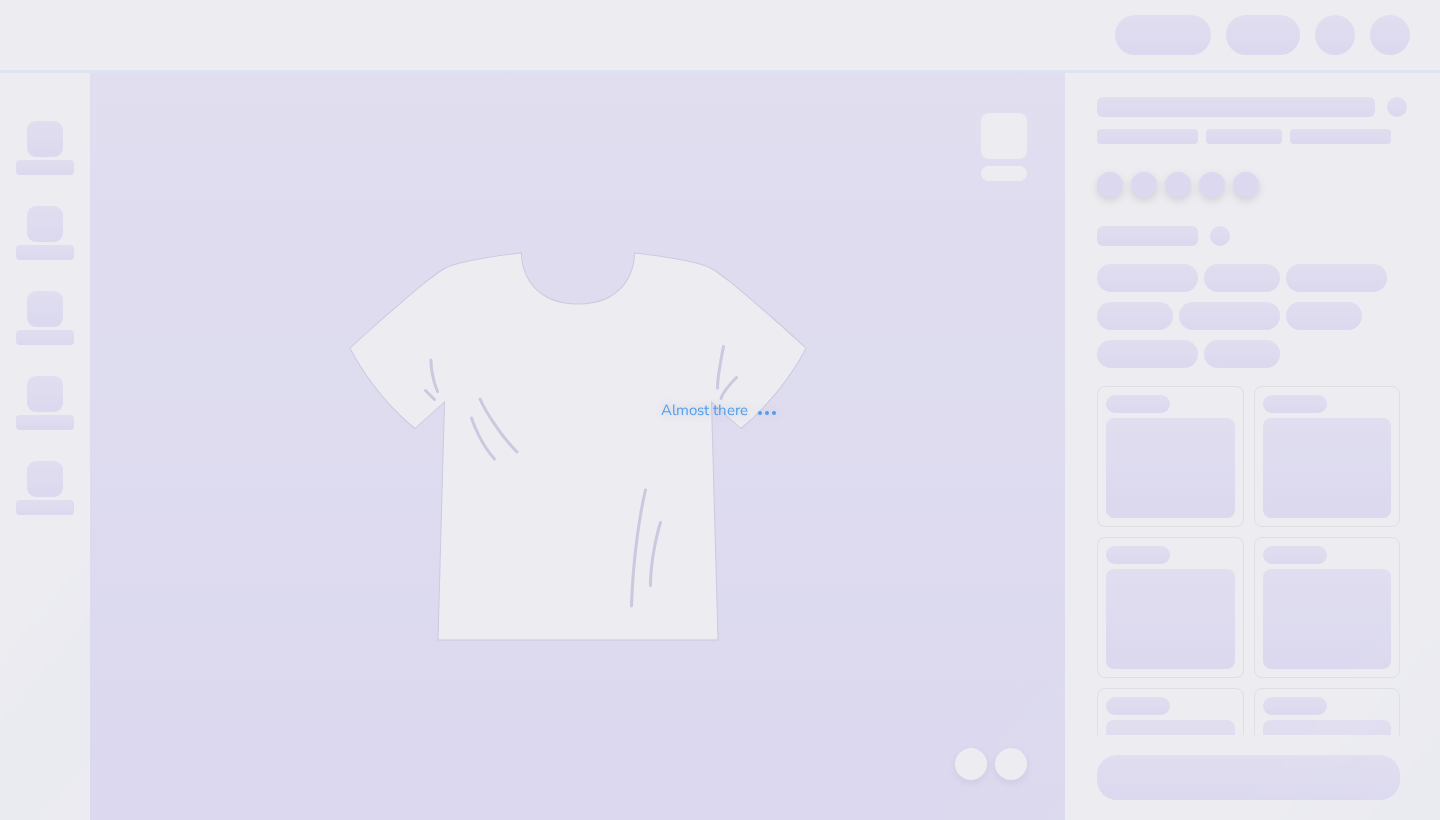 scroll, scrollTop: 0, scrollLeft: 0, axis: both 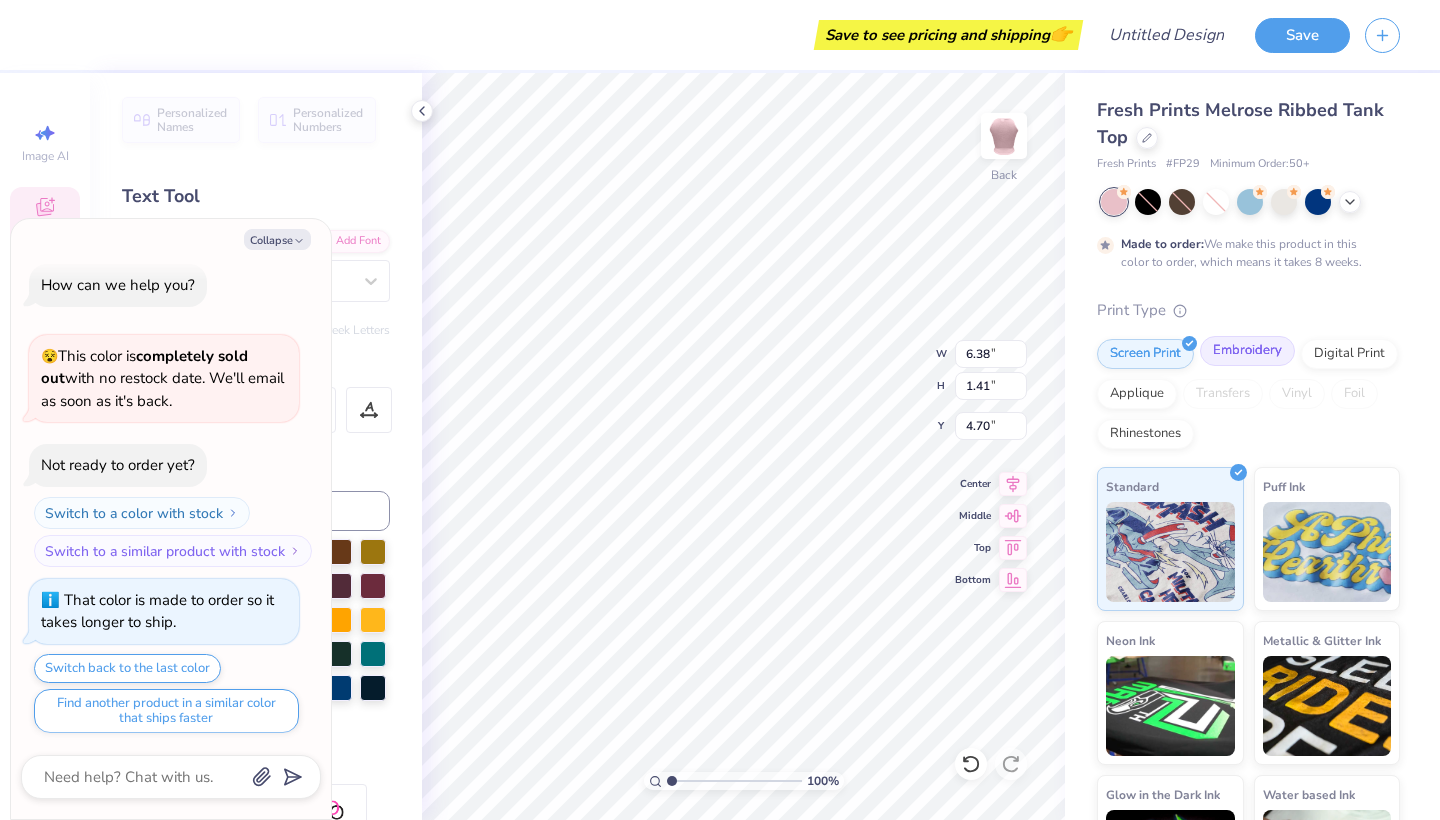 click on "Embroidery" at bounding box center [1247, 351] 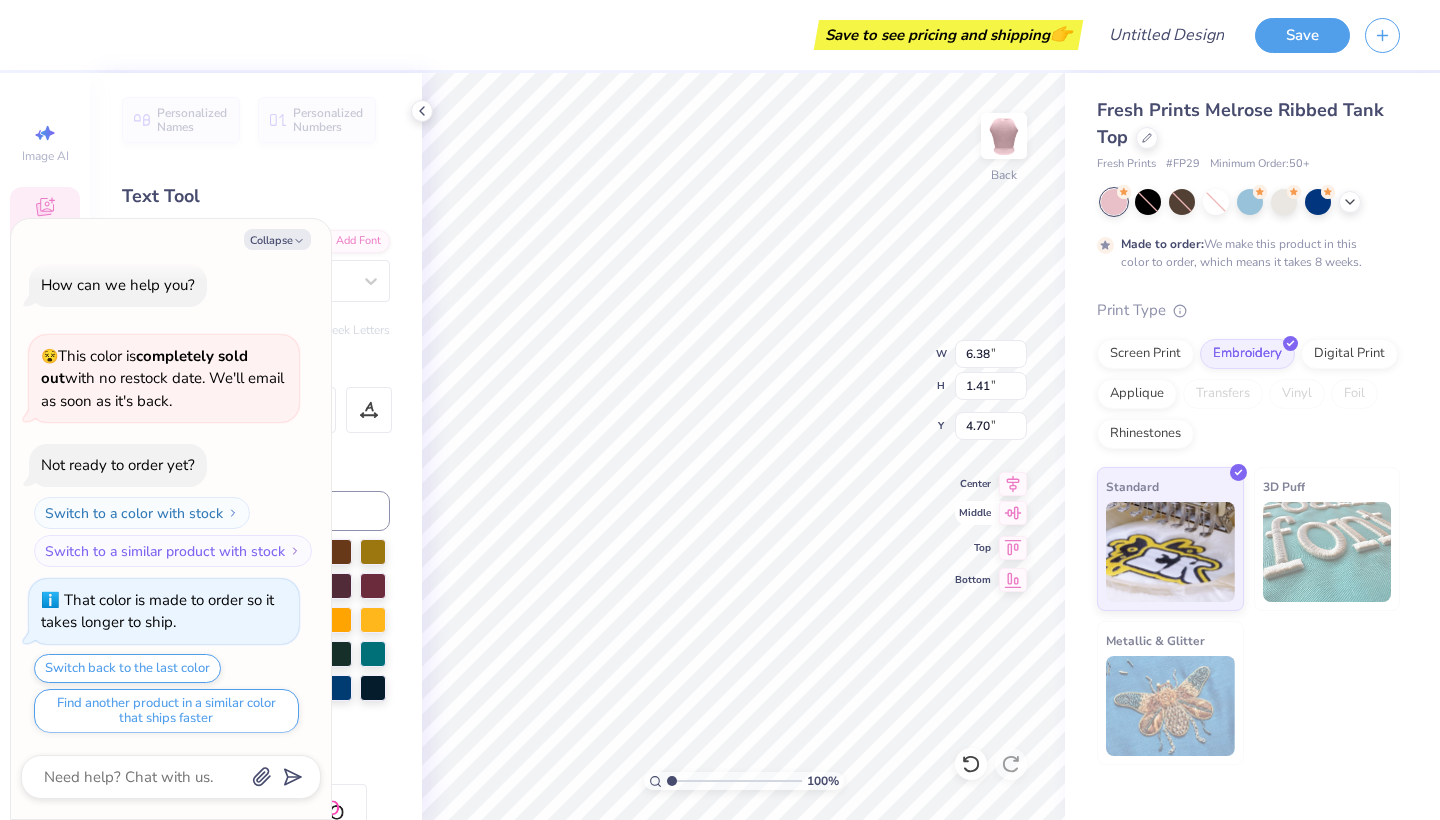 scroll, scrollTop: 0, scrollLeft: 2, axis: horizontal 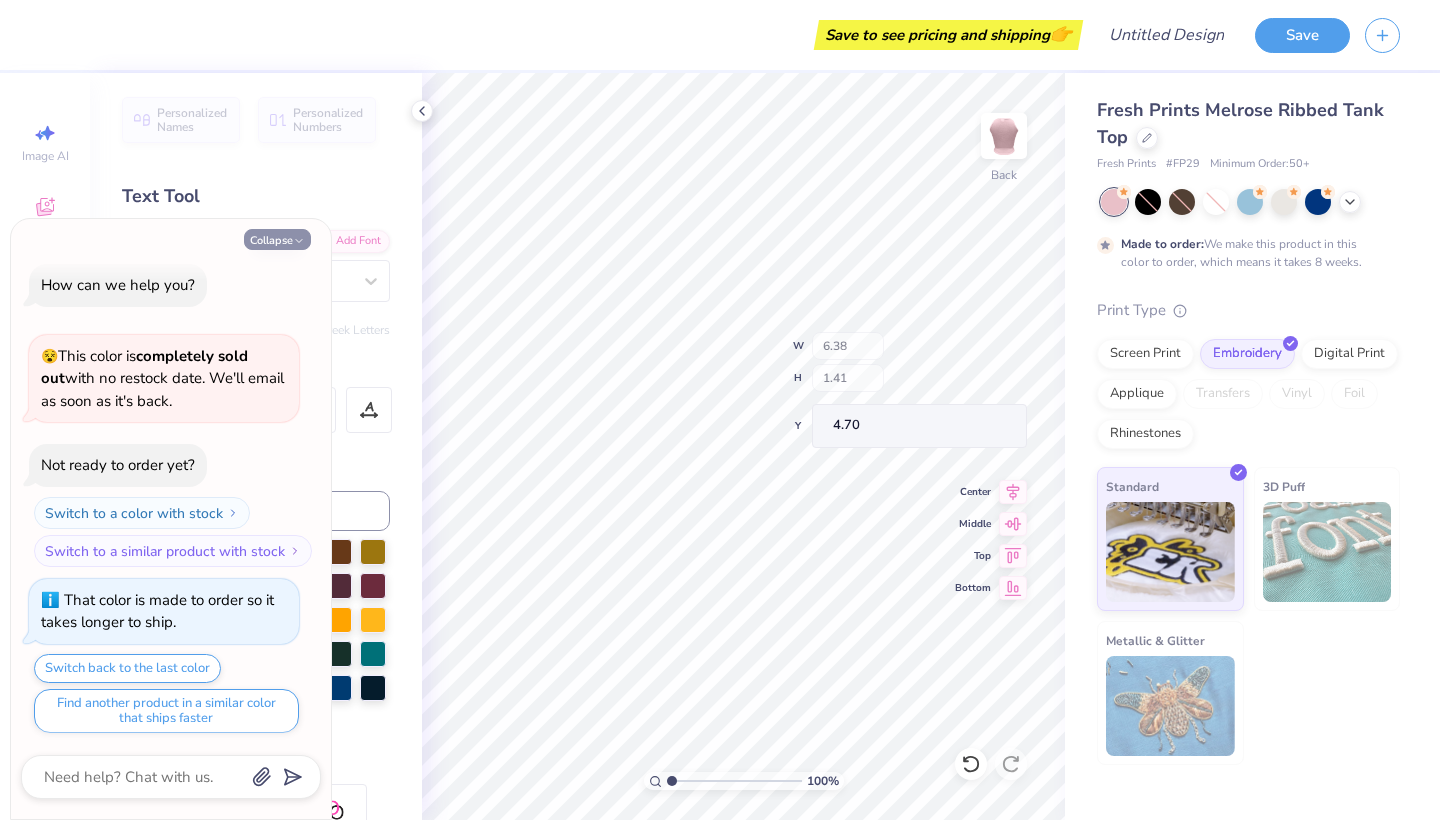 click on "Collapse" at bounding box center [277, 239] 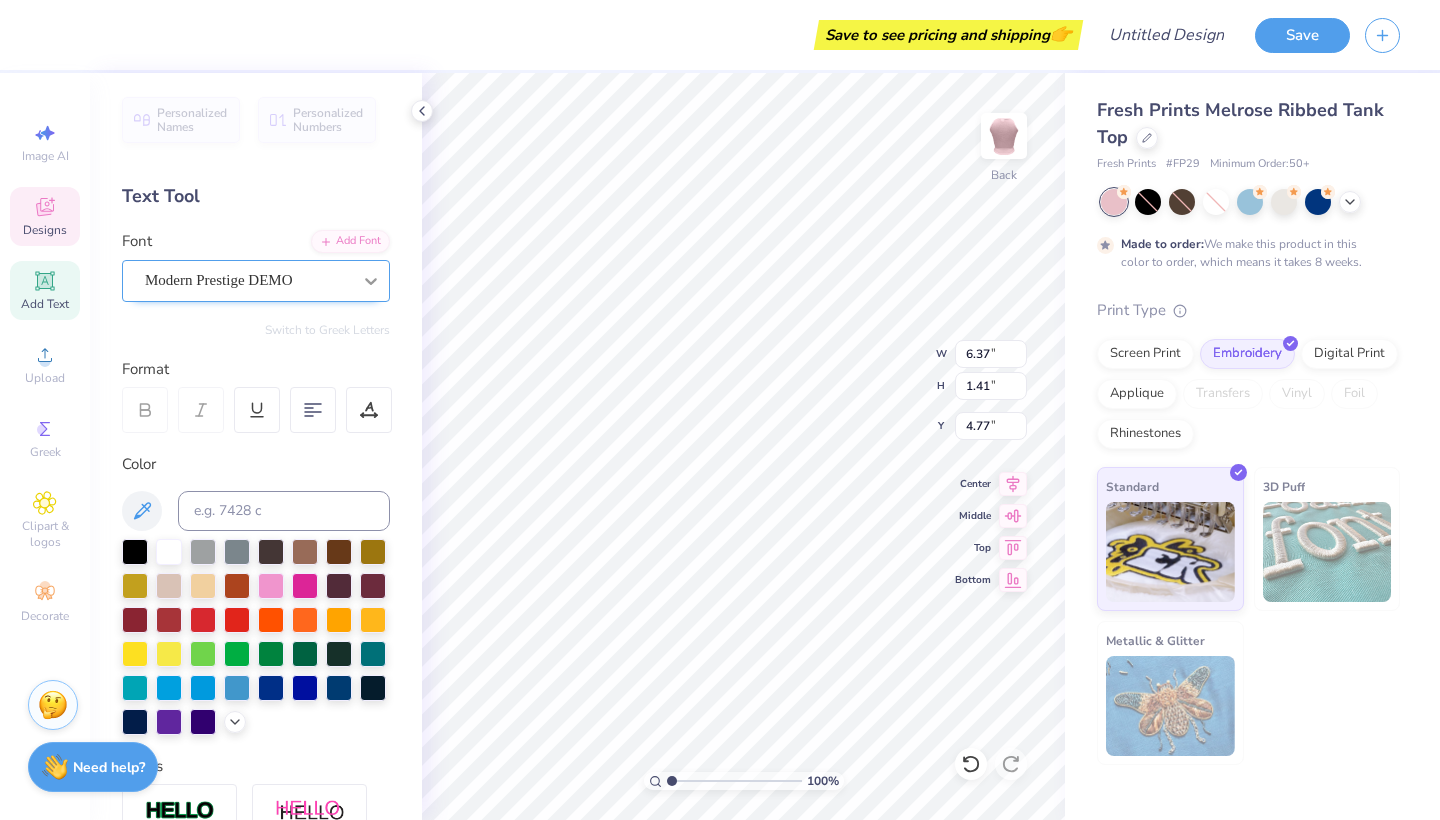 scroll, scrollTop: 0, scrollLeft: 1, axis: horizontal 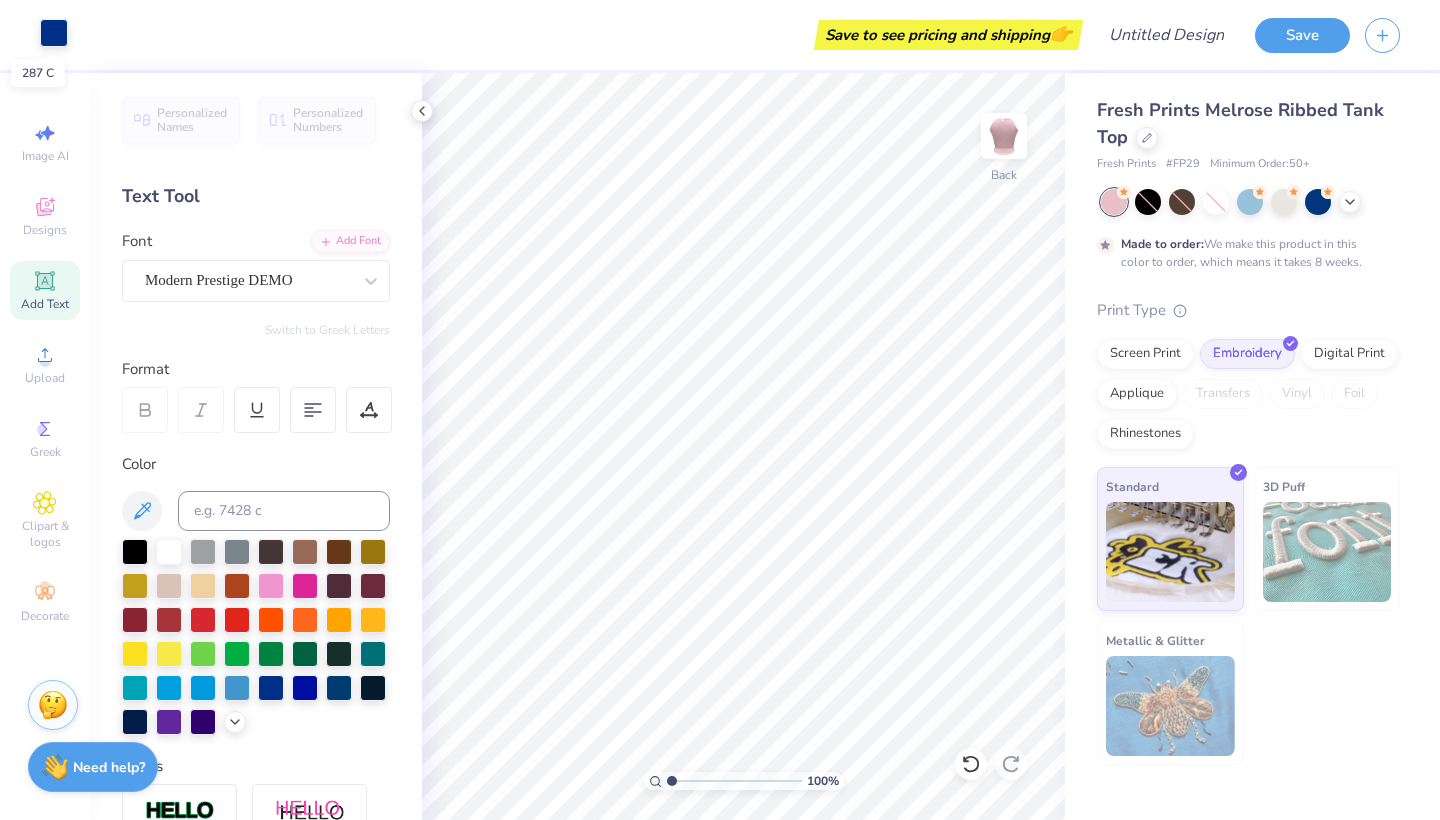 click at bounding box center (54, 33) 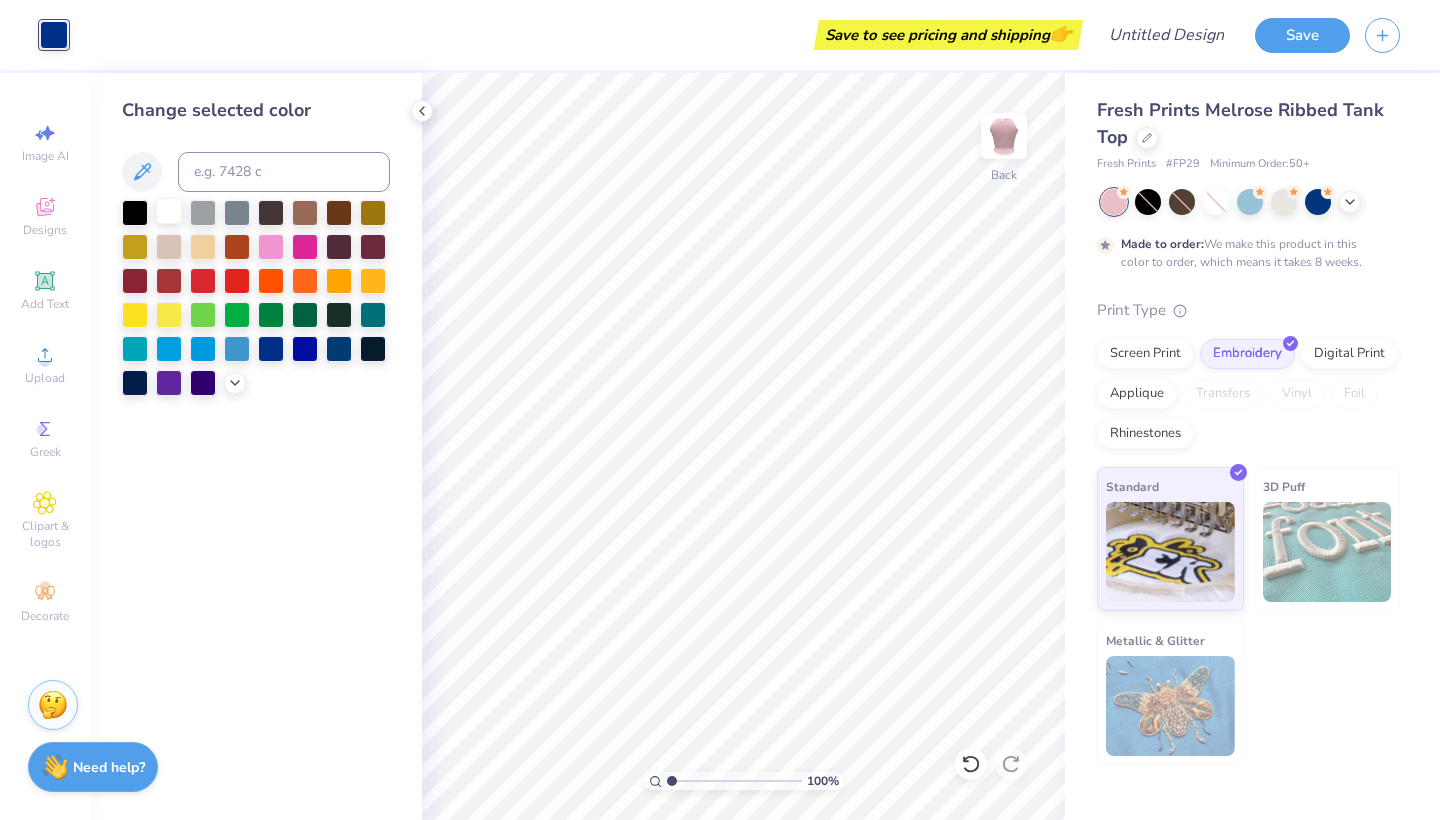 click at bounding box center [169, 211] 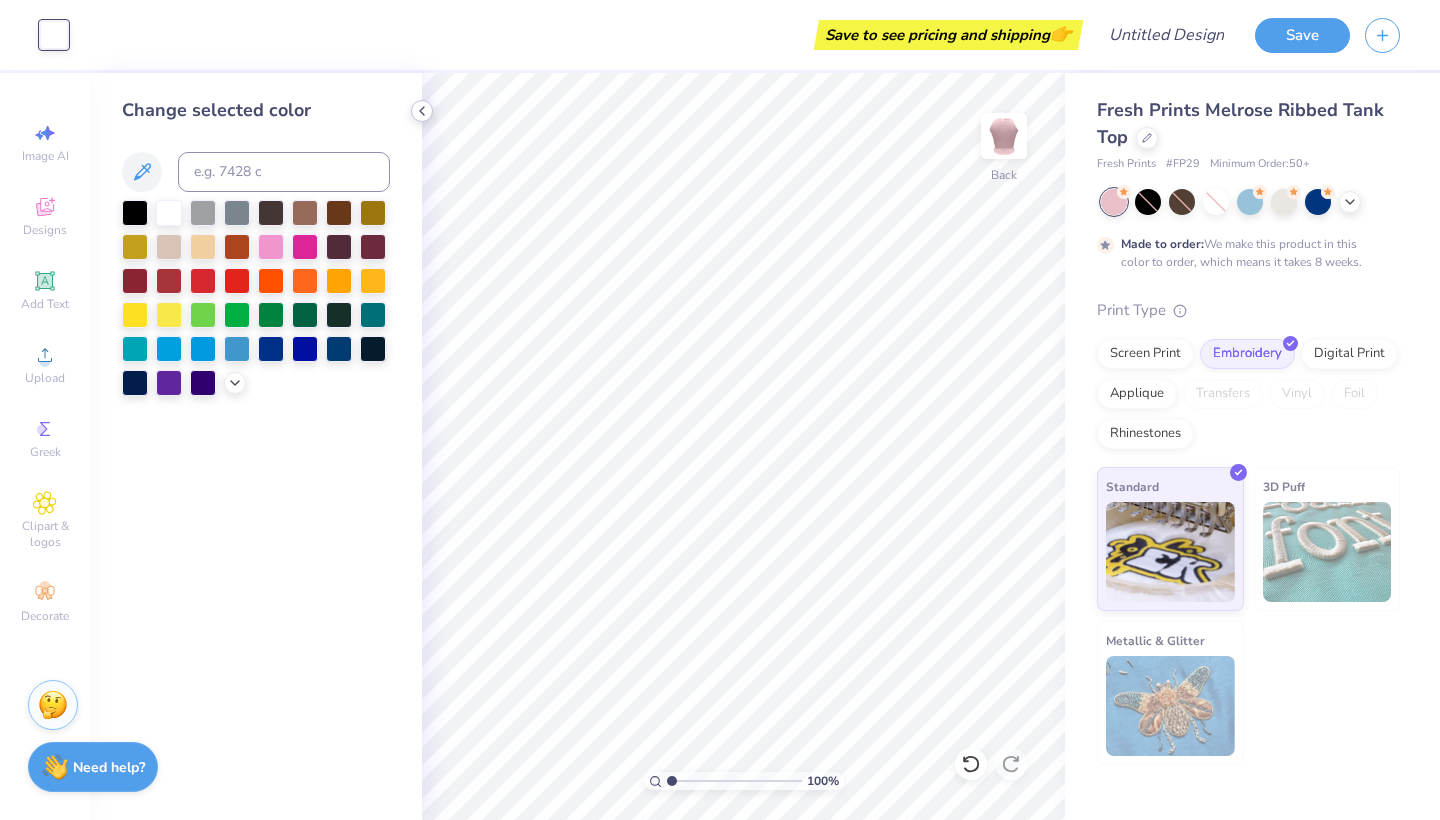 click 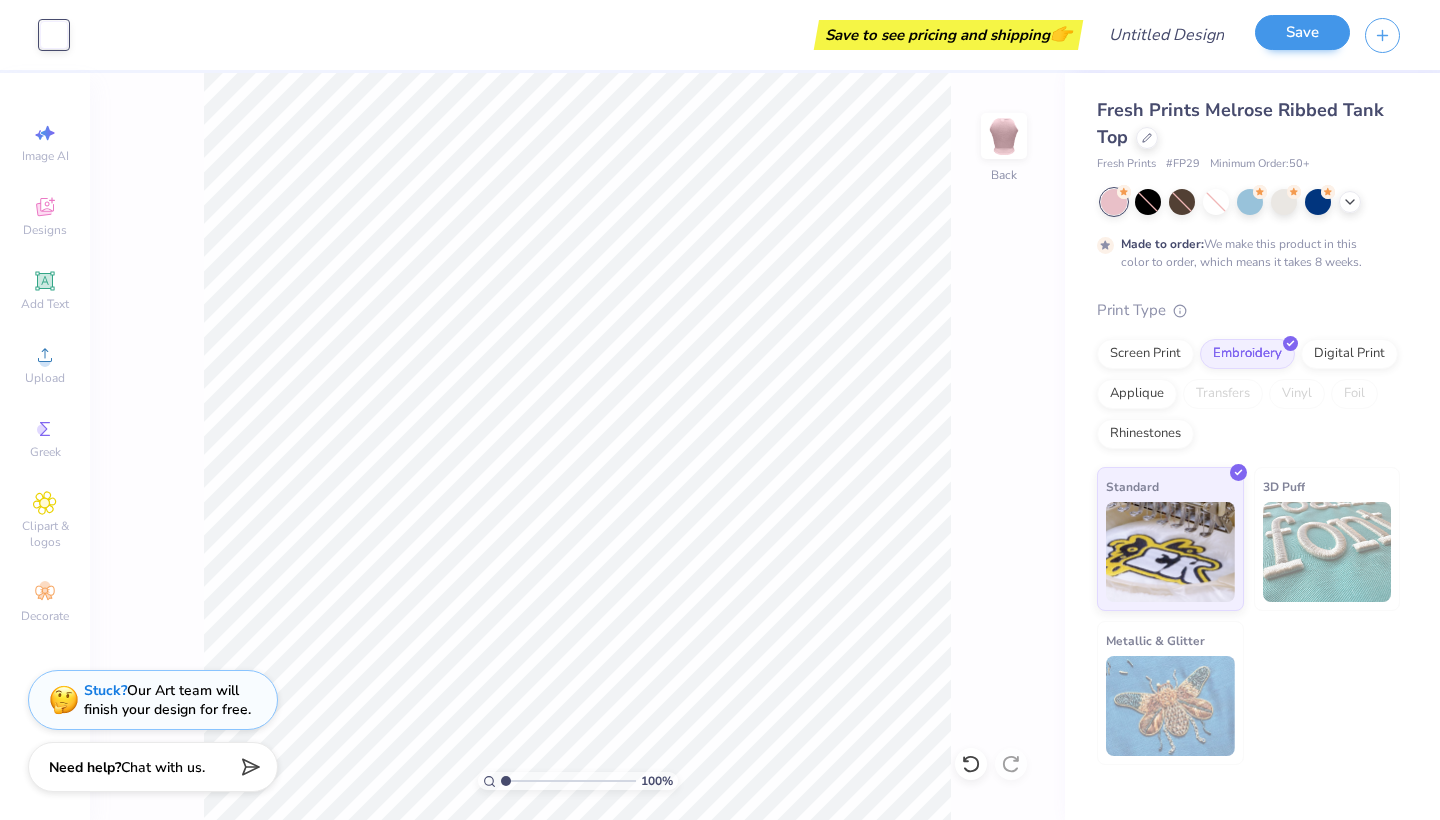 click on "Save" at bounding box center (1302, 32) 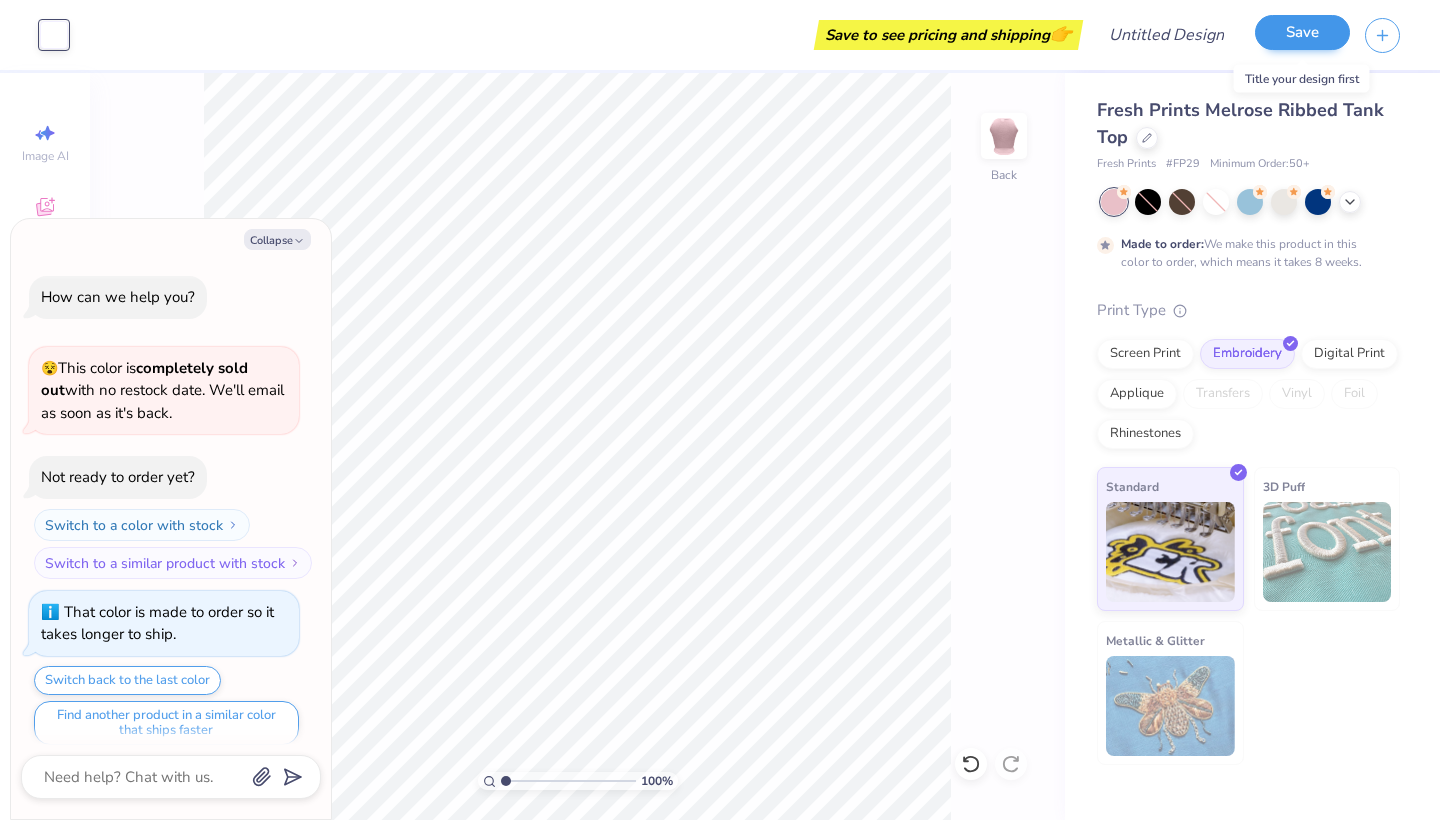 scroll, scrollTop: 66, scrollLeft: 0, axis: vertical 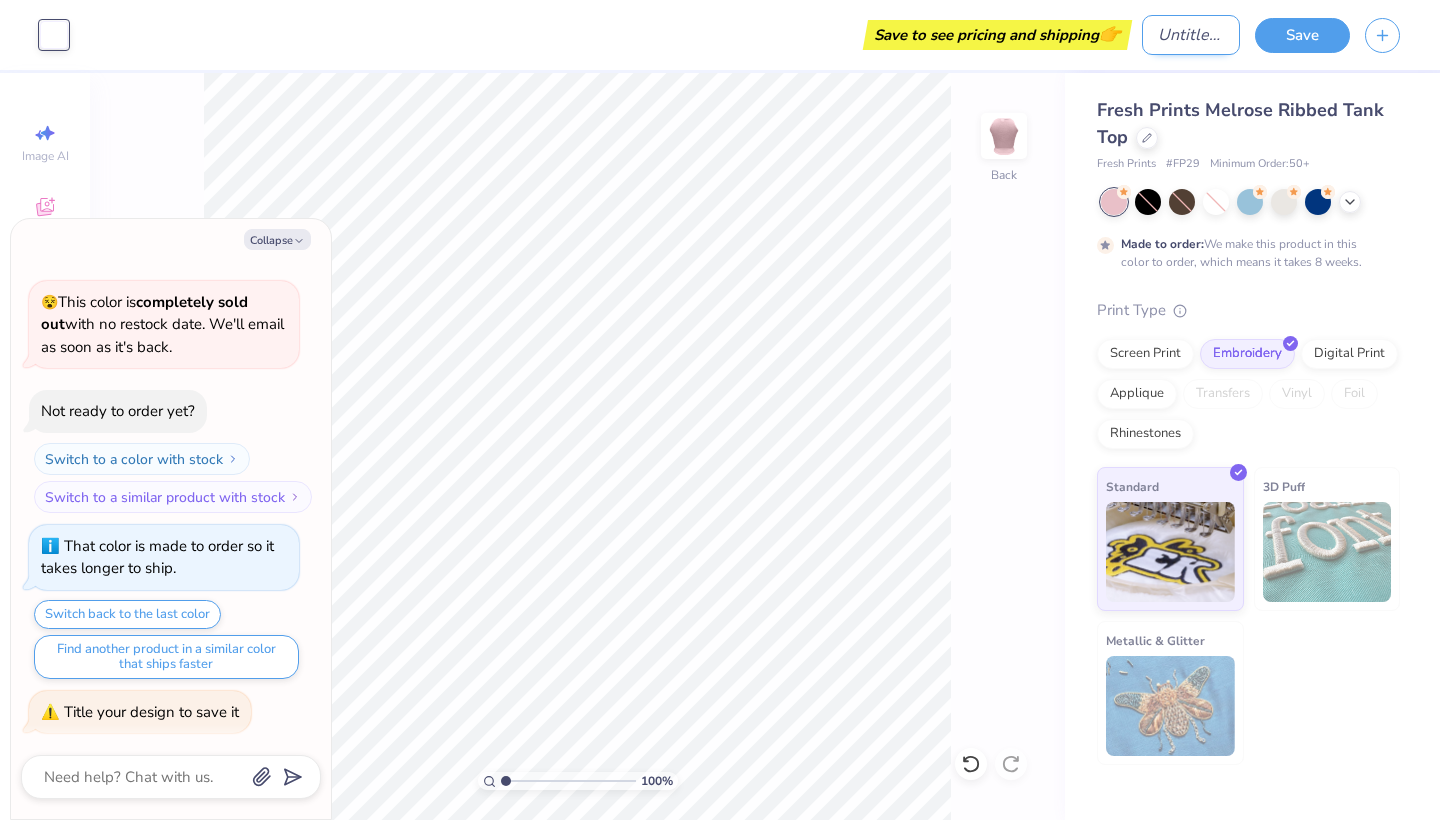 type on "x" 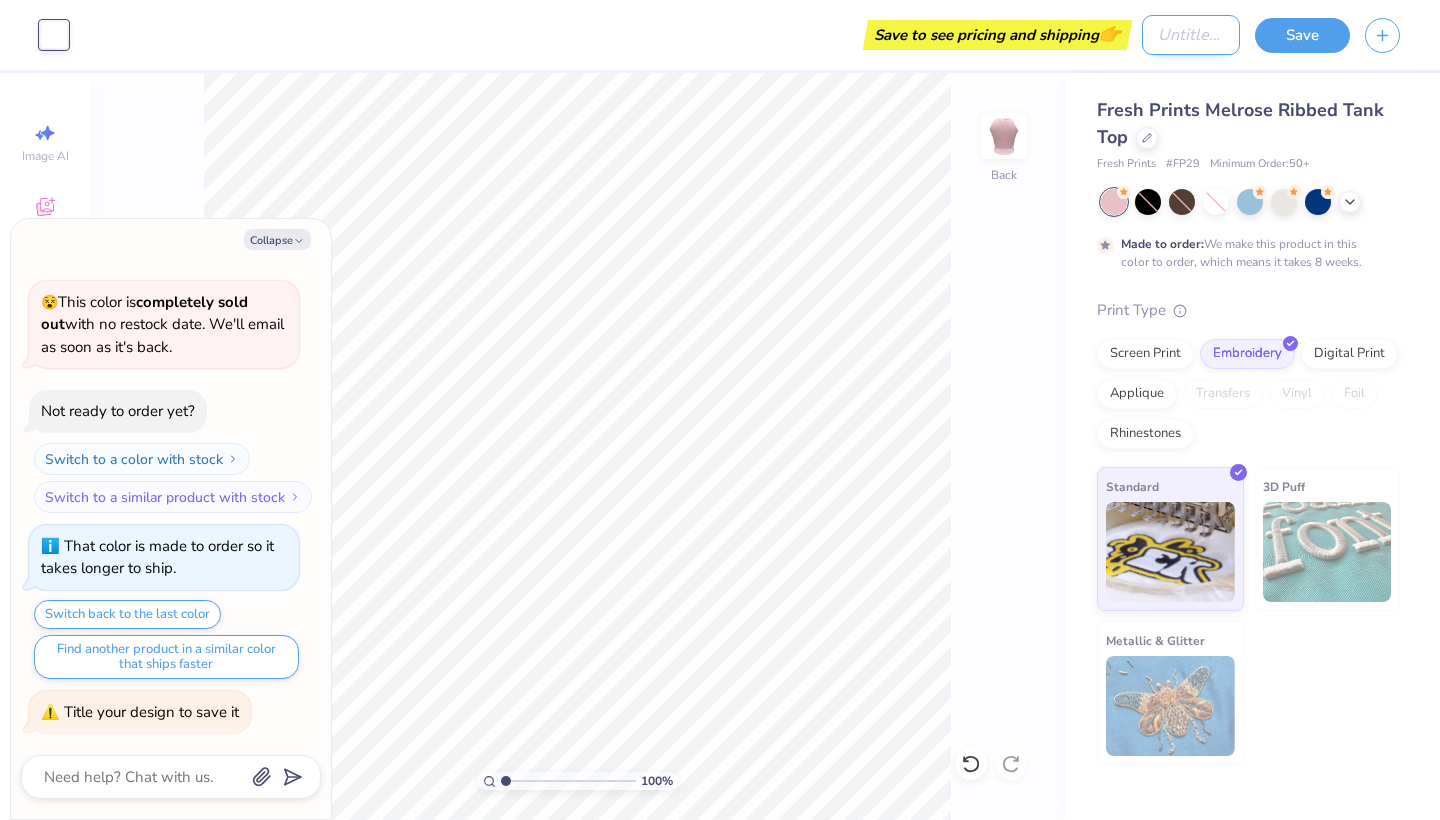 click on "Design Title" at bounding box center (1191, 35) 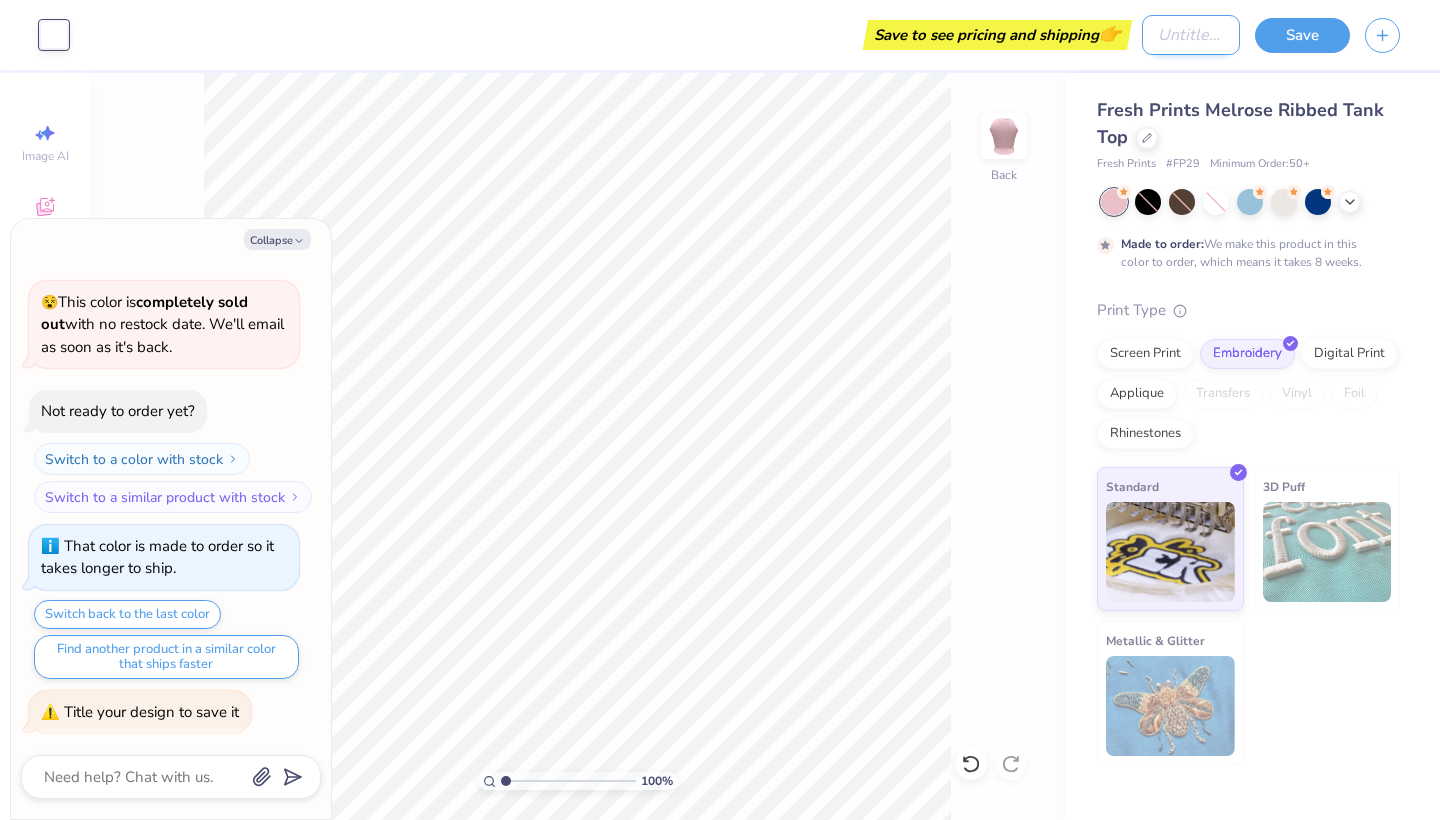 type on "l" 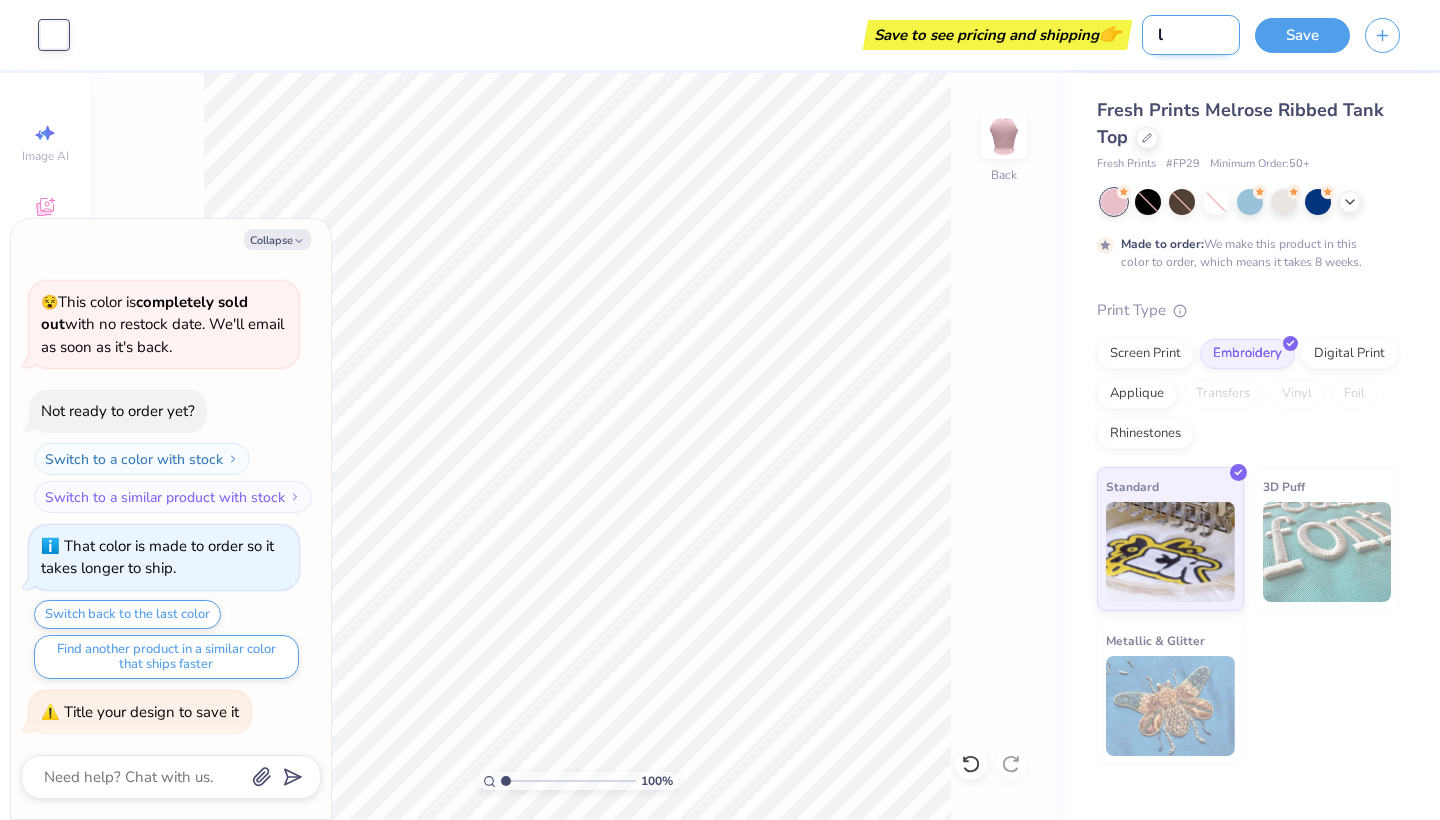 type on "l" 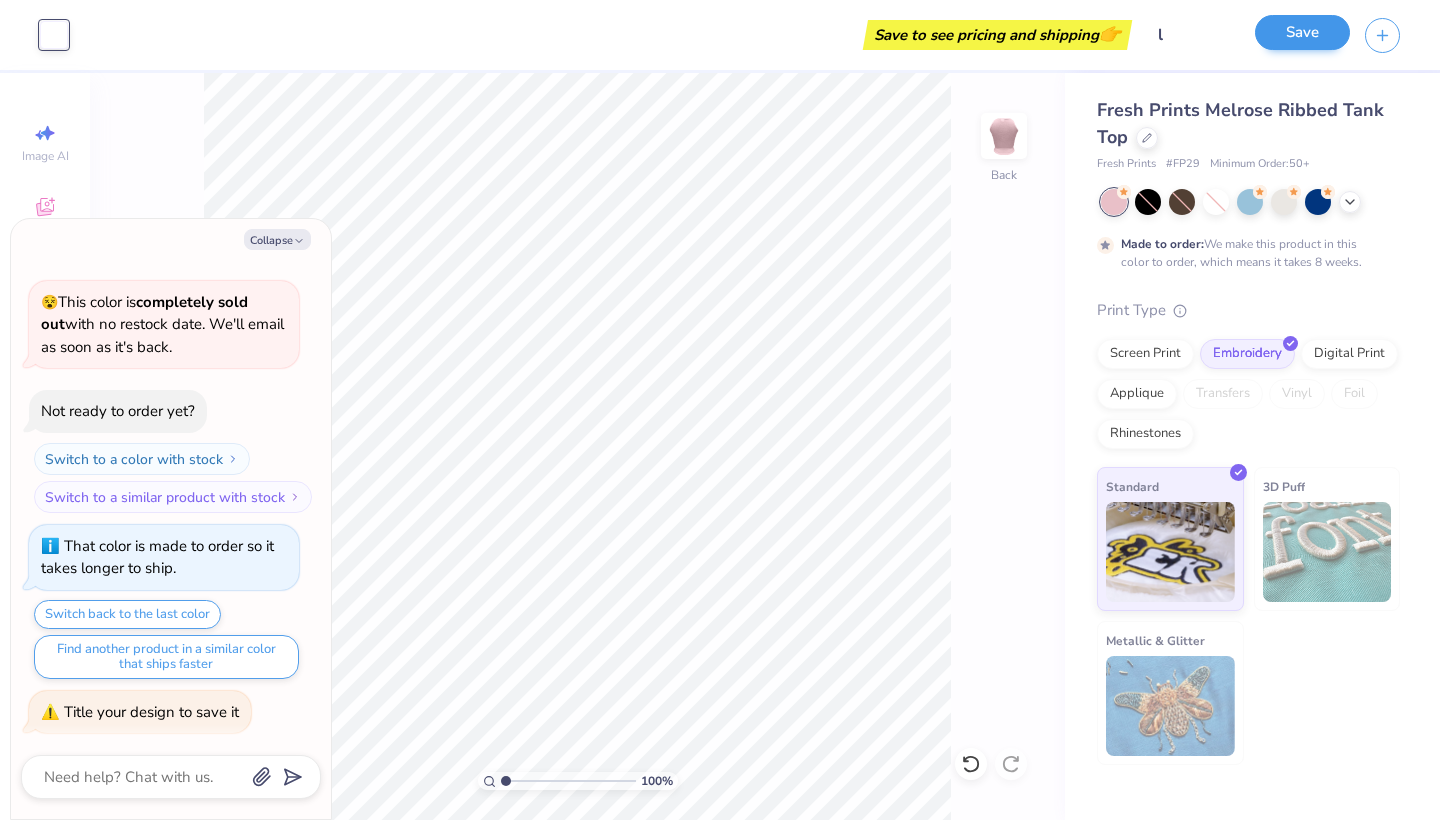 click on "Save" at bounding box center [1302, 32] 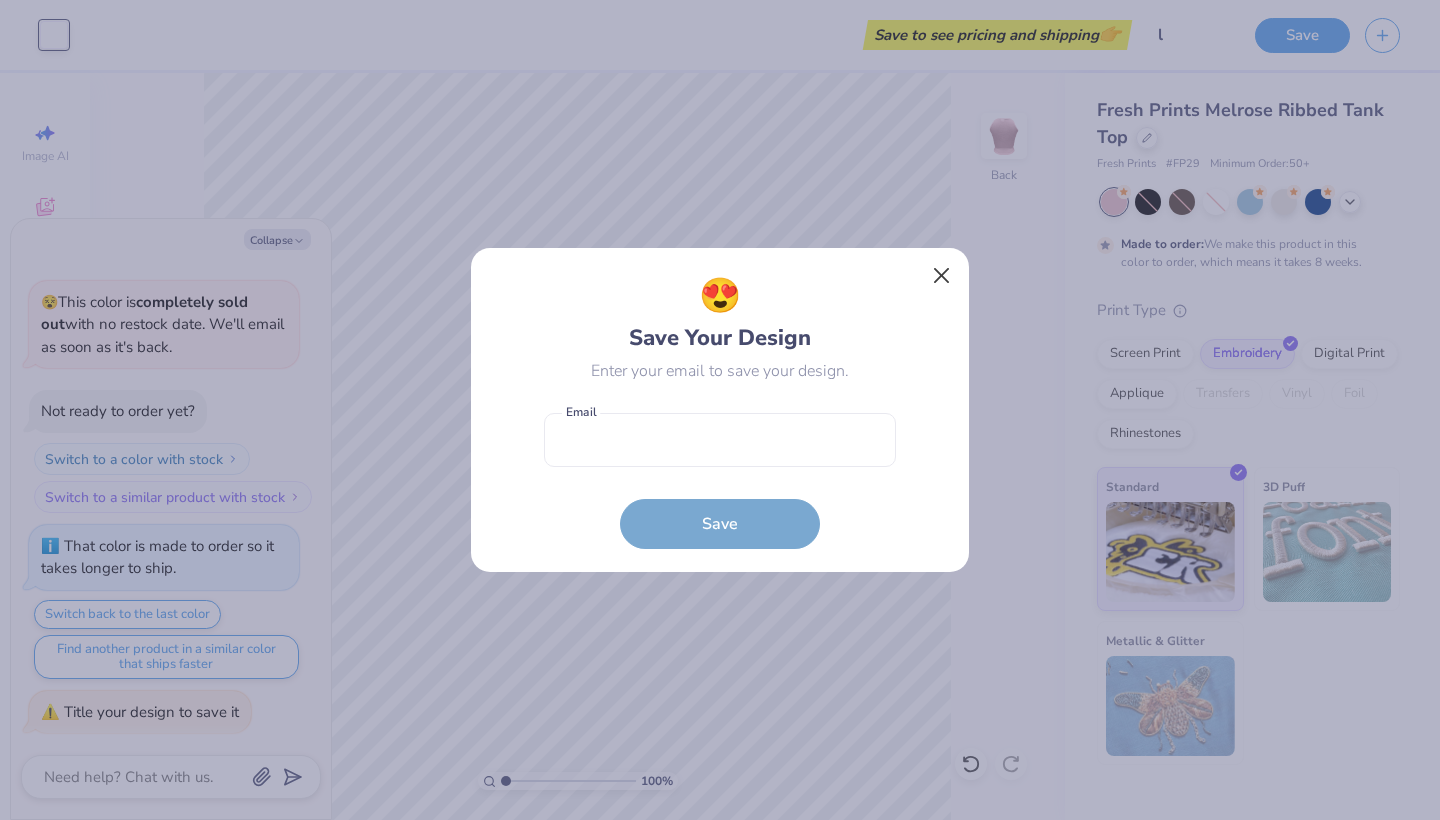 click at bounding box center (942, 276) 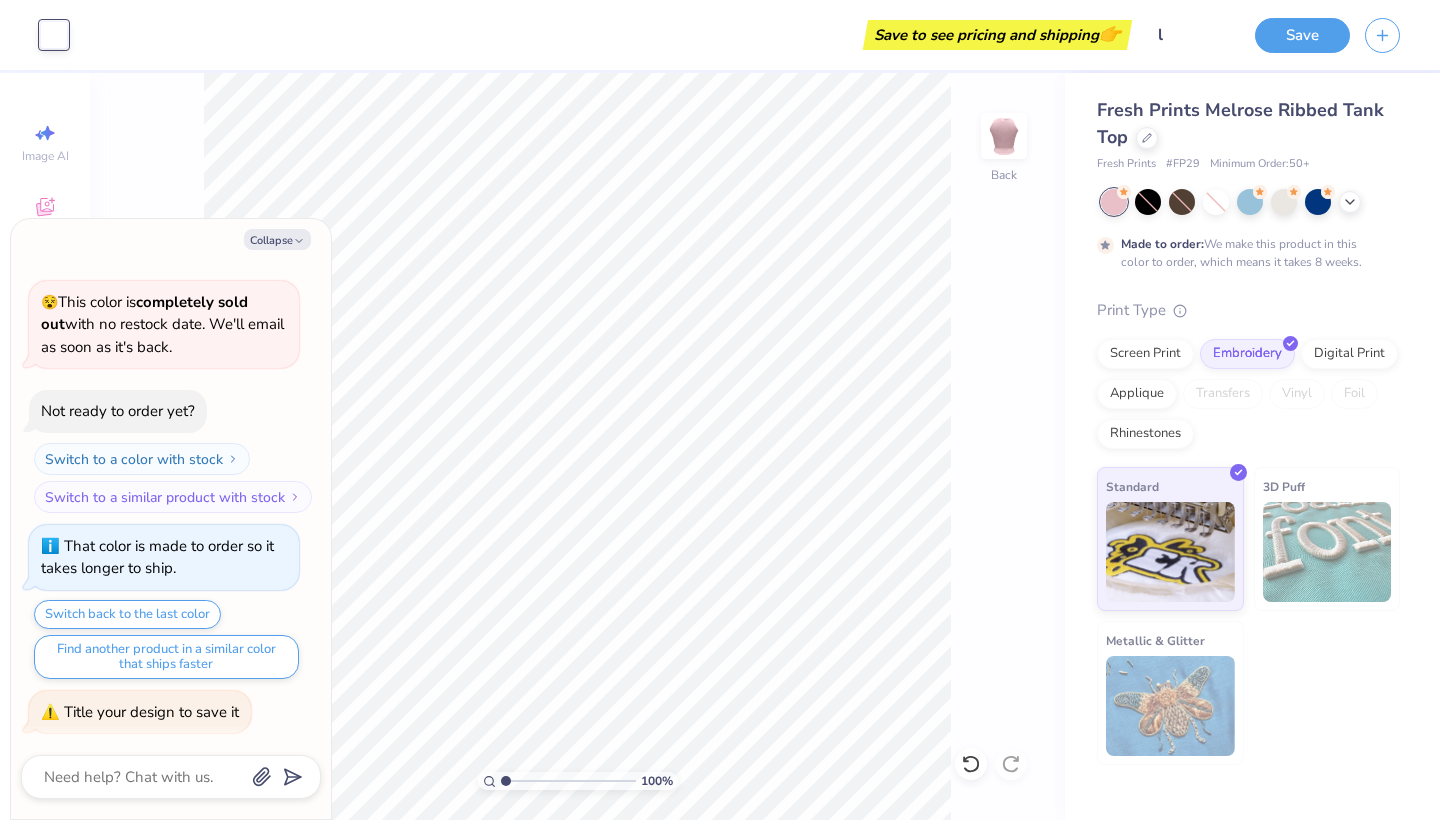 type on "x" 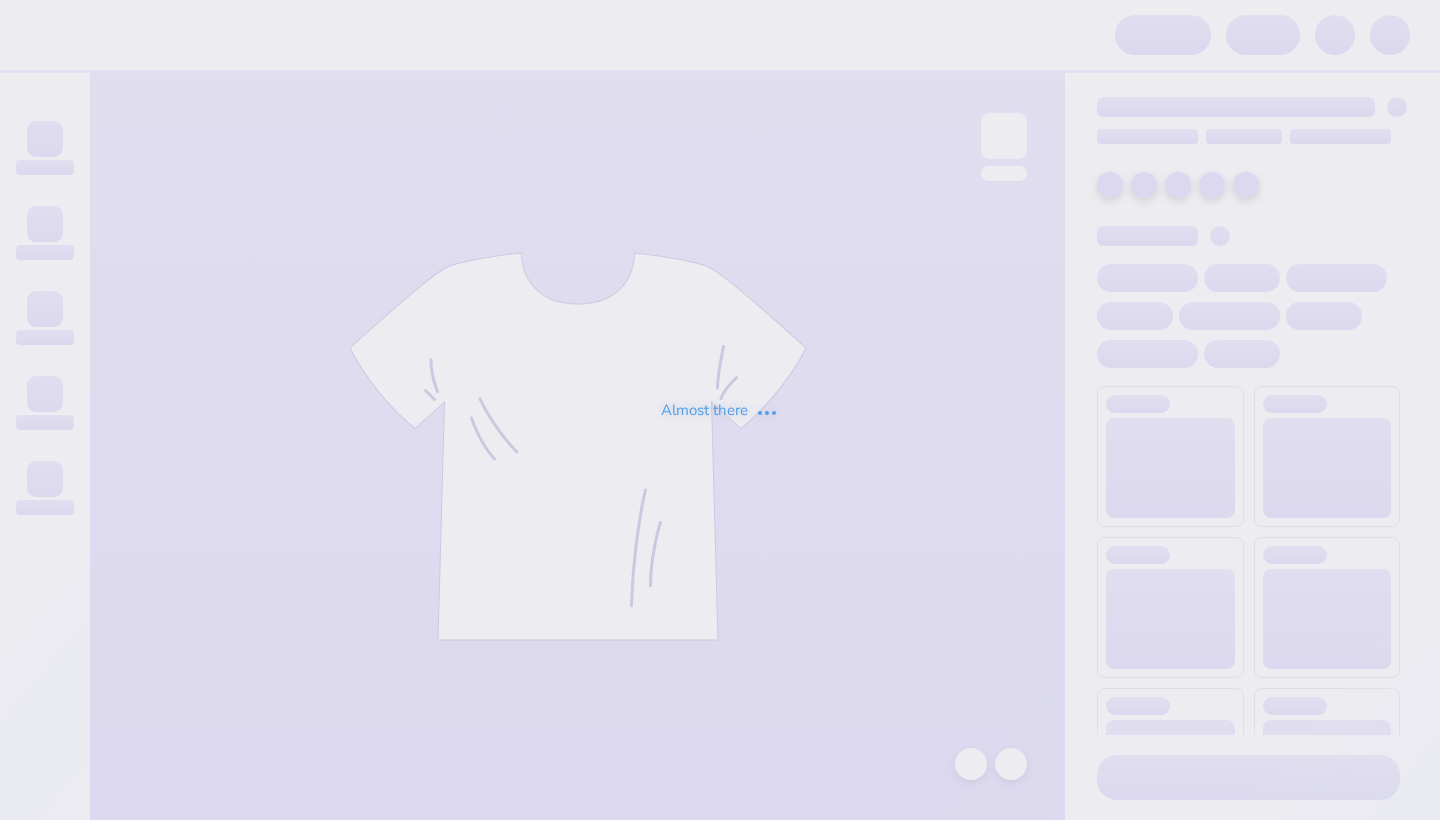 scroll, scrollTop: 0, scrollLeft: 0, axis: both 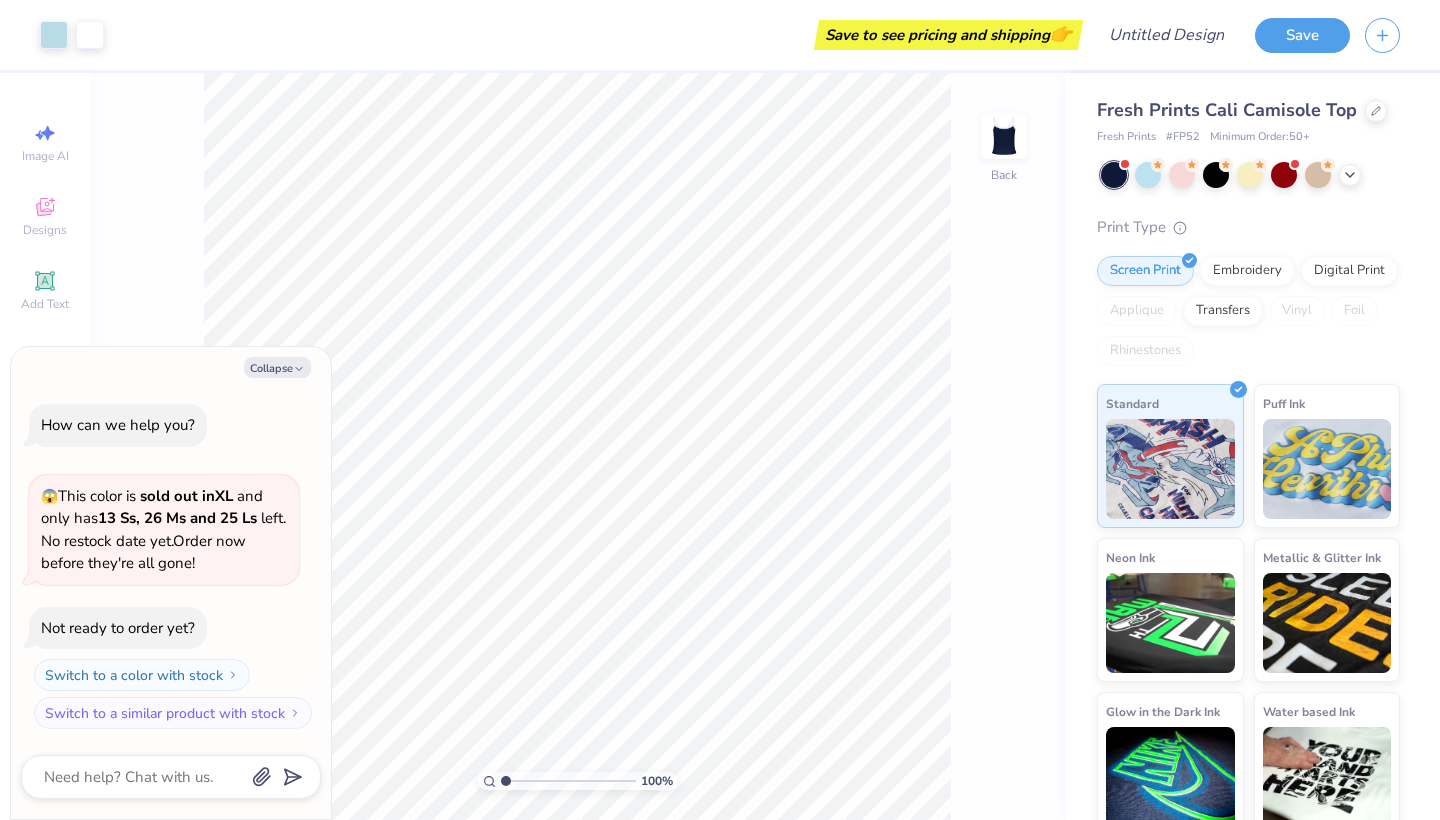 click on "Fresh Prints Cali Camisole Top" at bounding box center [1248, 110] 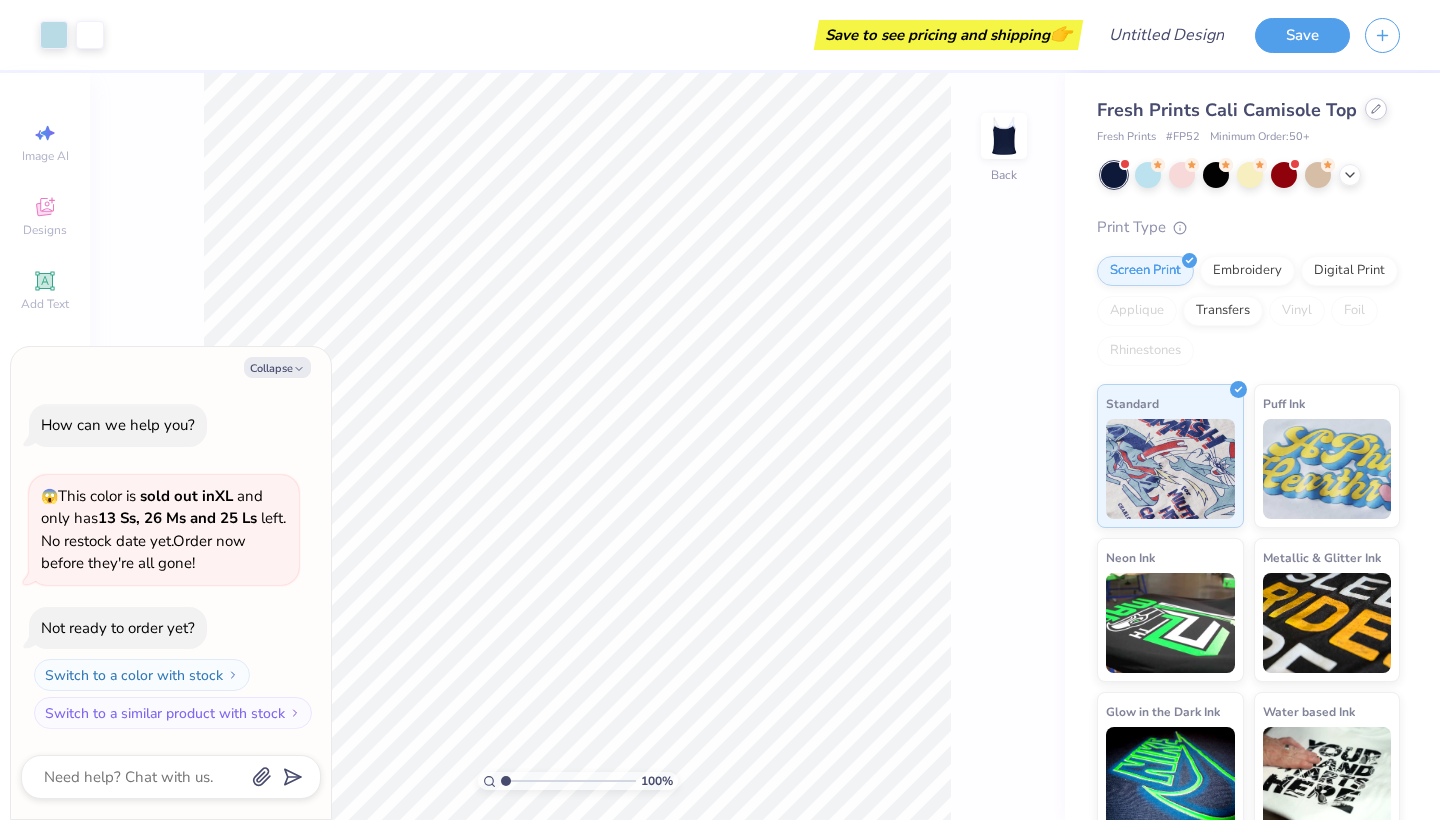 click 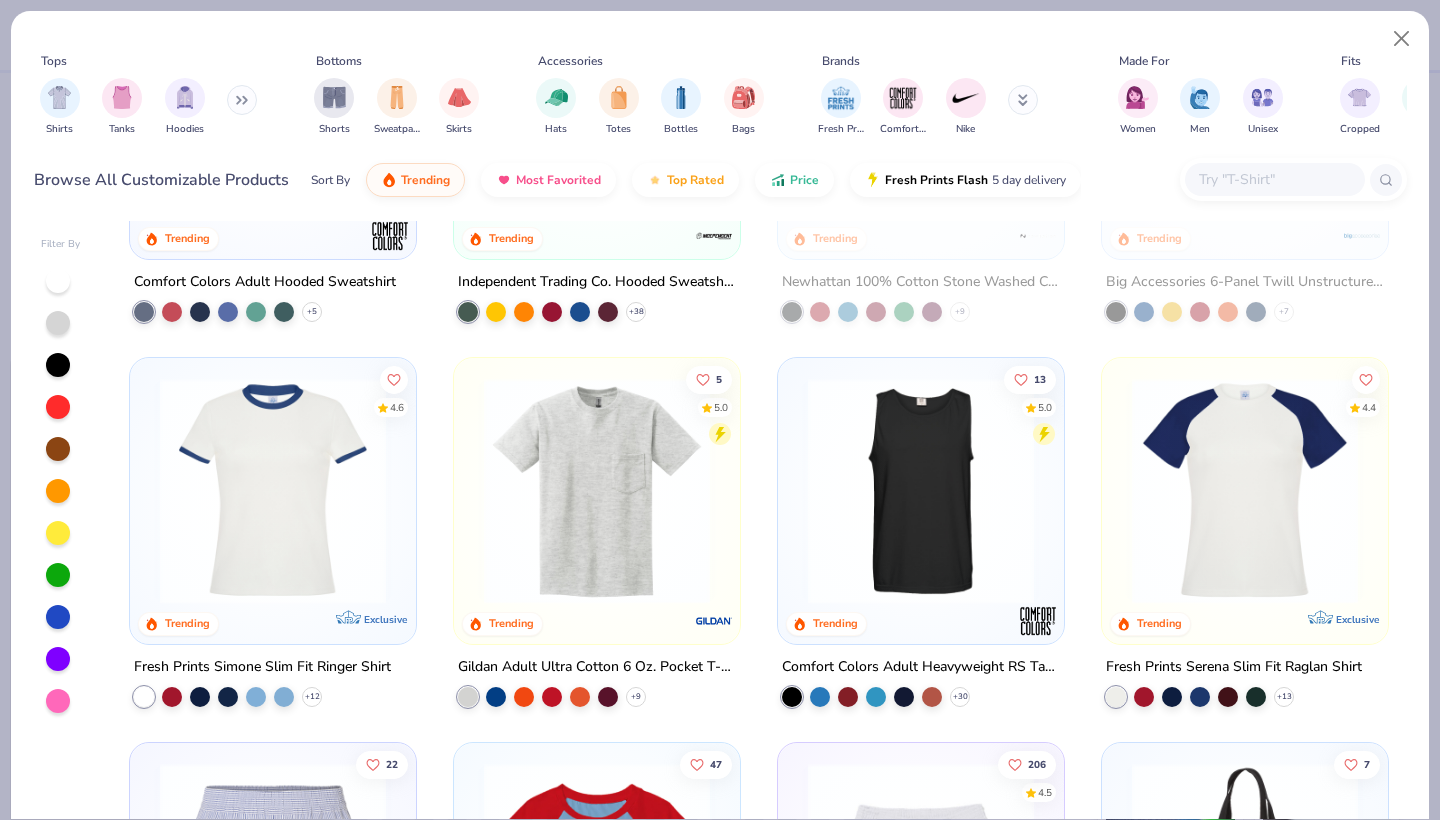 scroll, scrollTop: 4859, scrollLeft: 0, axis: vertical 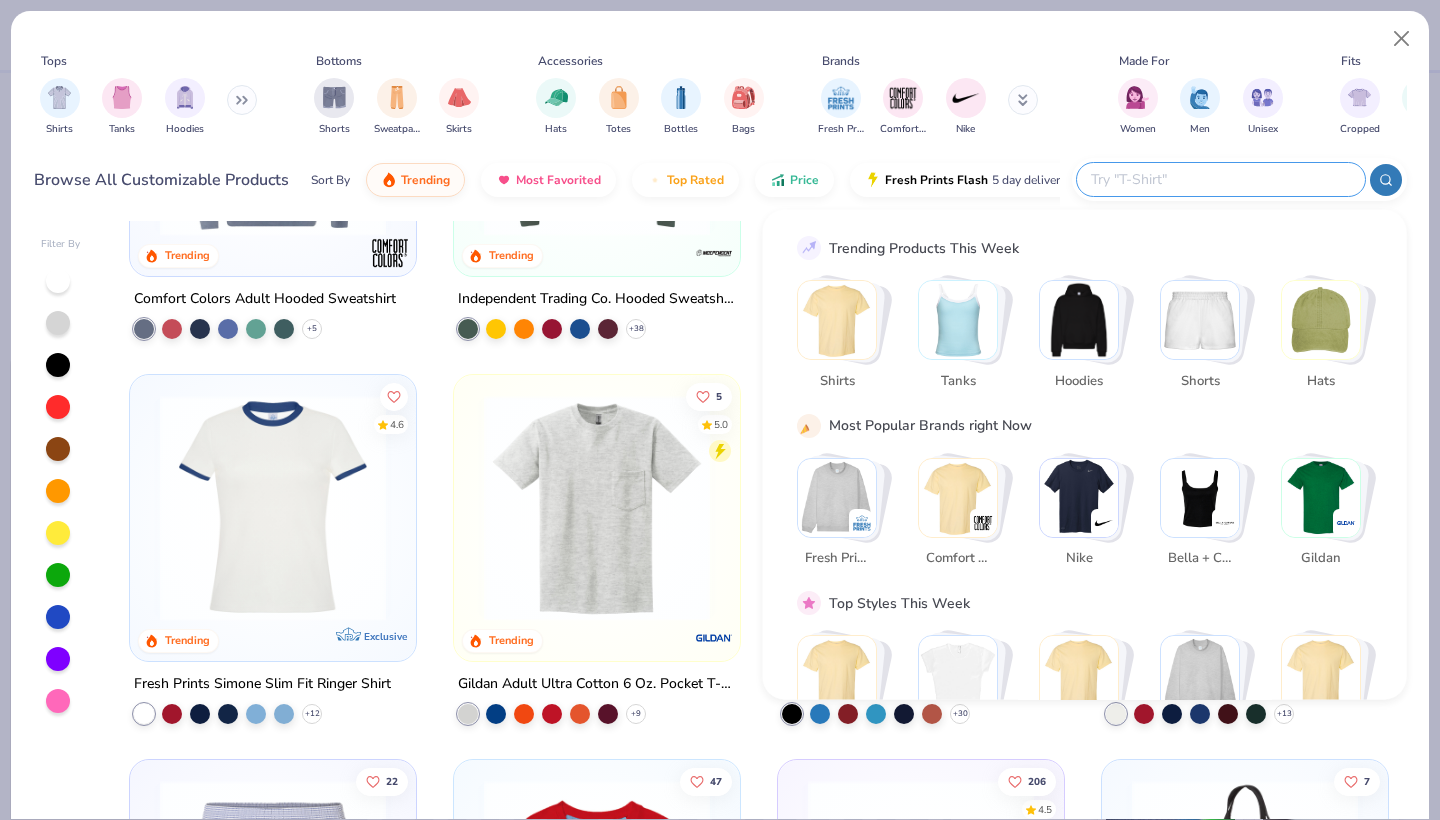 click at bounding box center (1220, 179) 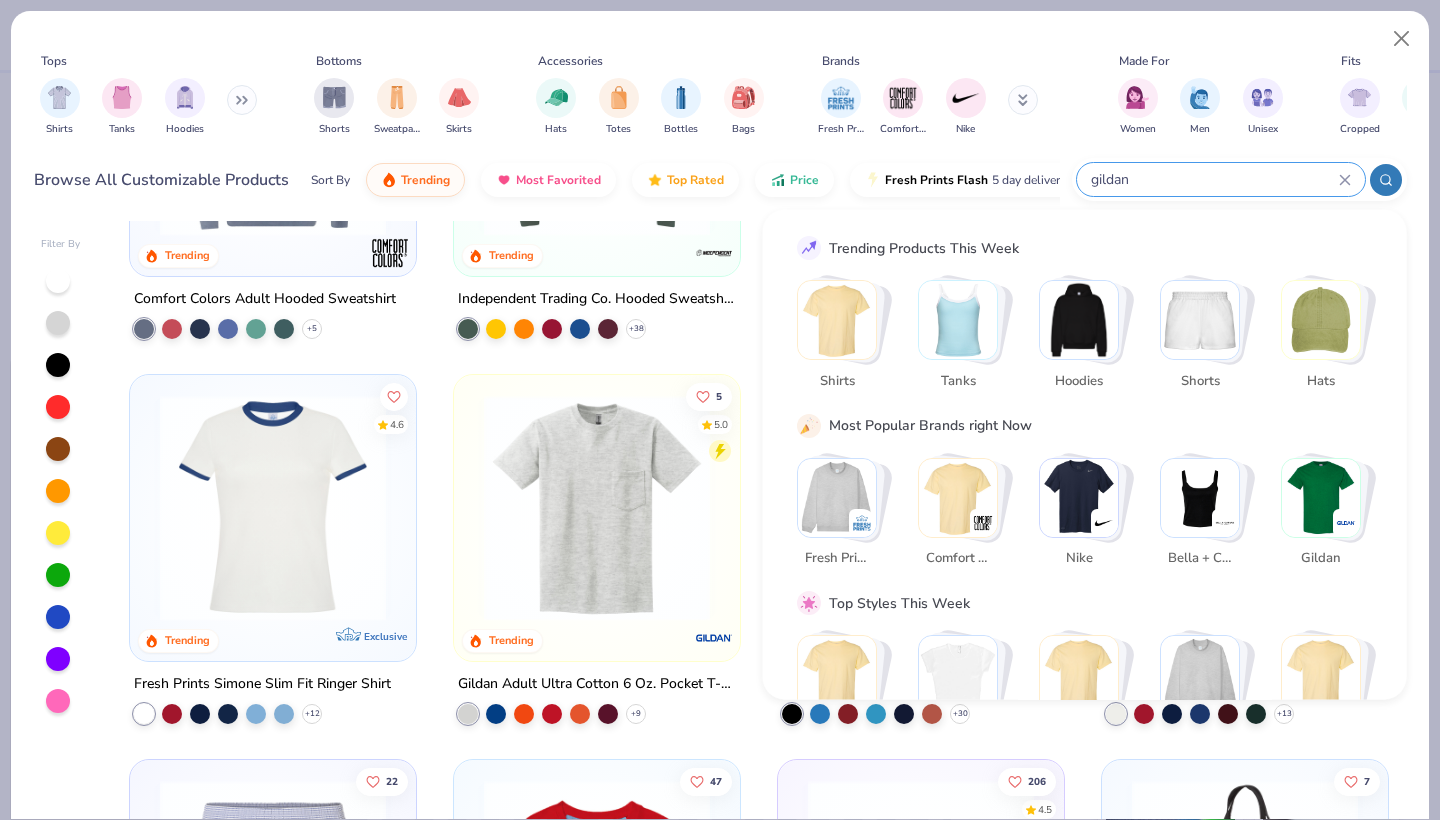 type on "gildan" 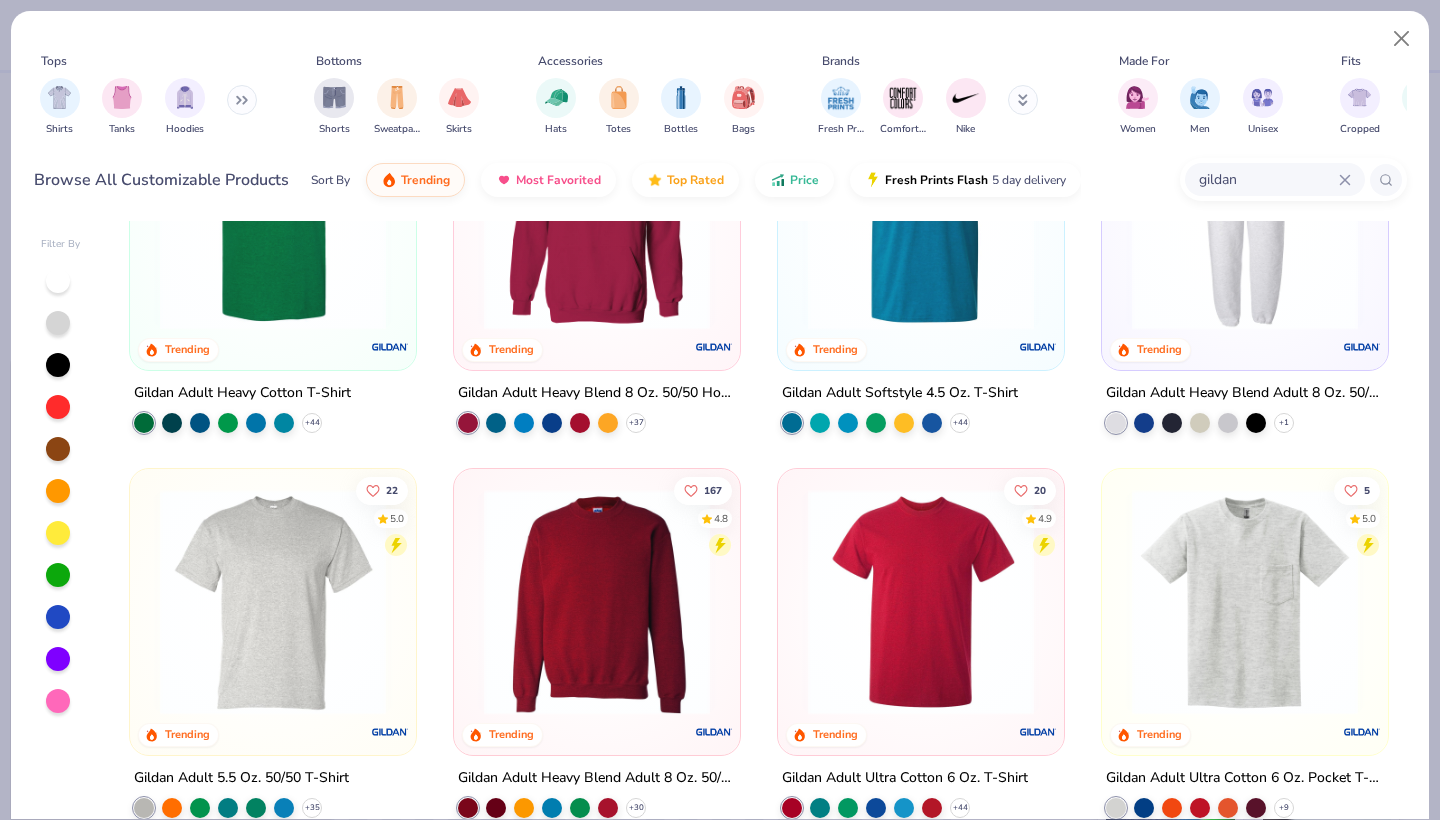 scroll, scrollTop: 301, scrollLeft: 0, axis: vertical 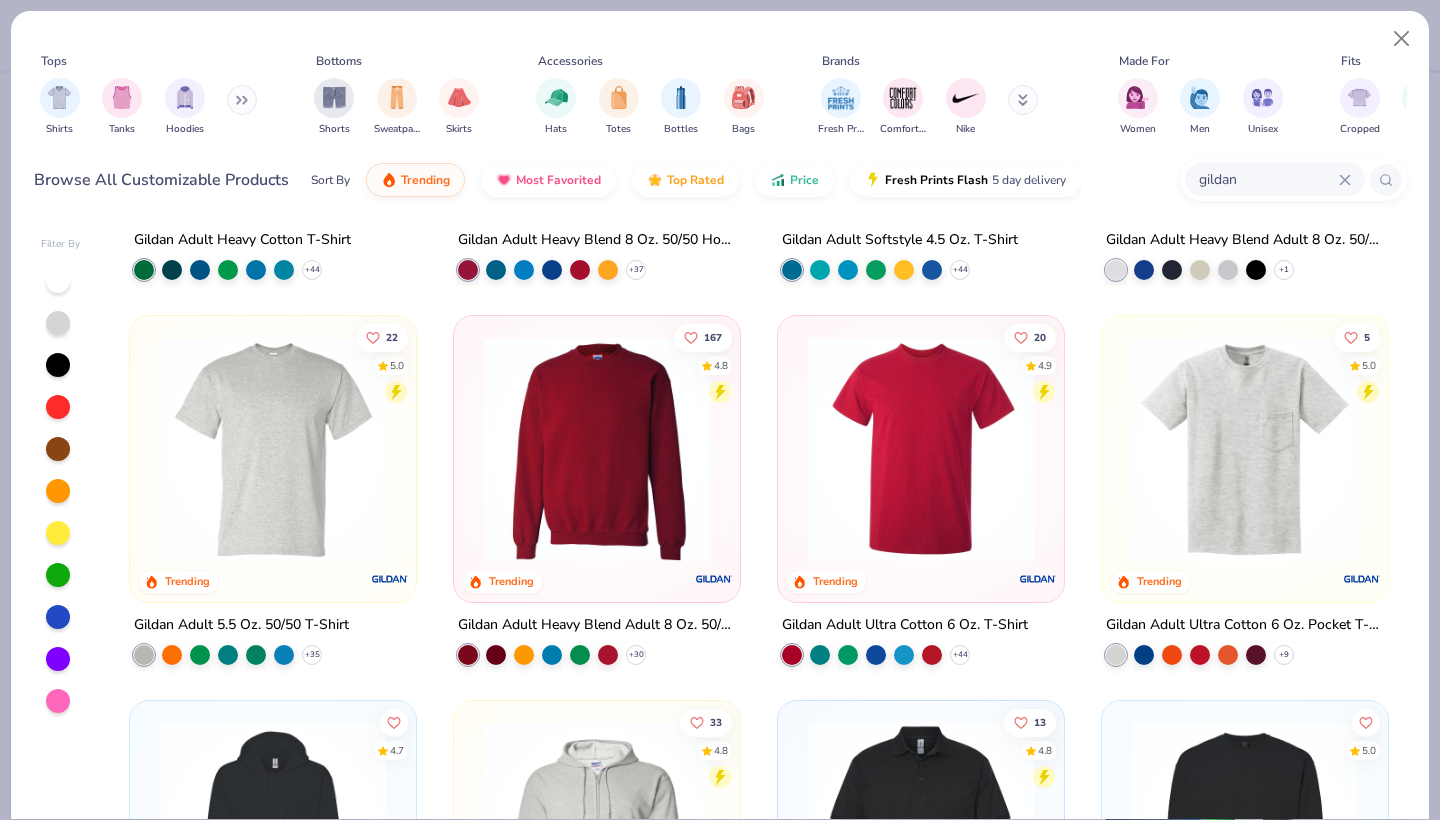 click at bounding box center (597, 449) 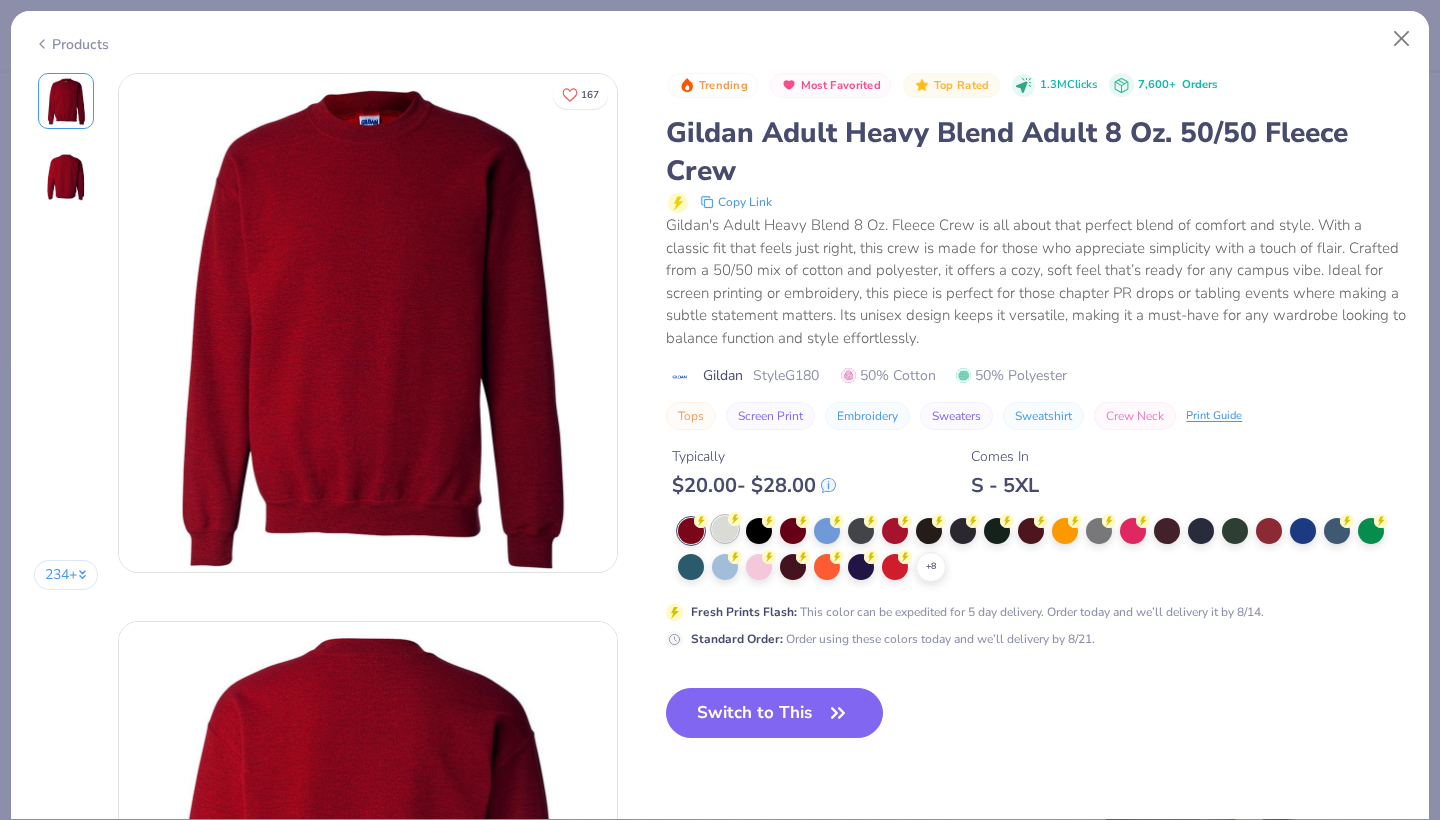 click on "$ 20.00  - $ 28.00" at bounding box center [754, 485] 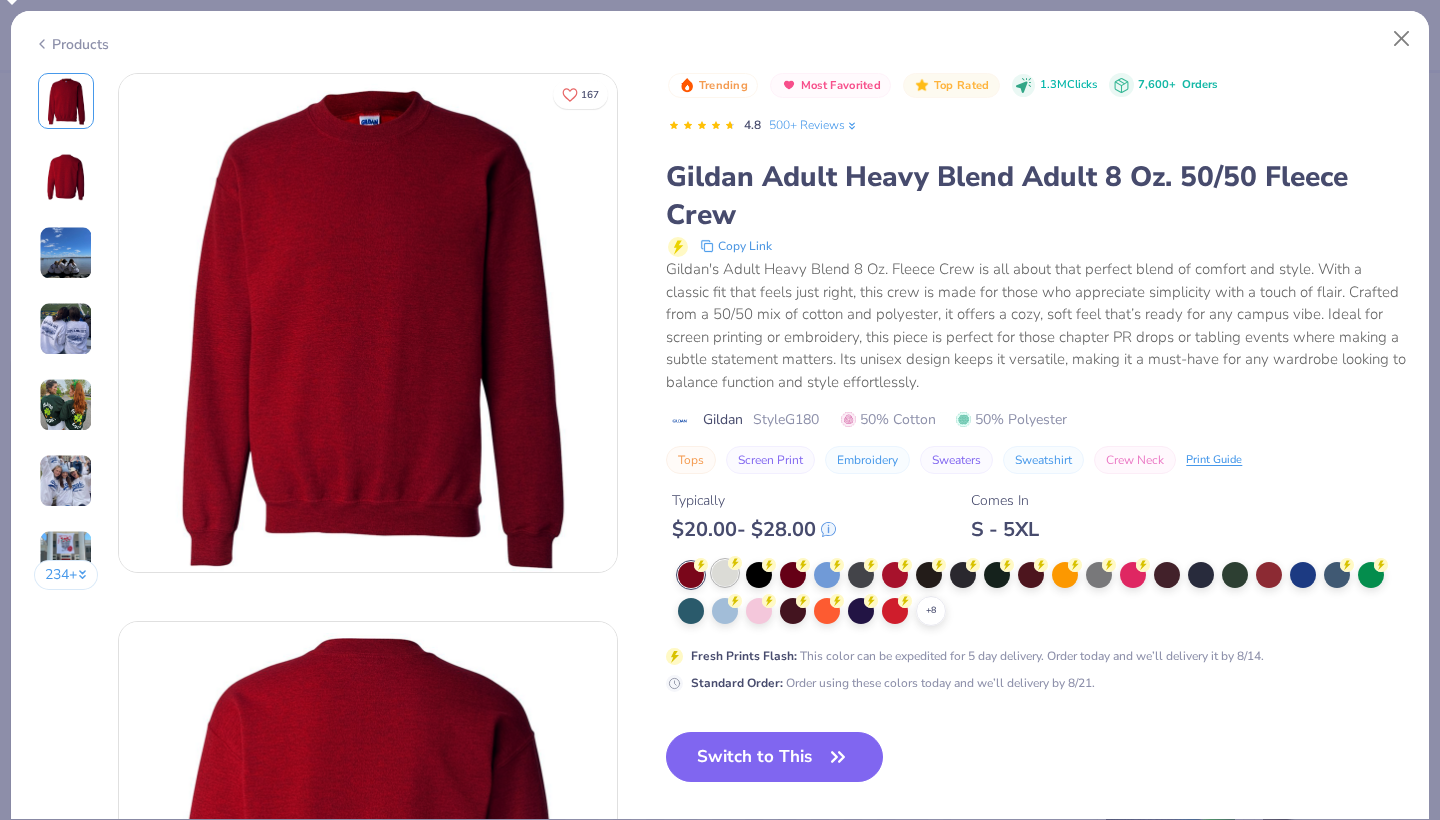 click at bounding box center (725, 573) 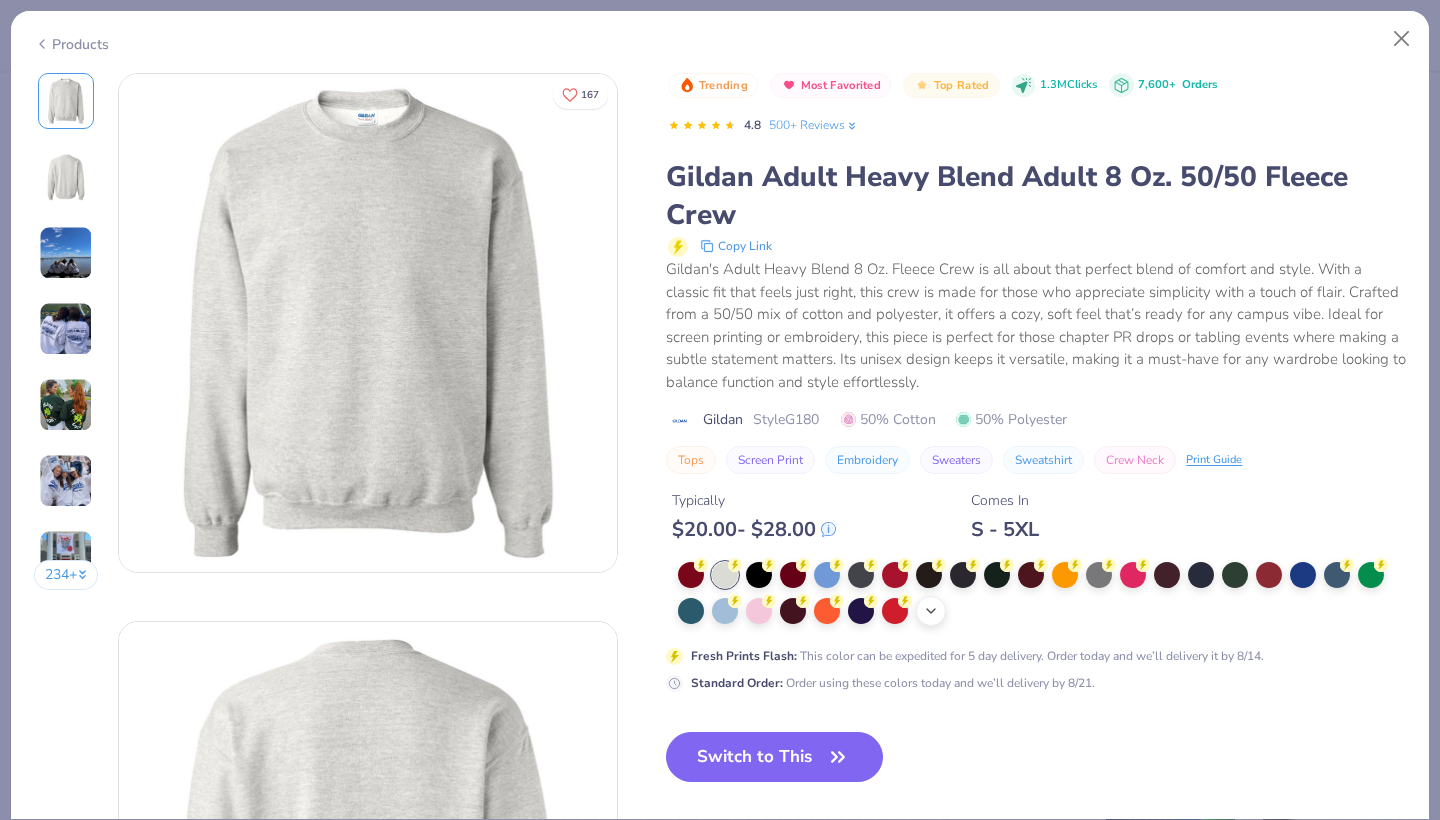 click 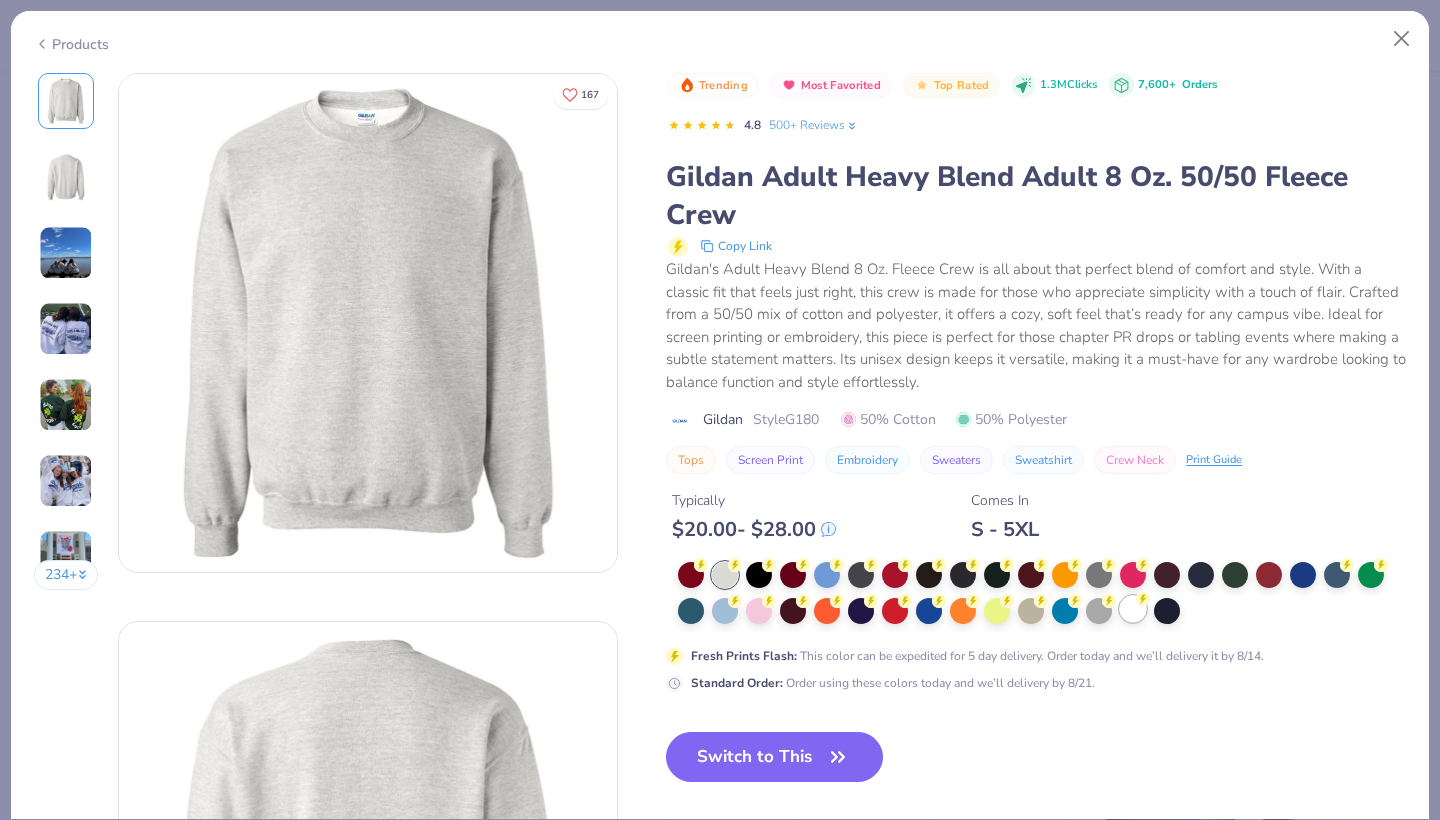type on "x" 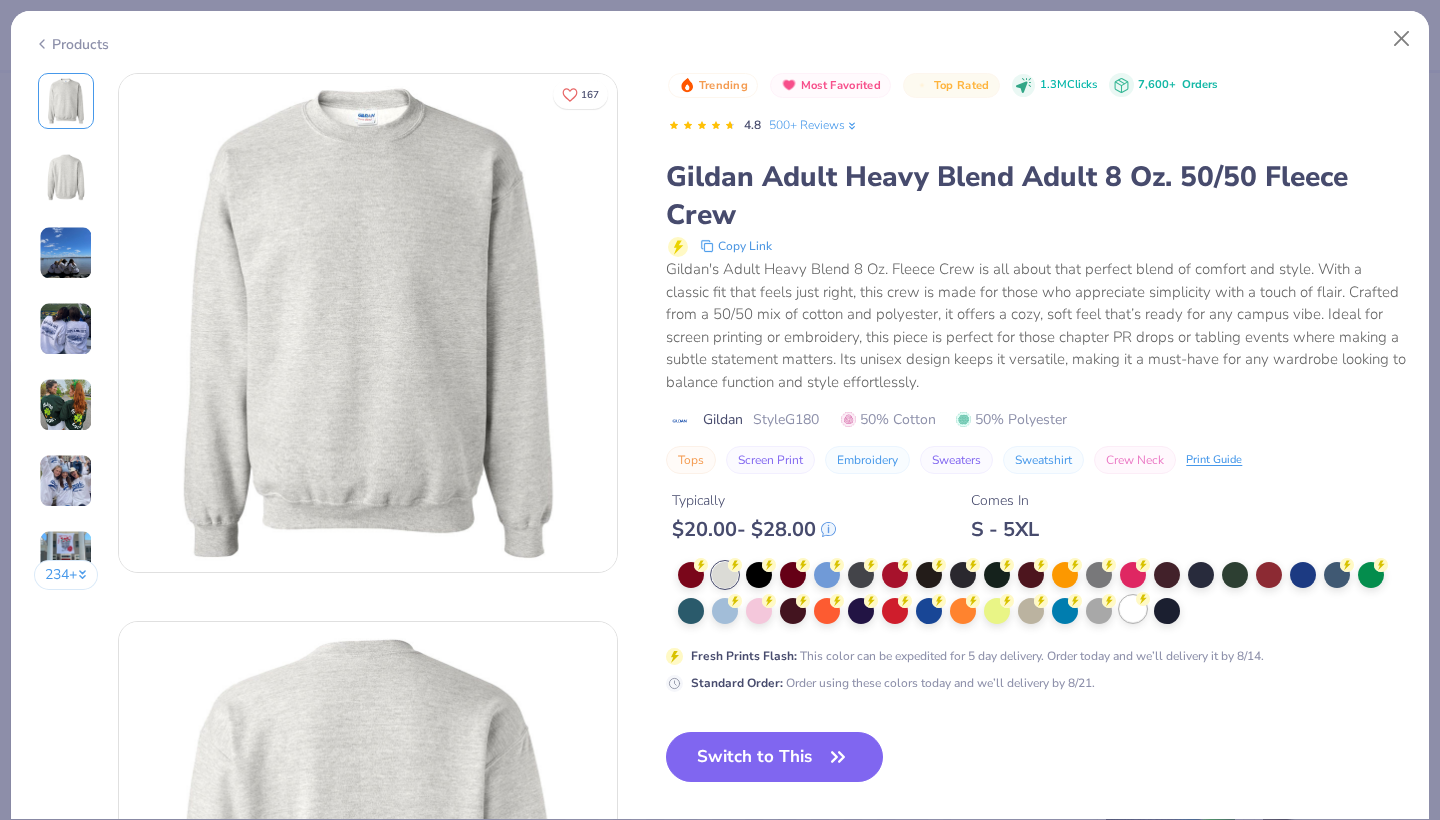 click at bounding box center [1133, 609] 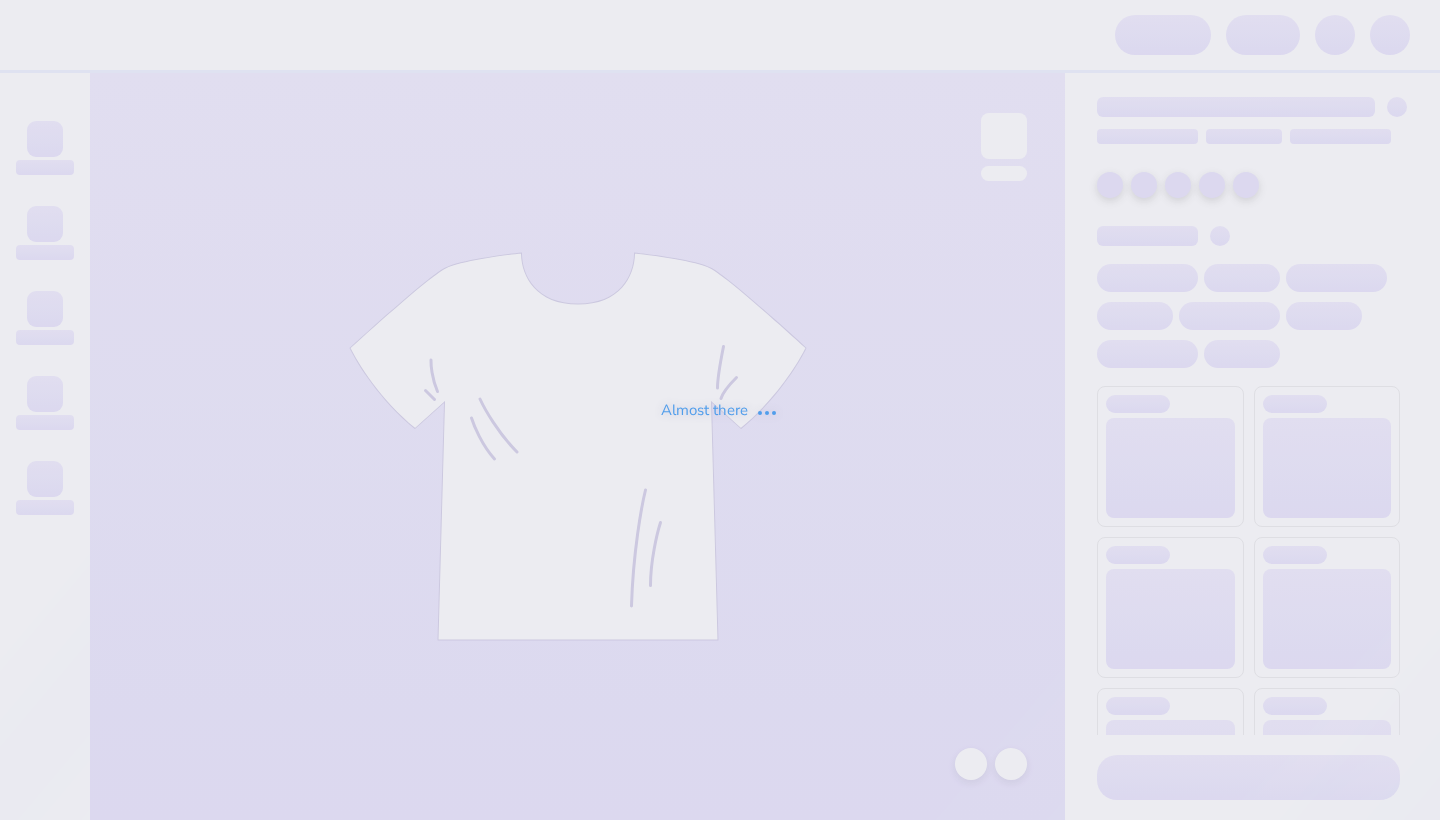 scroll, scrollTop: 0, scrollLeft: 0, axis: both 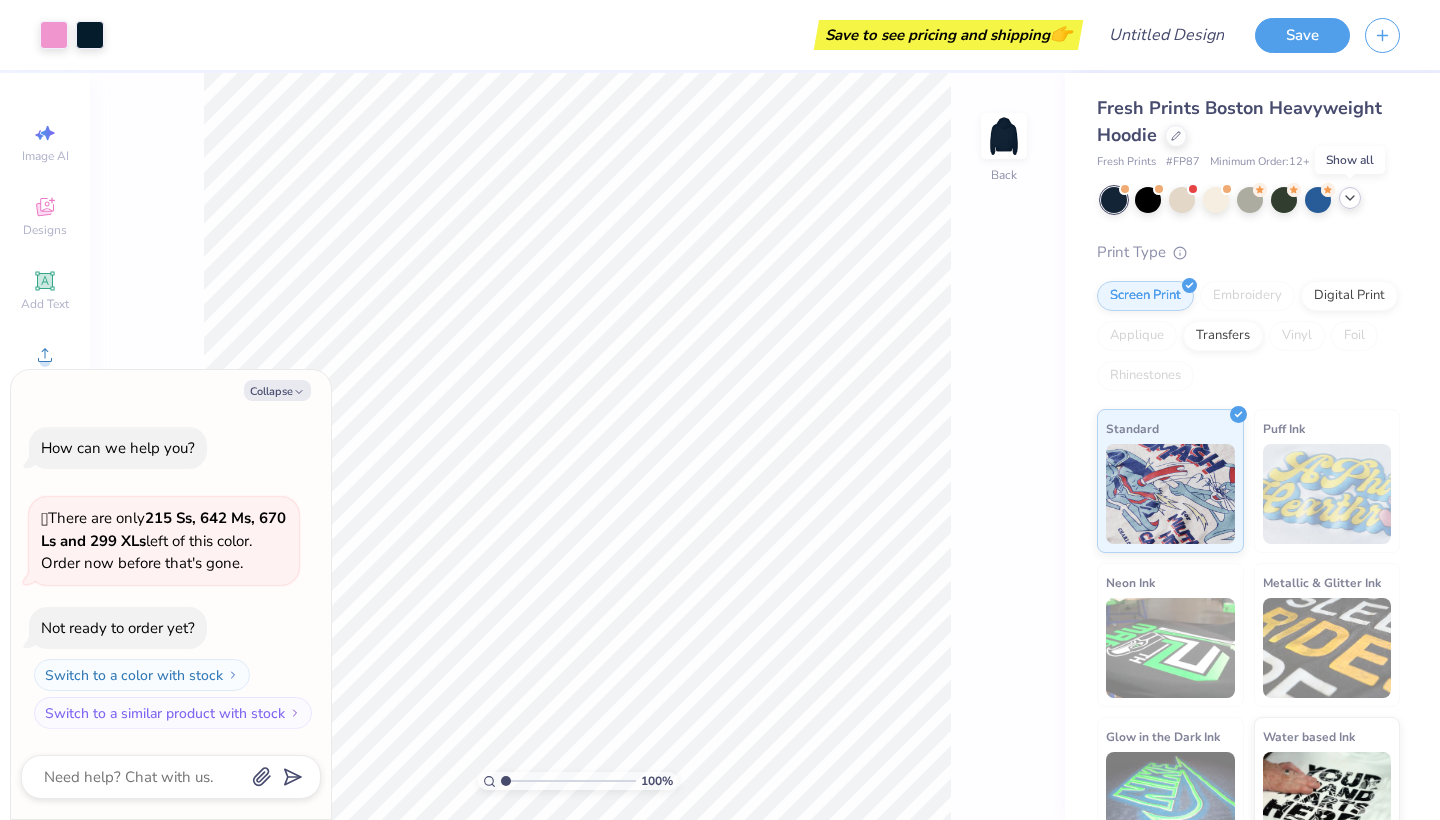 click 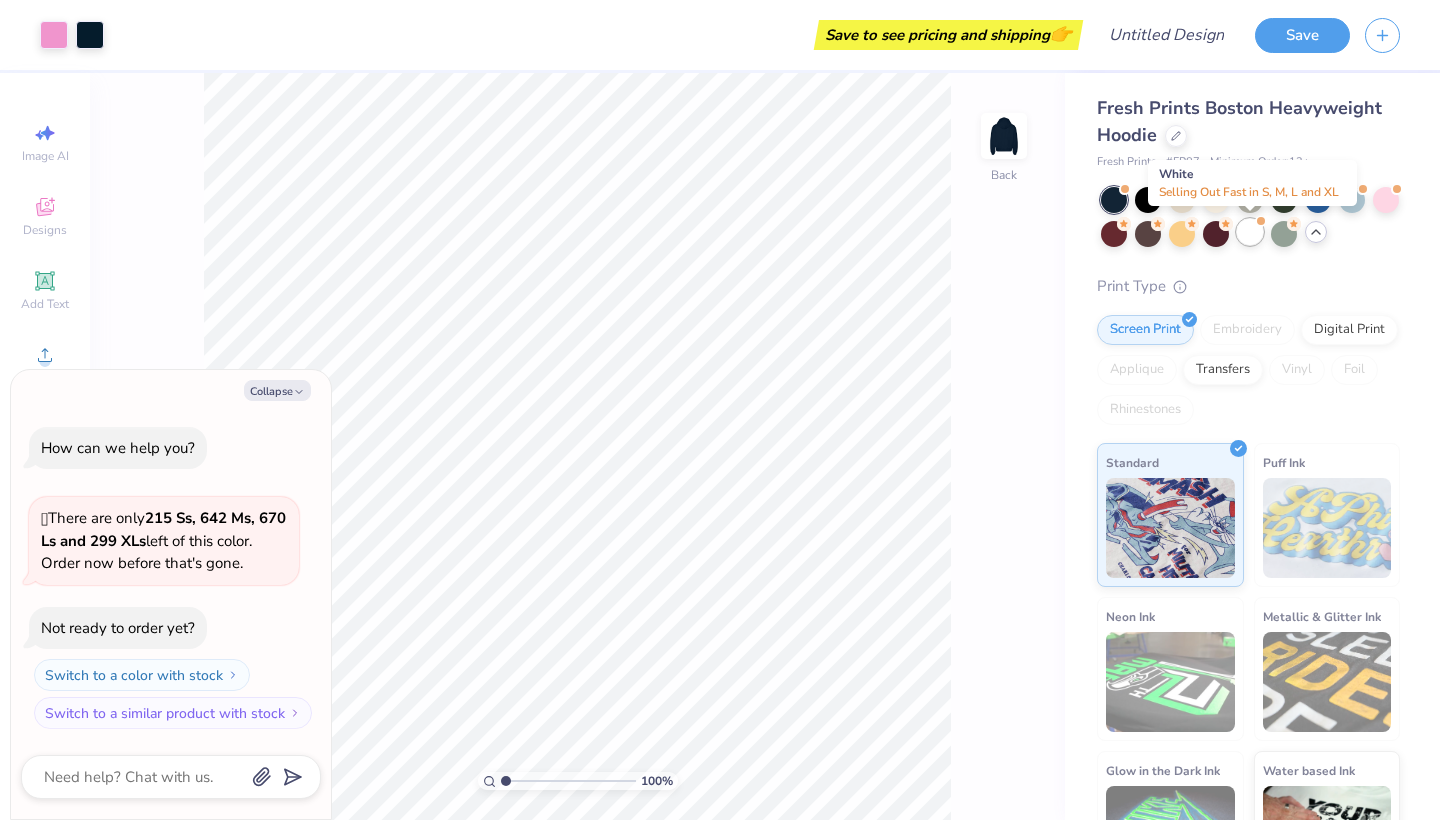 click at bounding box center [1250, 232] 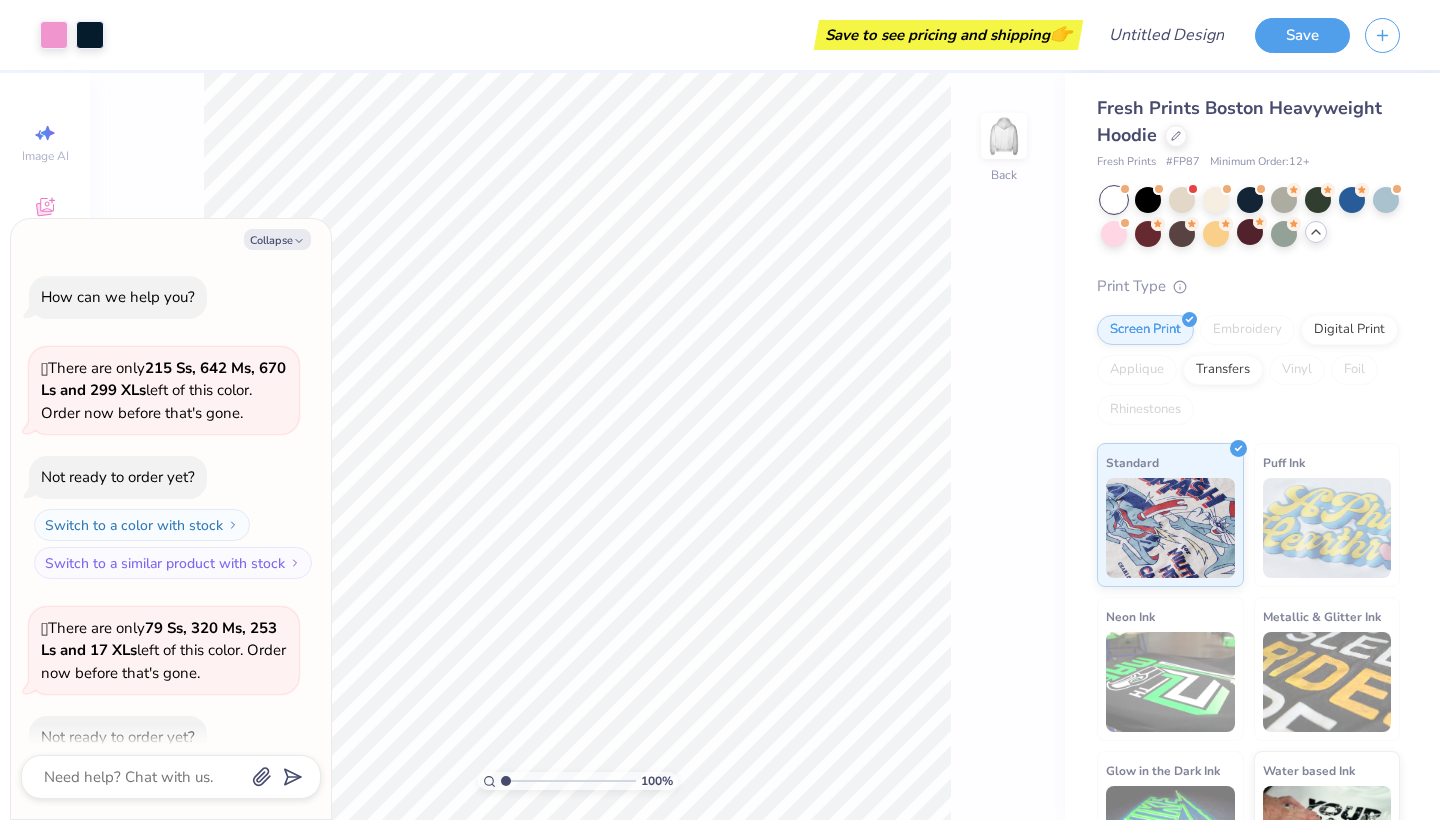 scroll, scrollTop: 105, scrollLeft: 0, axis: vertical 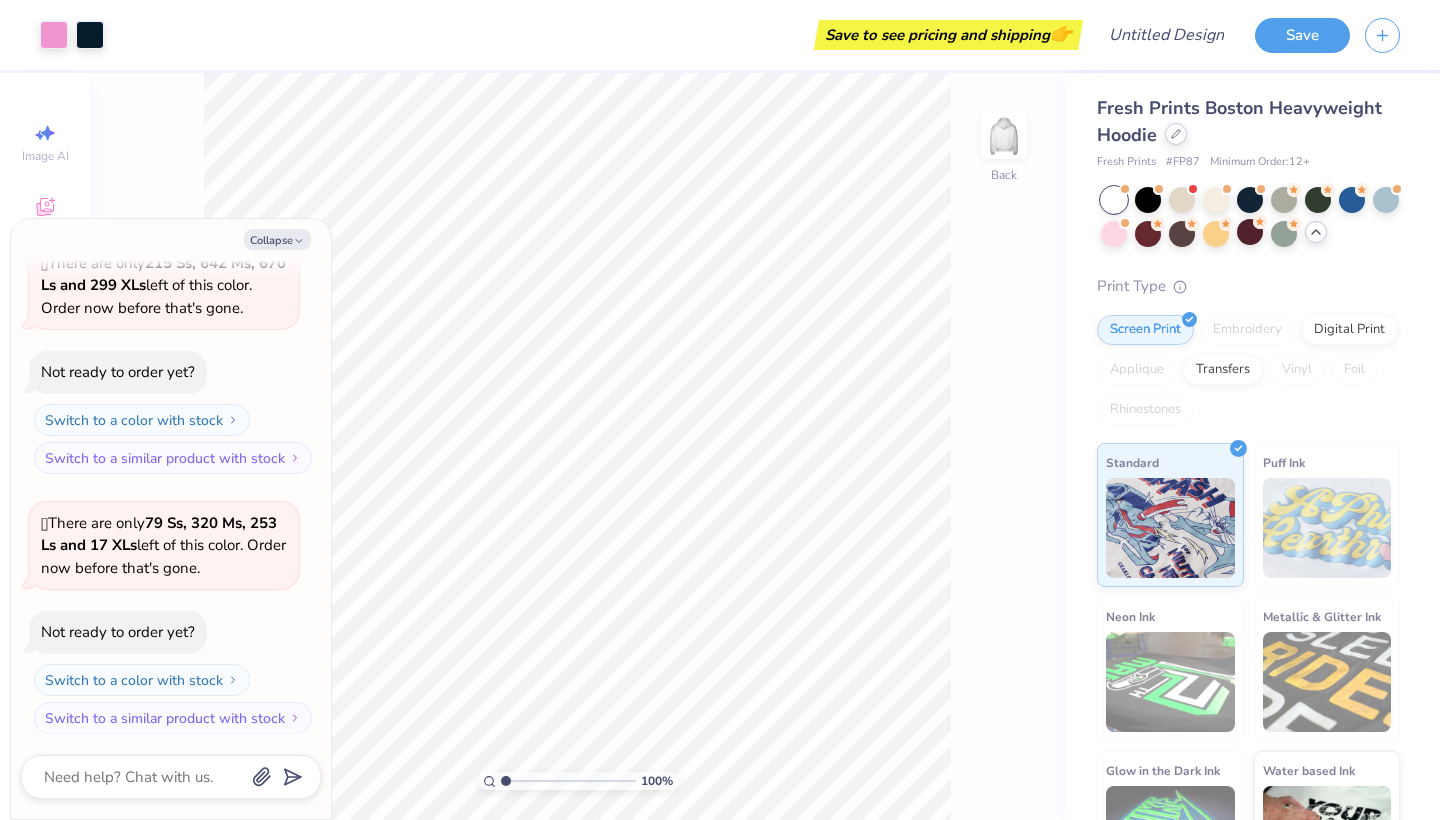 click at bounding box center (1176, 134) 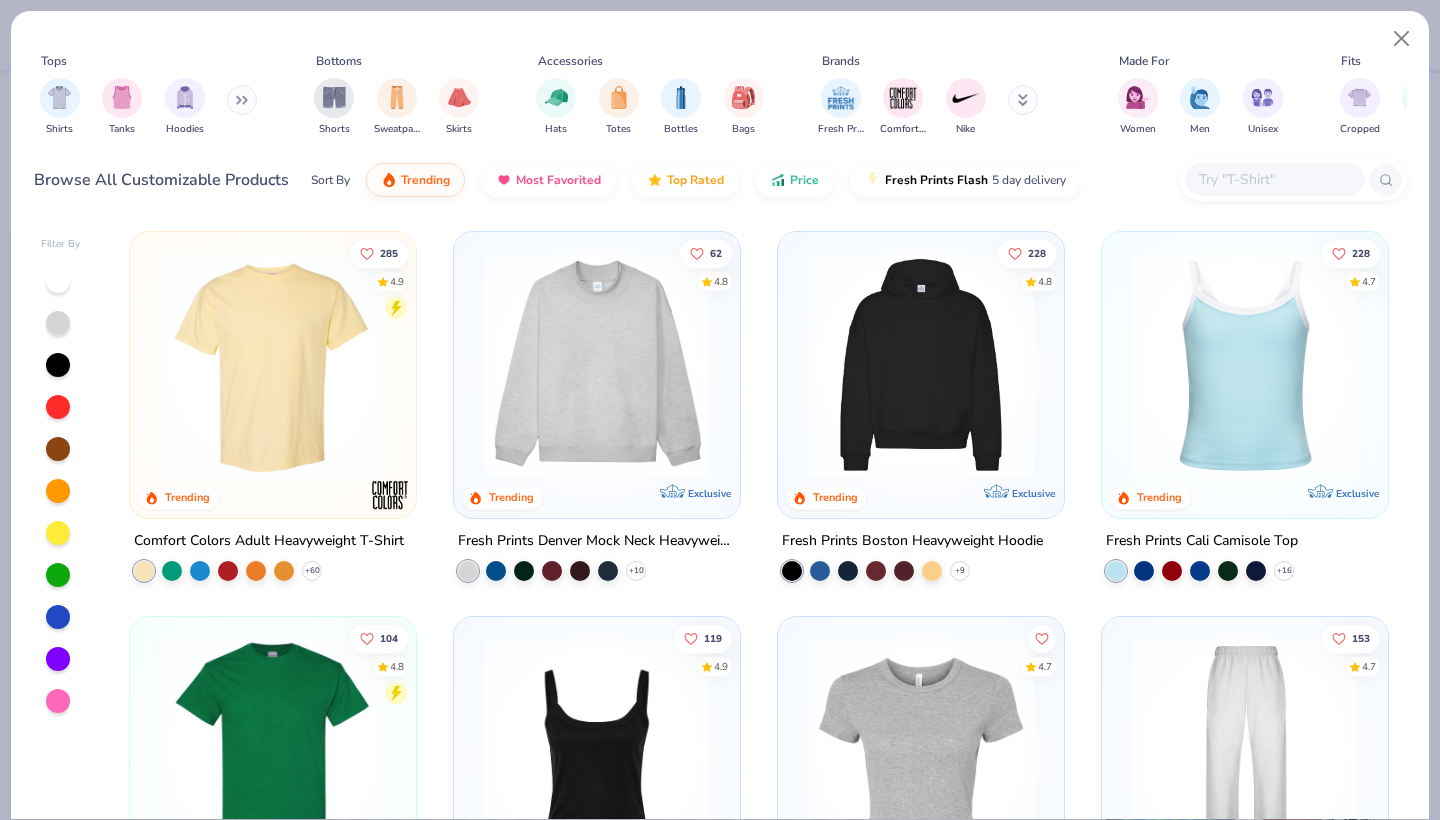 click at bounding box center (1274, 179) 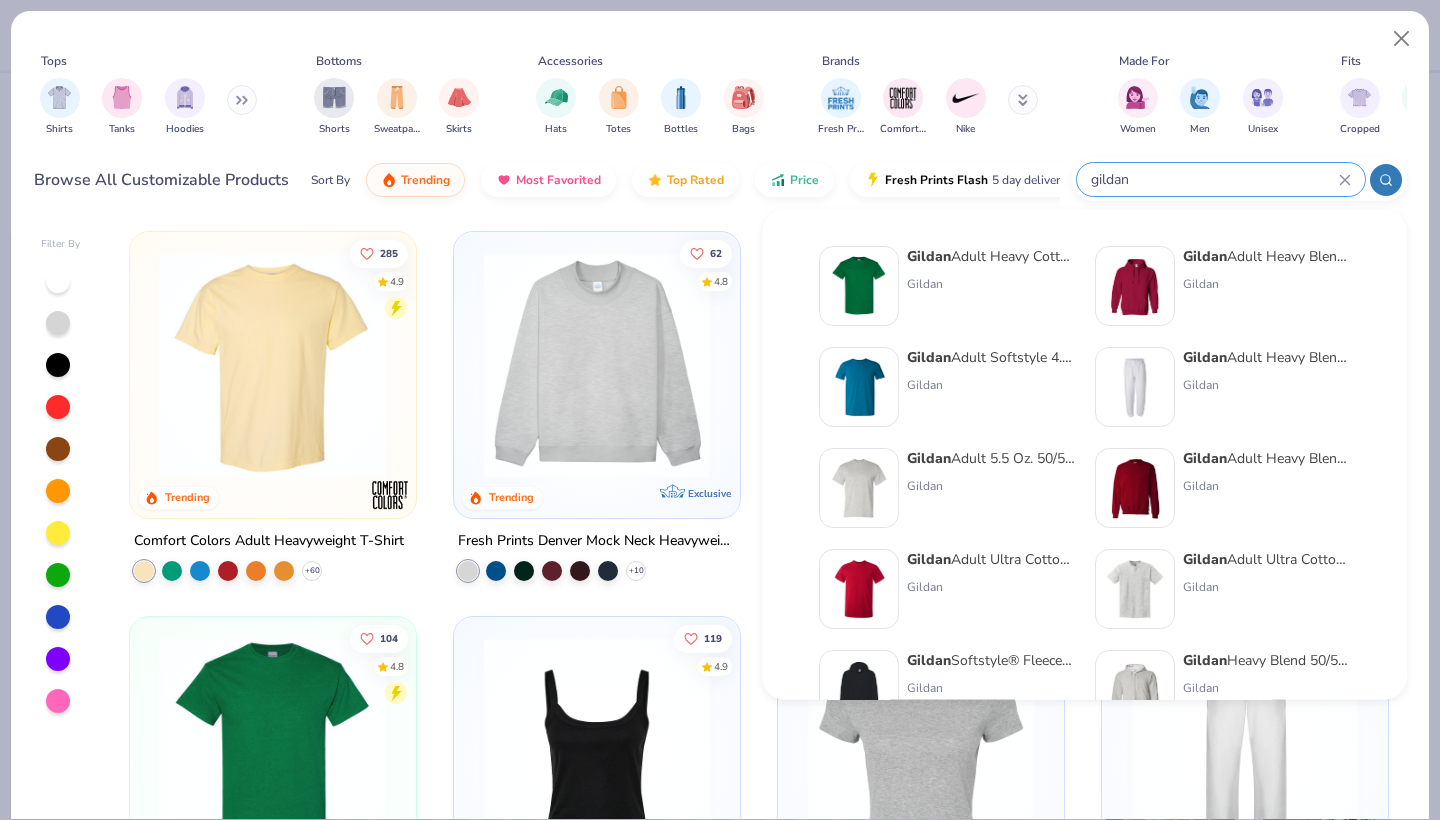 type on "gildan" 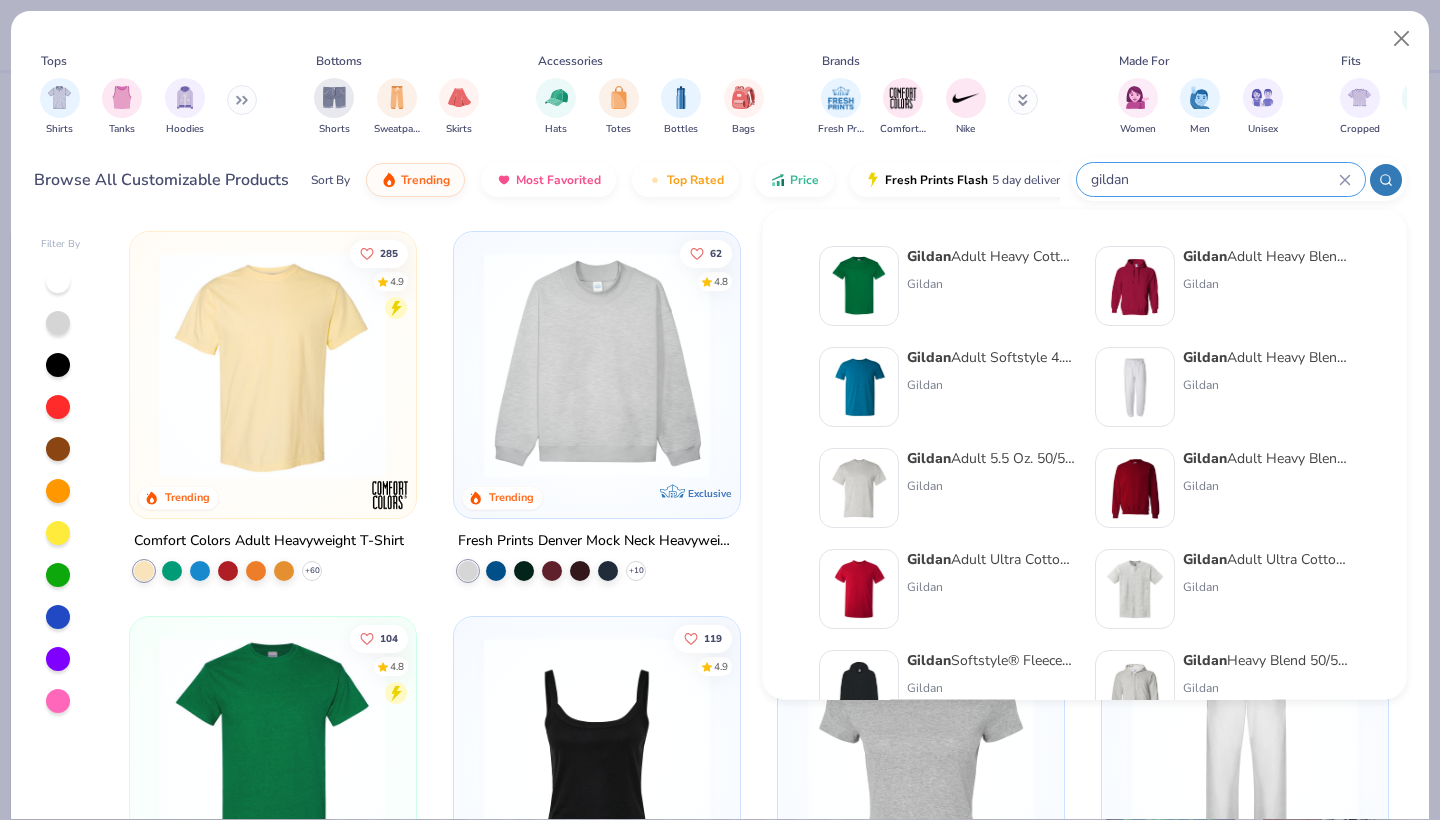 click at bounding box center (1135, 488) 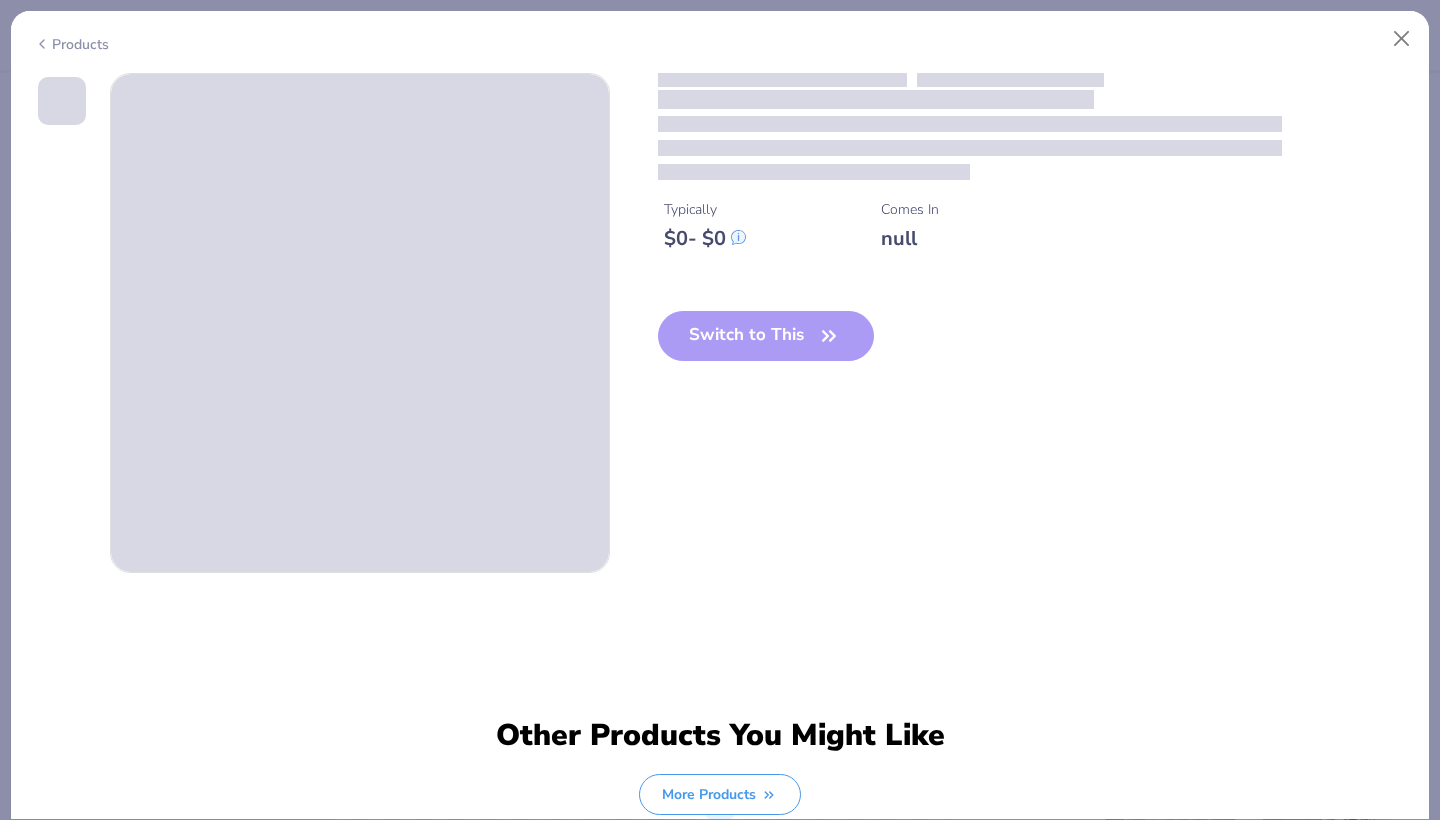 type 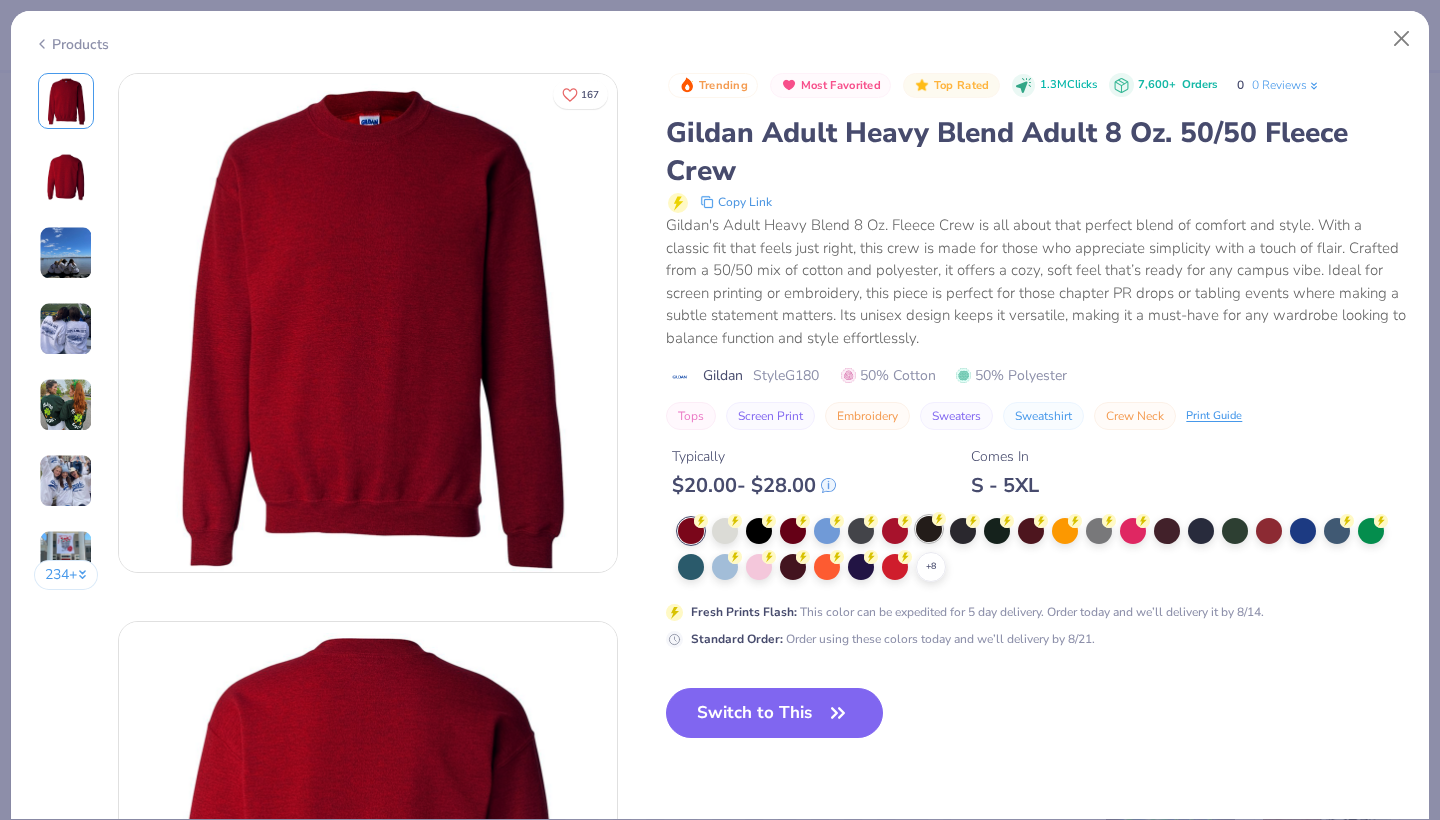 click at bounding box center (929, 529) 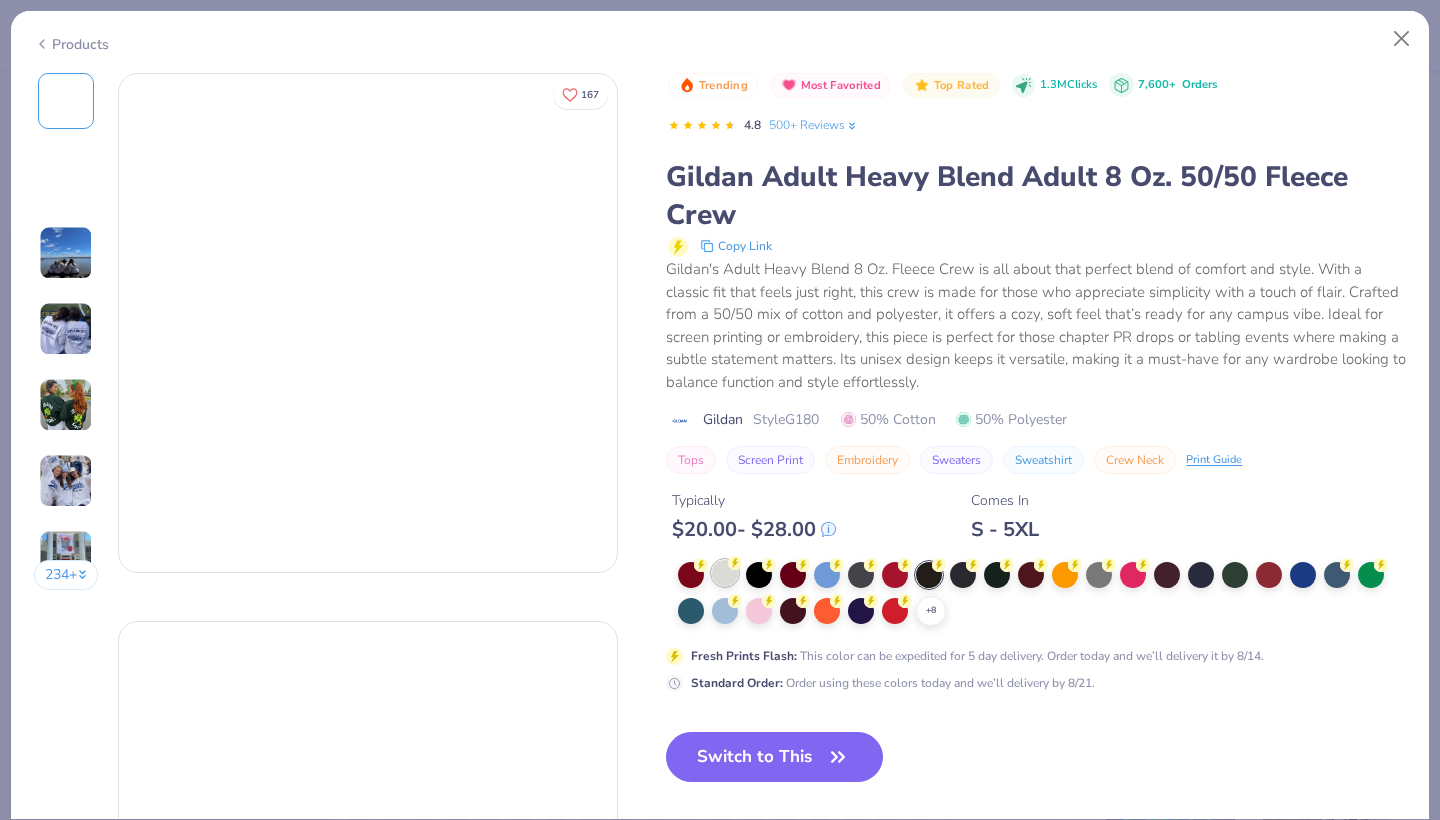 click at bounding box center [725, 573] 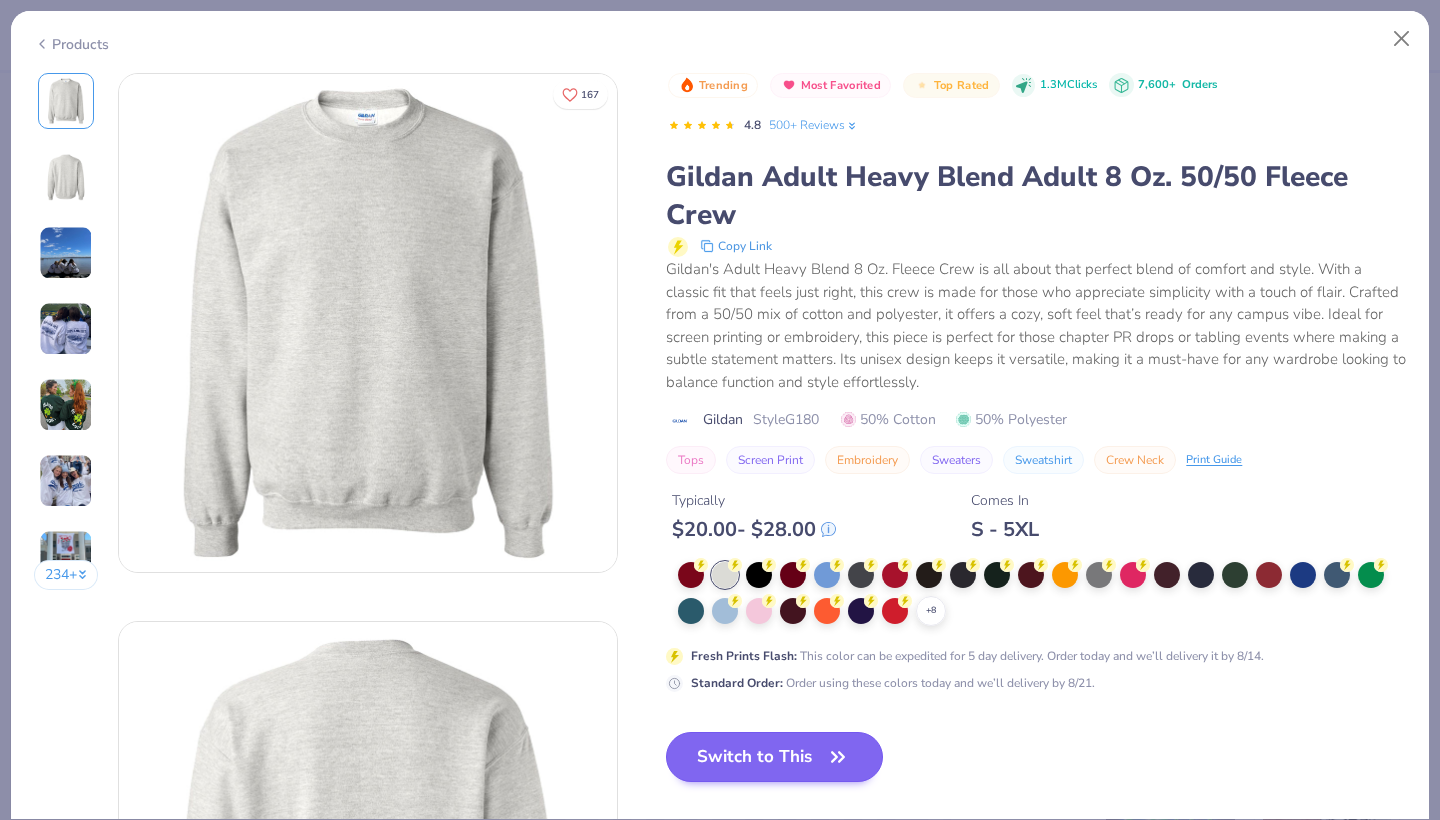 click on "Switch to This" at bounding box center [774, 757] 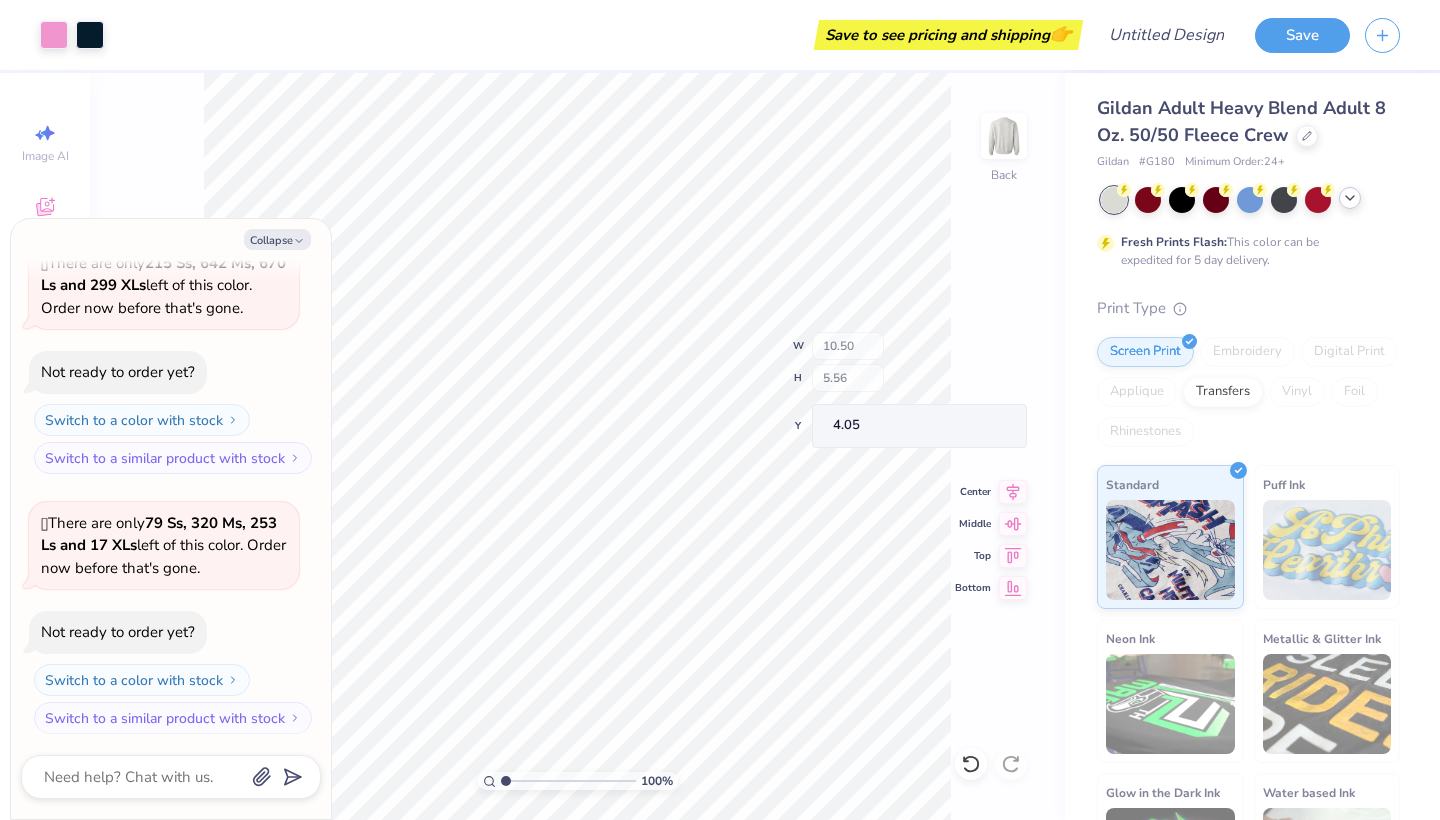 type on "x" 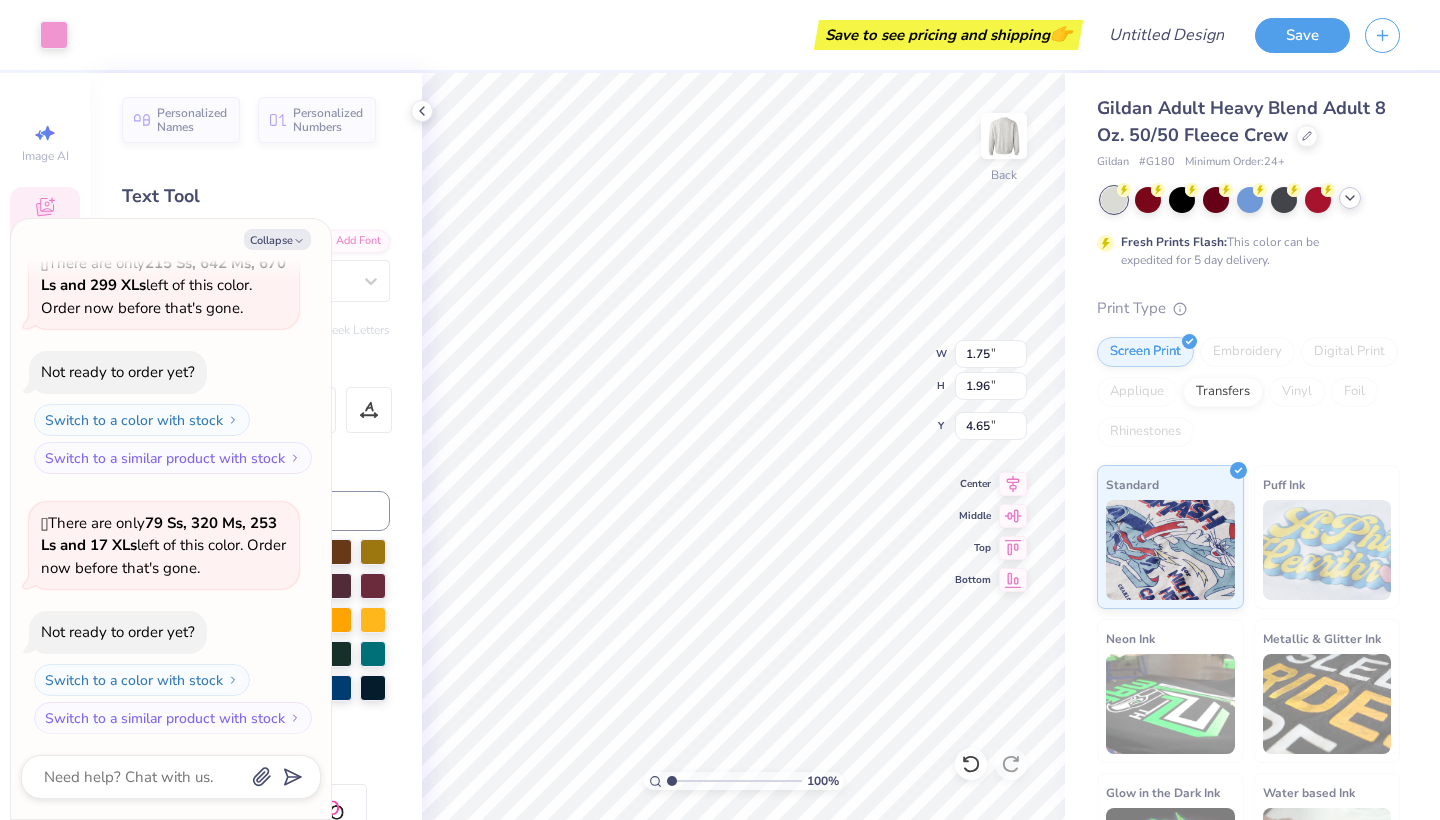 type on "x" 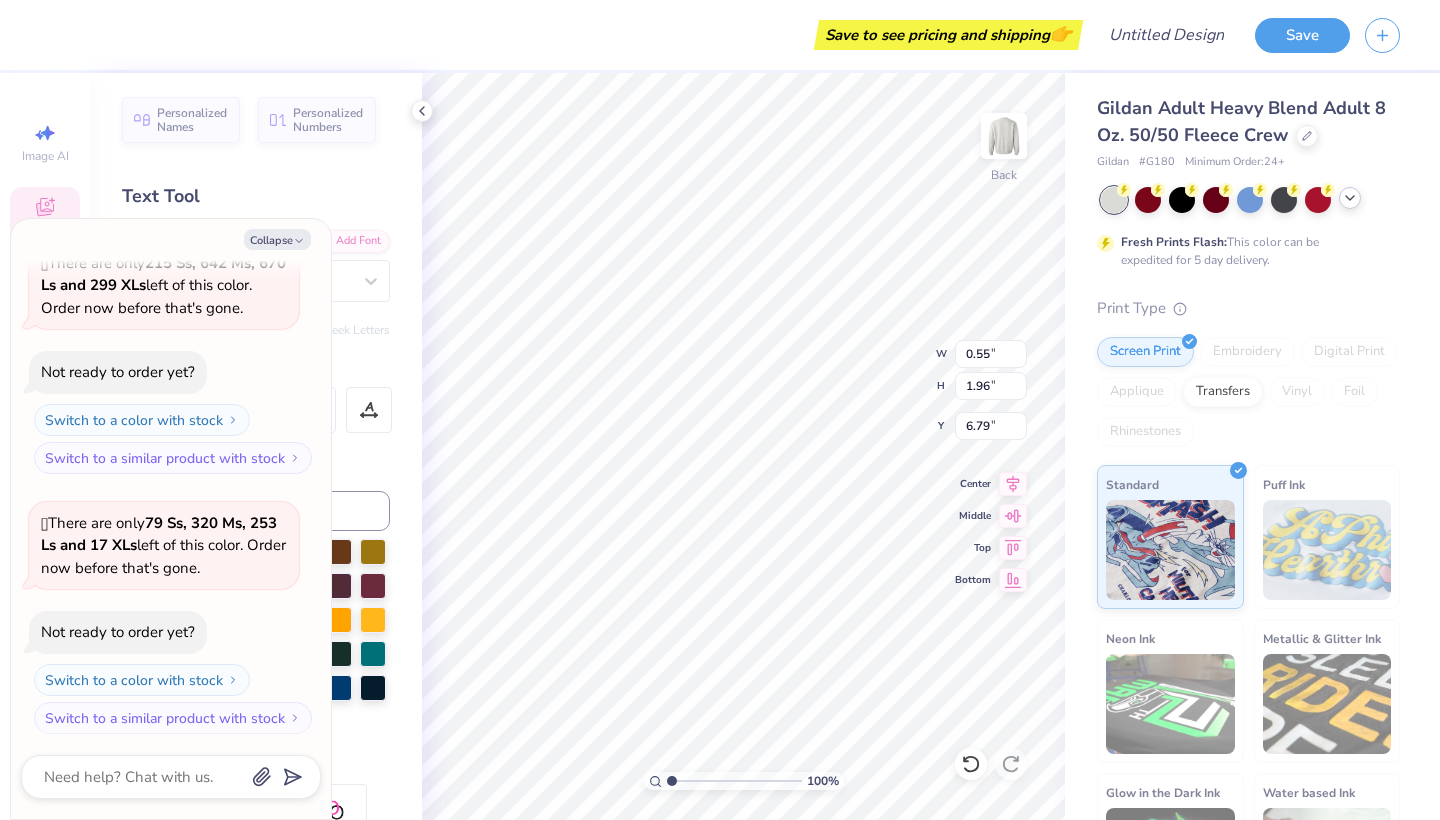 type on "x" 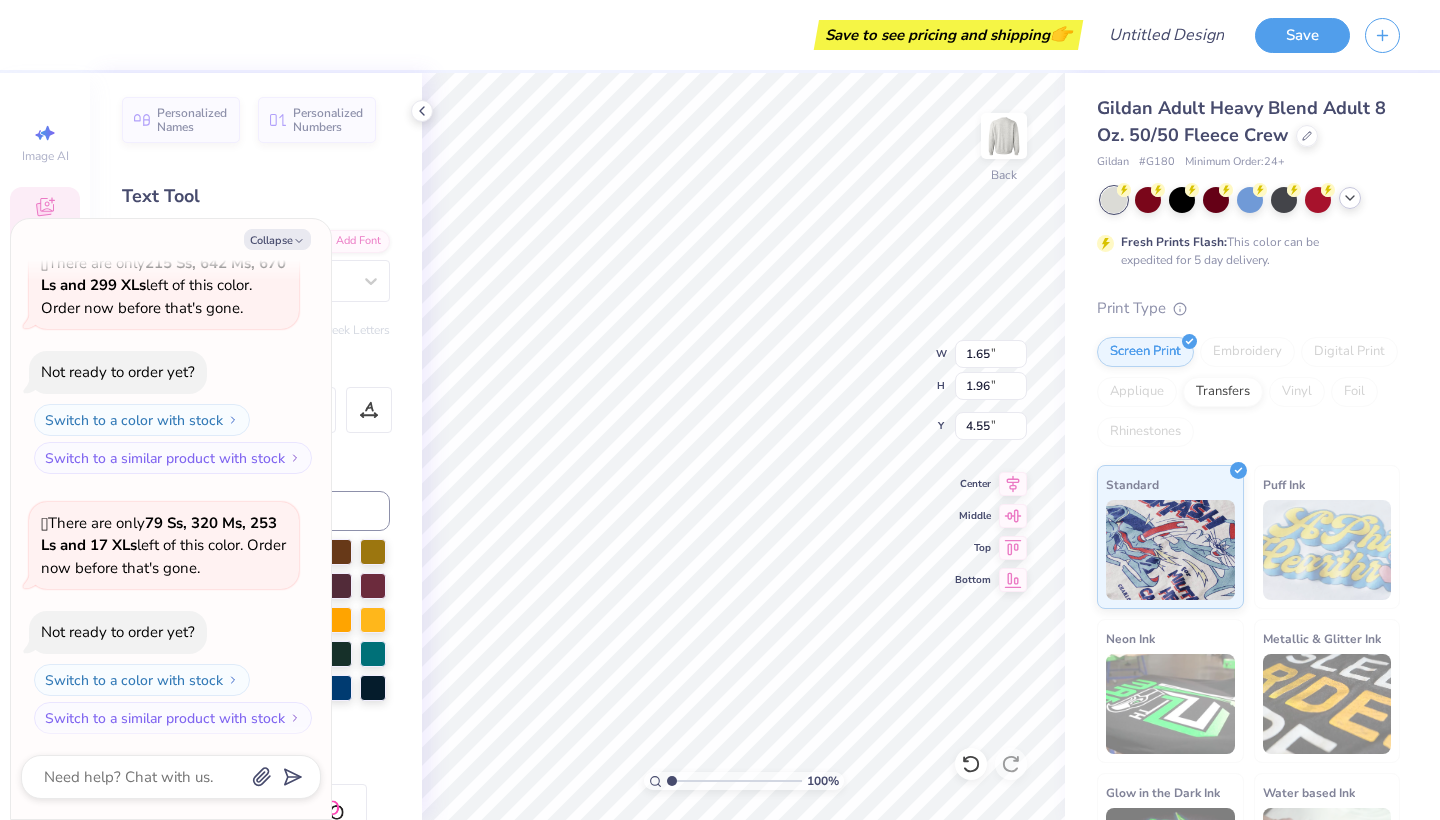 type on "x" 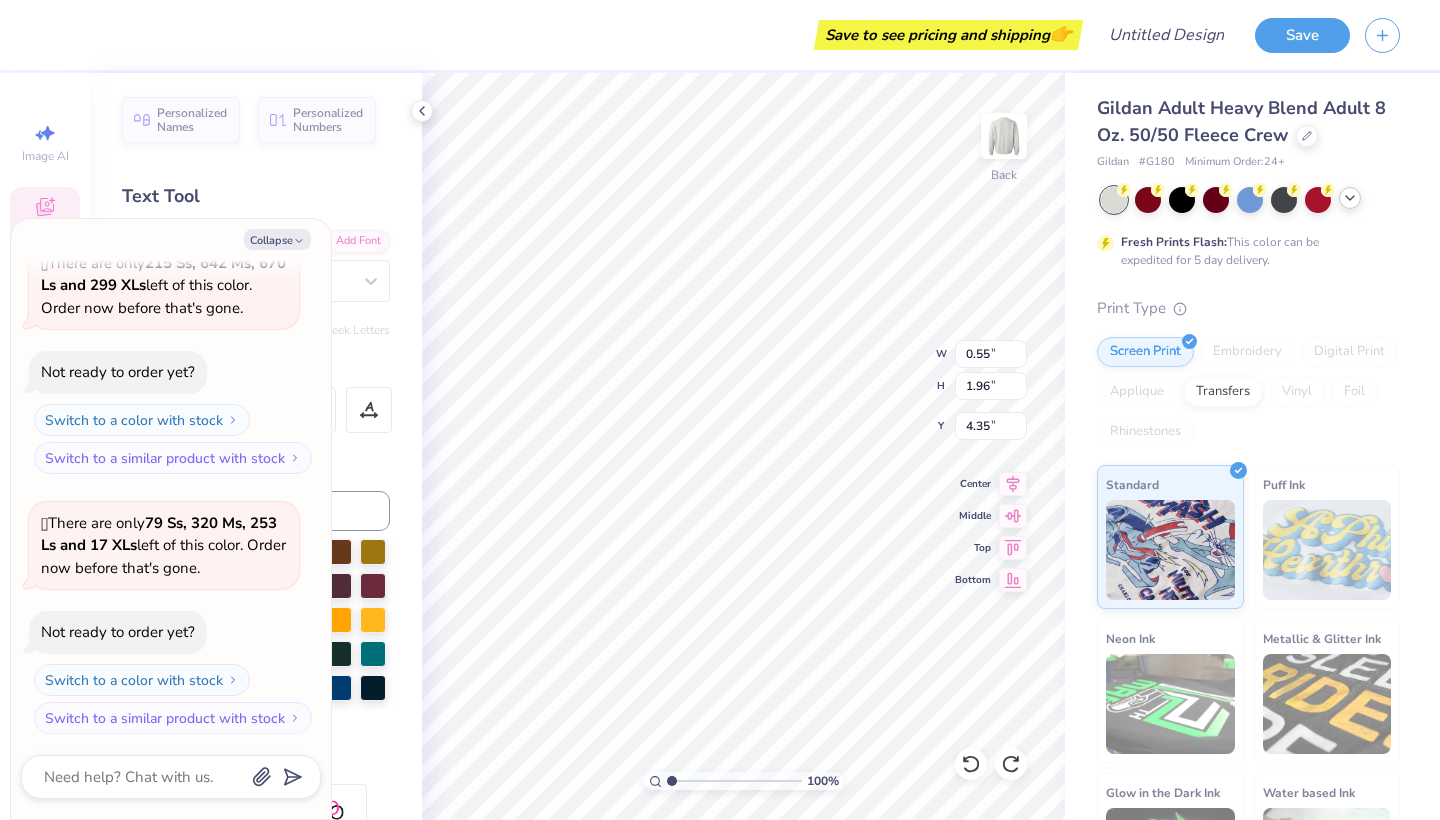 type on "x" 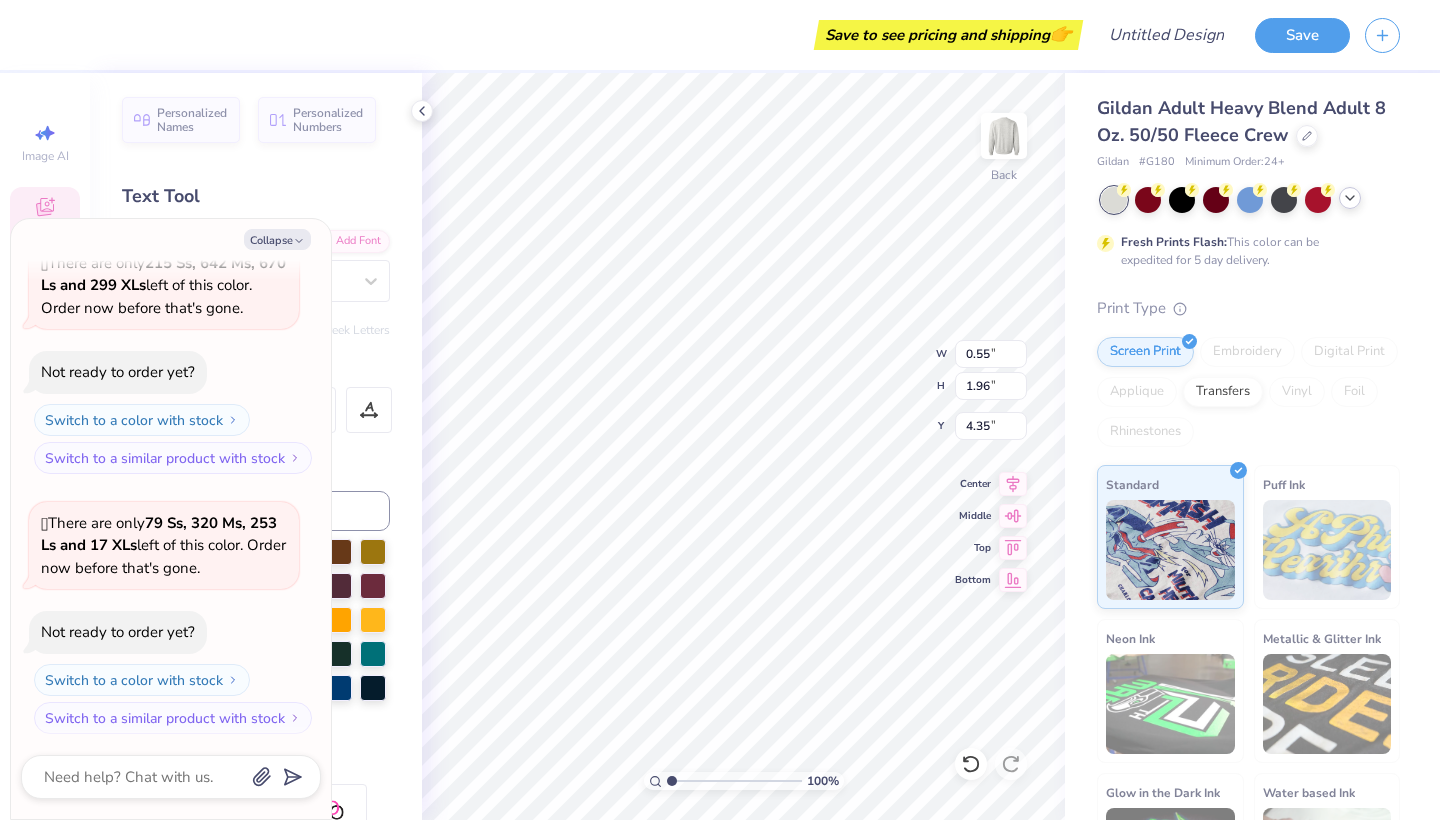 type on "x" 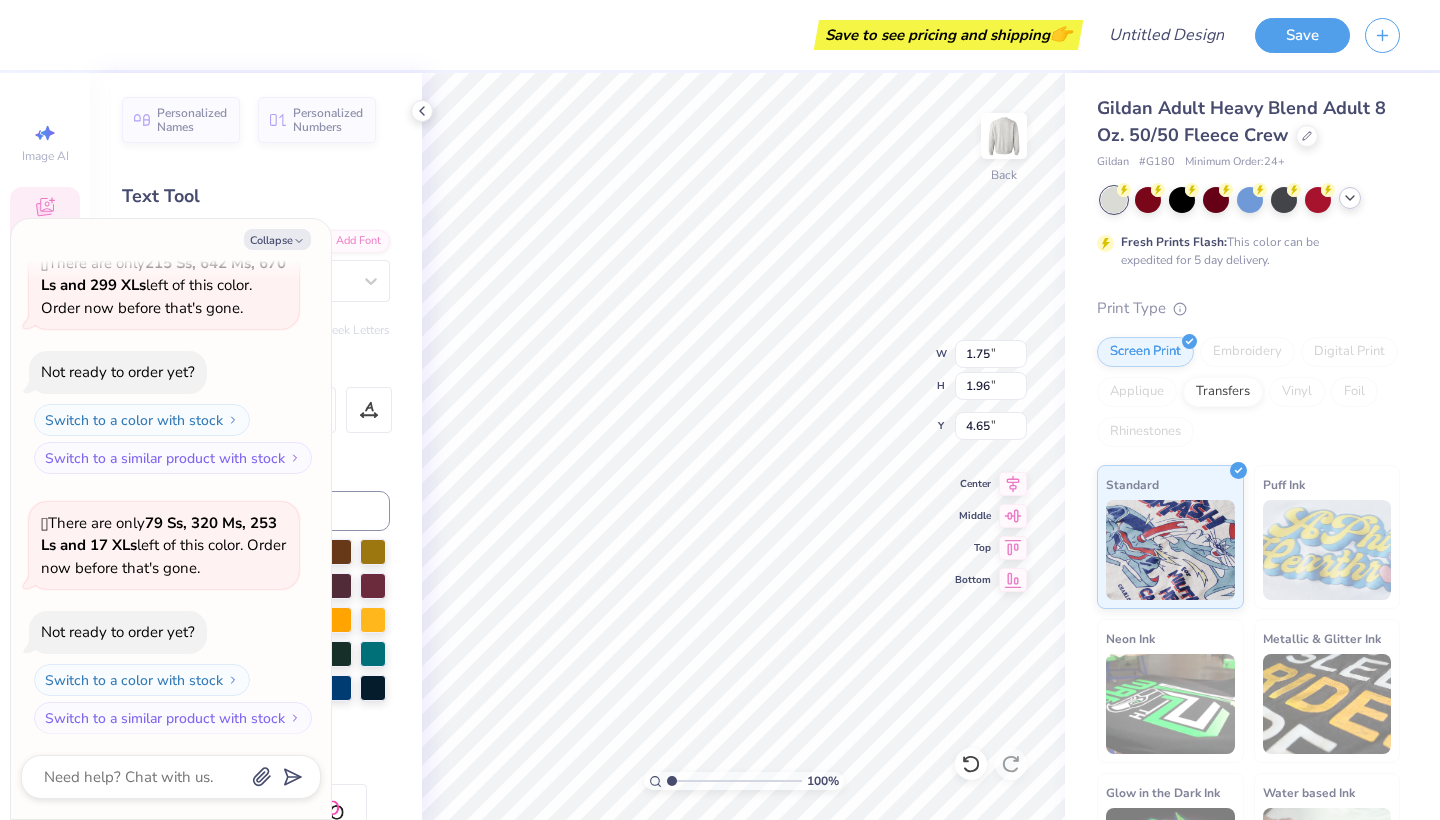 type on "x" 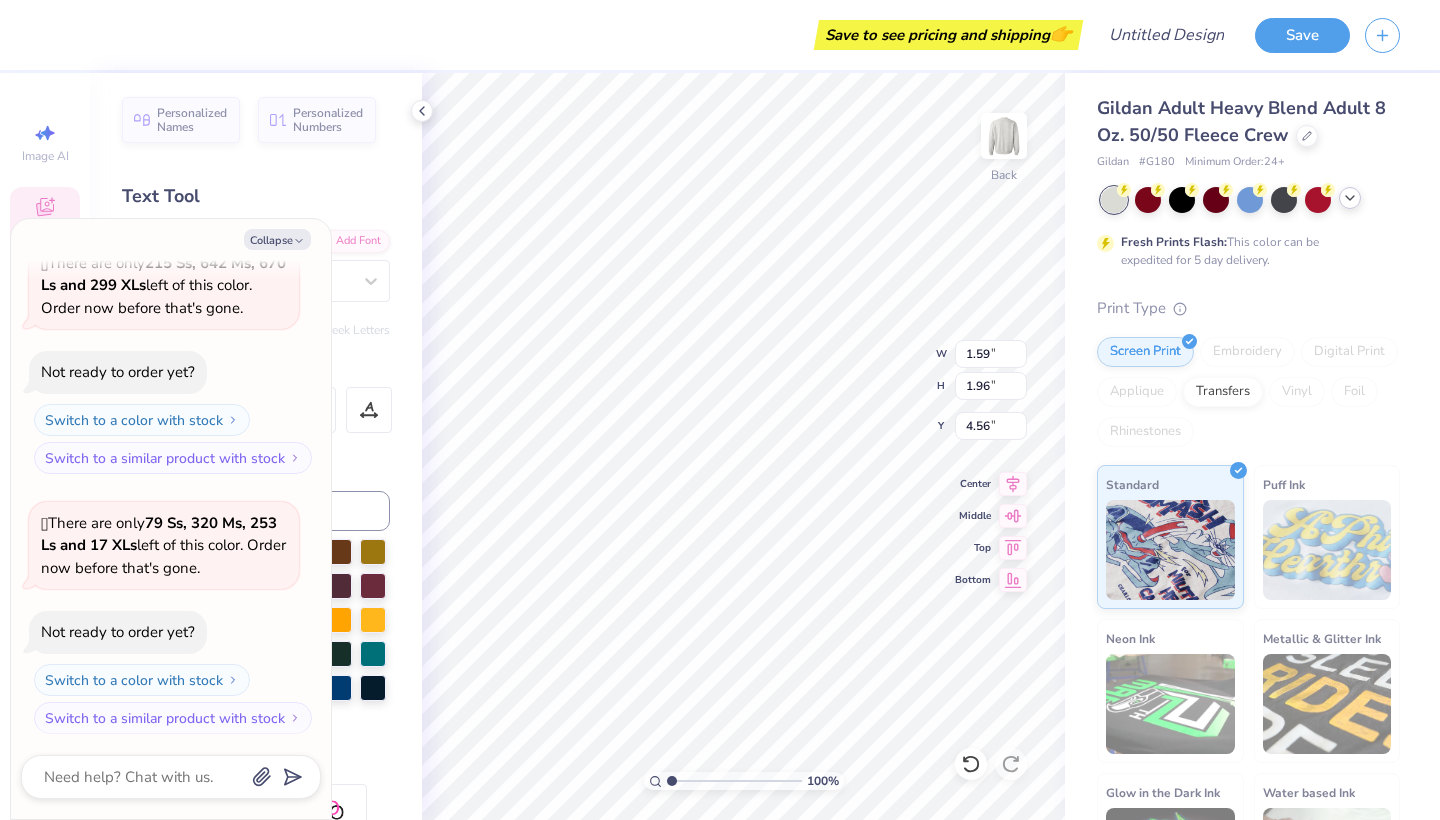 type on "x" 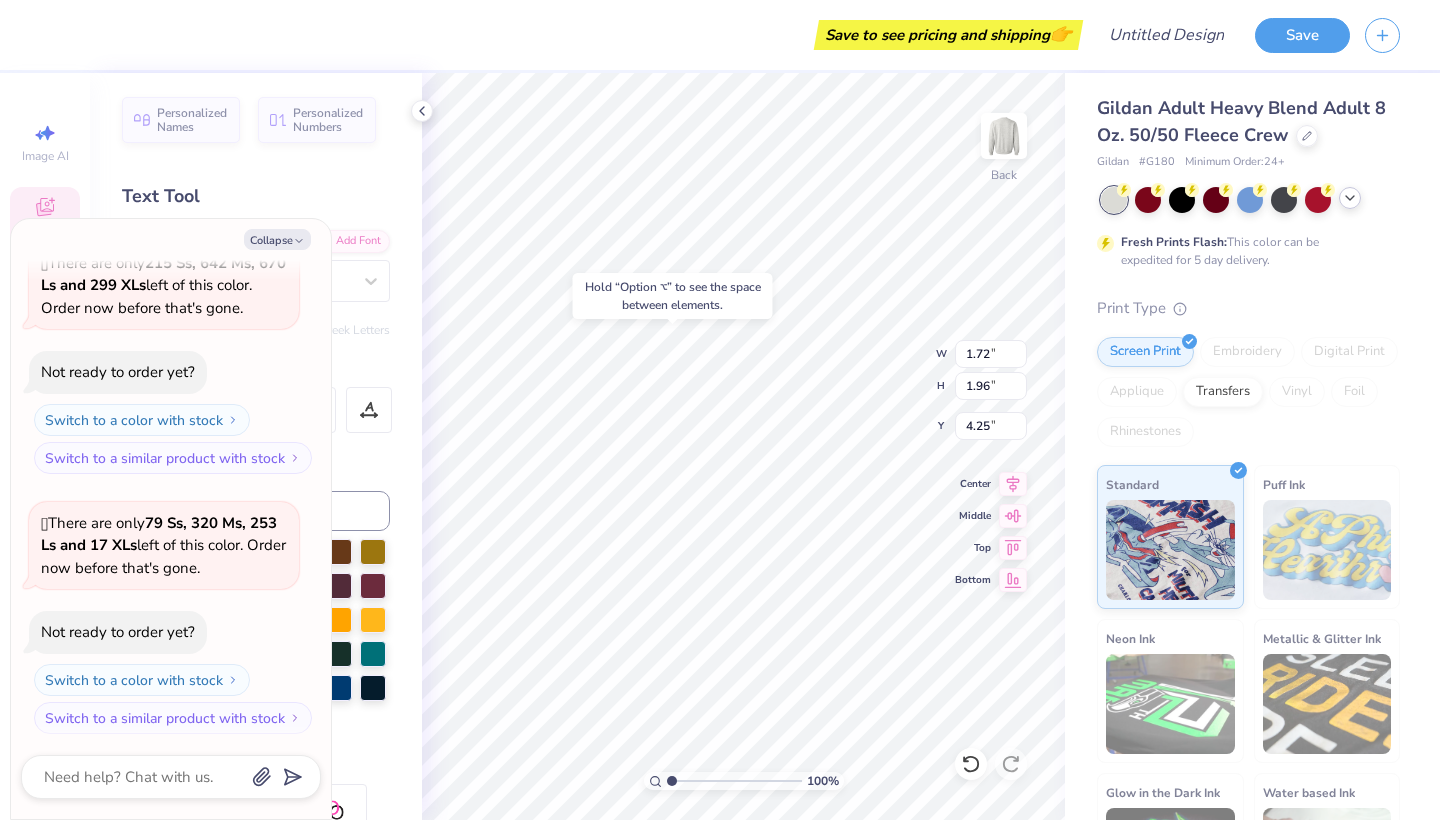type on "x" 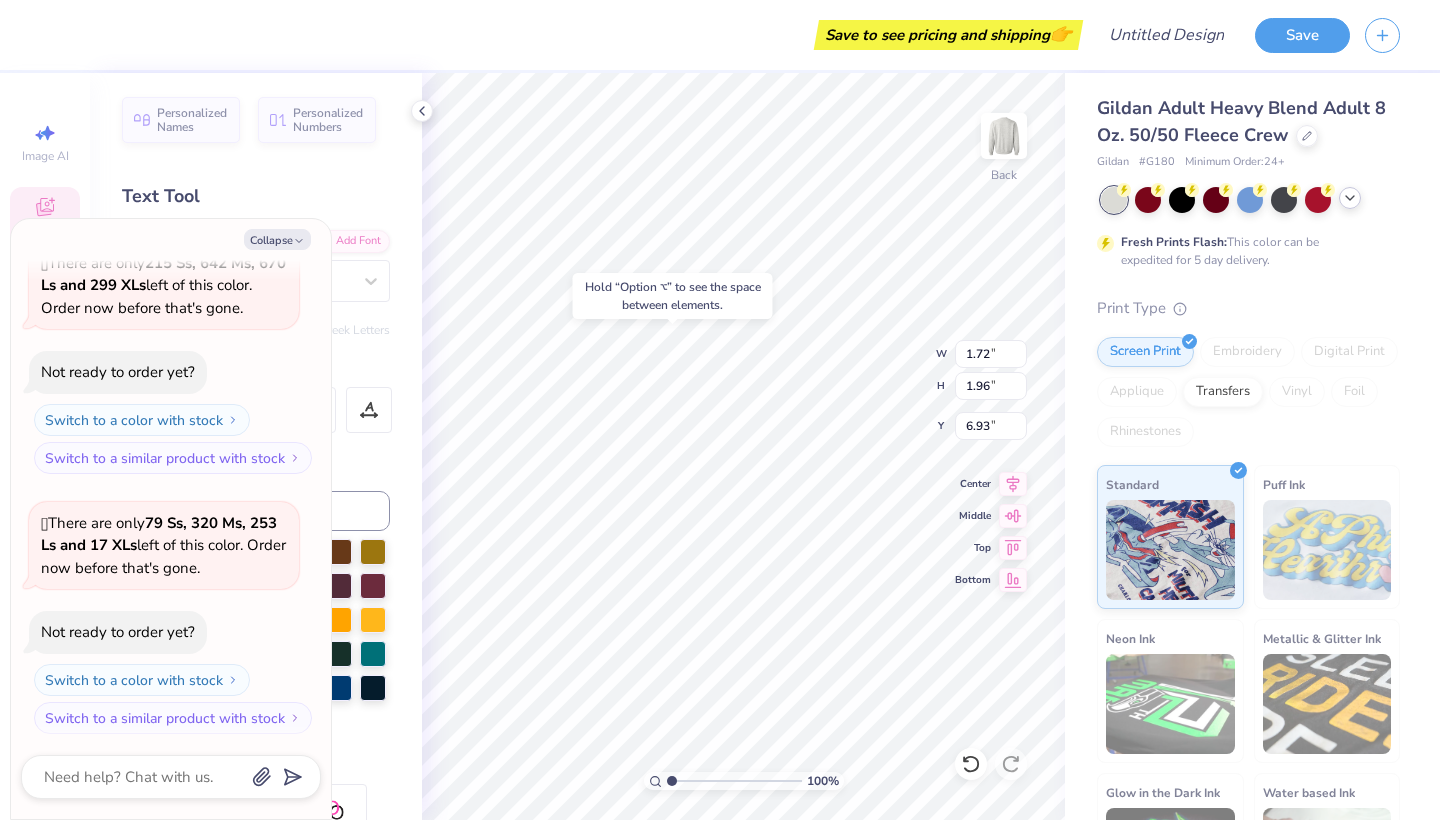 type on "x" 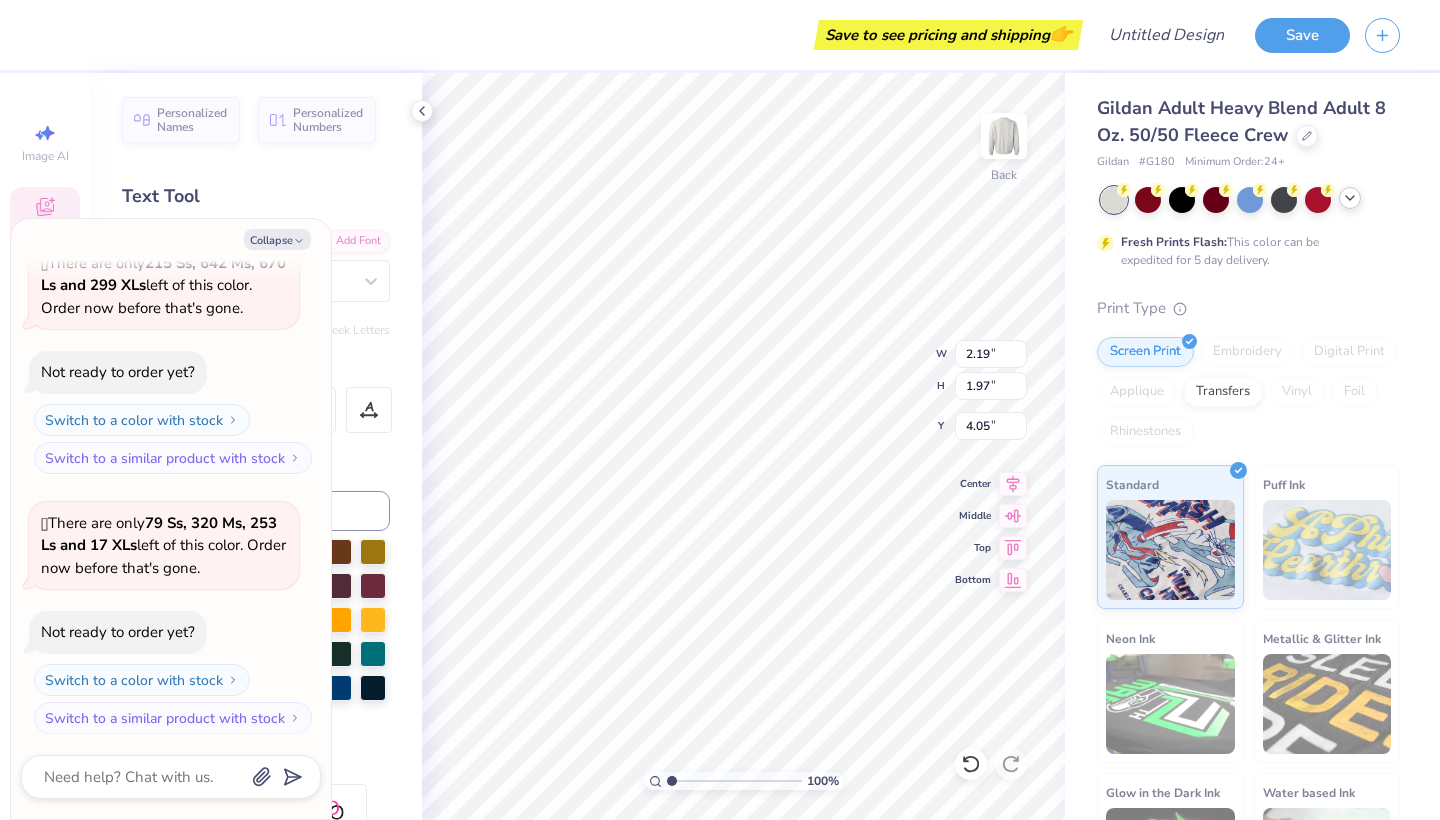 type on "x" 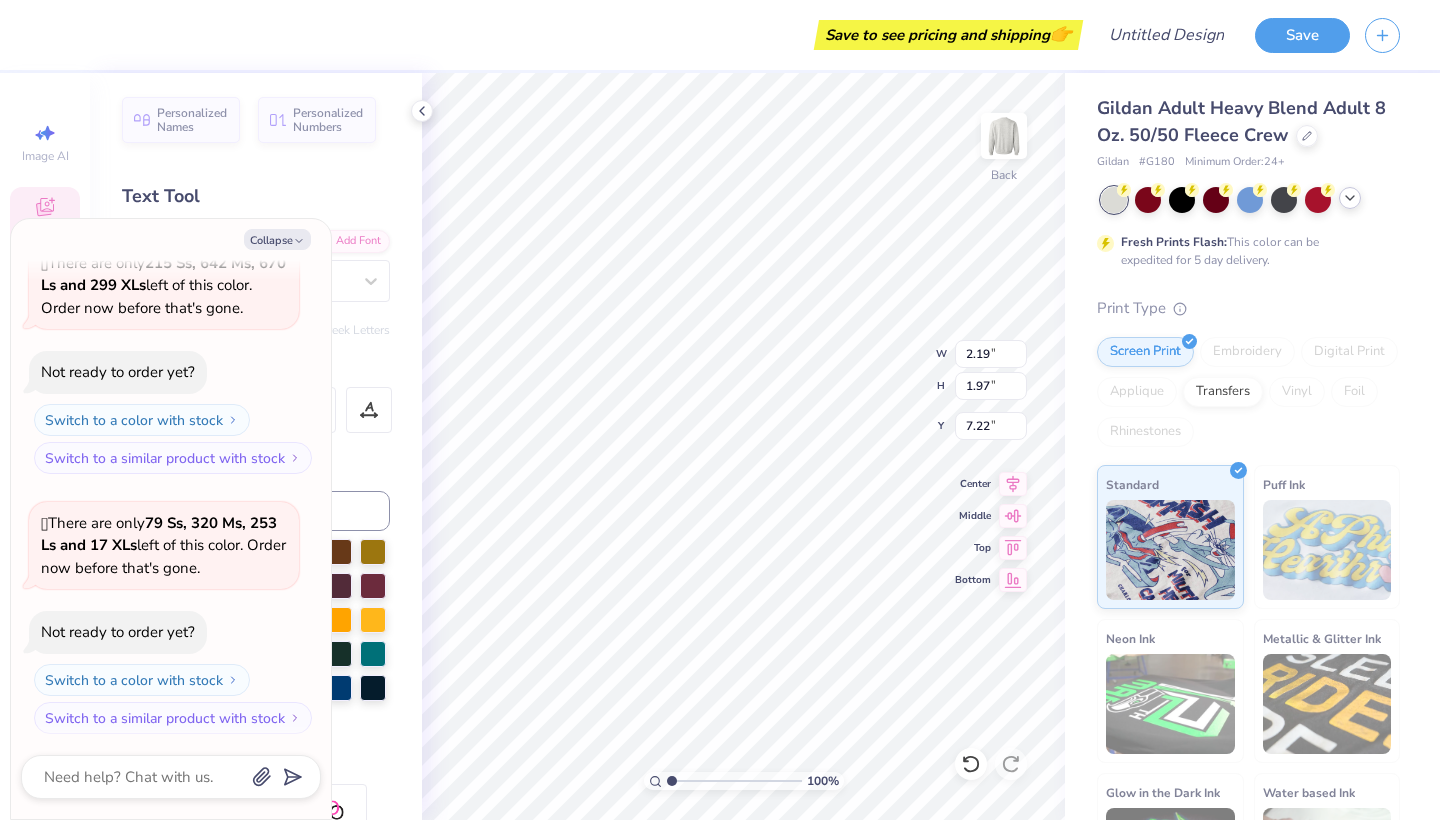 type on "x" 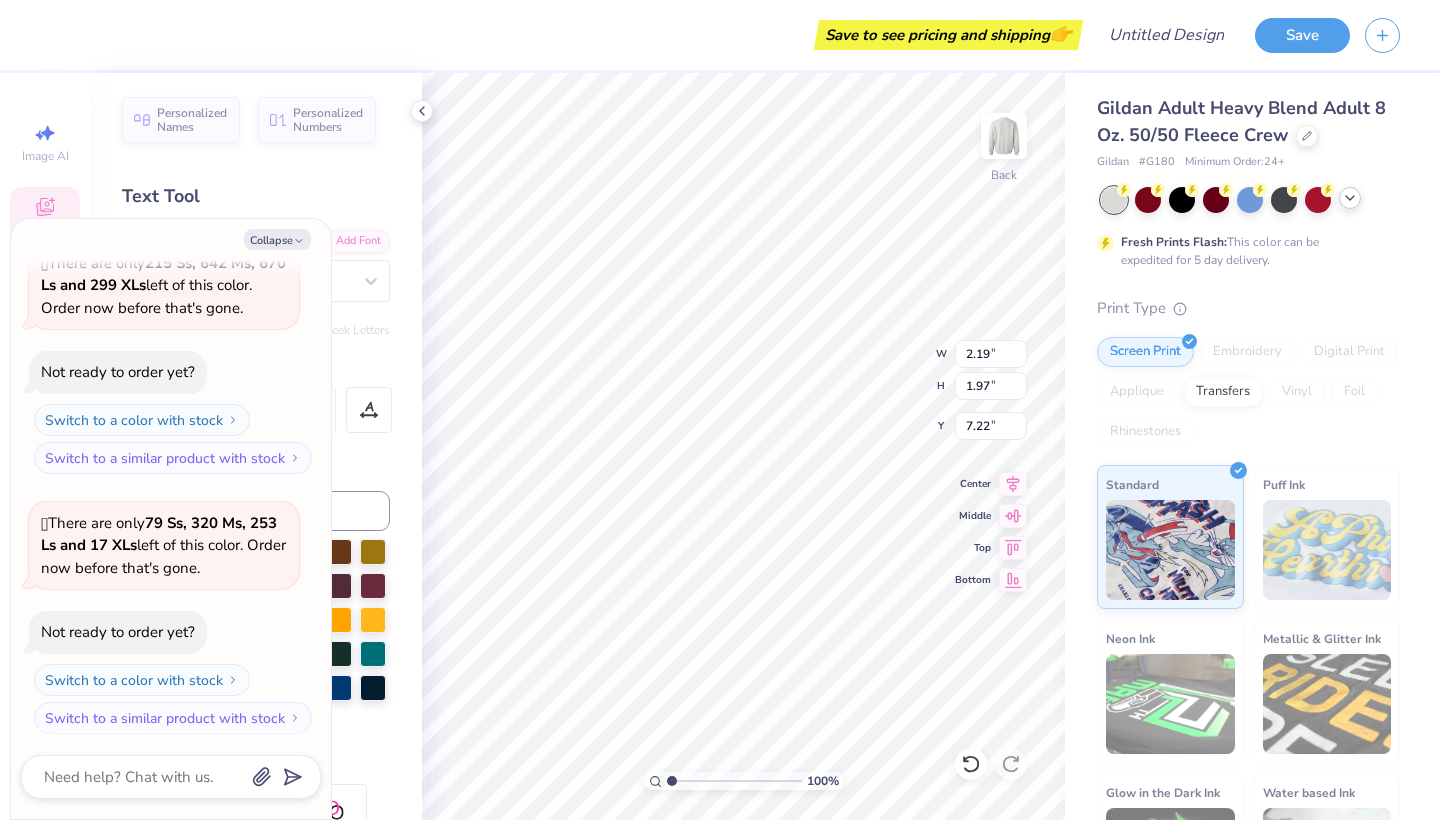 type on "1.78" 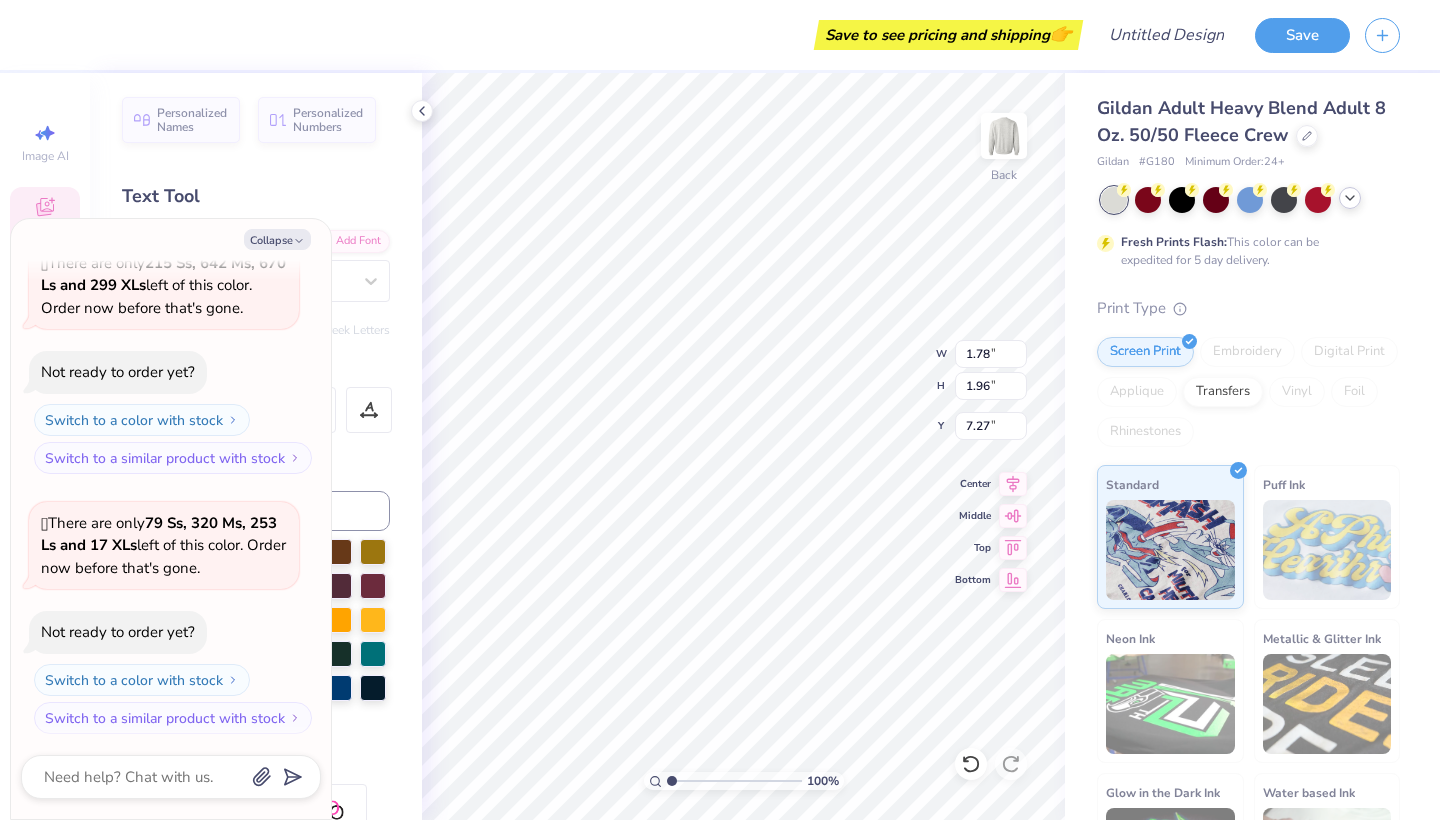 type on "x" 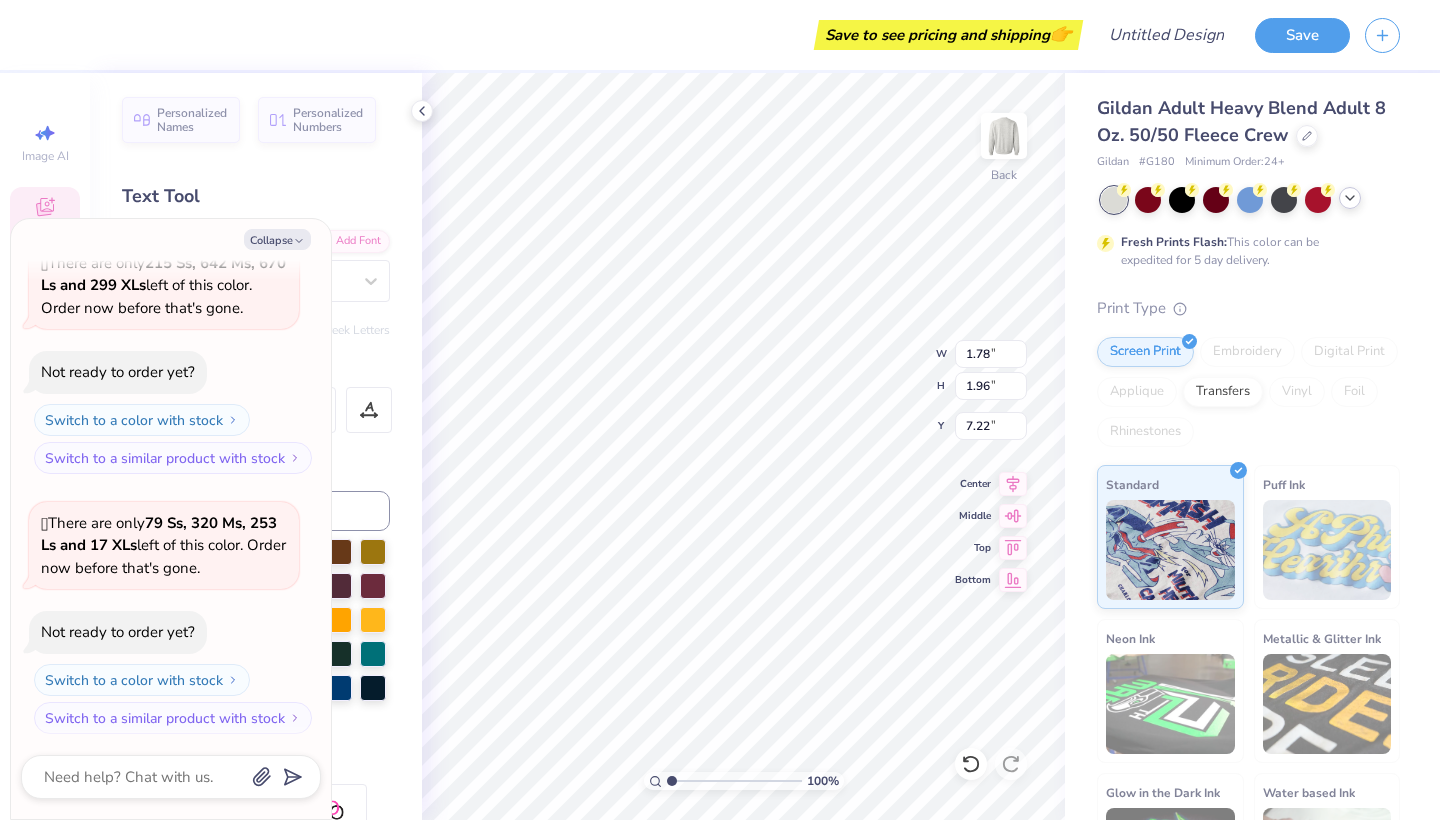 type on "x" 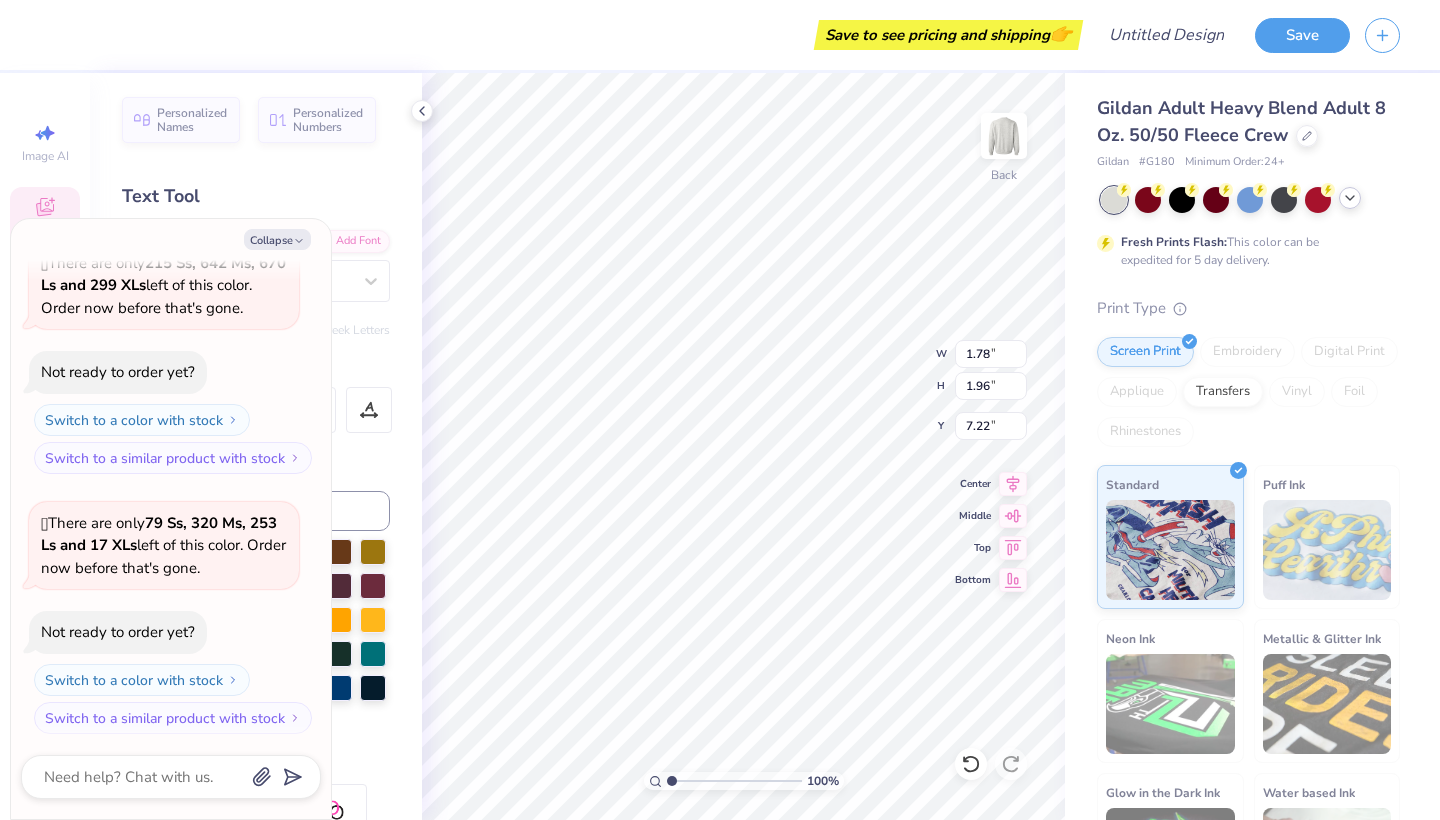 type on "1.65" 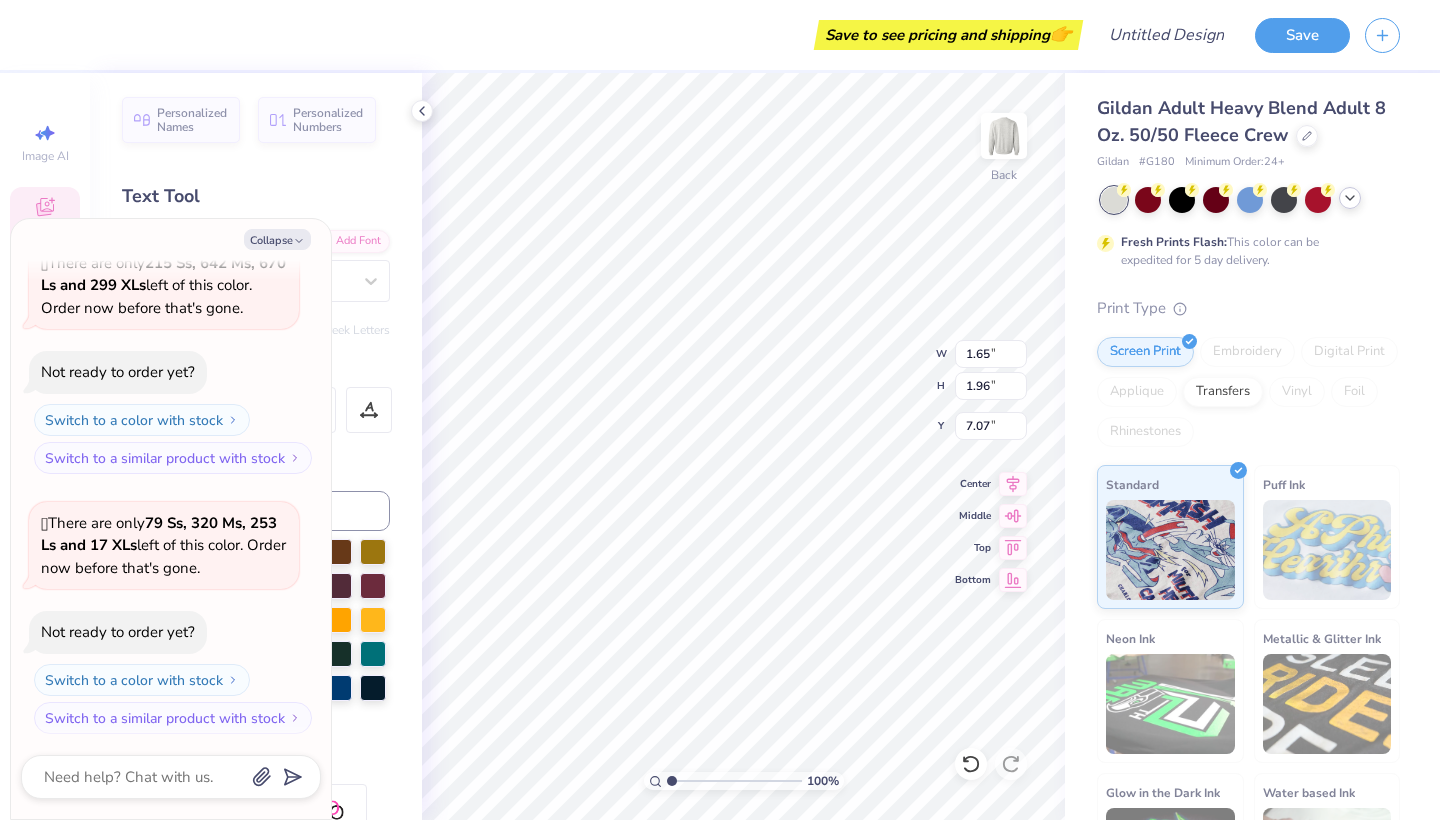 type on "x" 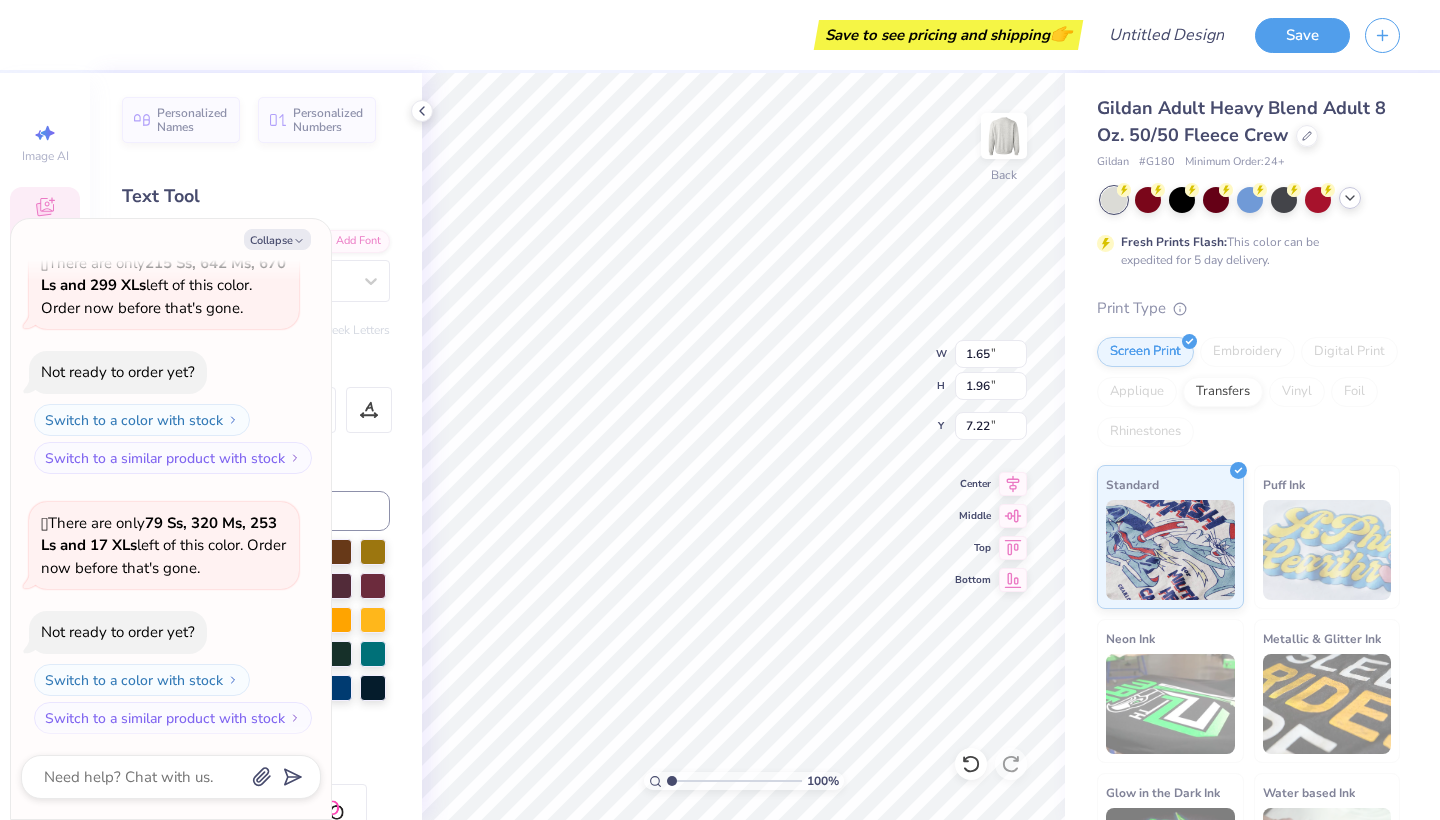 type on "x" 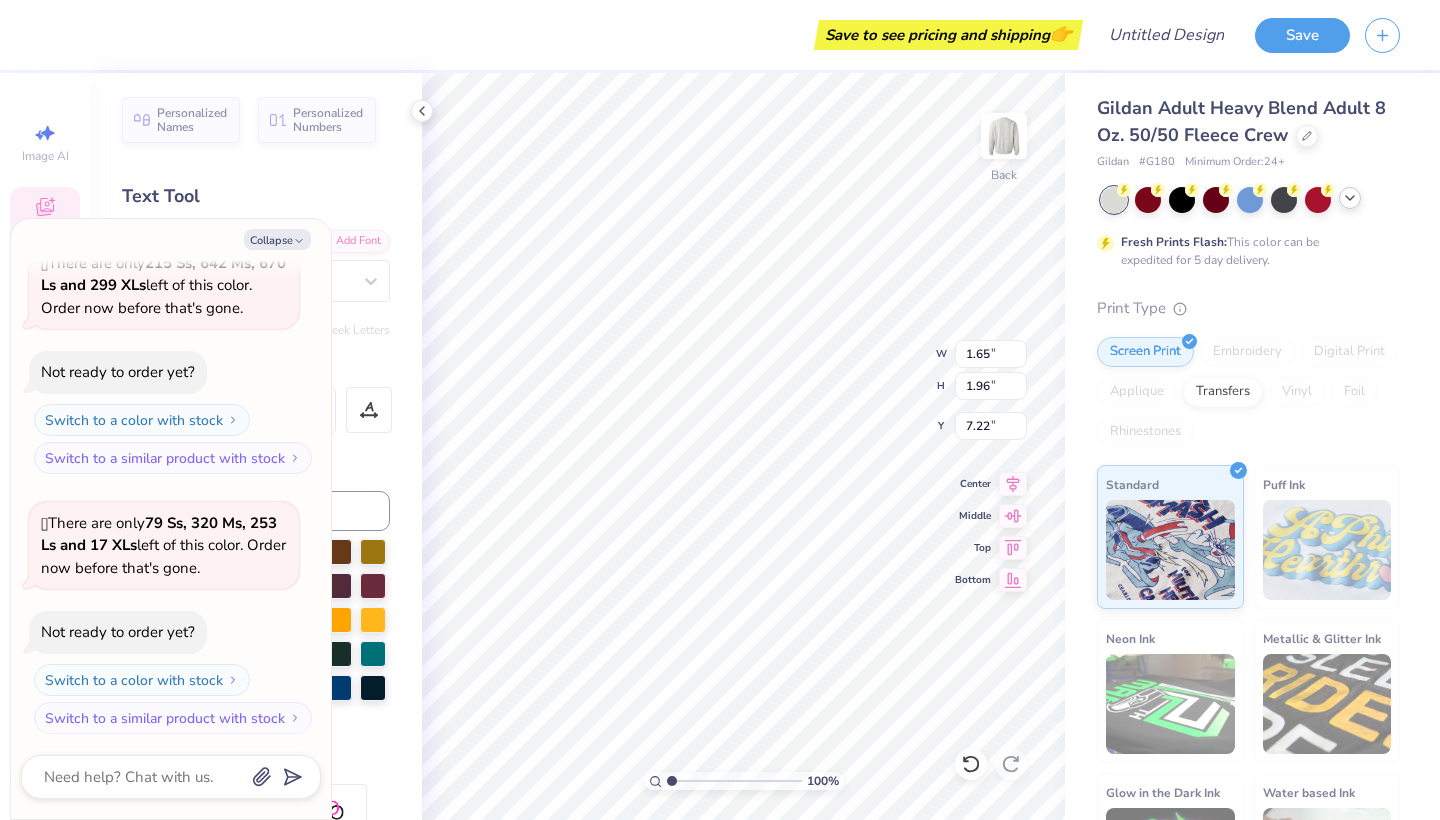 type on "1.71" 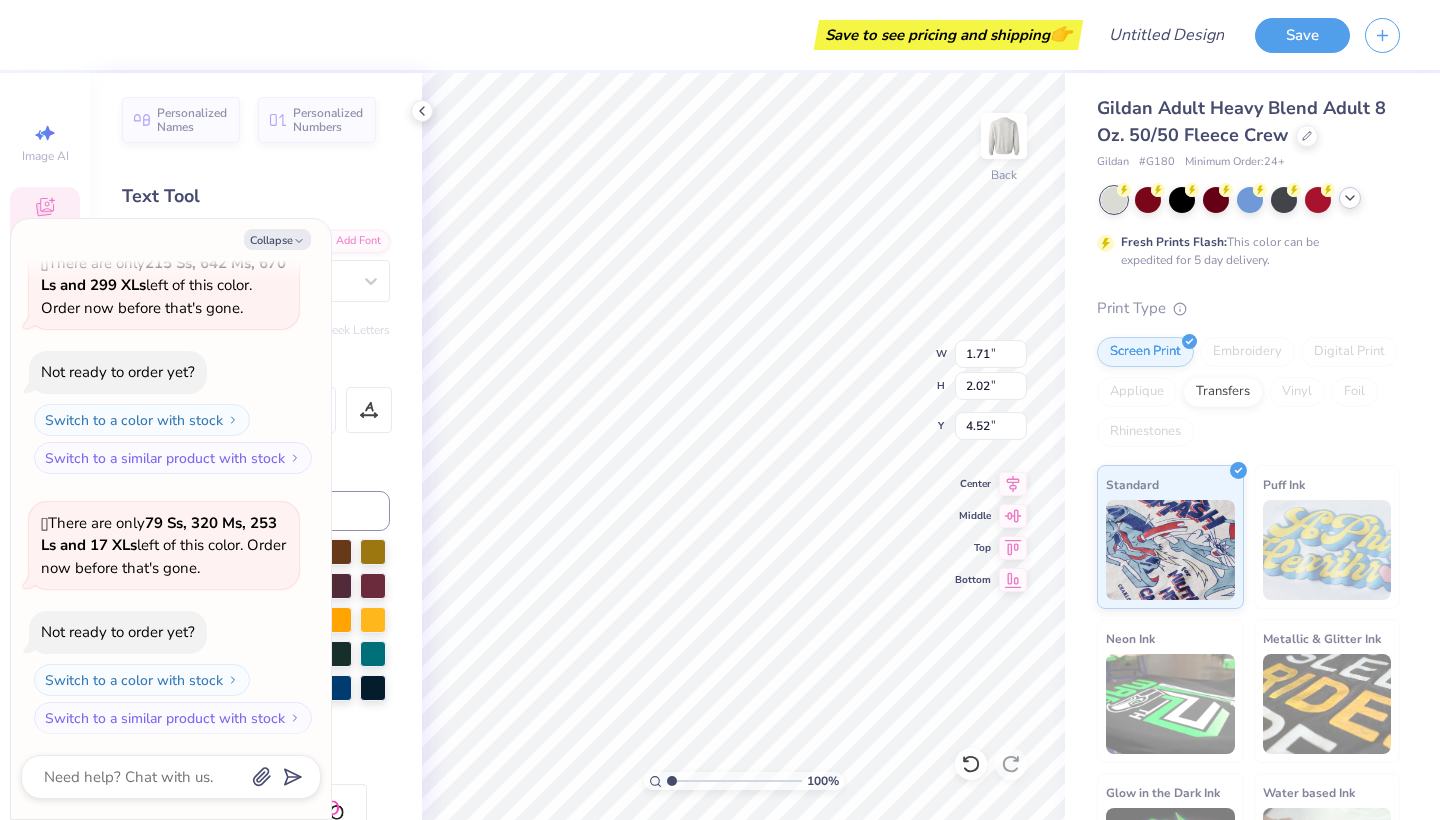 type on "x" 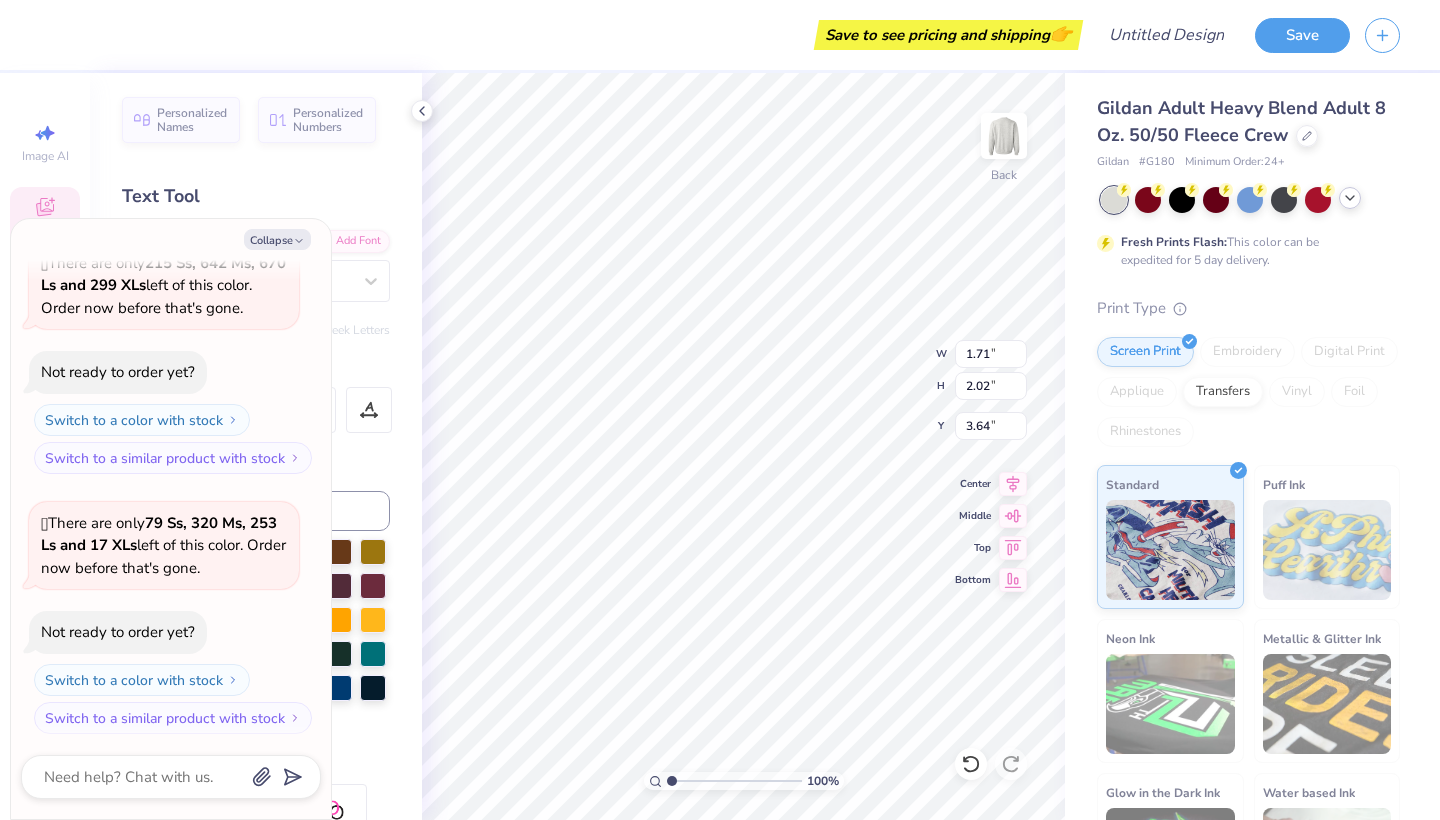 type on "x" 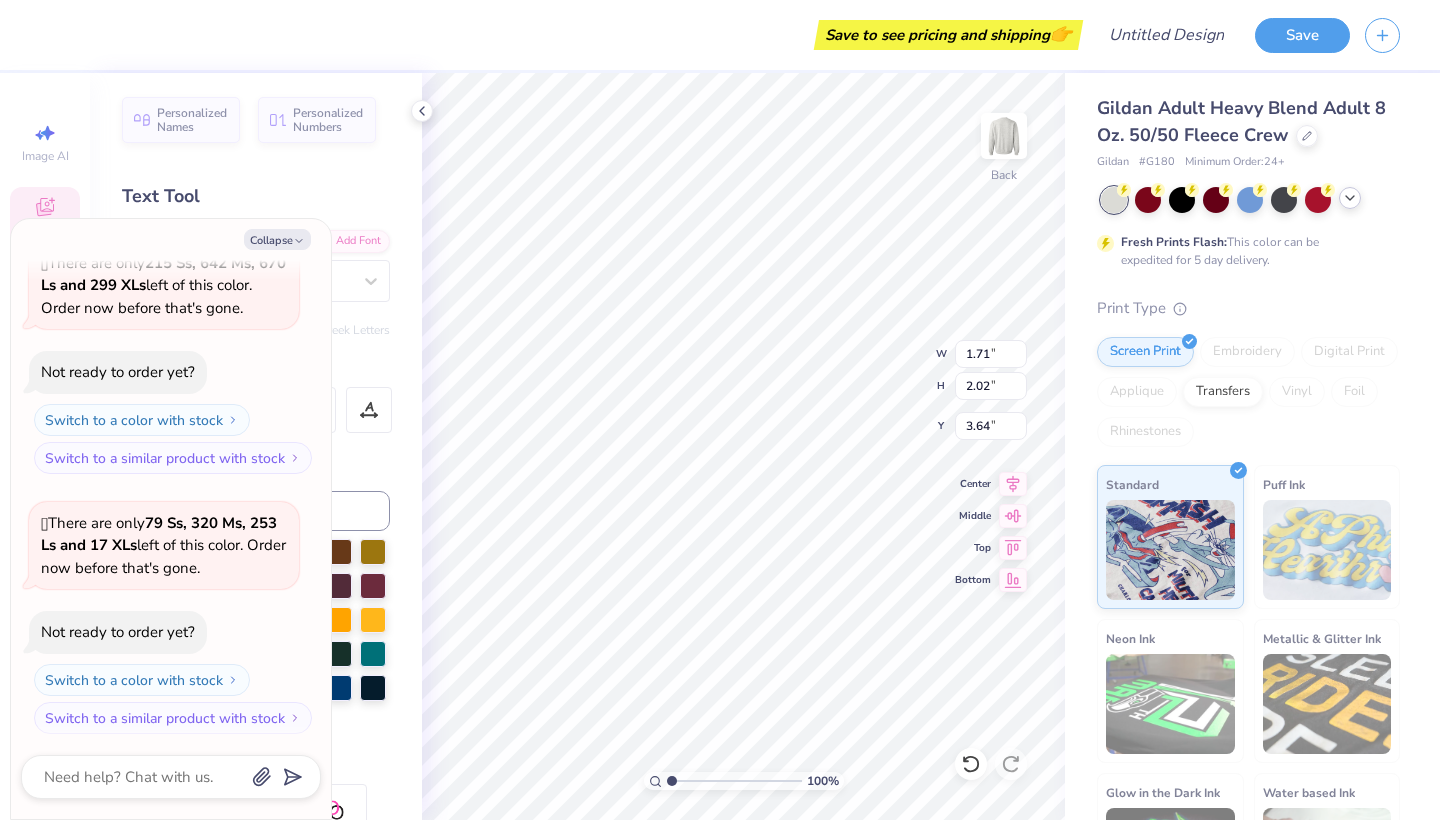 type on "1.78" 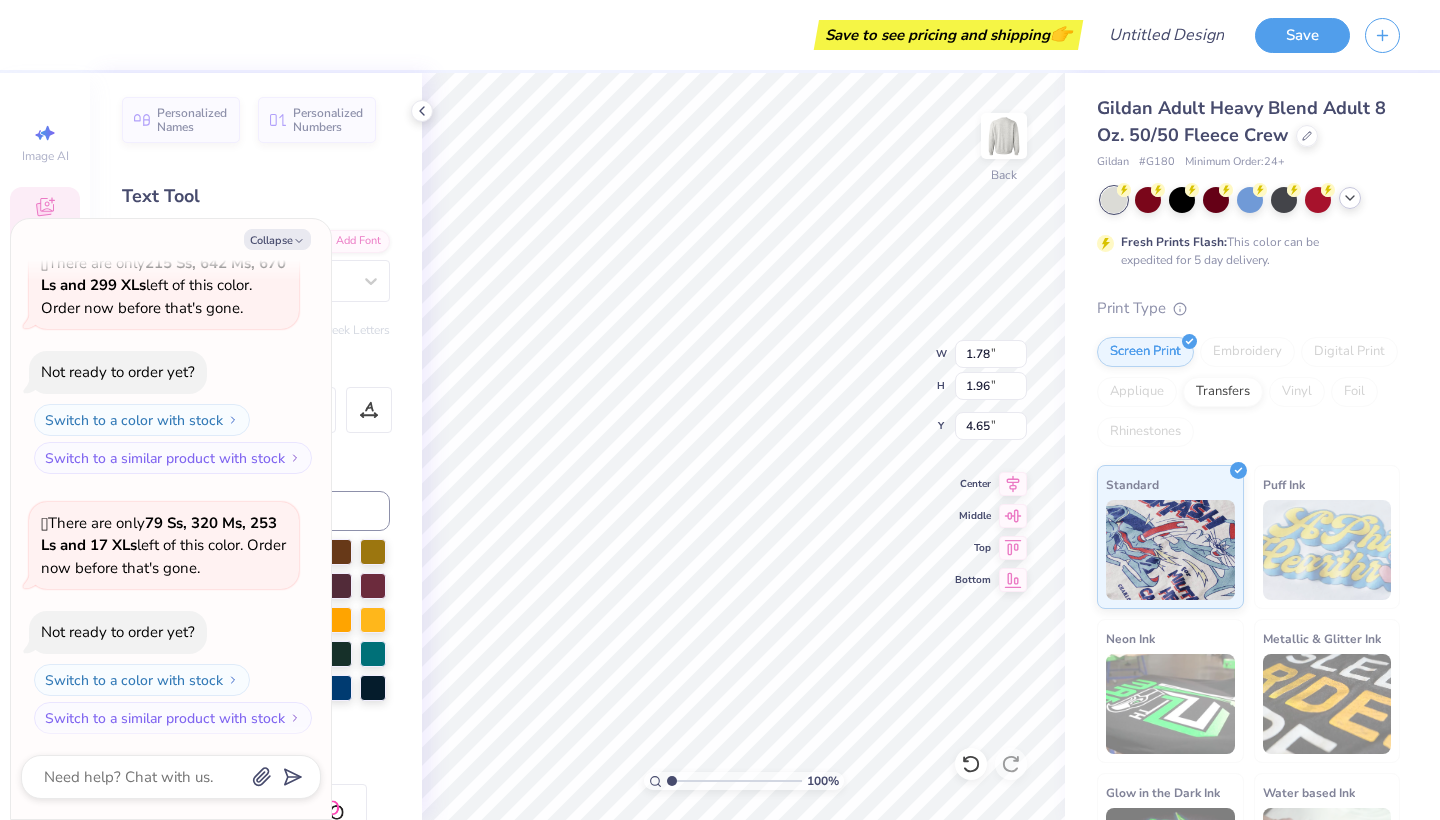 type on "x" 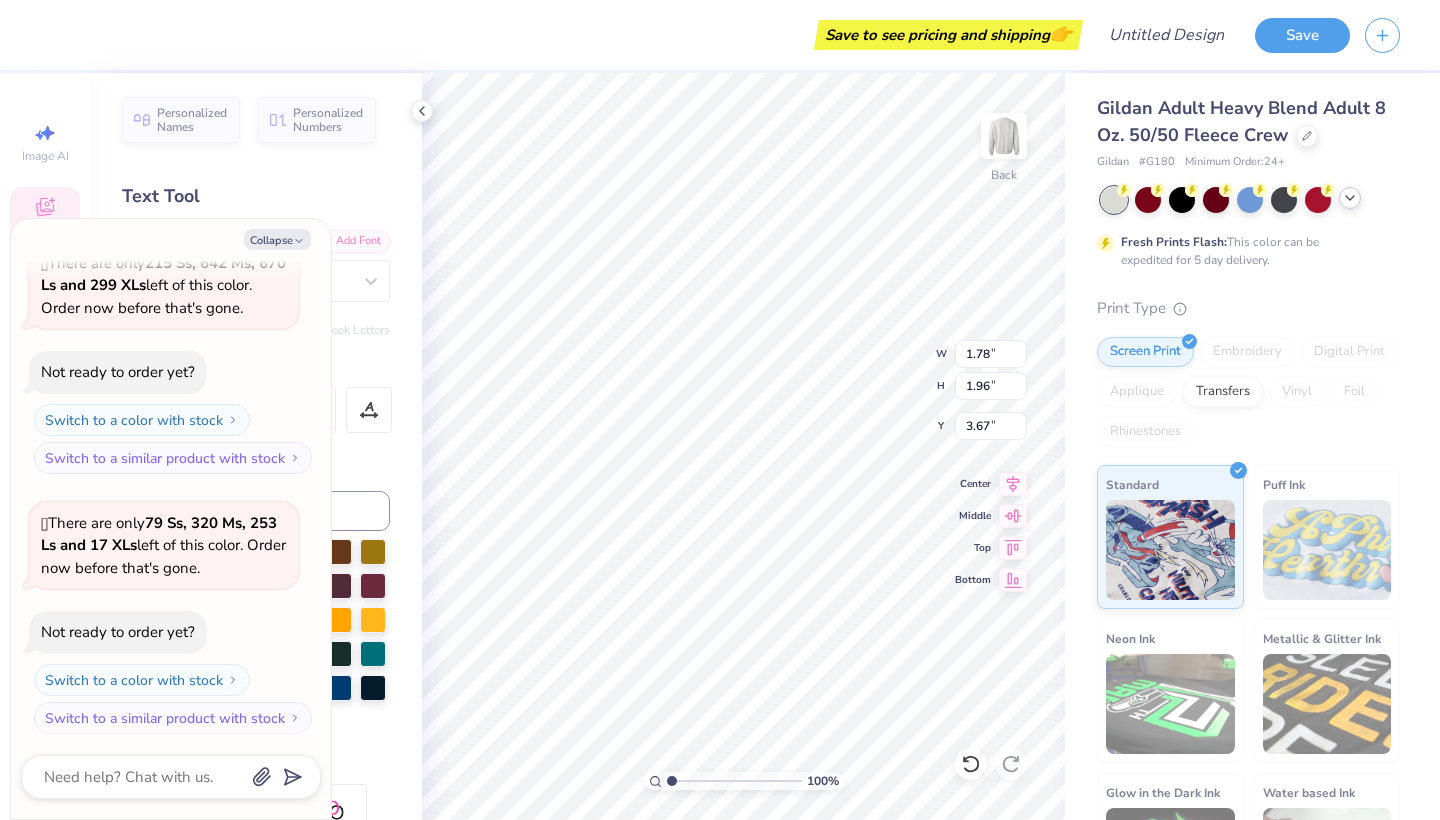 type on "x" 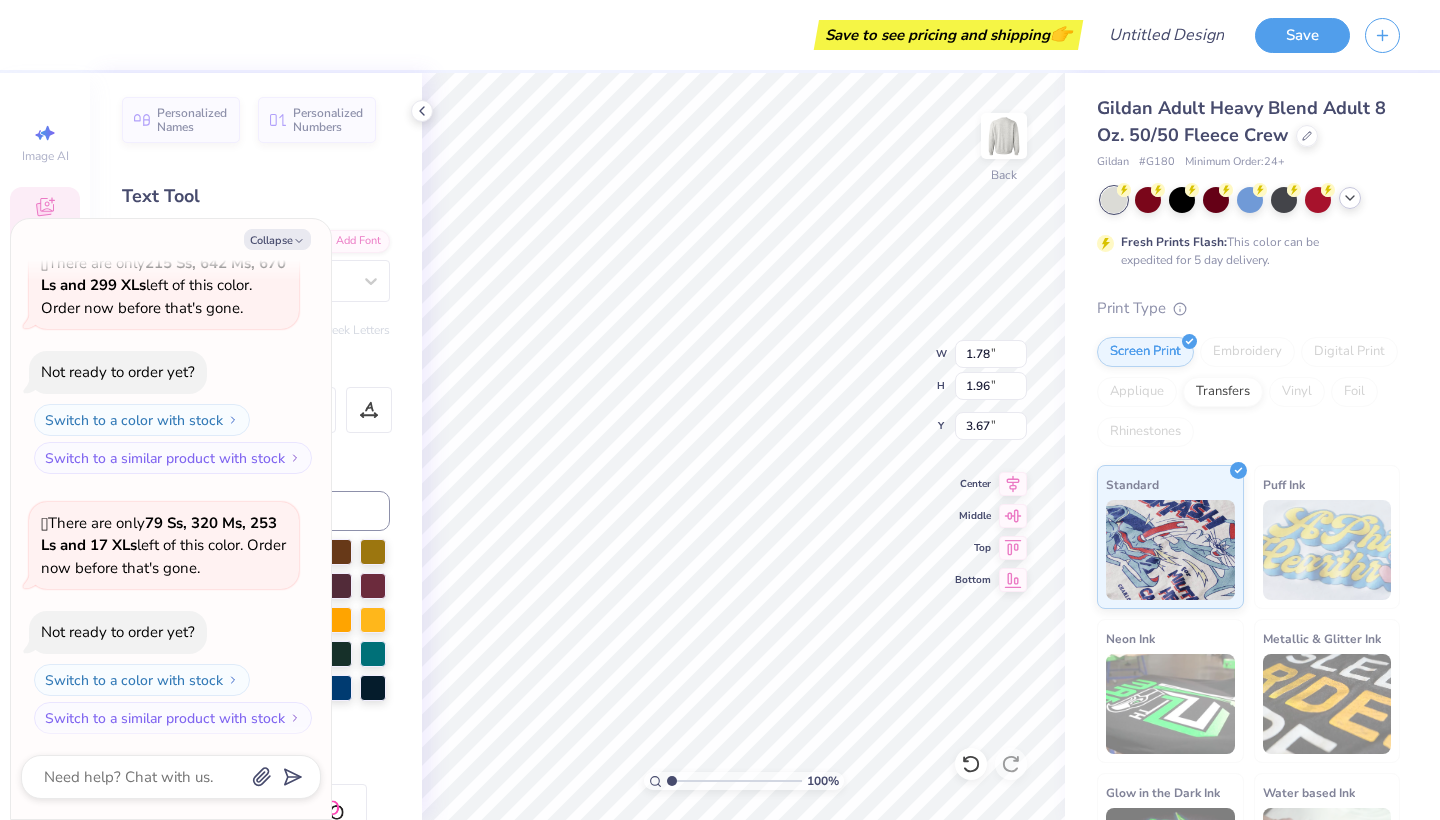 type on "1.49" 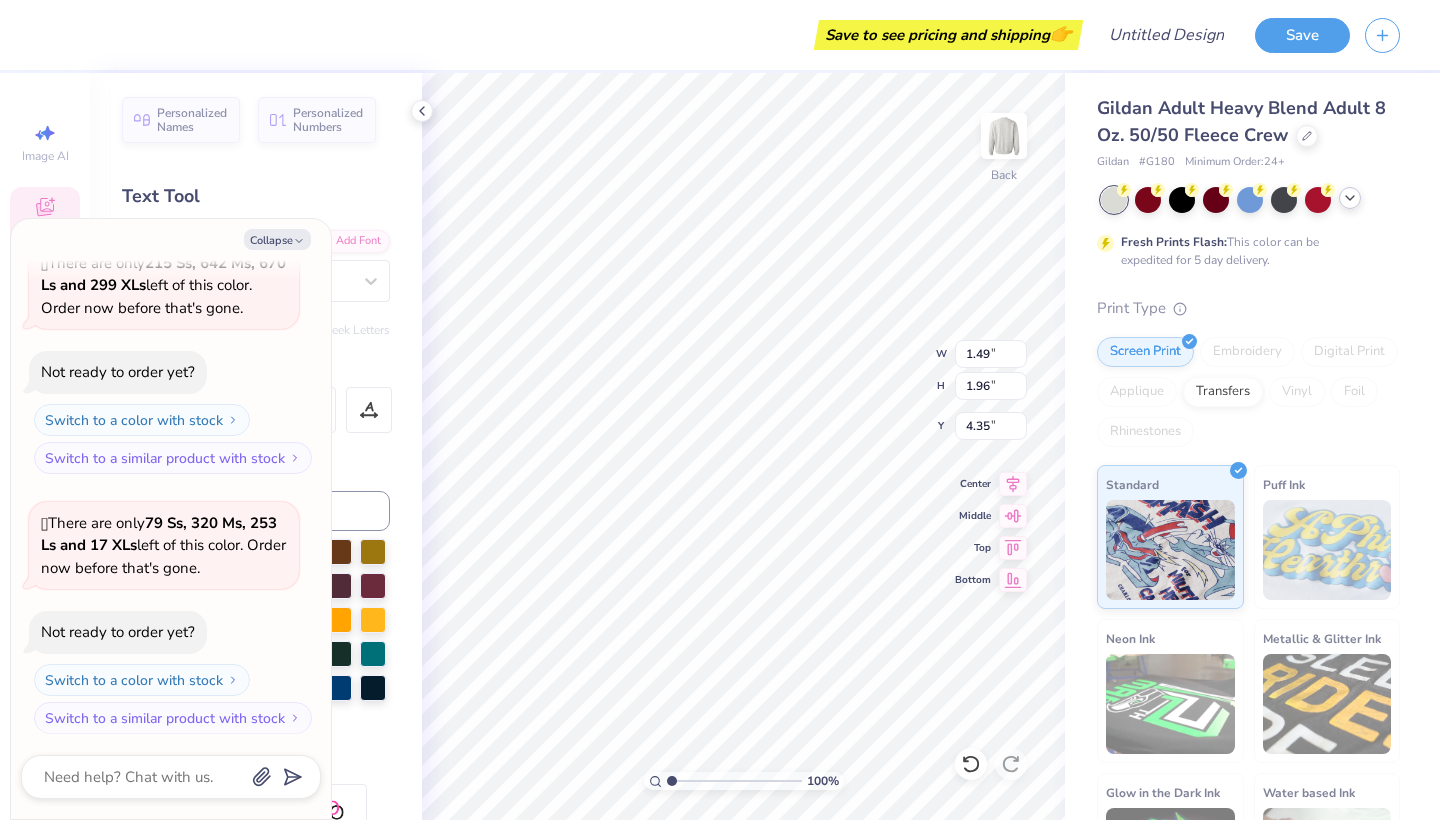 type on "x" 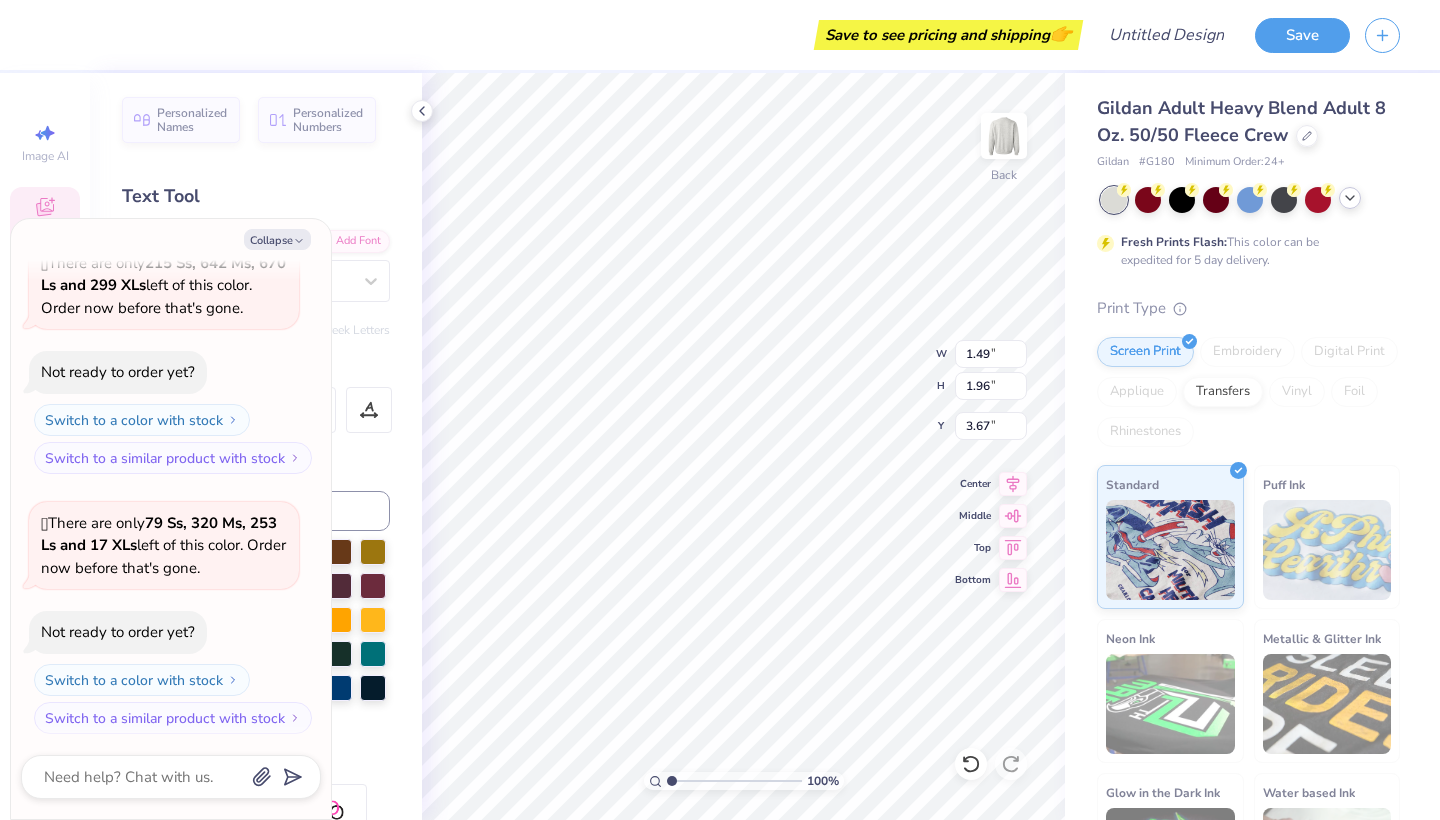 type on "x" 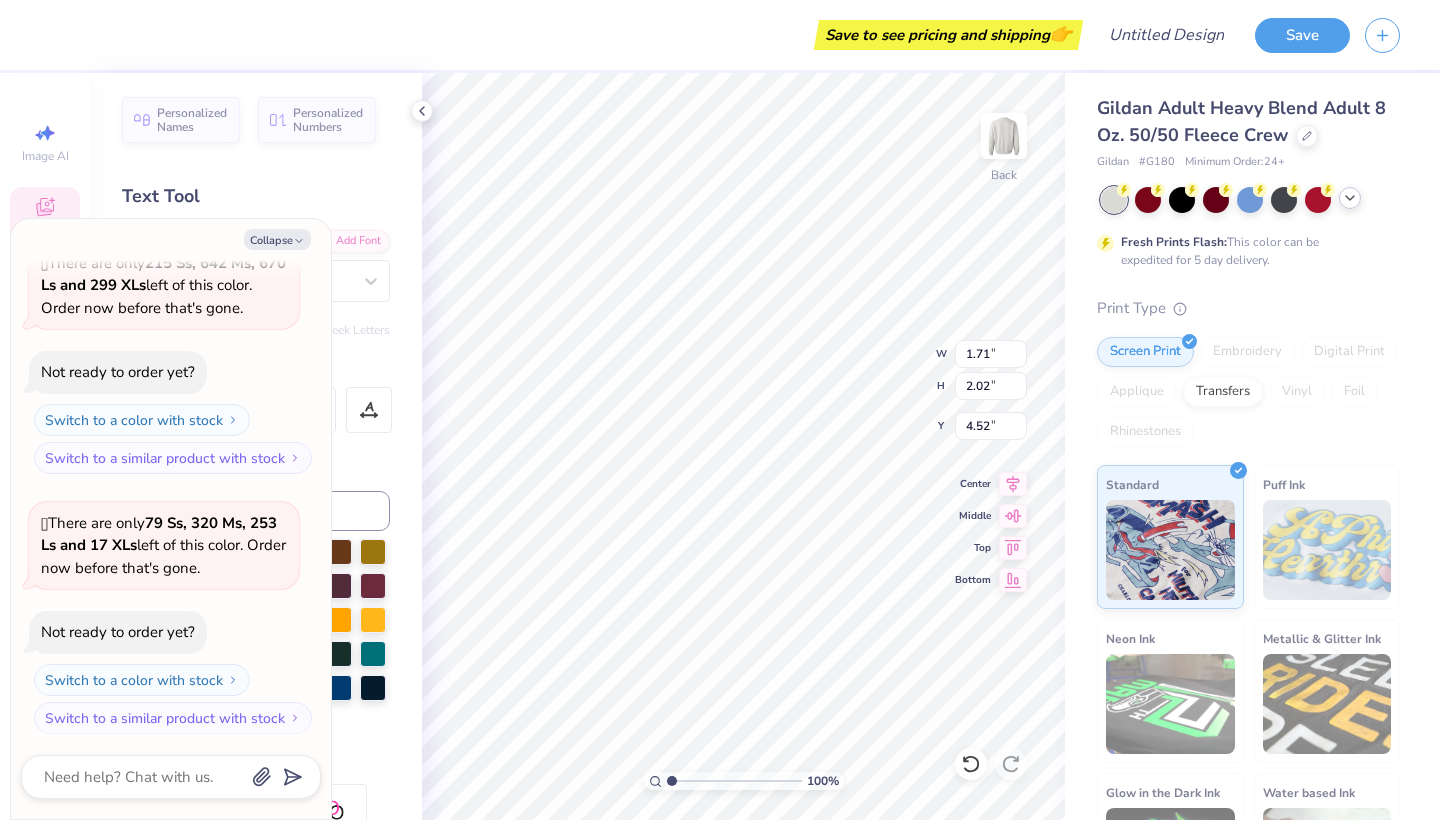 type on "x" 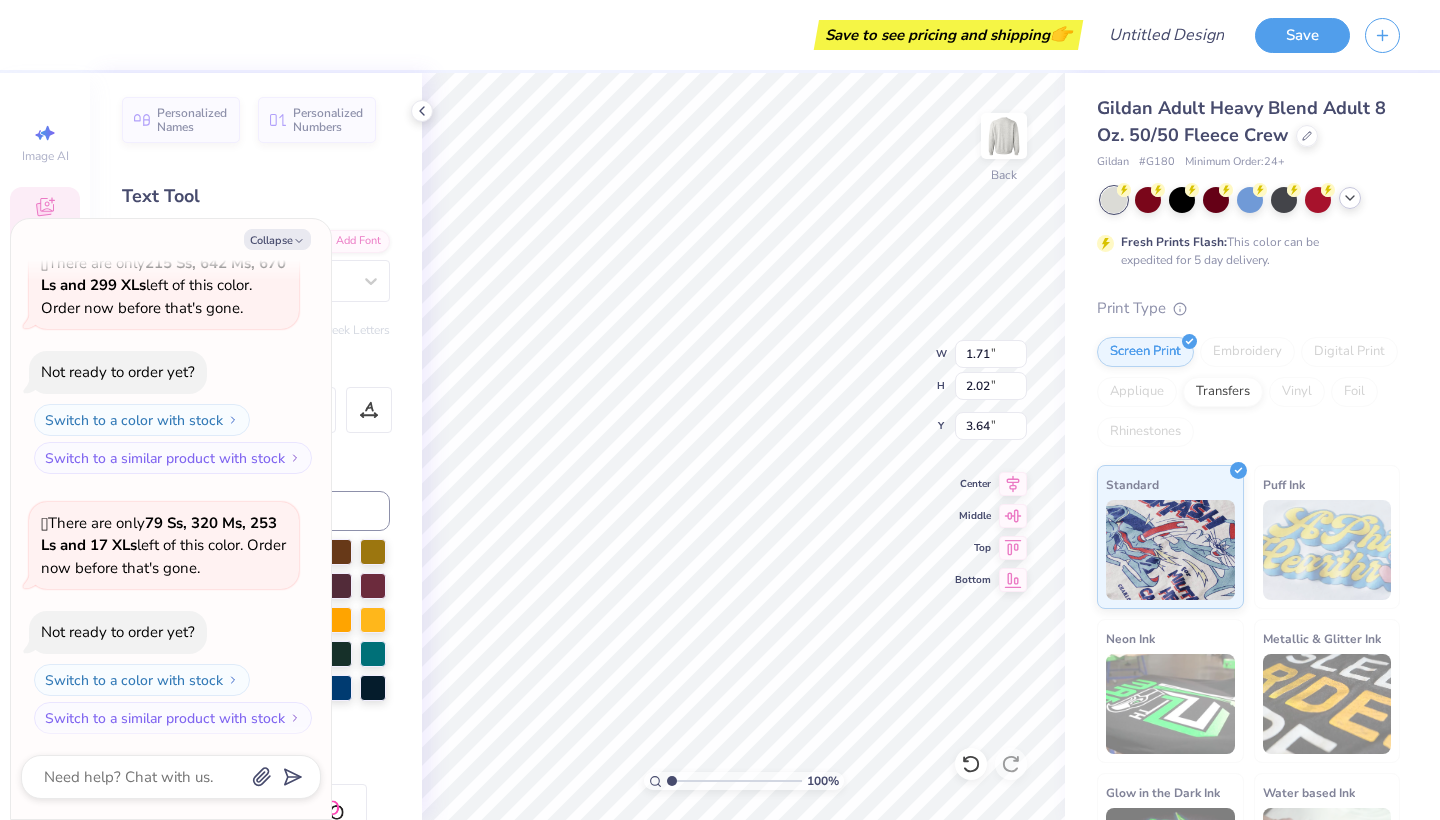 type on "x" 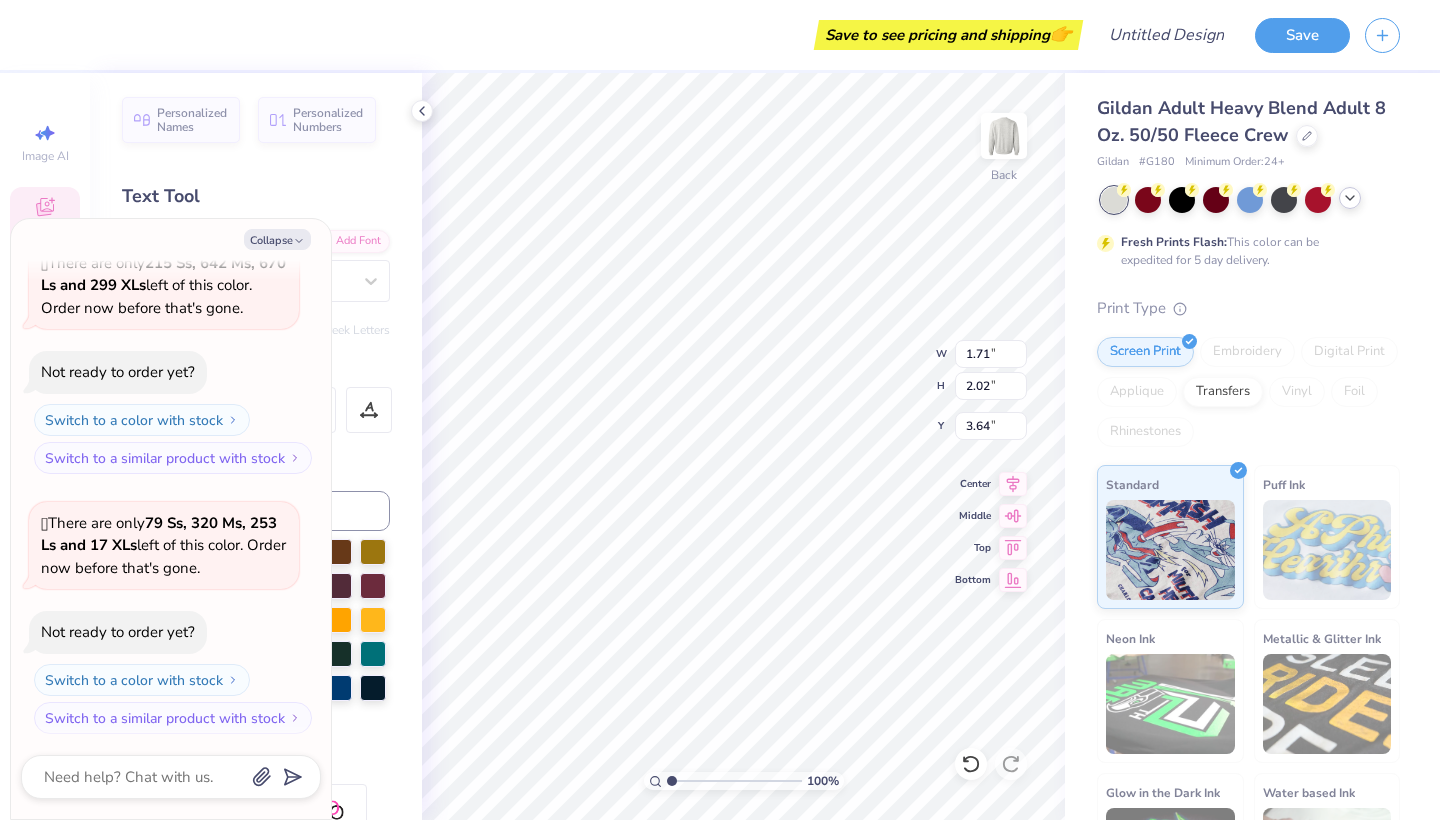 type on "1.49" 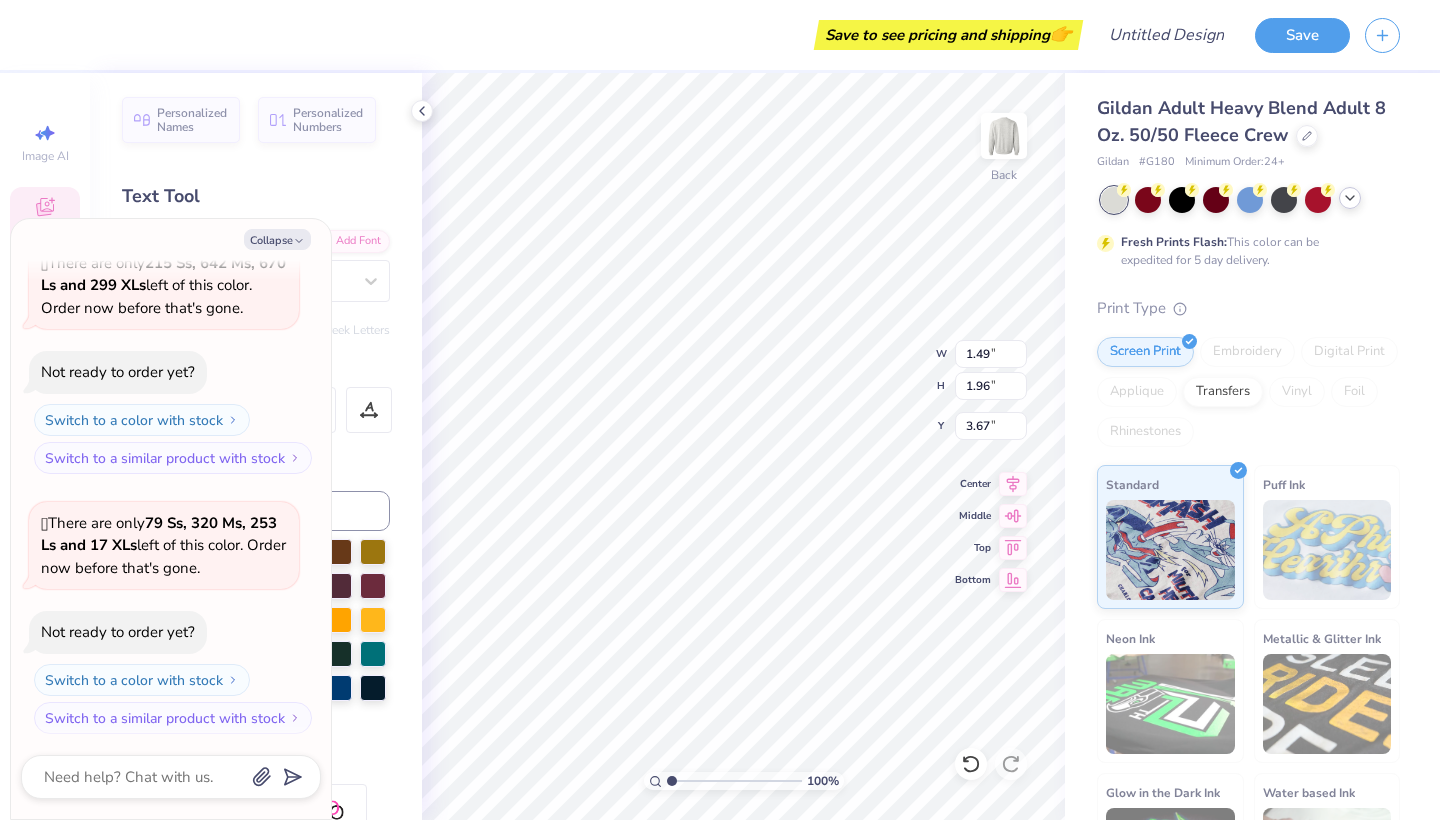 type on "x" 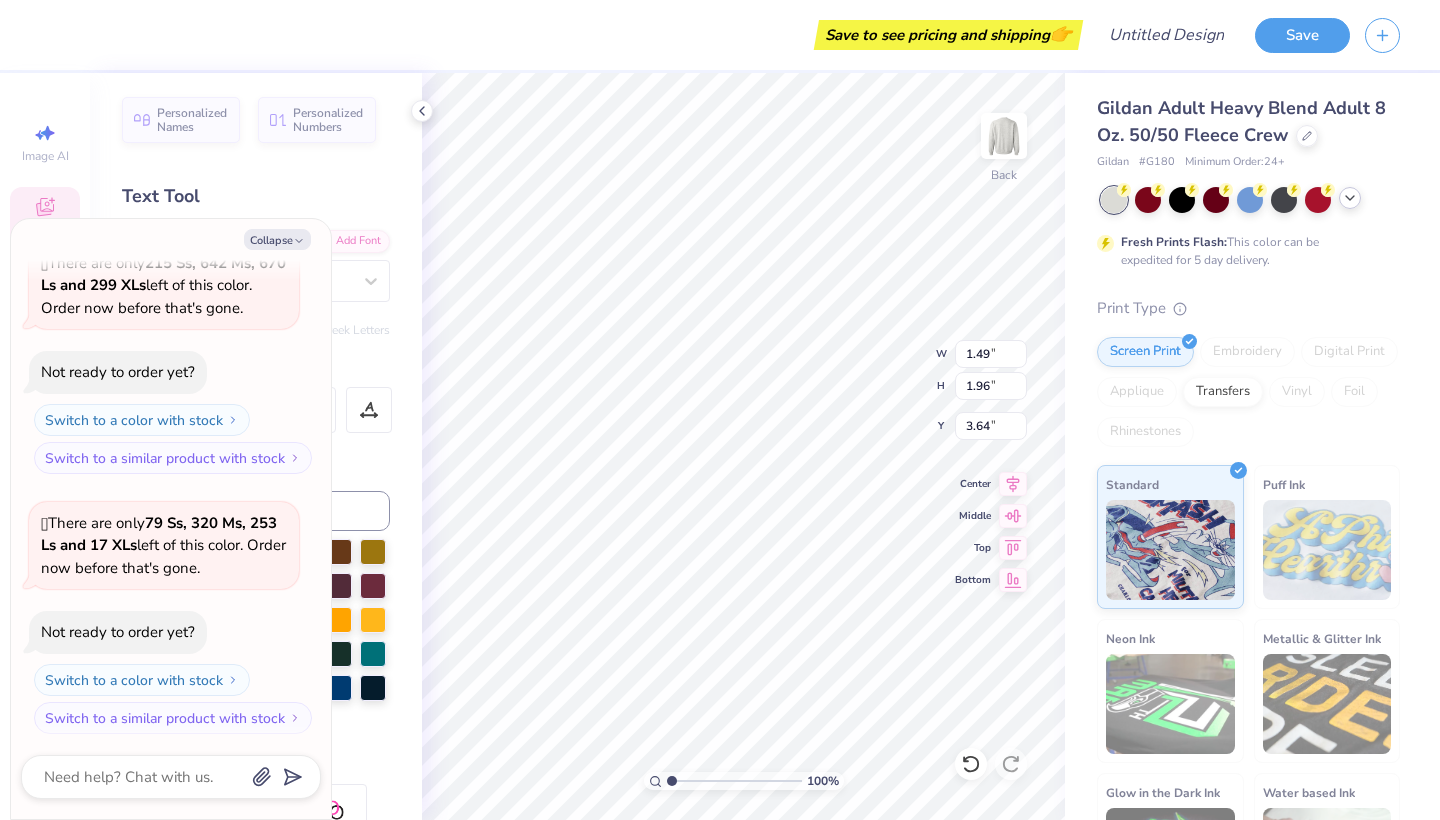 type on "x" 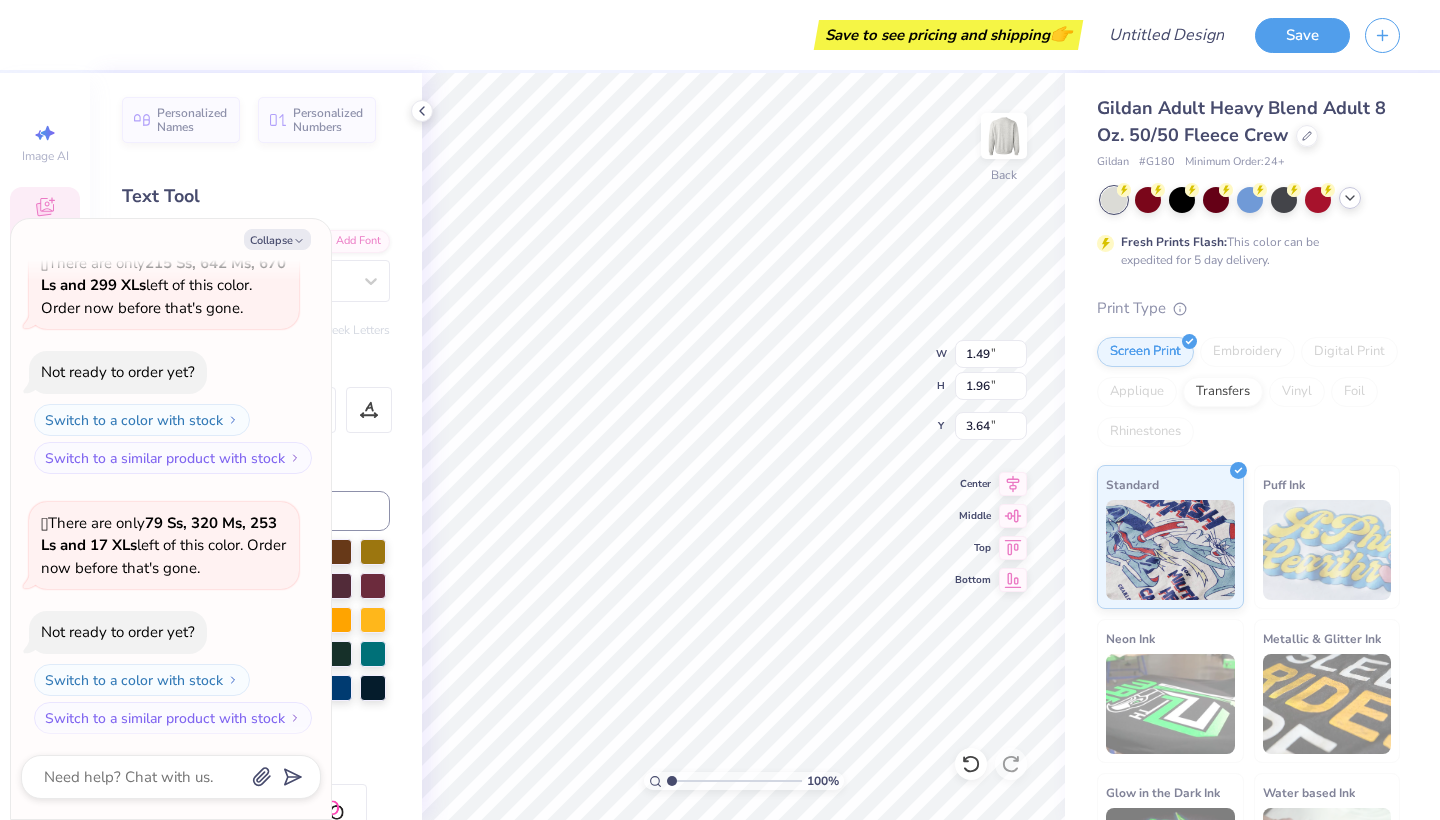 type on "2.19" 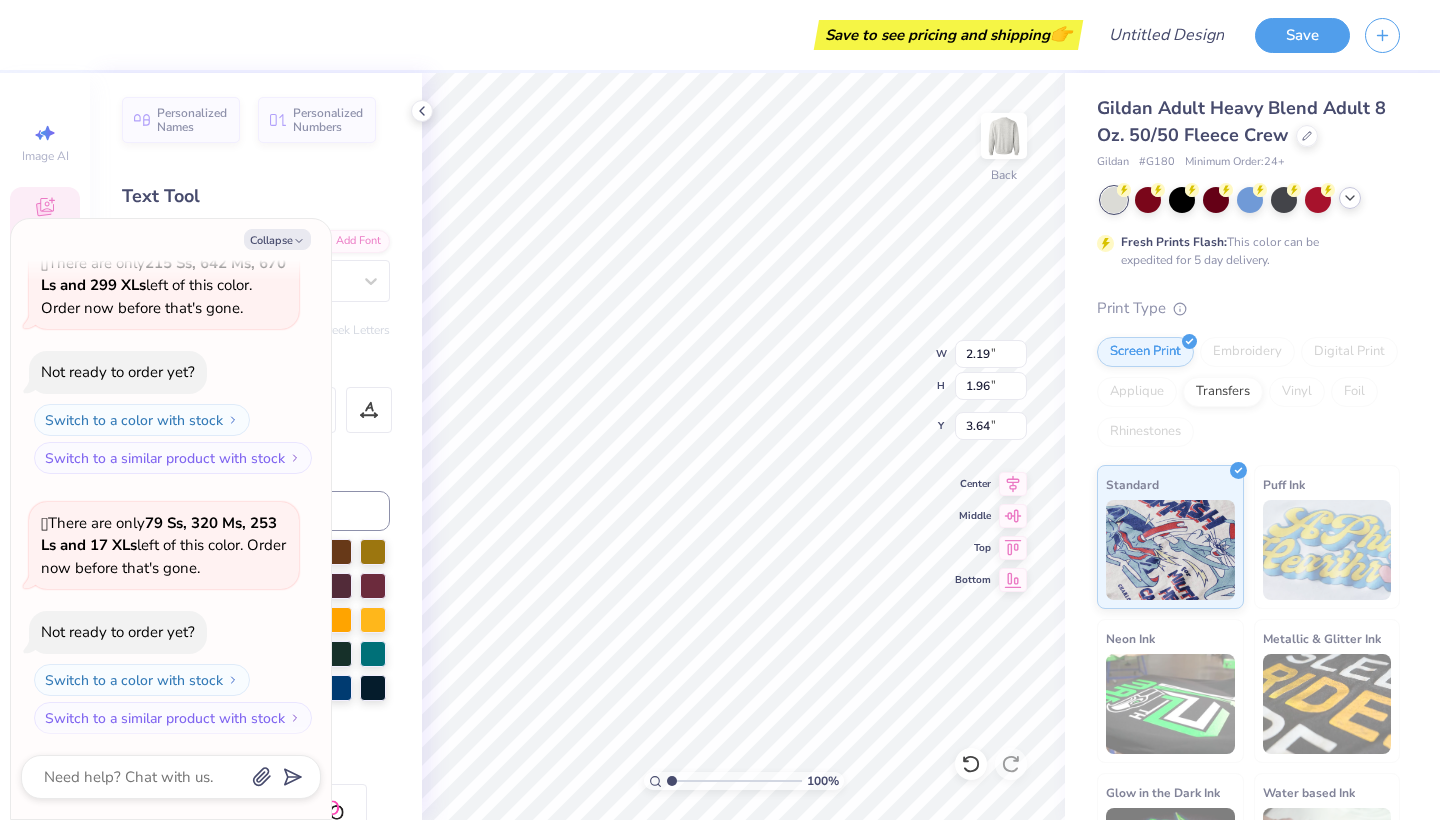 type on "1.97" 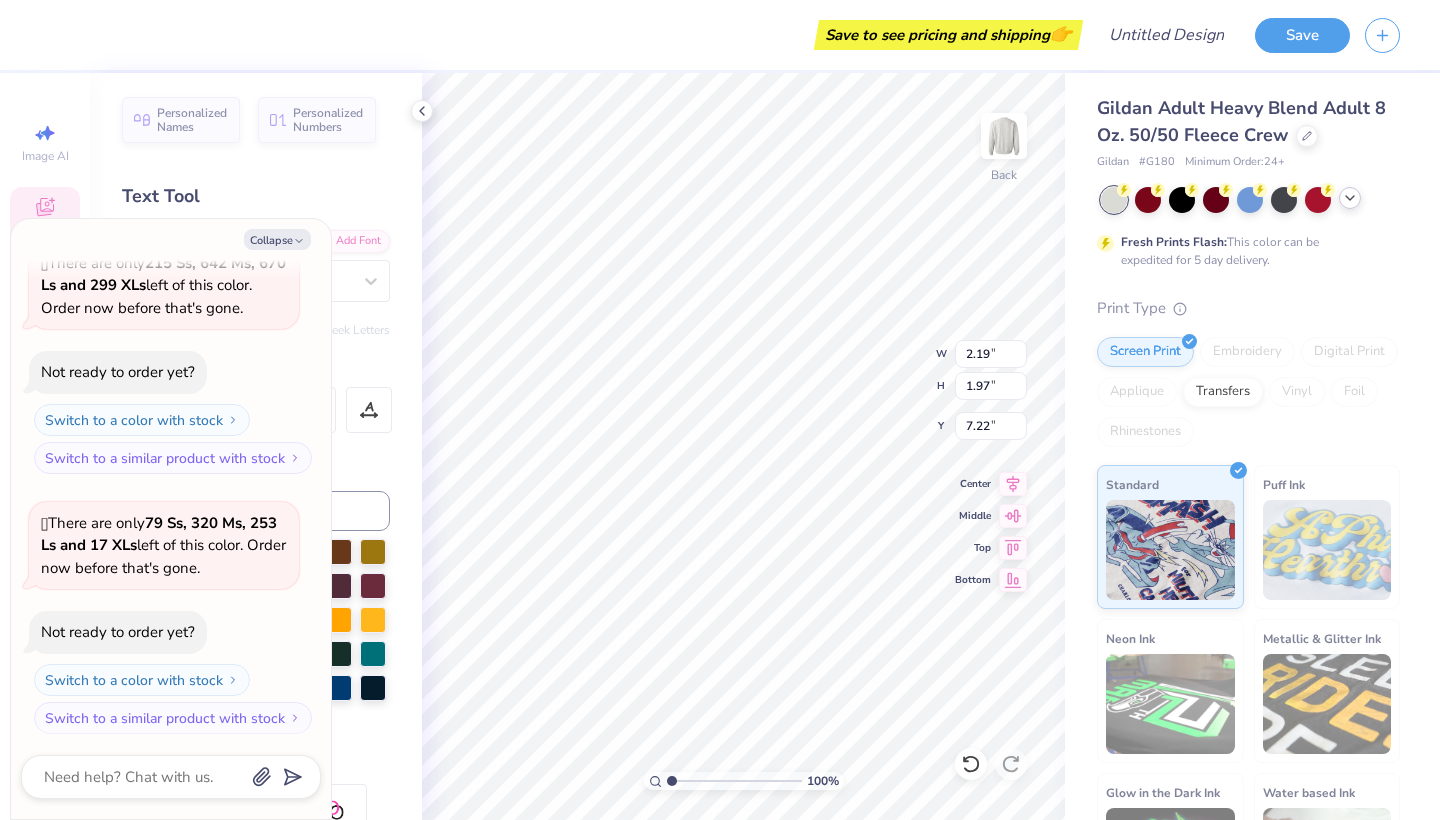 type on "x" 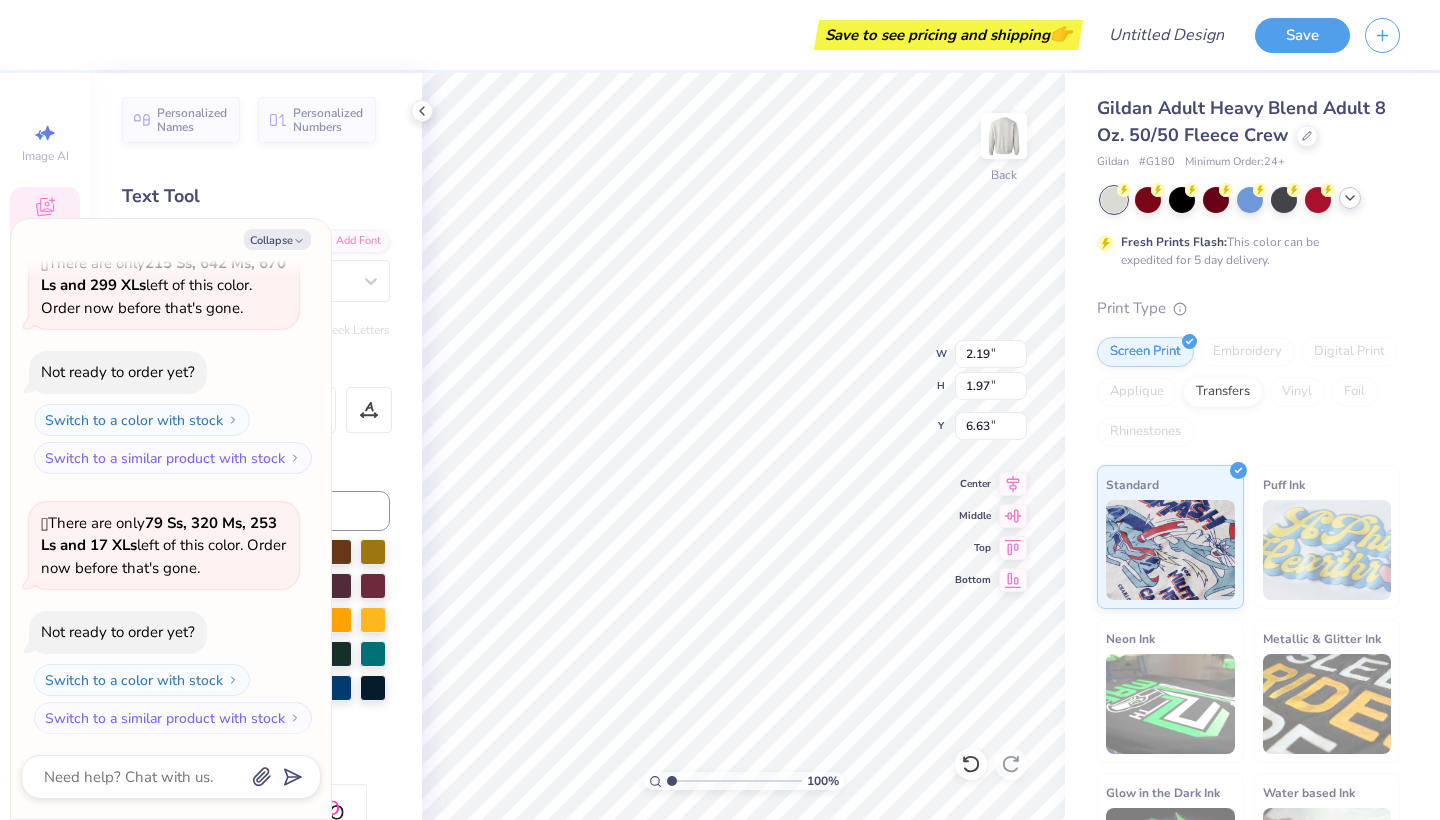 type on "x" 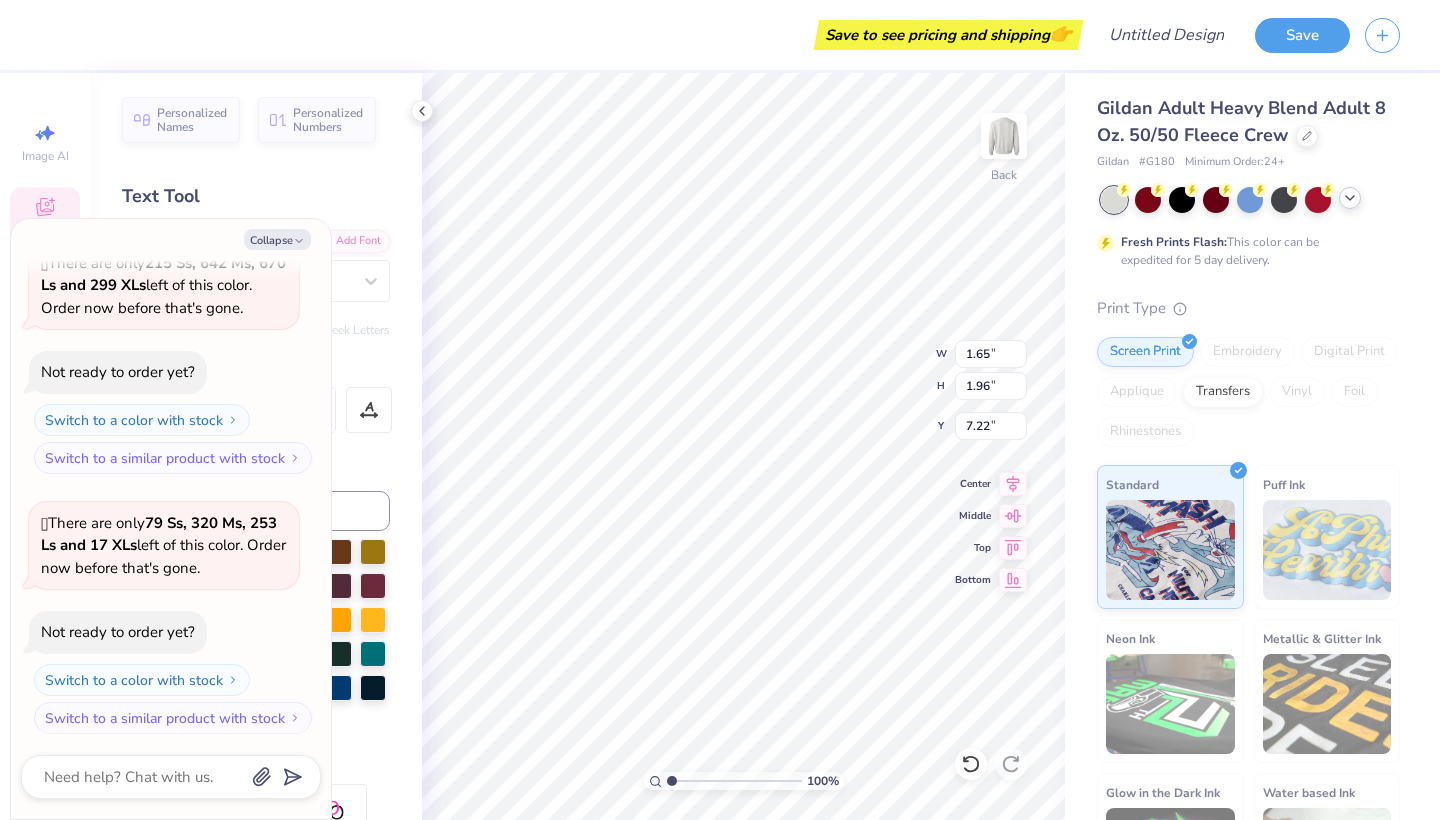 type on "x" 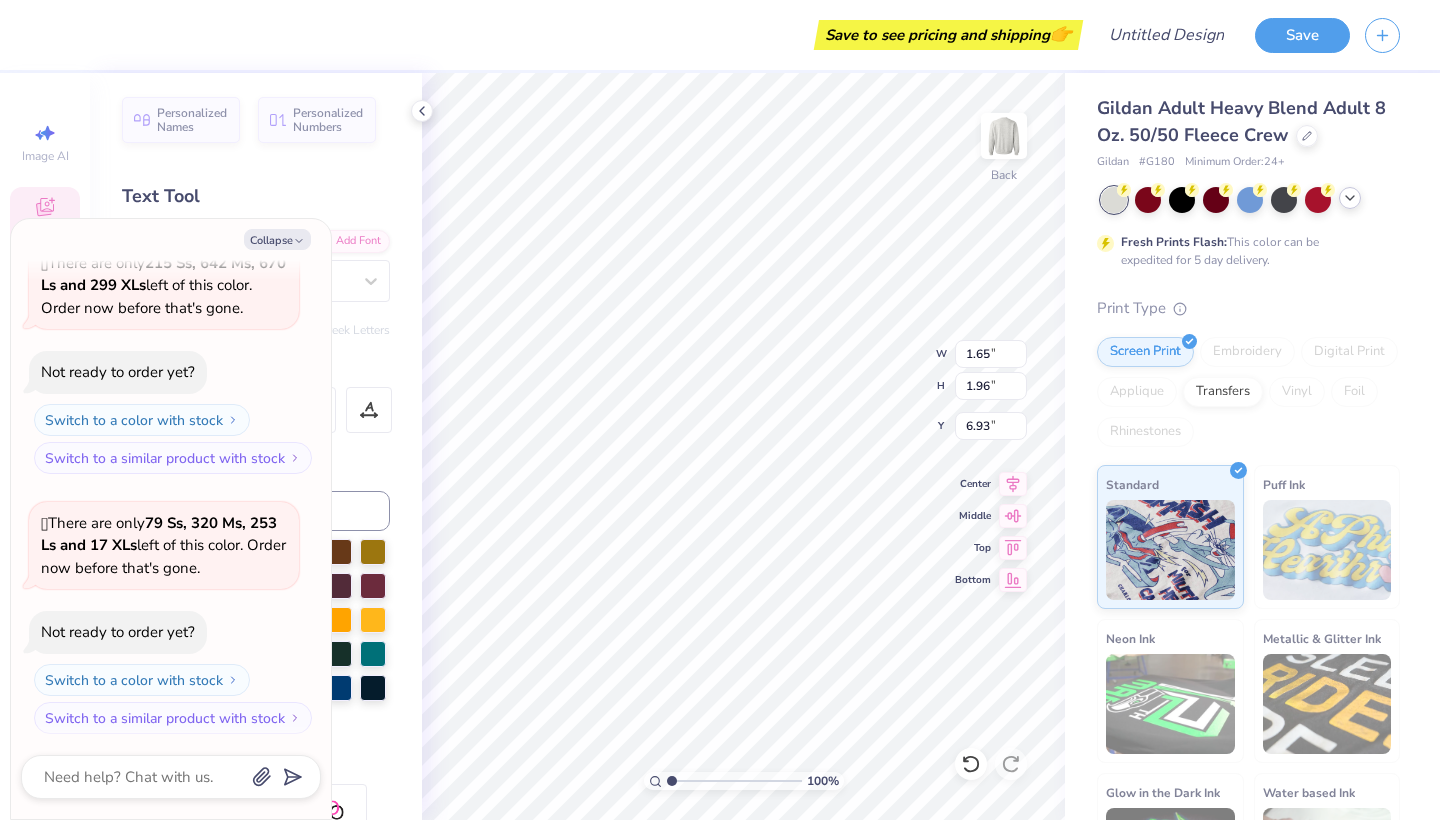 type on "x" 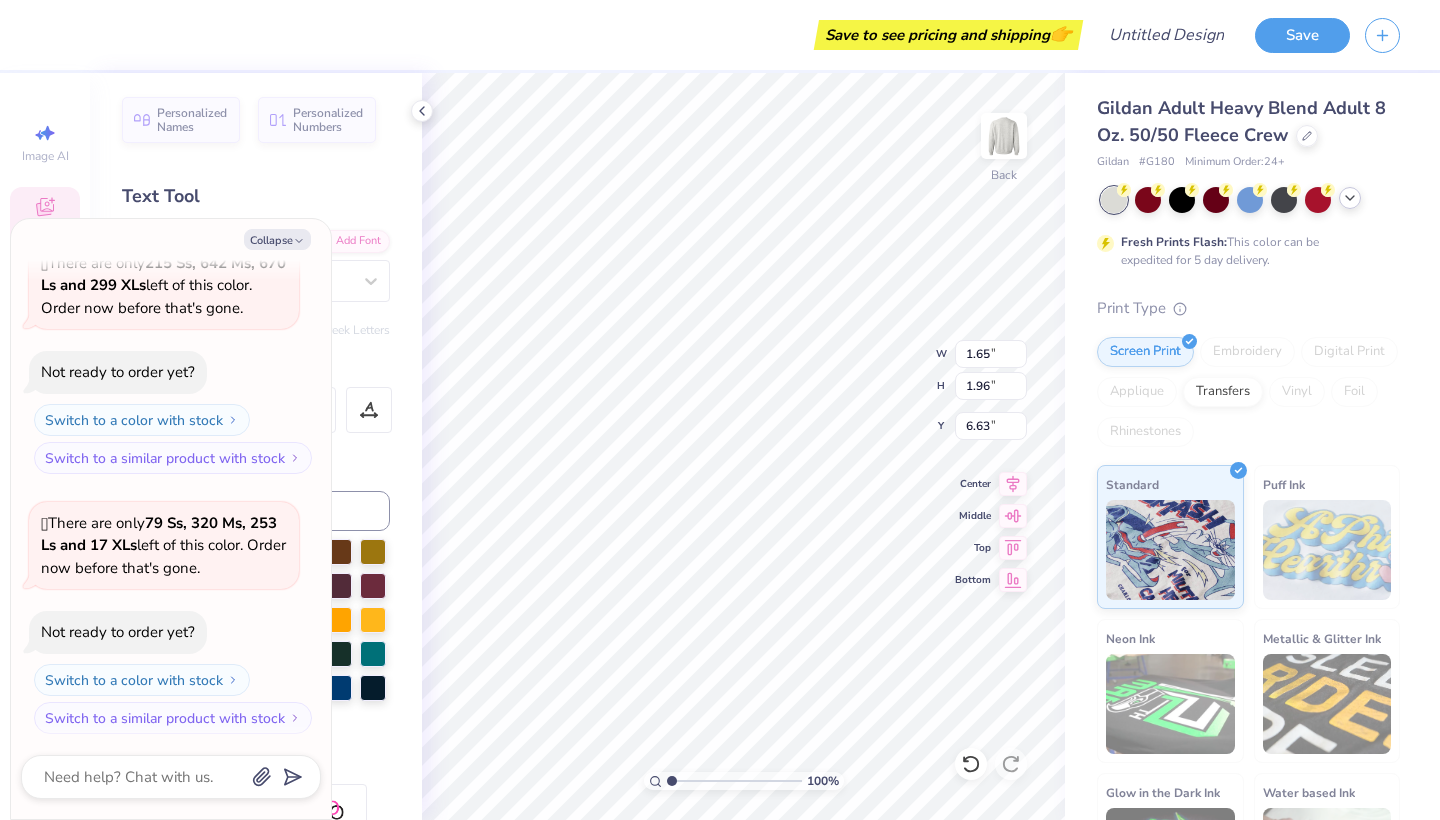 type on "x" 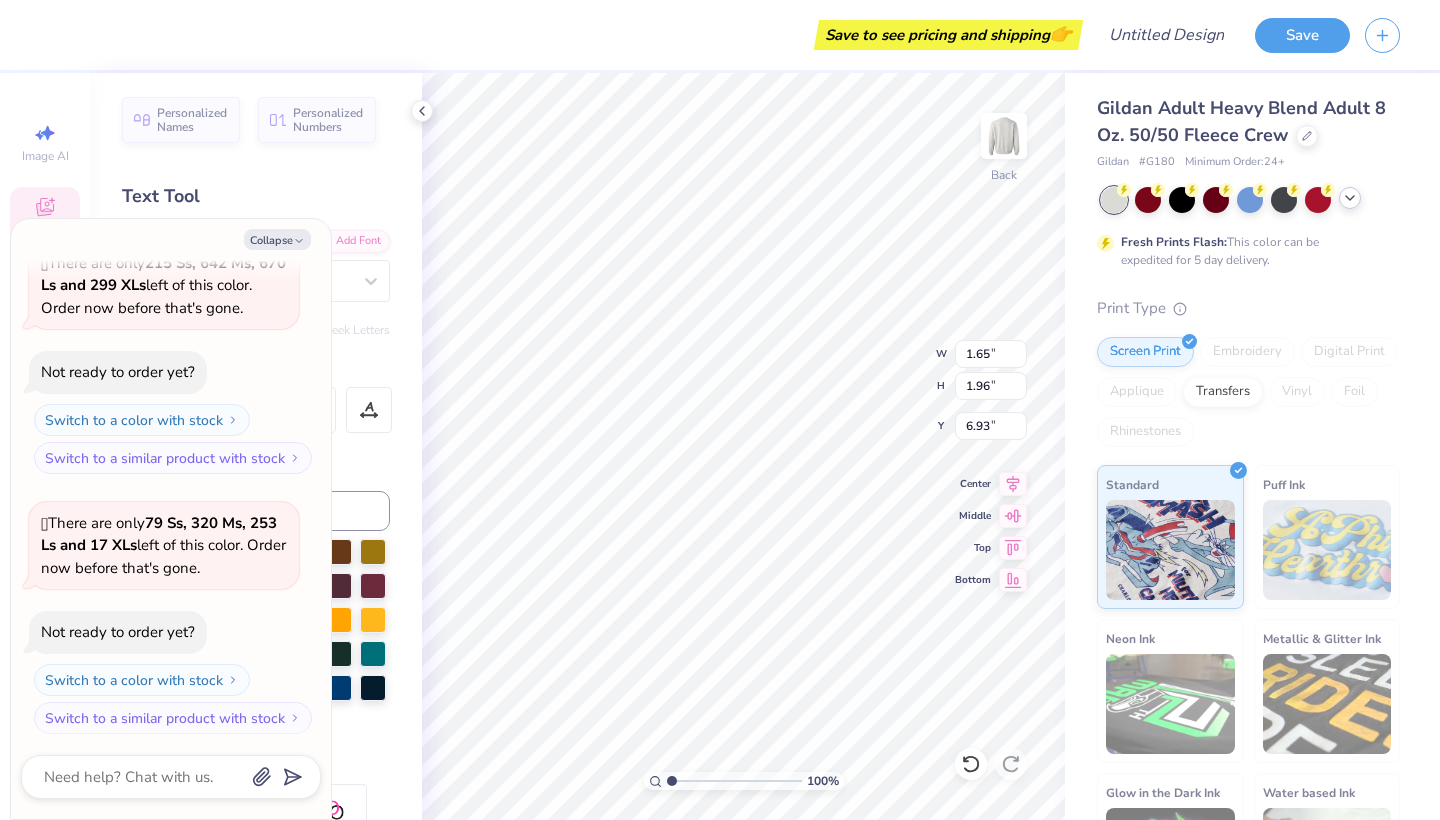 type on "x" 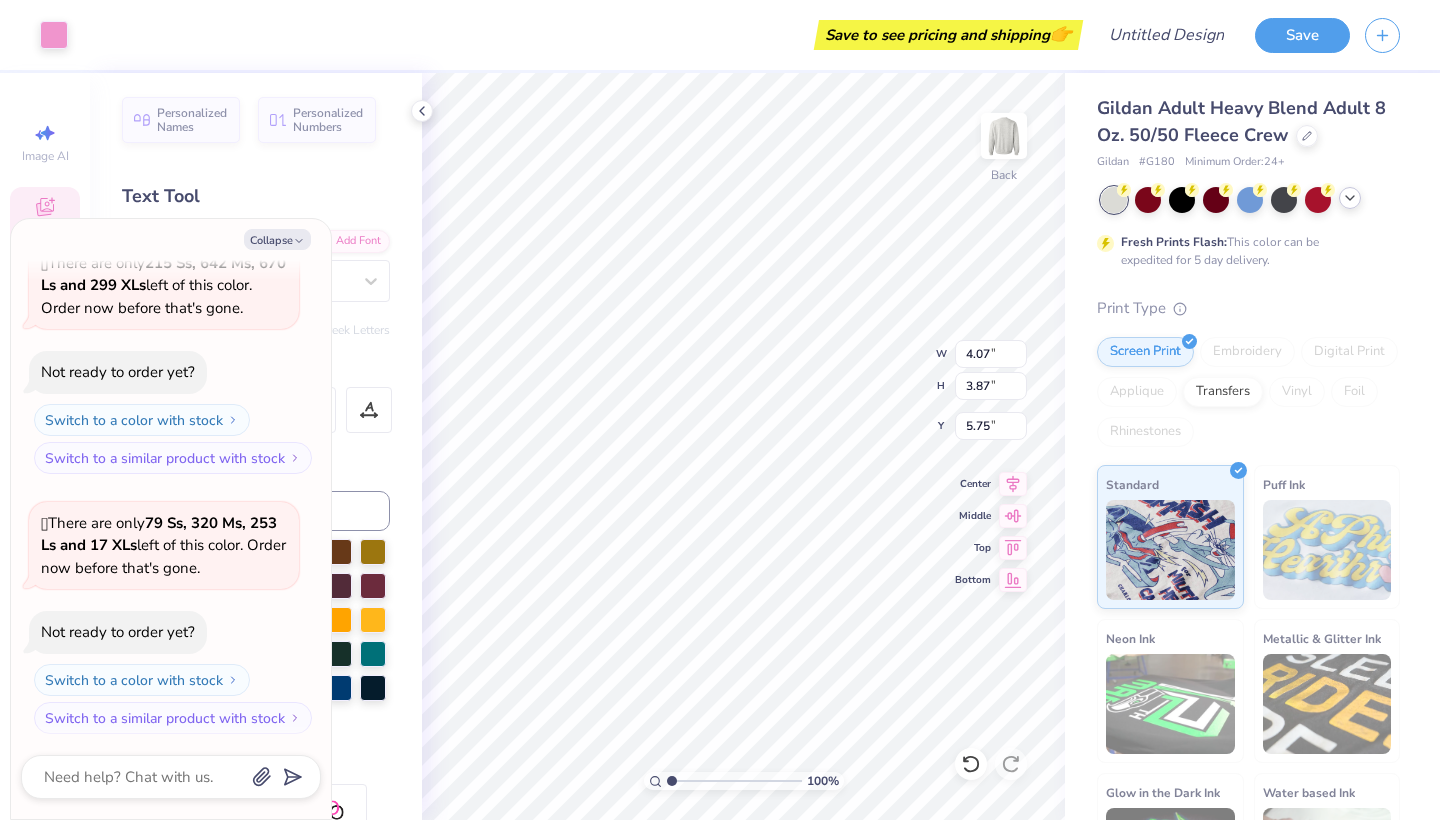 type on "x" 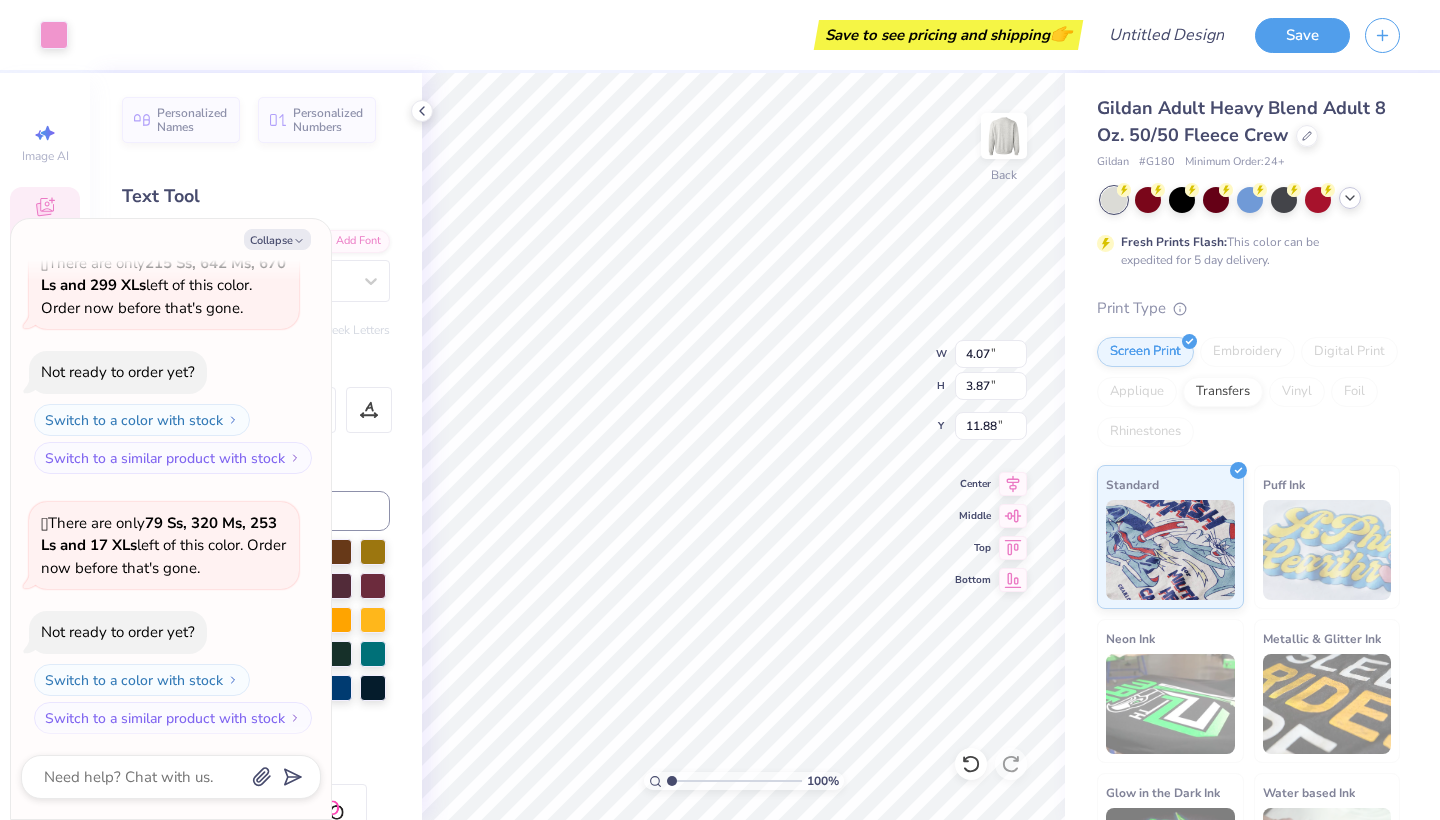 type on "x" 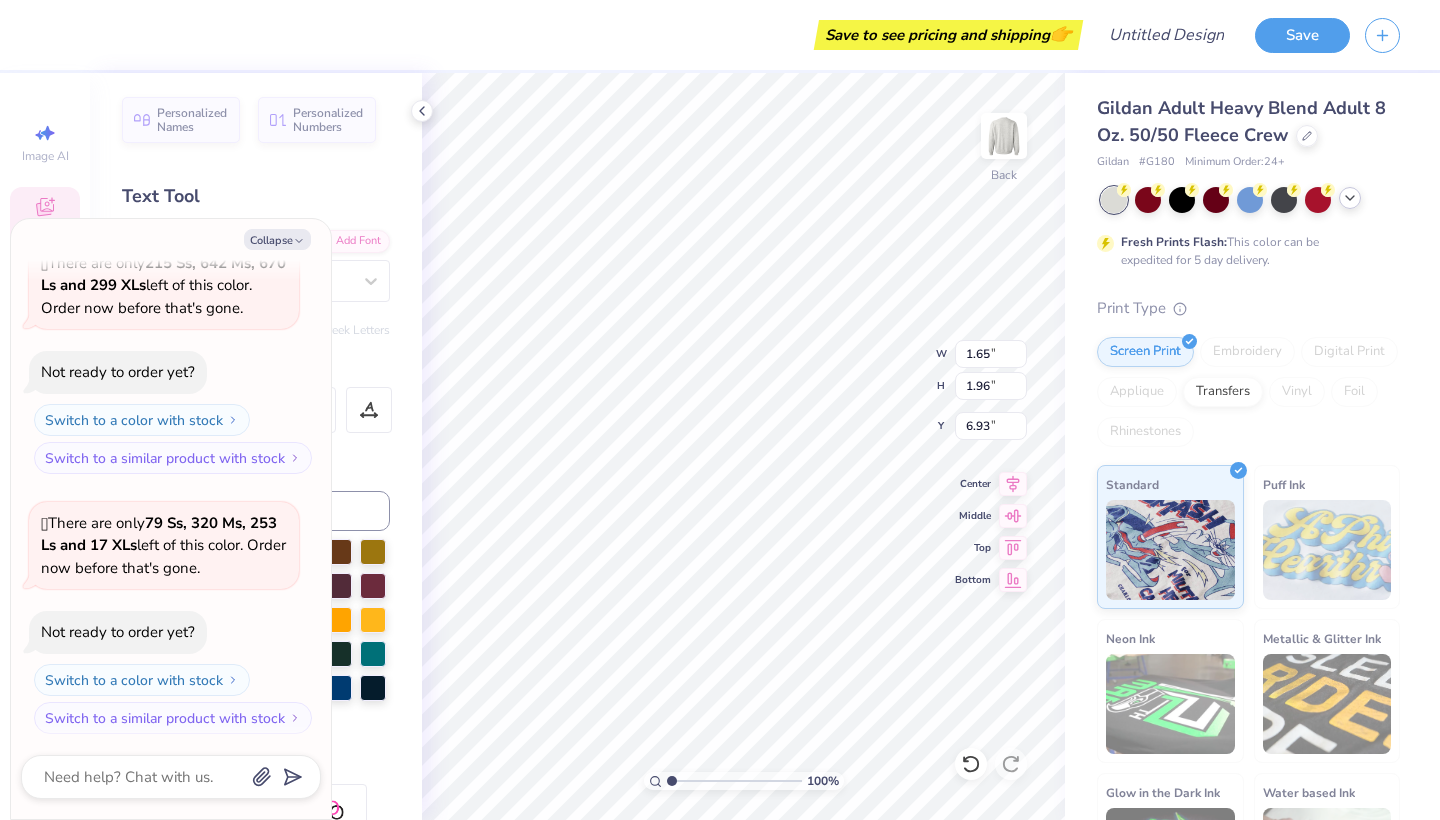 type on "x" 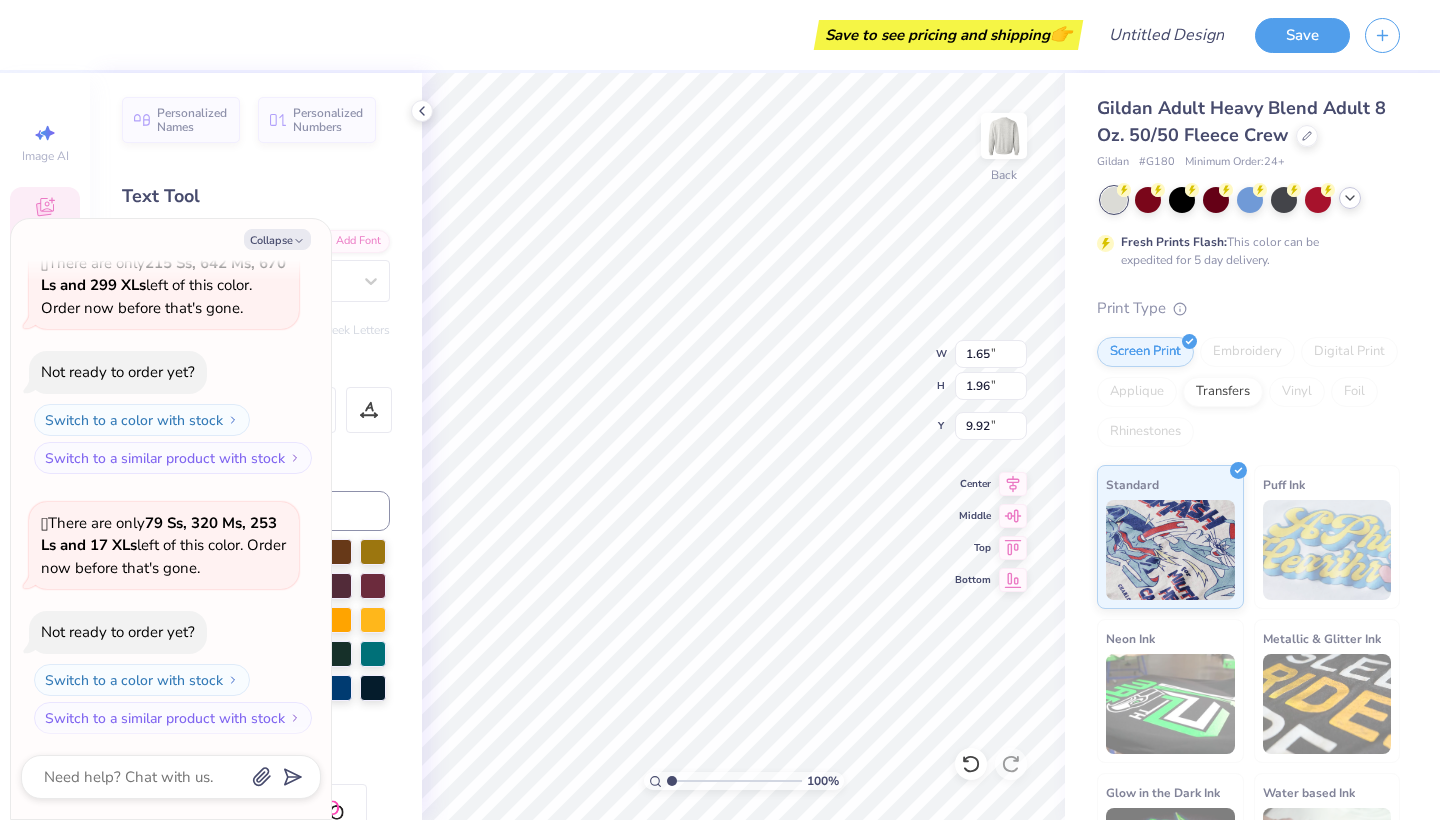 type on "x" 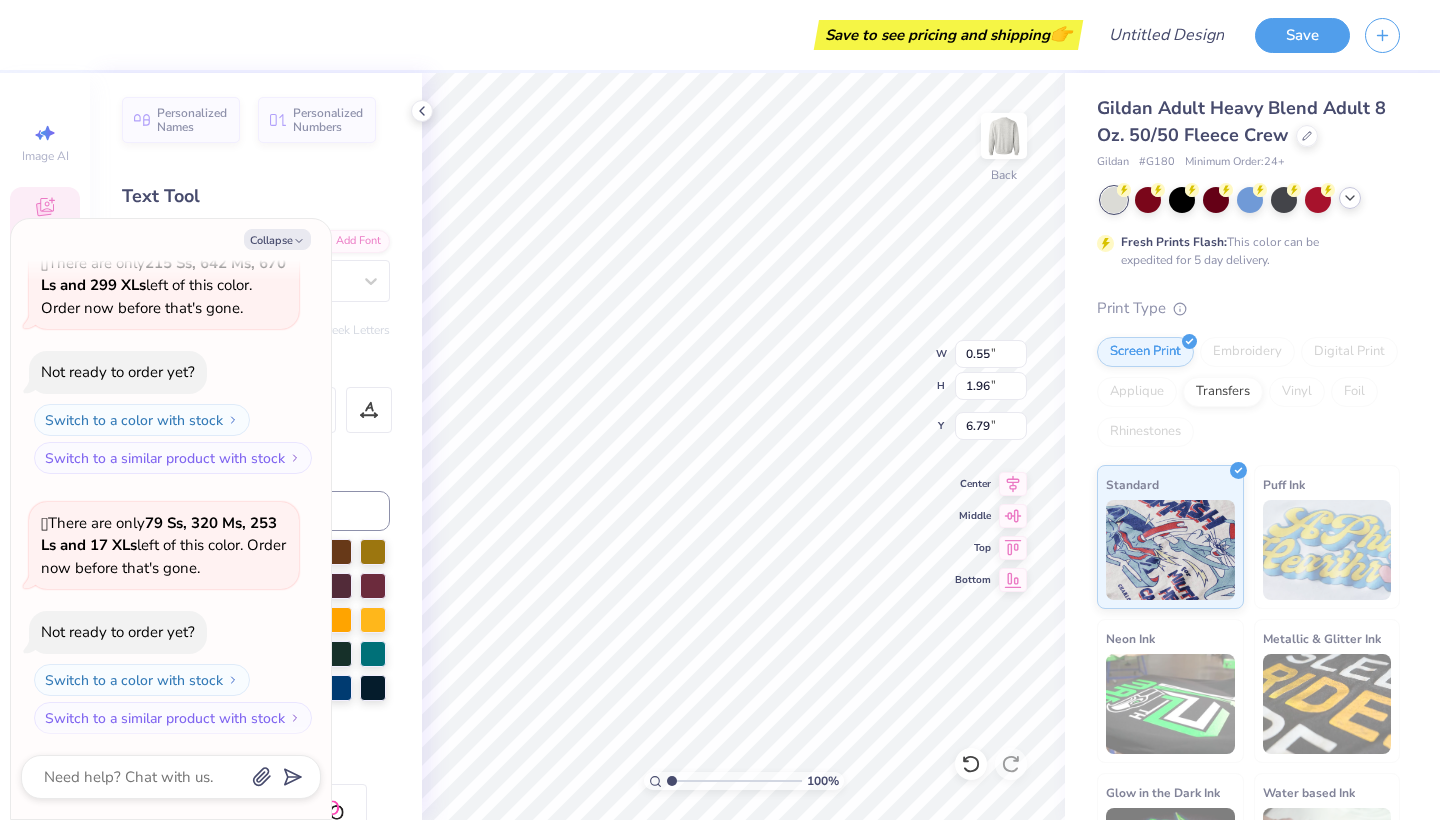 type on "x" 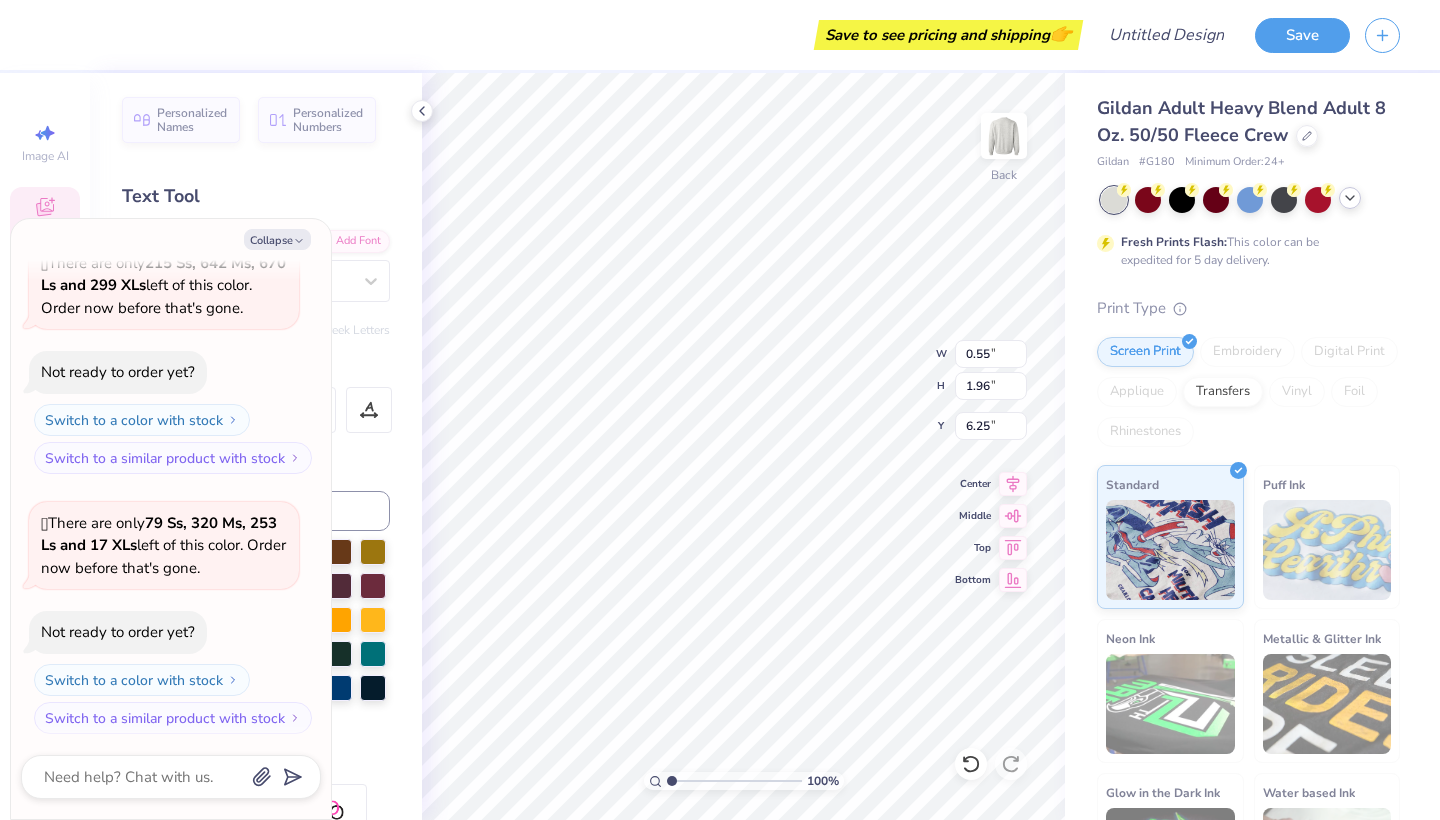 type on "x" 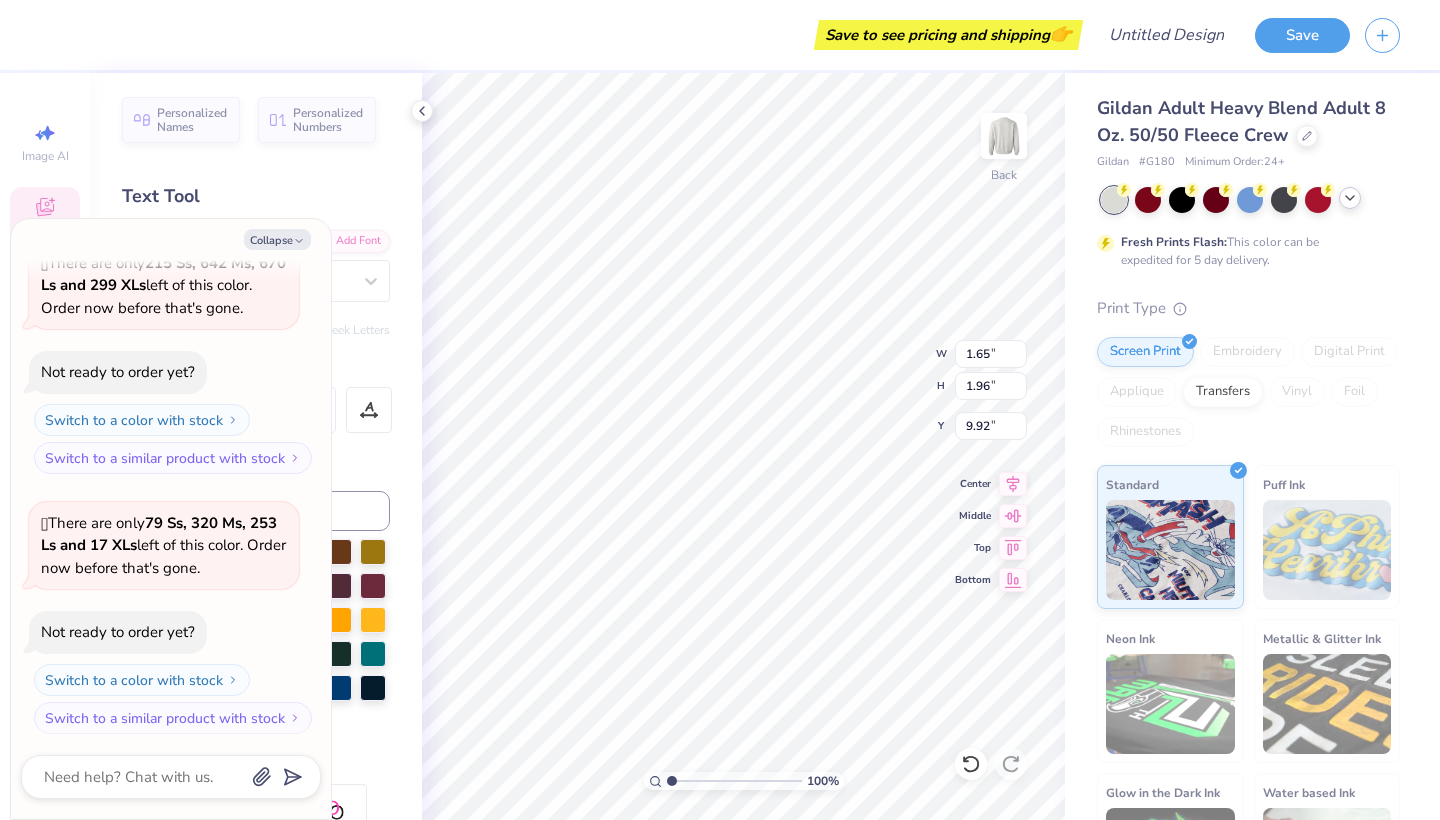 type on "x" 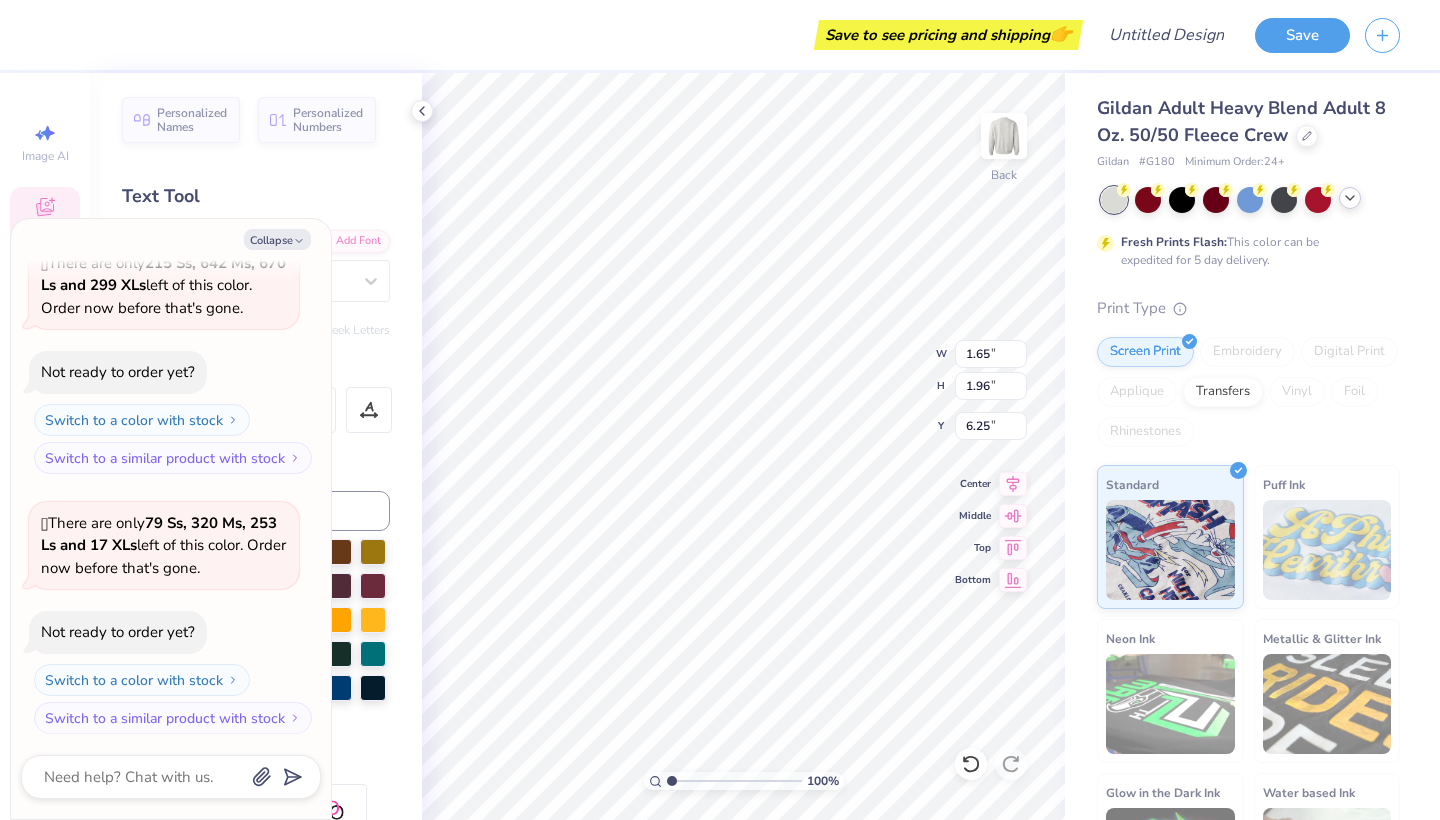 type on "x" 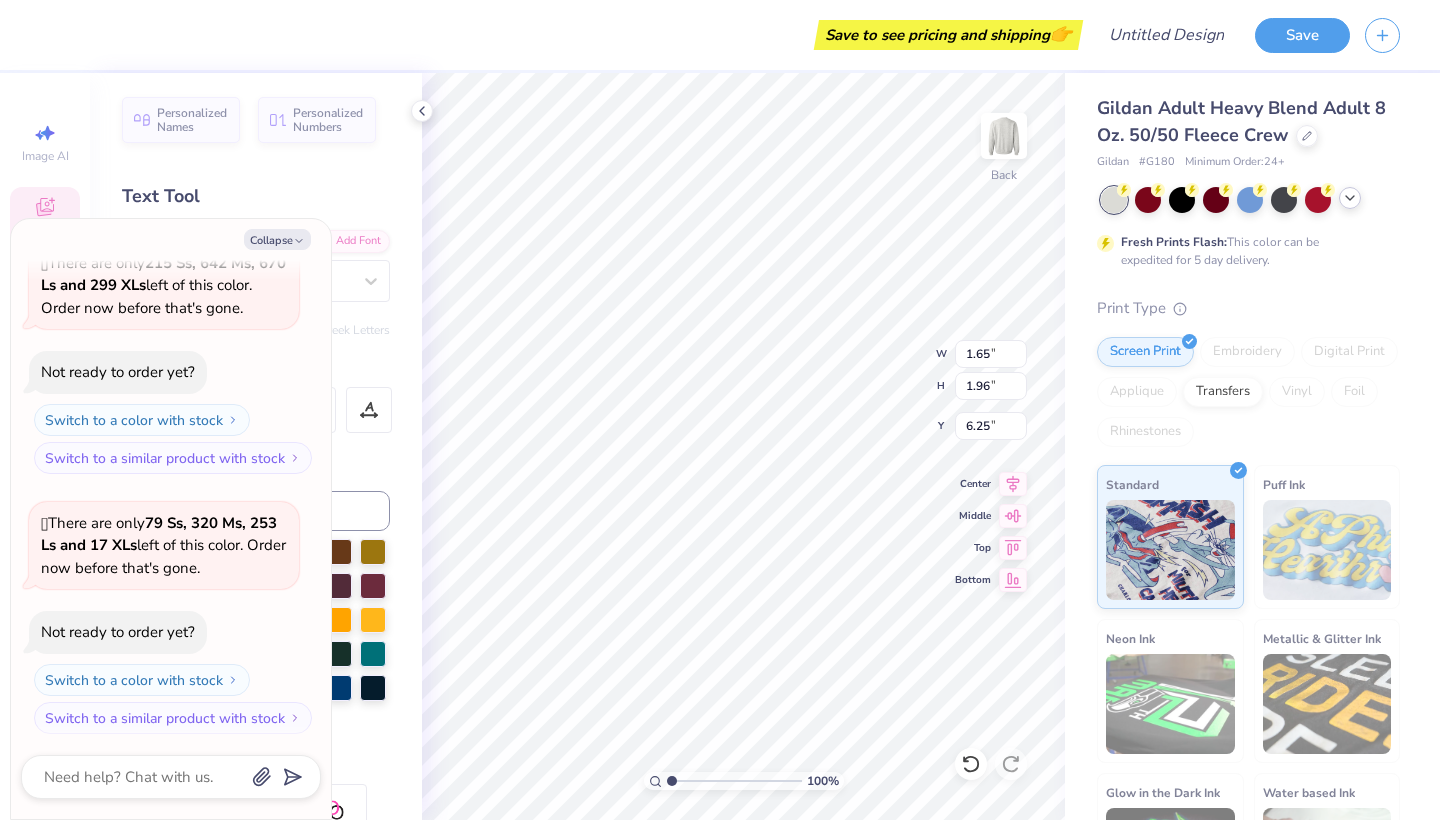 type on "1.85" 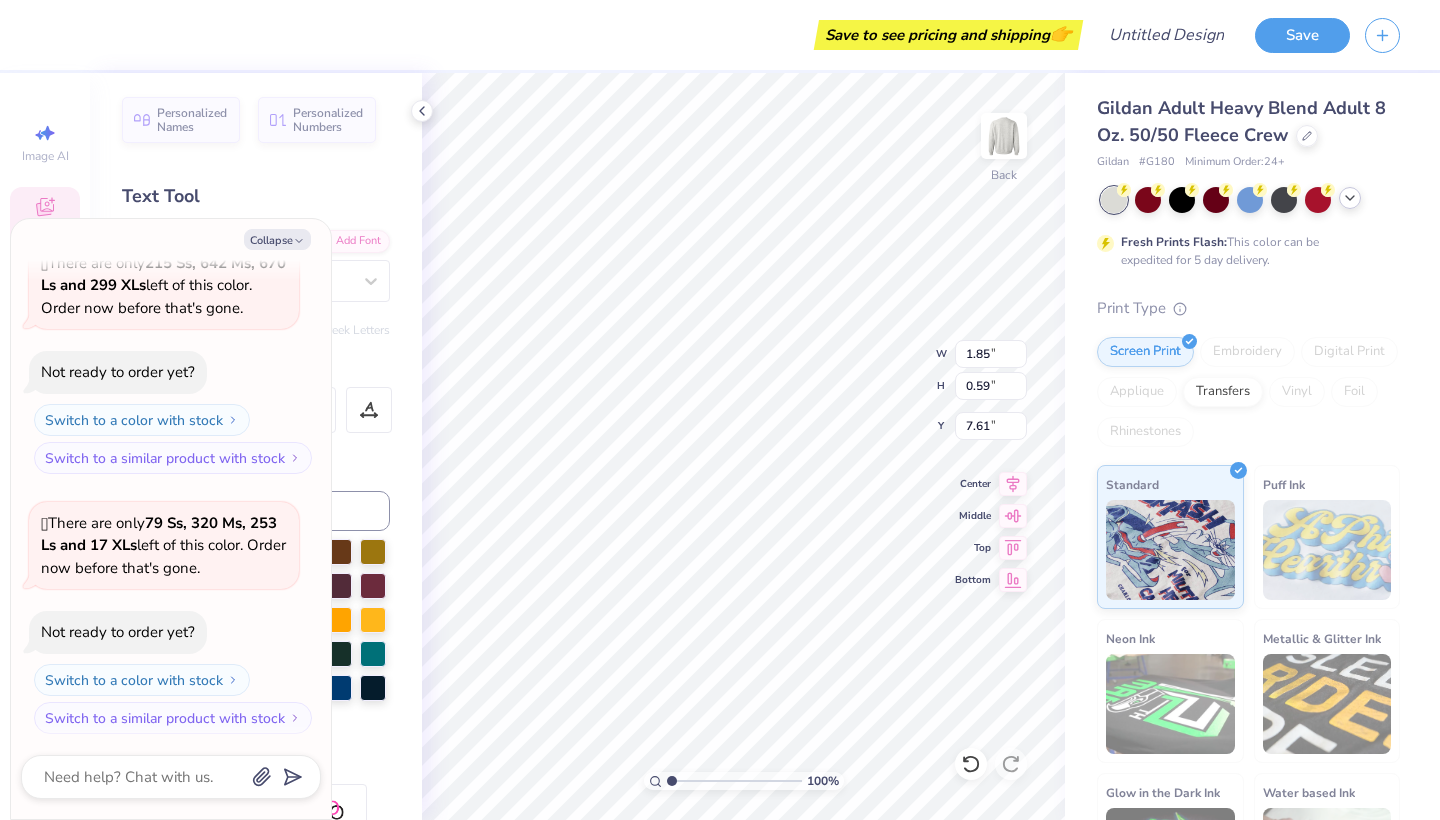 type on "x" 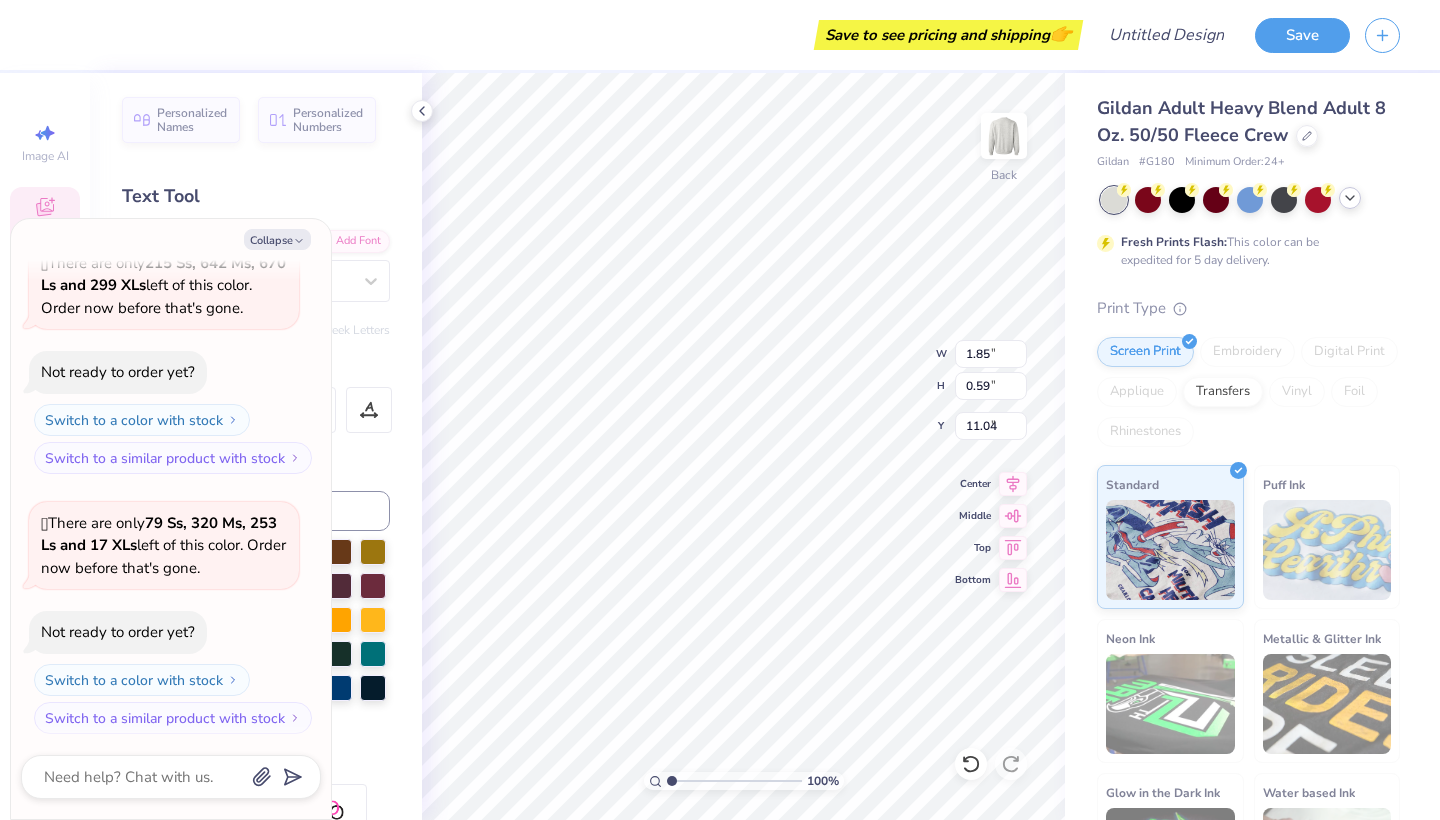 type on "x" 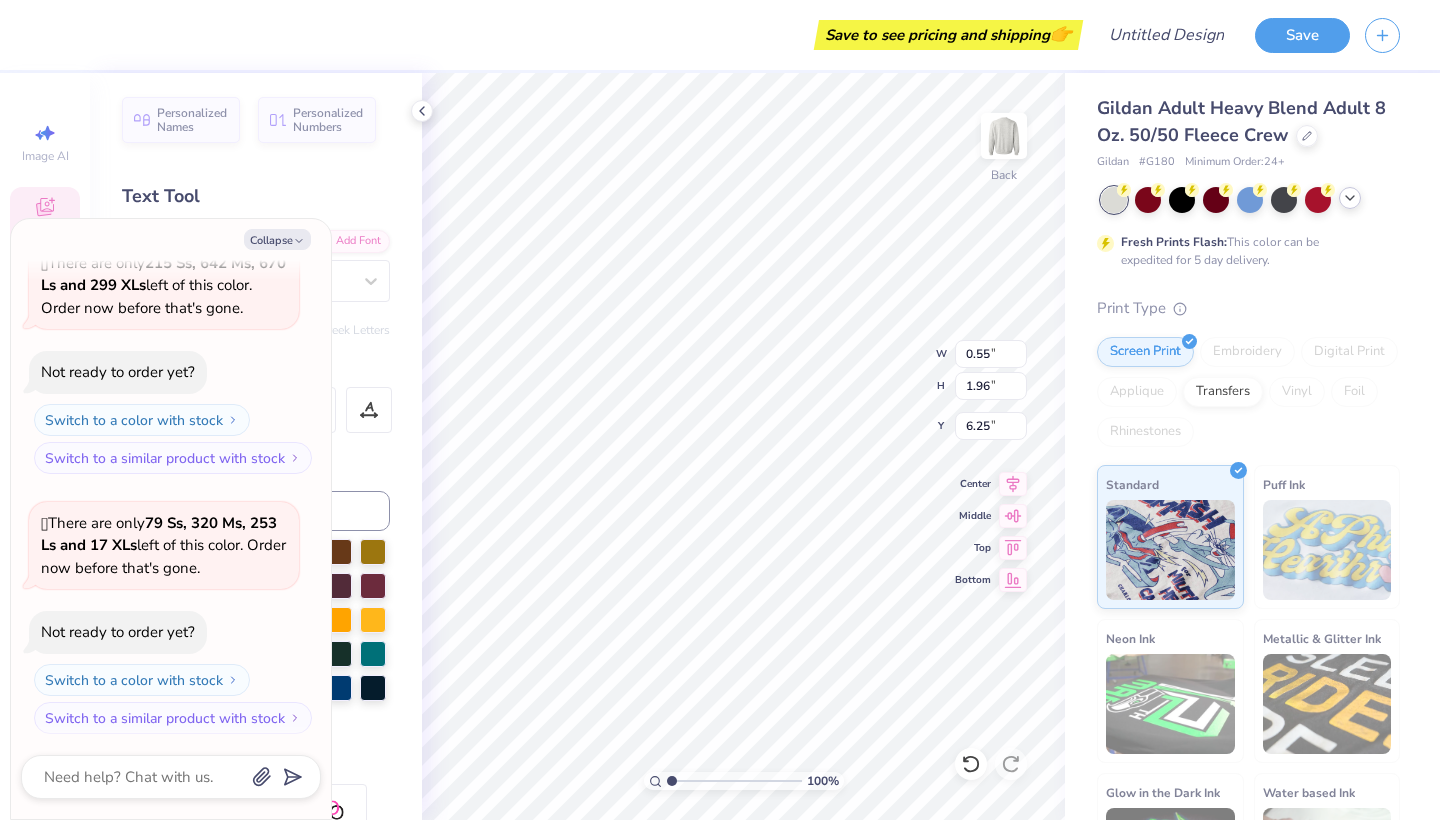 type on "x" 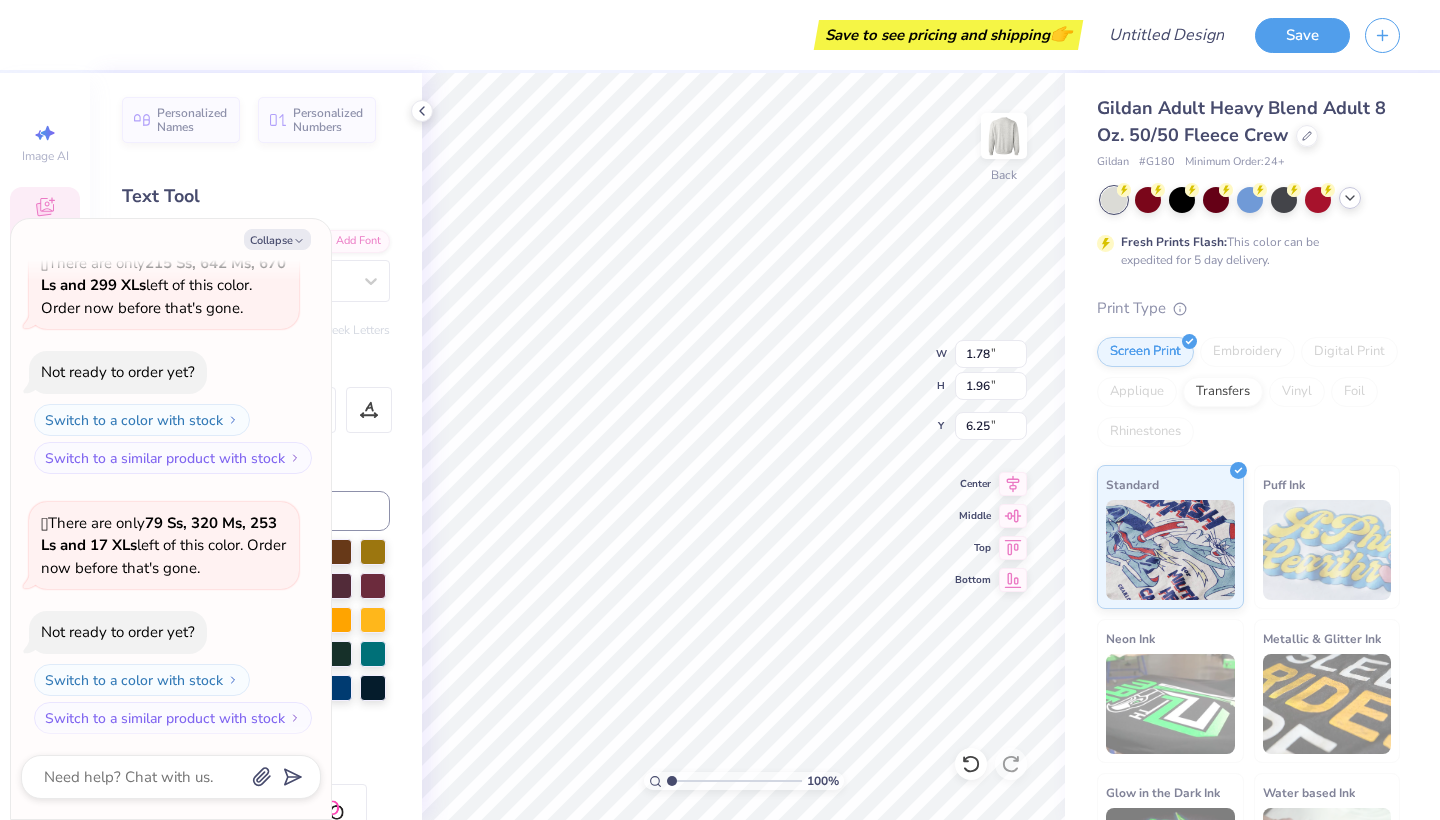 type on "7.22" 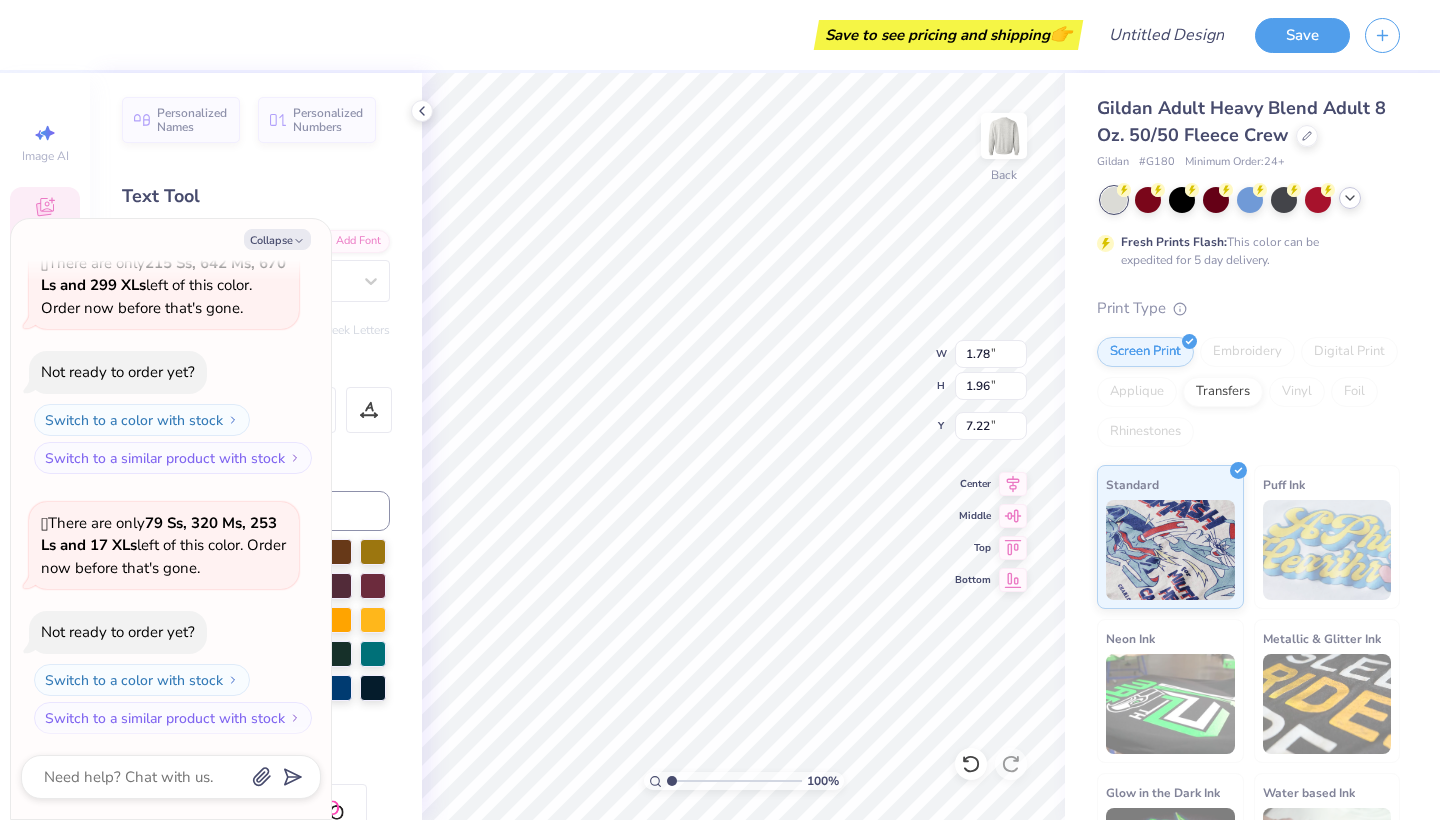 type on "x" 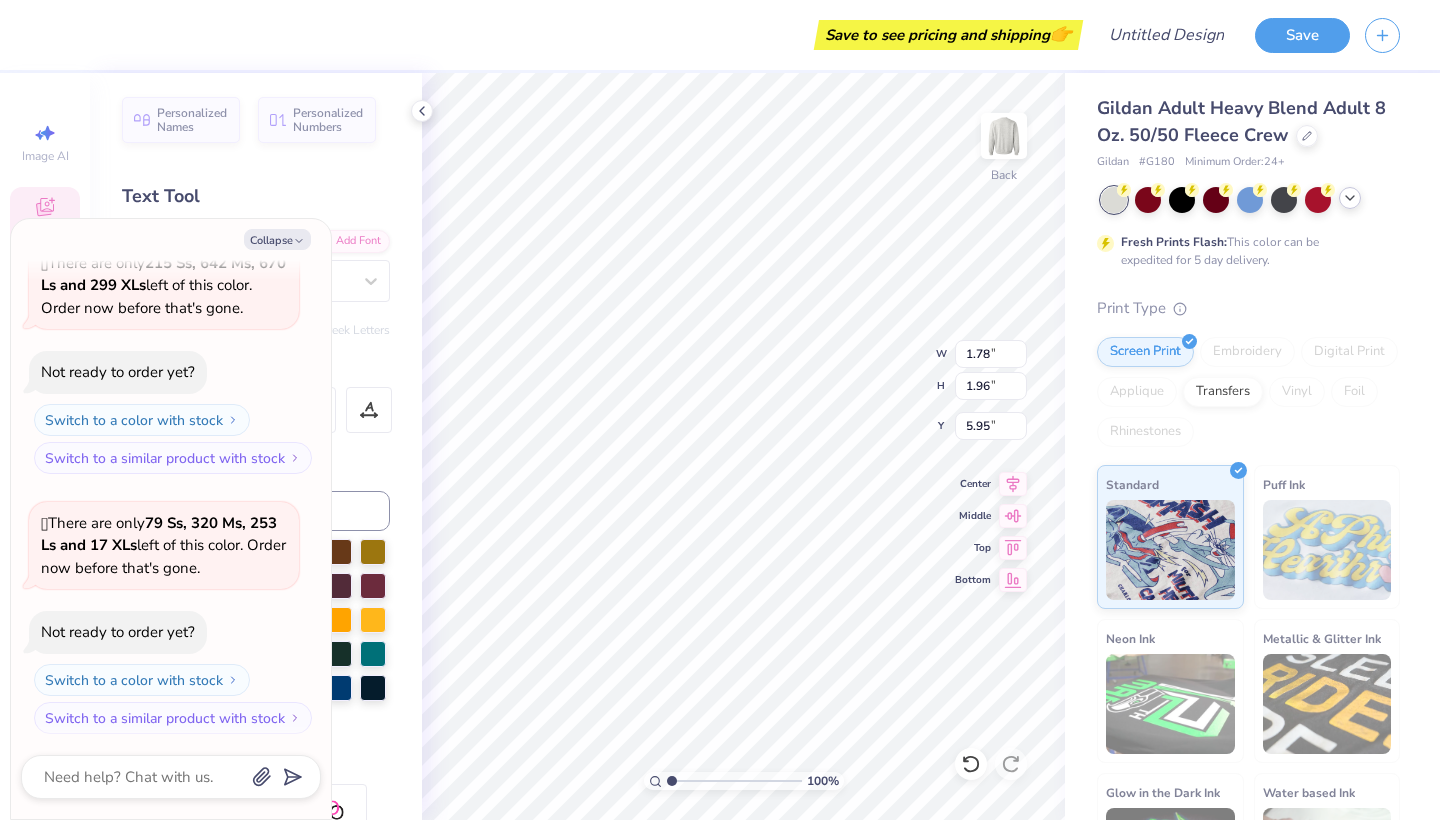 type on "x" 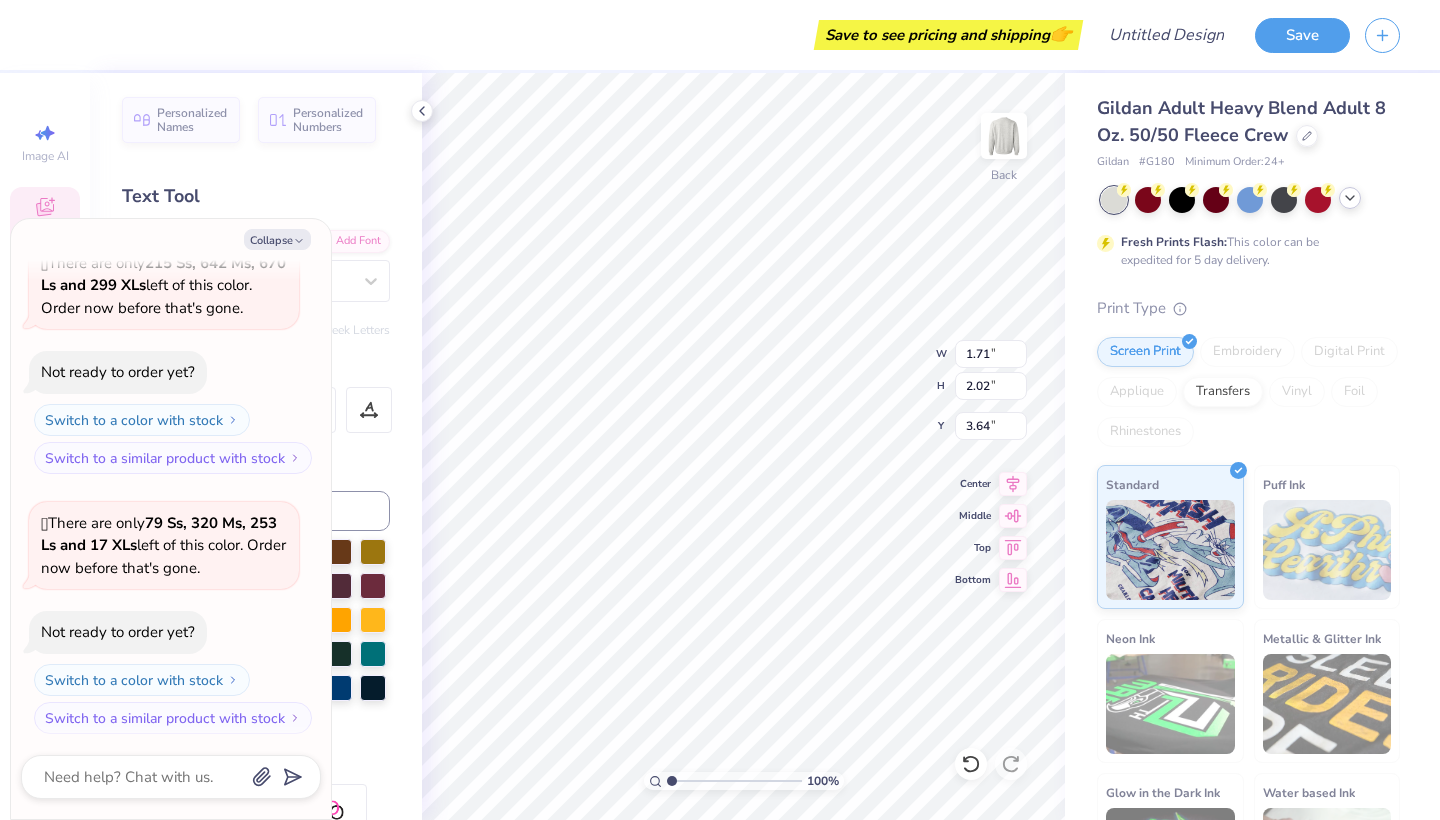type on "x" 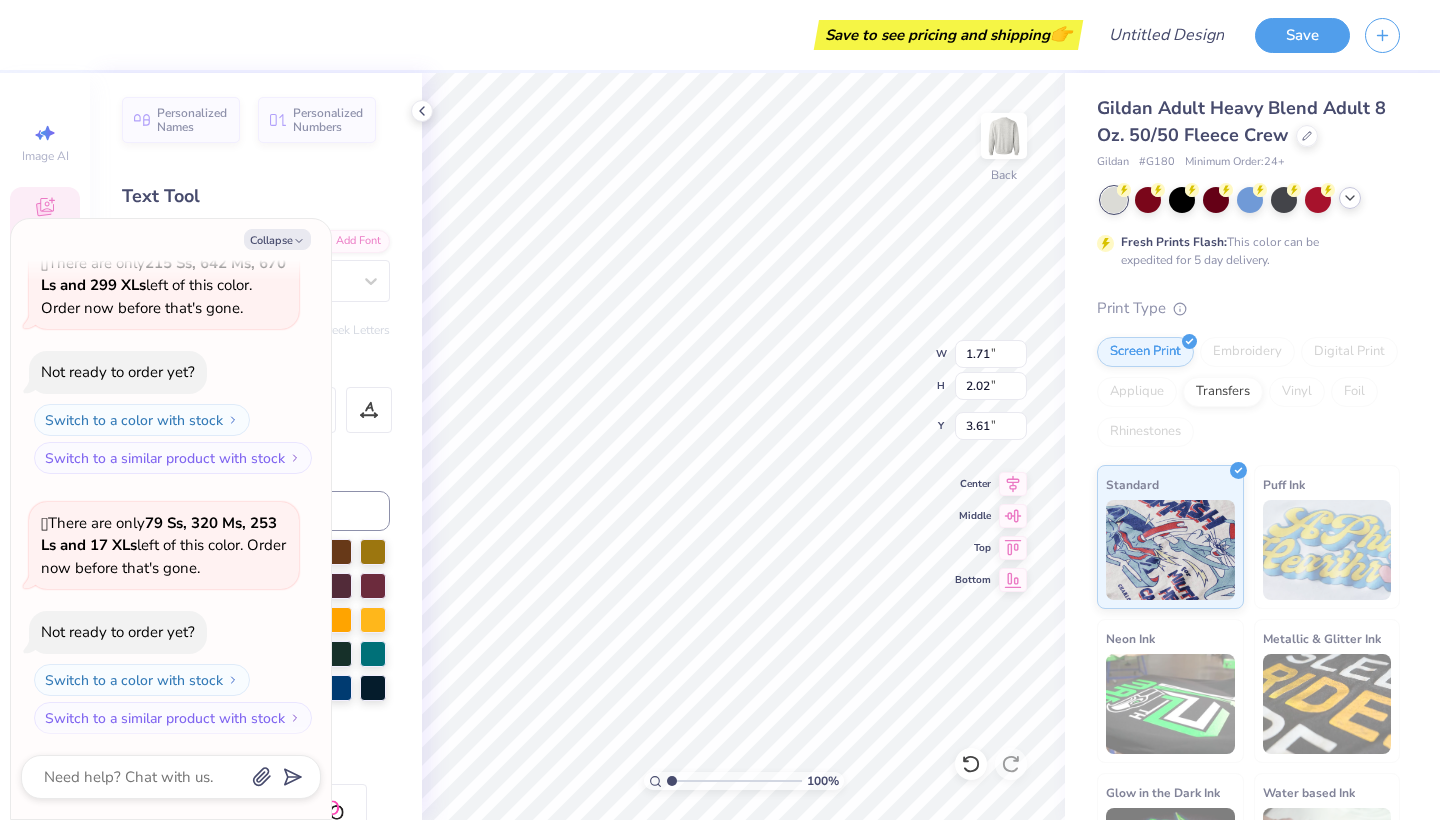 type on "x" 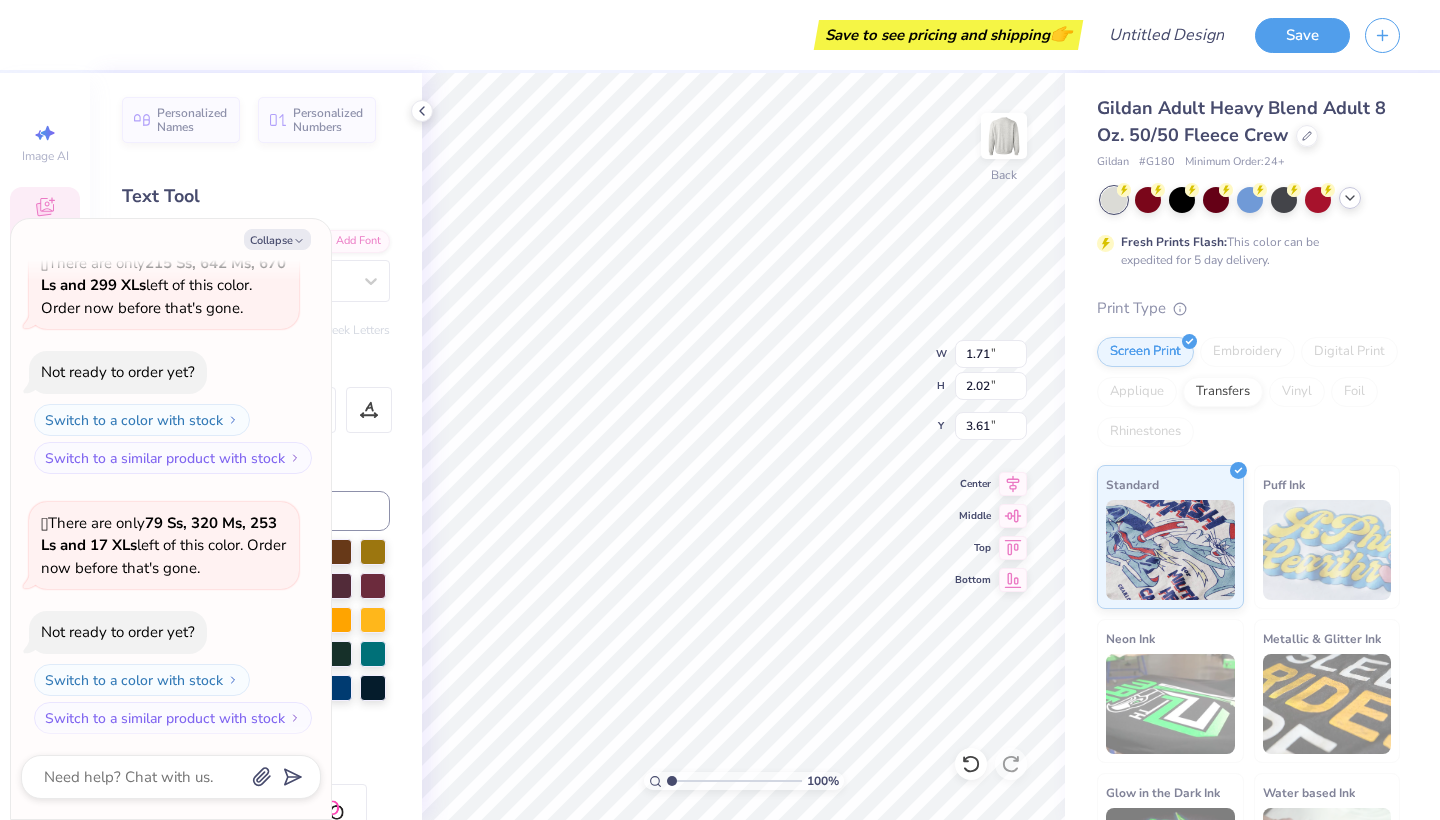 type on "1.78" 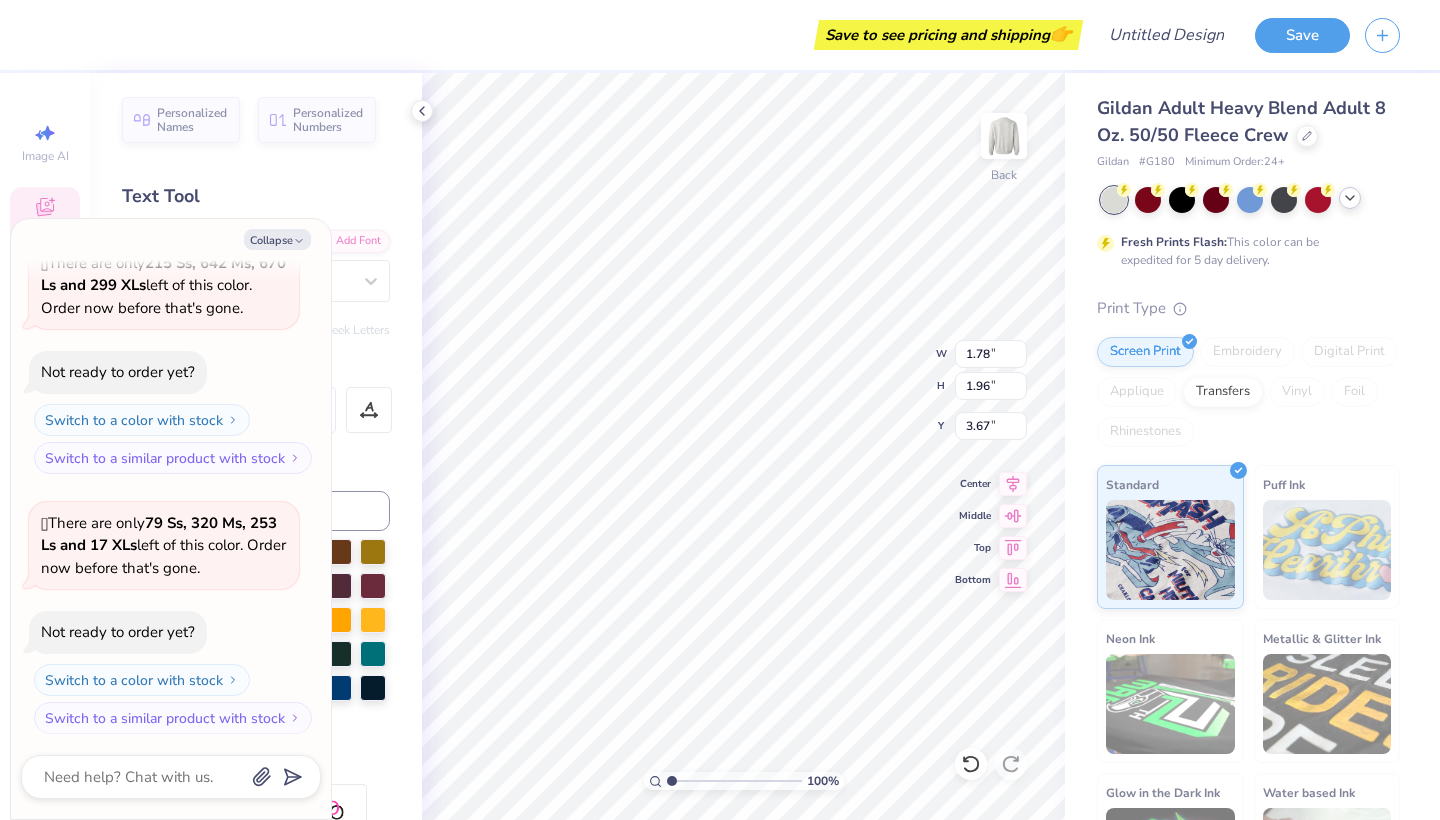 type on "x" 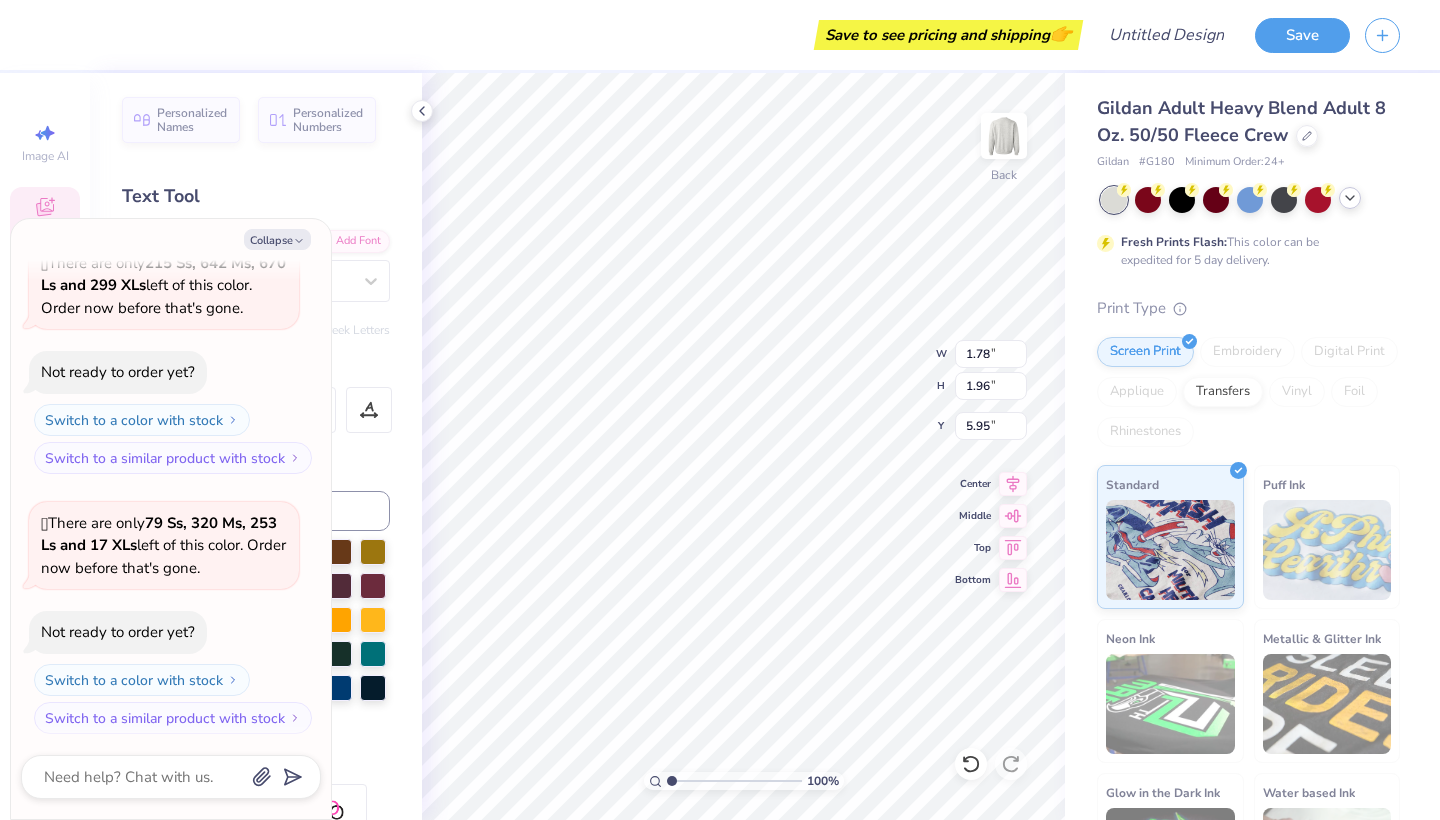 type on "x" 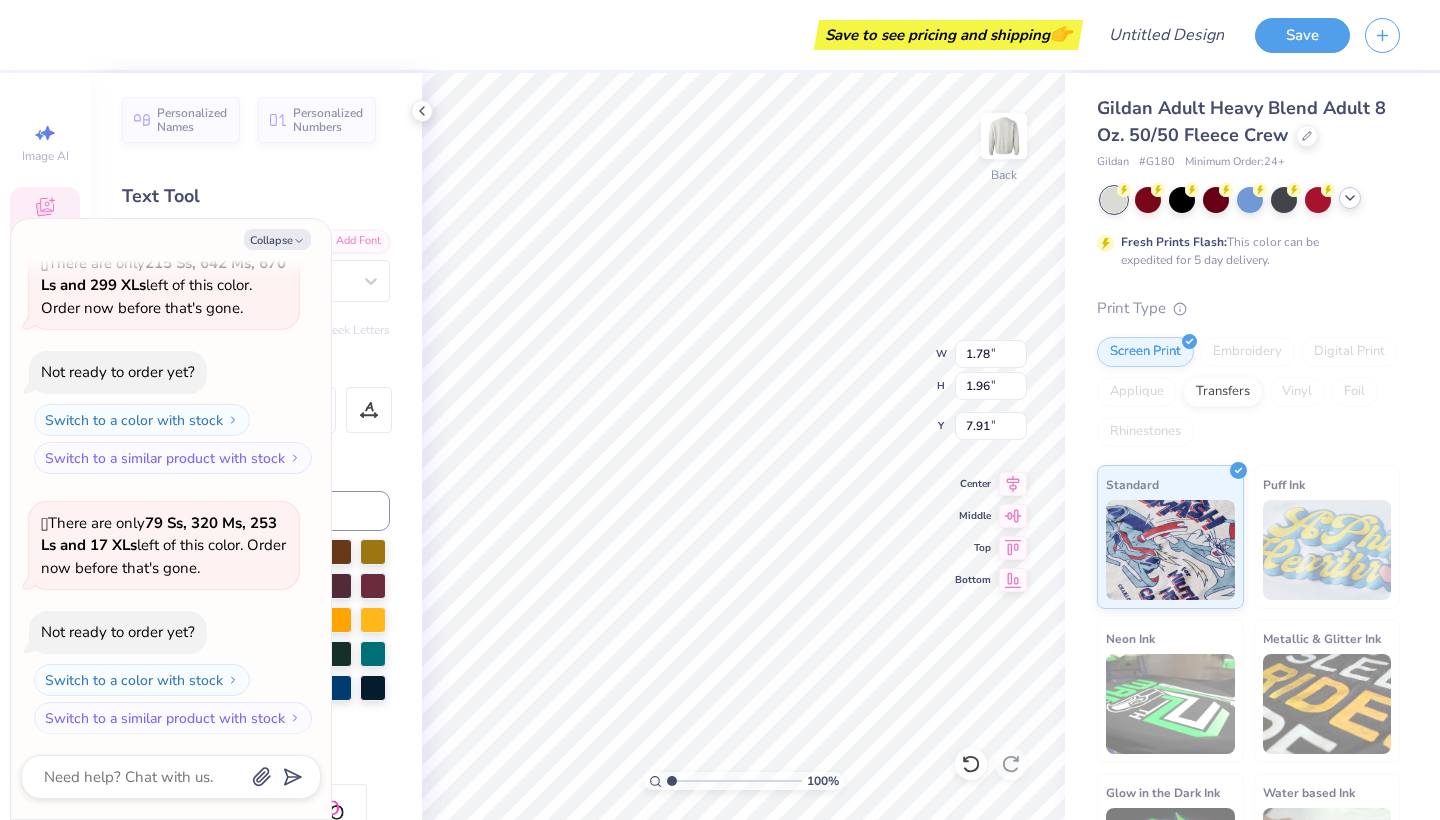 type on "x" 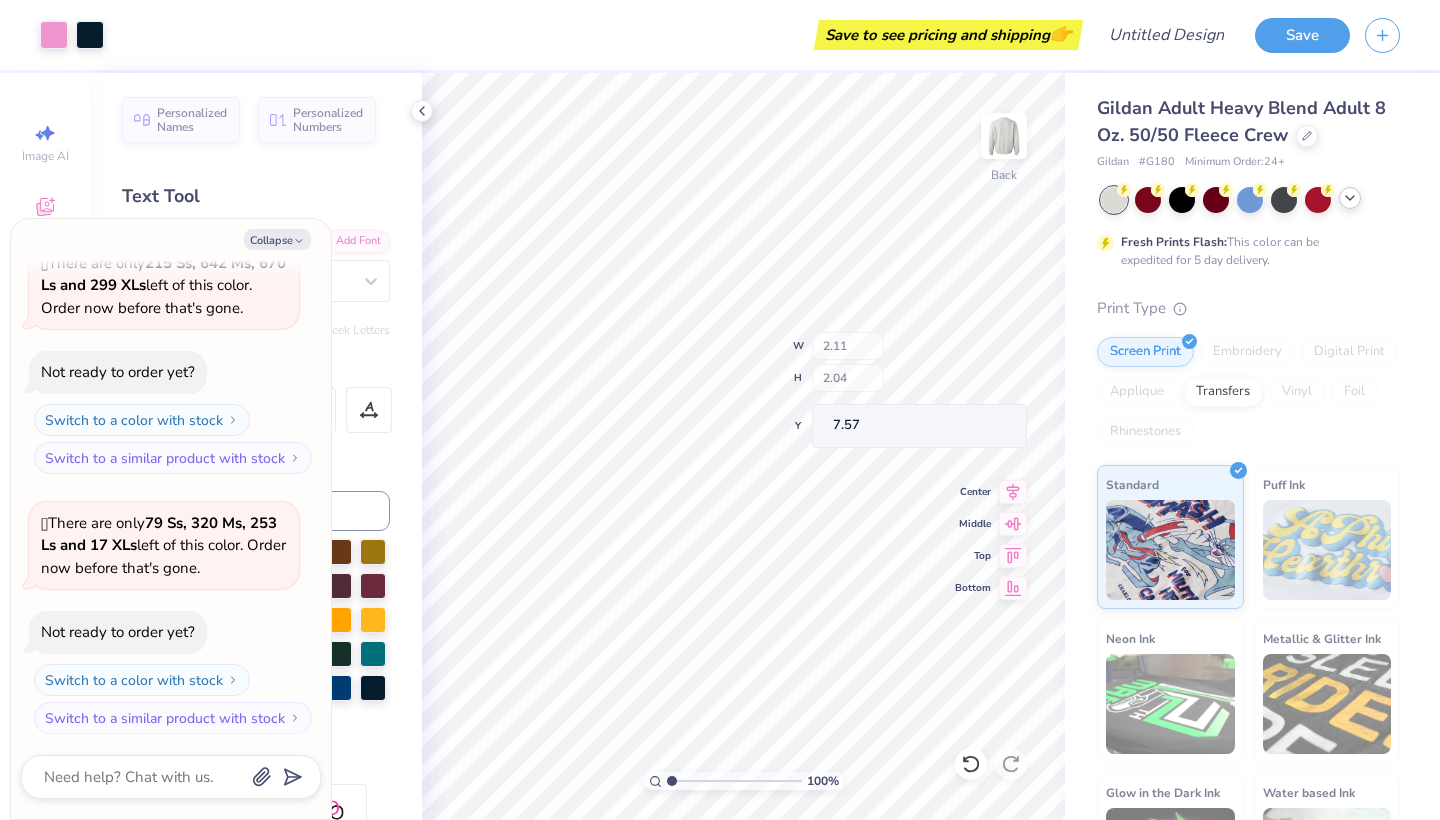 click on "100  % Back W 2.11 H 2.04 Y 7.57 Center Middle Top Bottom" at bounding box center [743, 446] 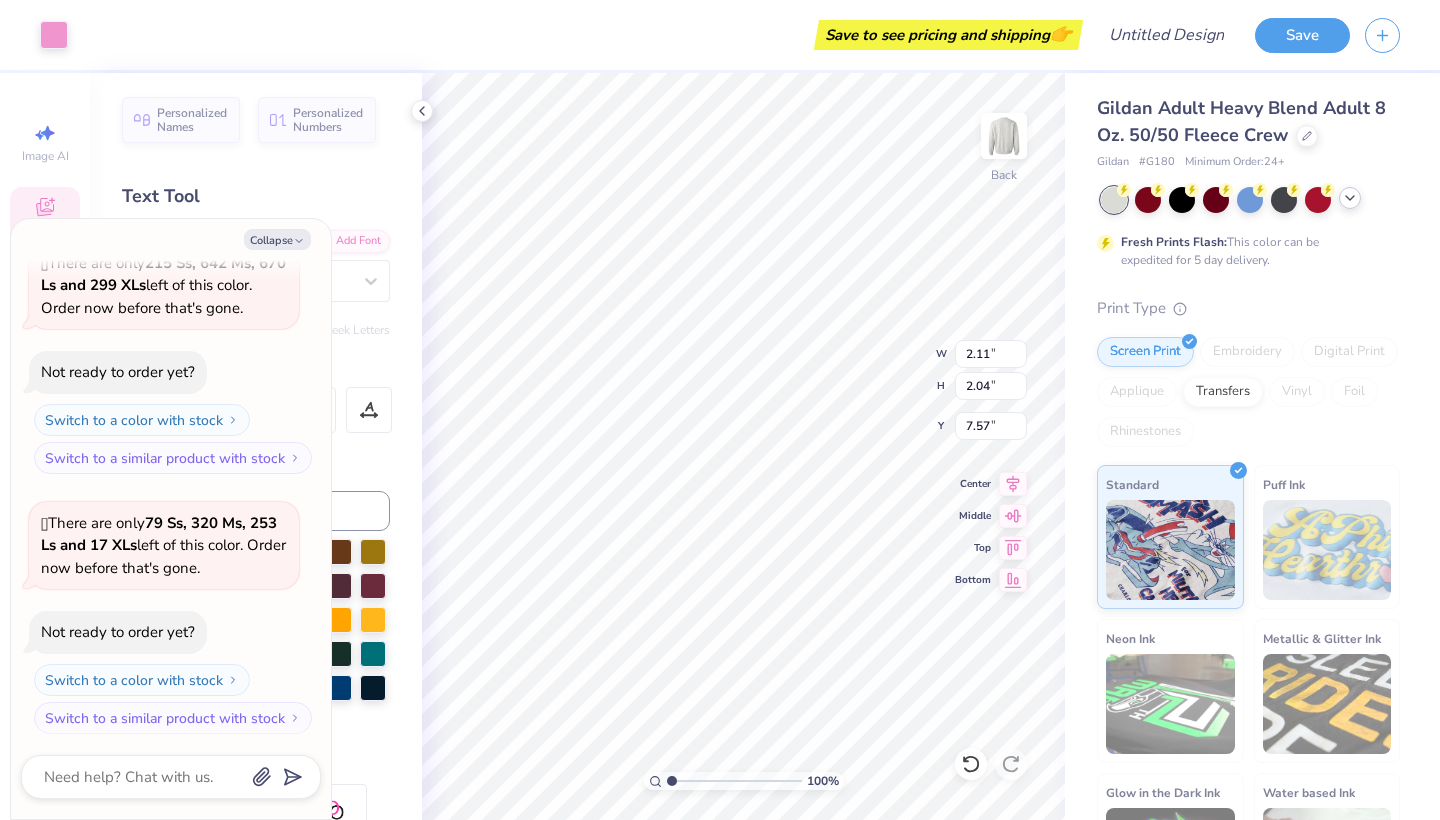 type on "x" 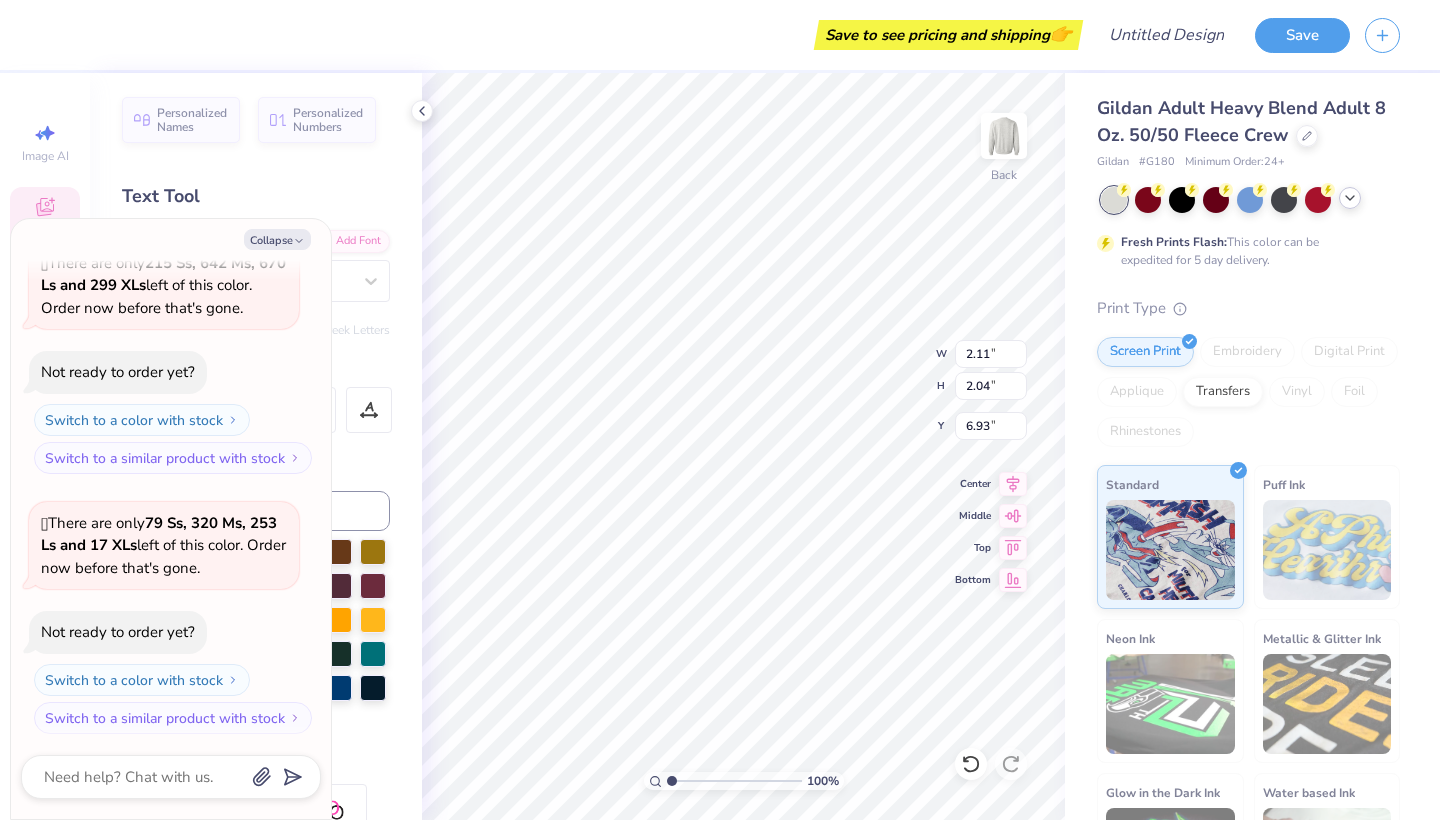 type on "x" 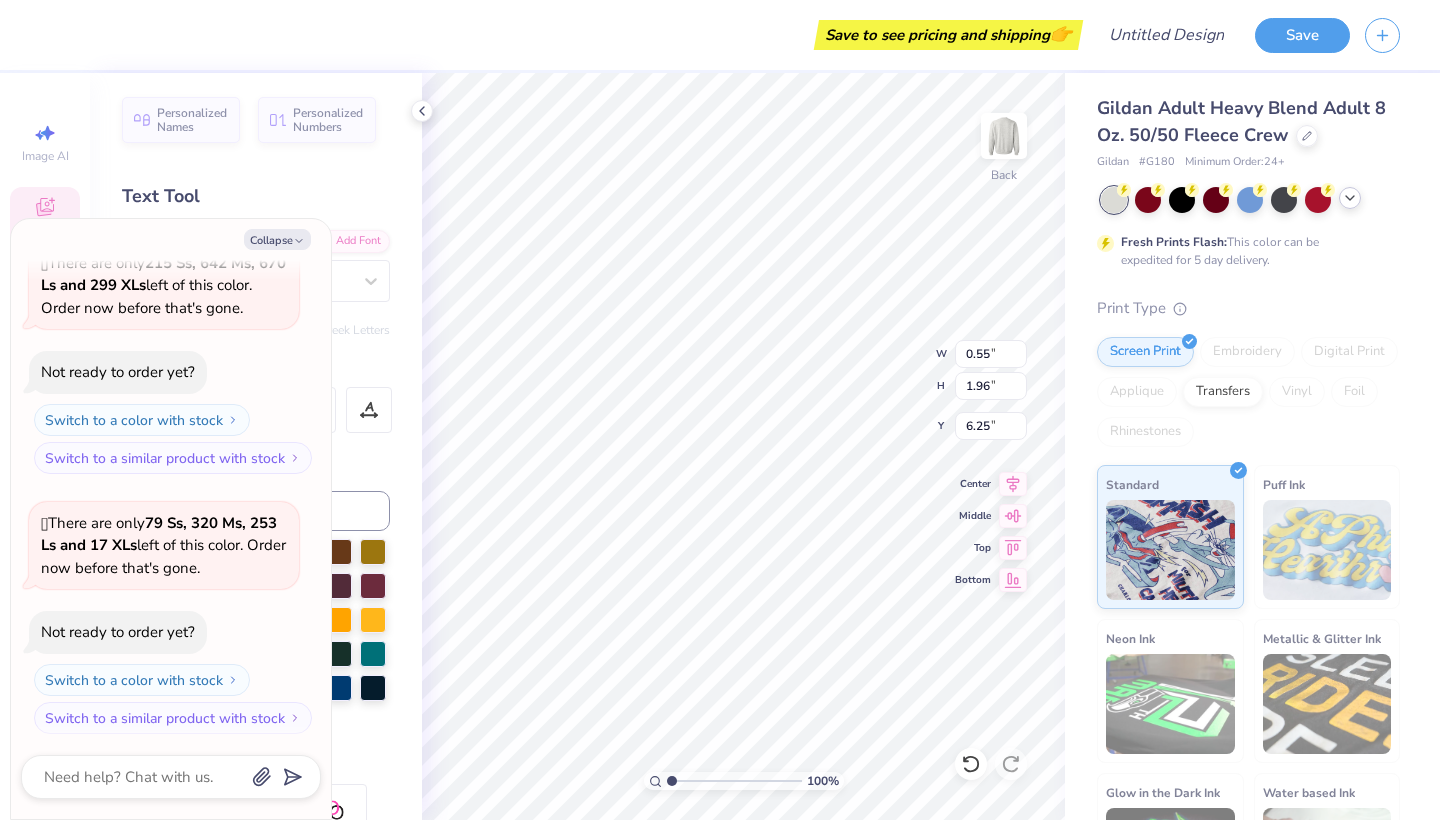 type on "x" 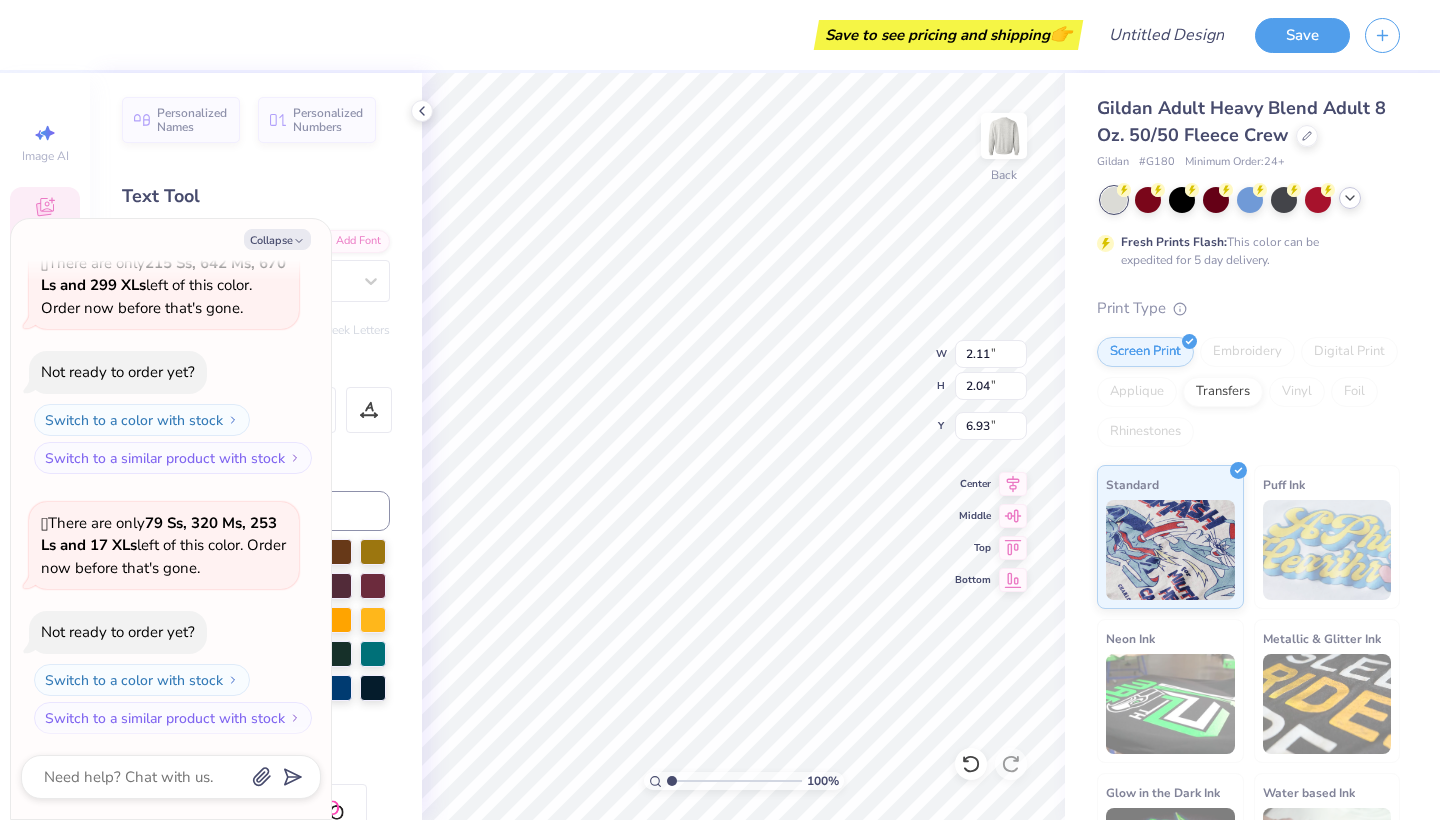 type on "x" 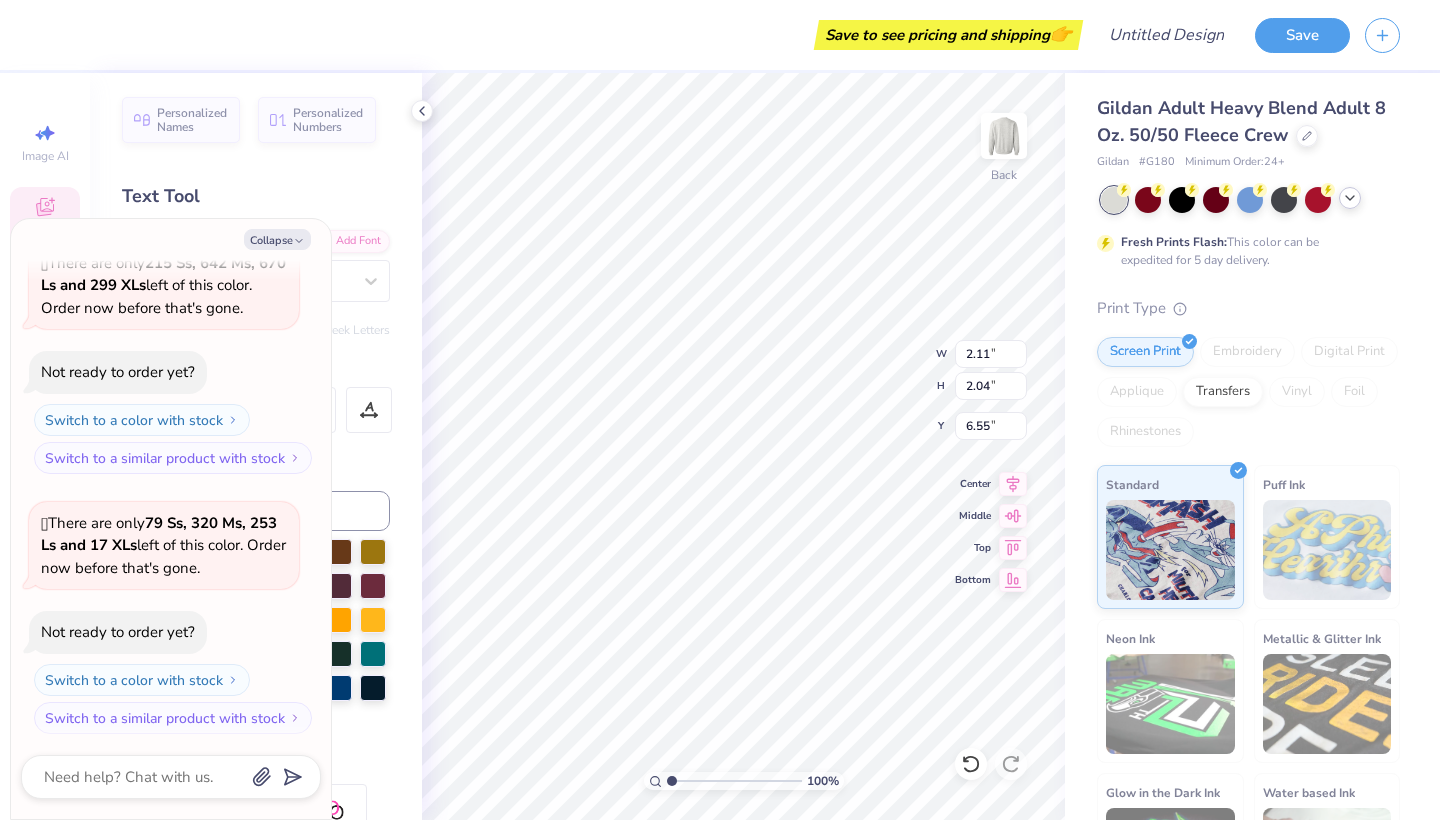 type on "x" 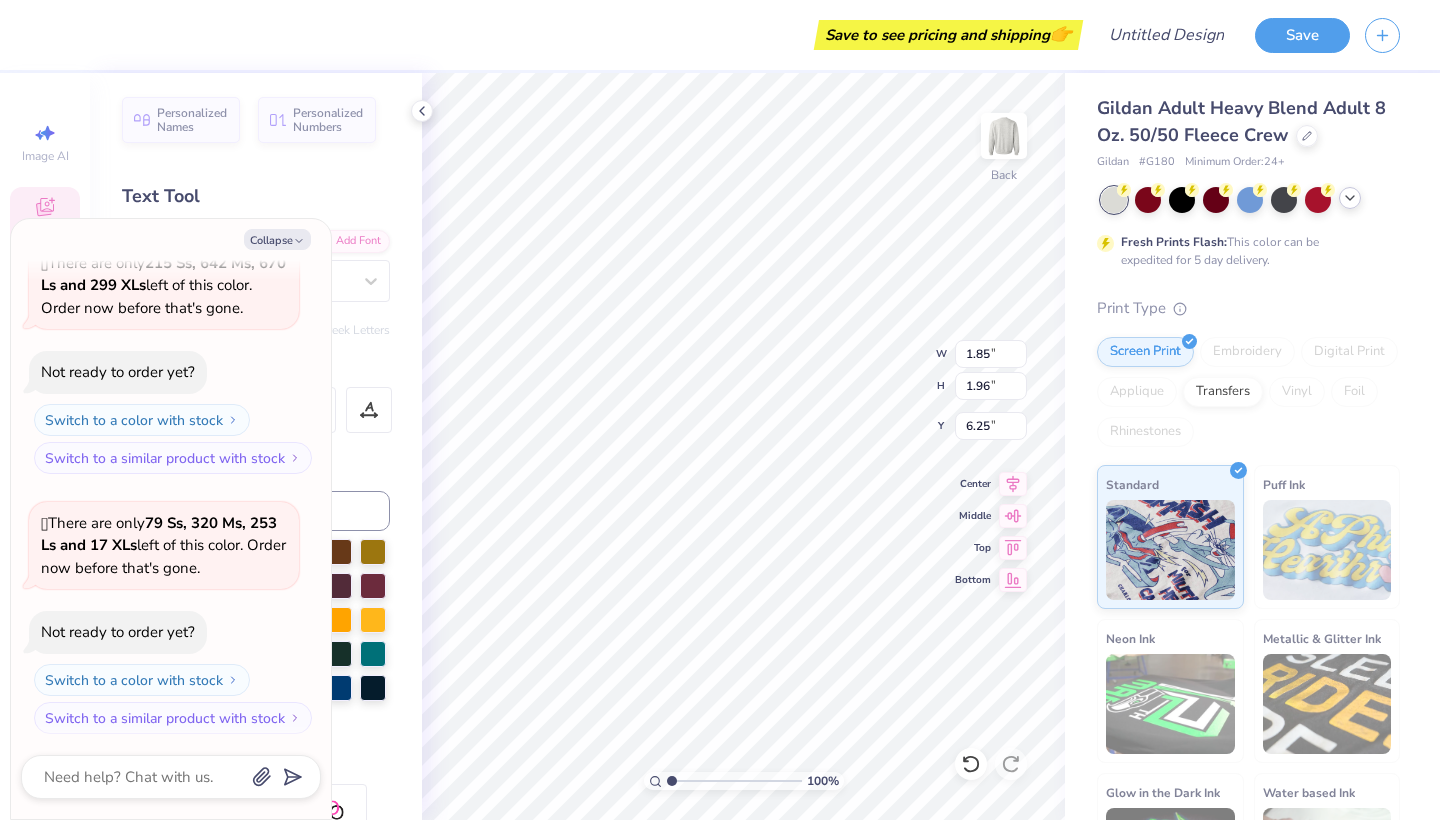 type on "x" 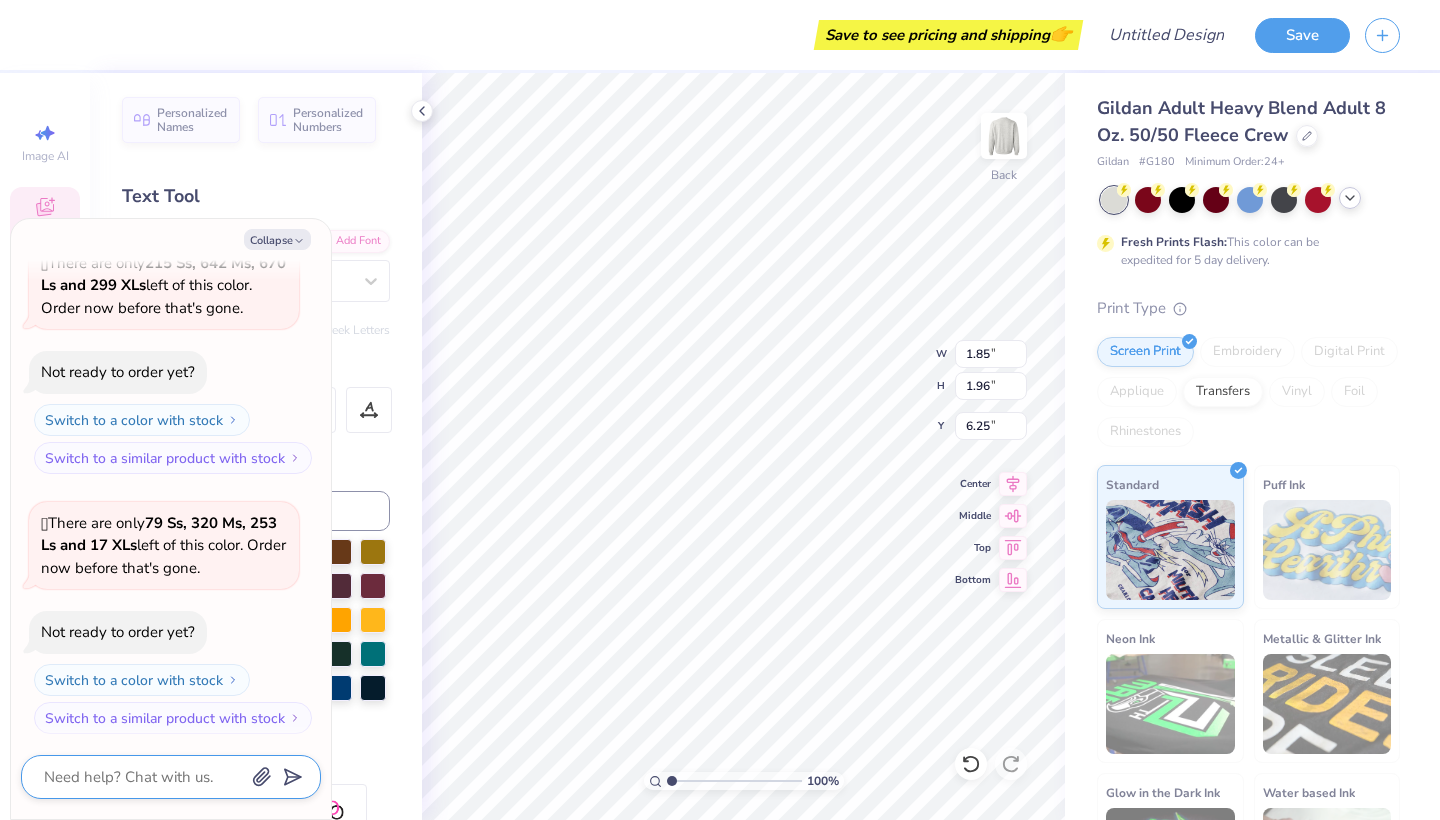 click at bounding box center (143, 777) 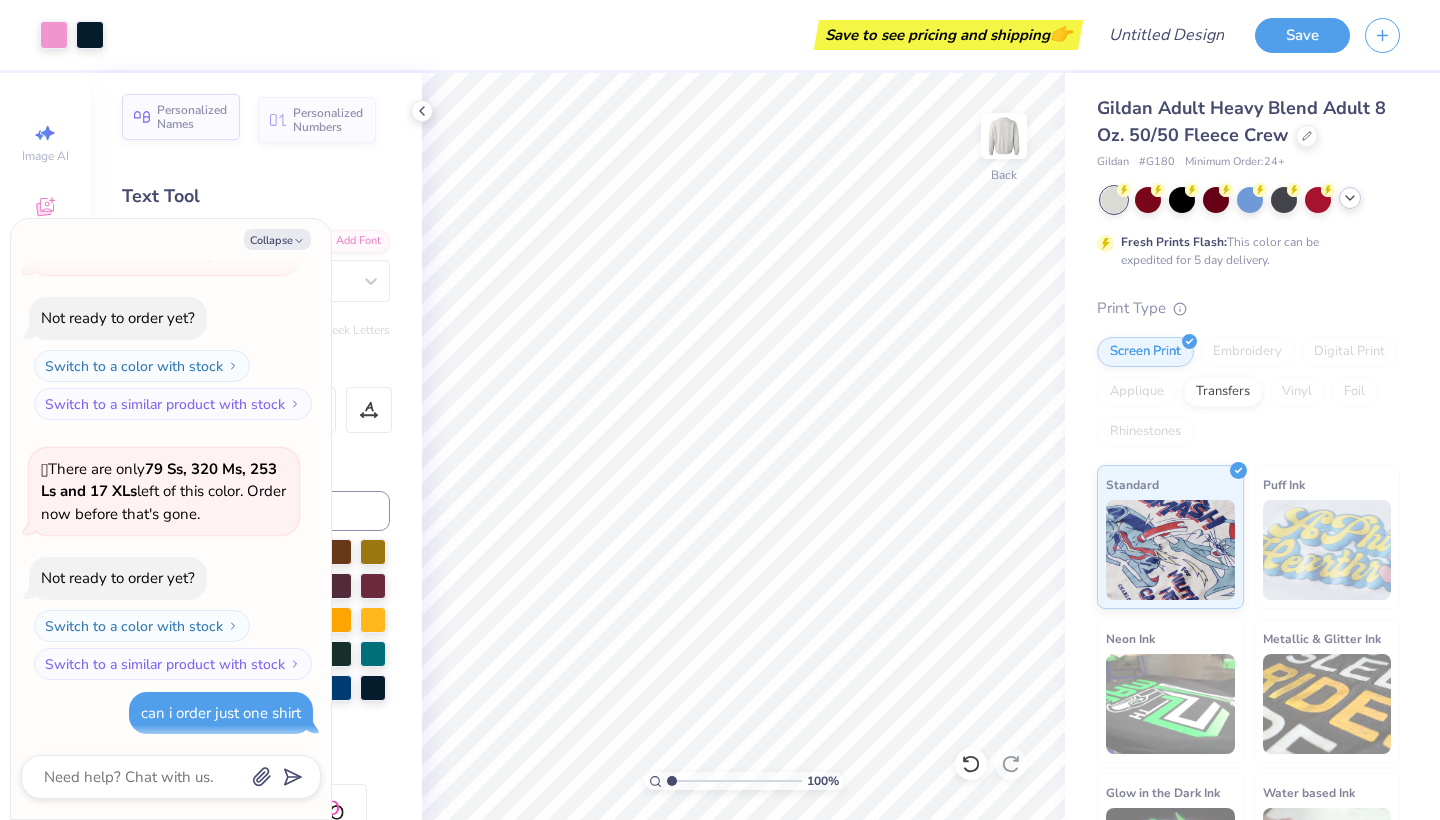 scroll, scrollTop: 253, scrollLeft: 0, axis: vertical 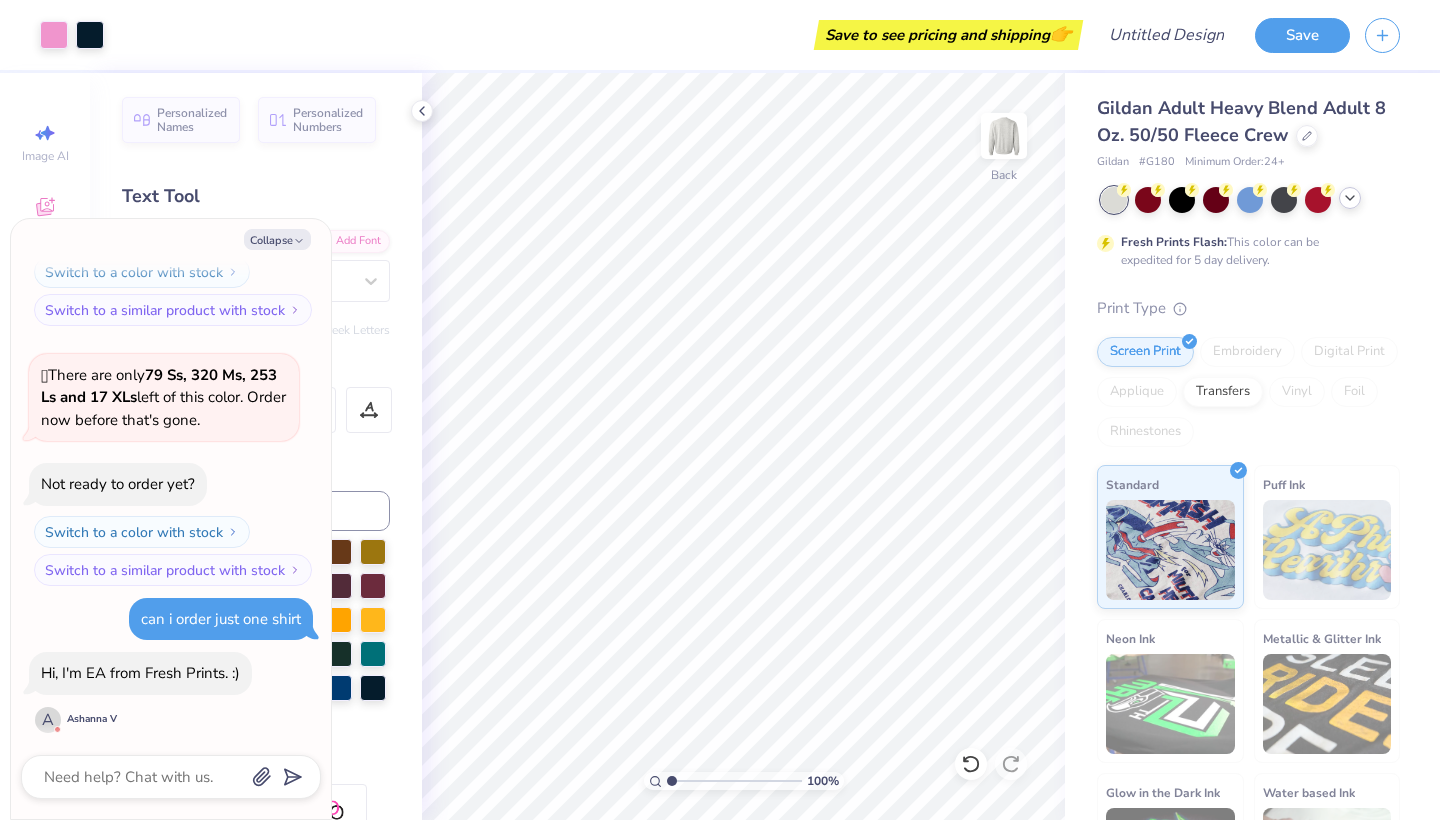 click on "can i order just one shirt" at bounding box center [221, 619] 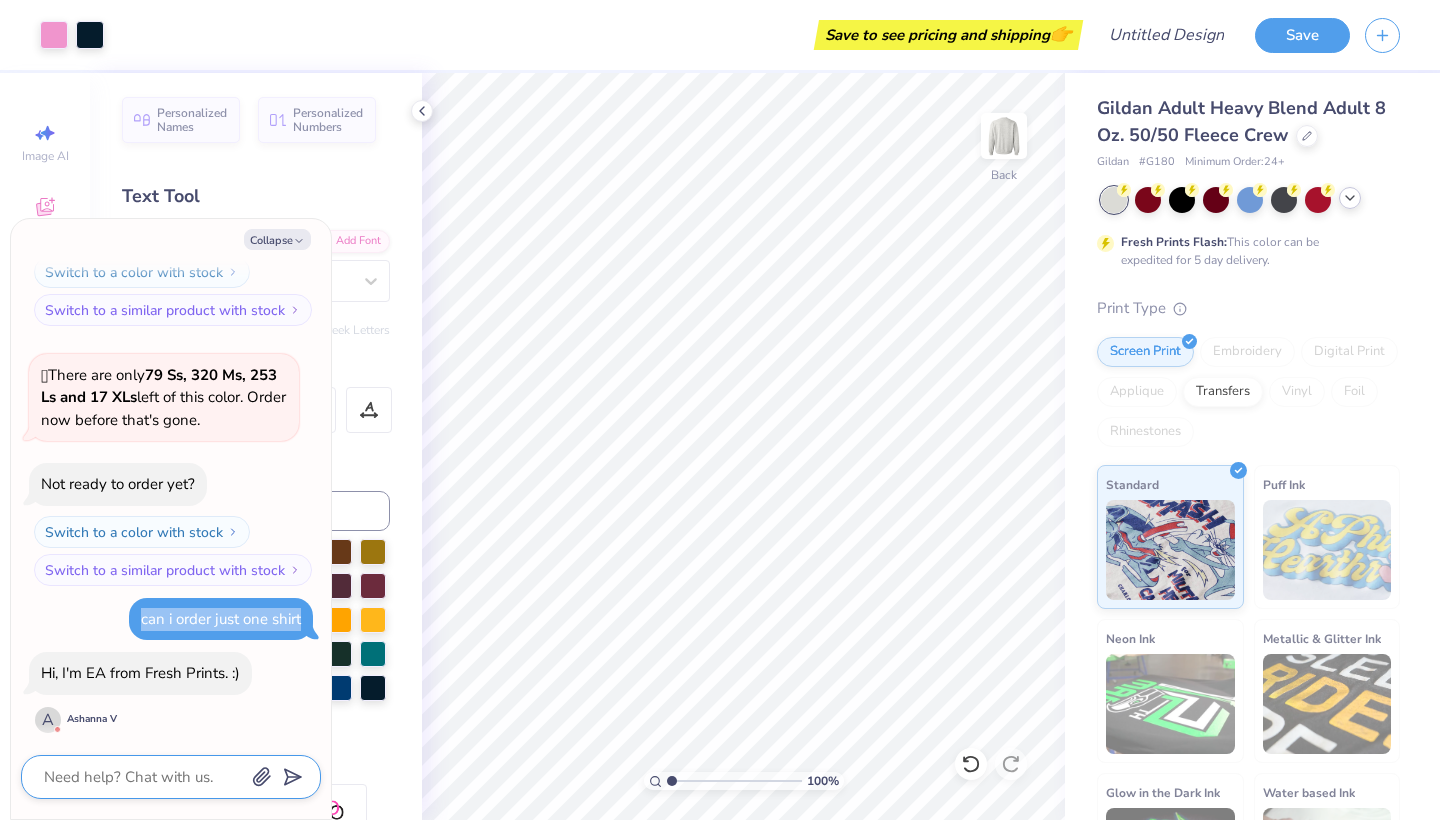 click at bounding box center [143, 777] 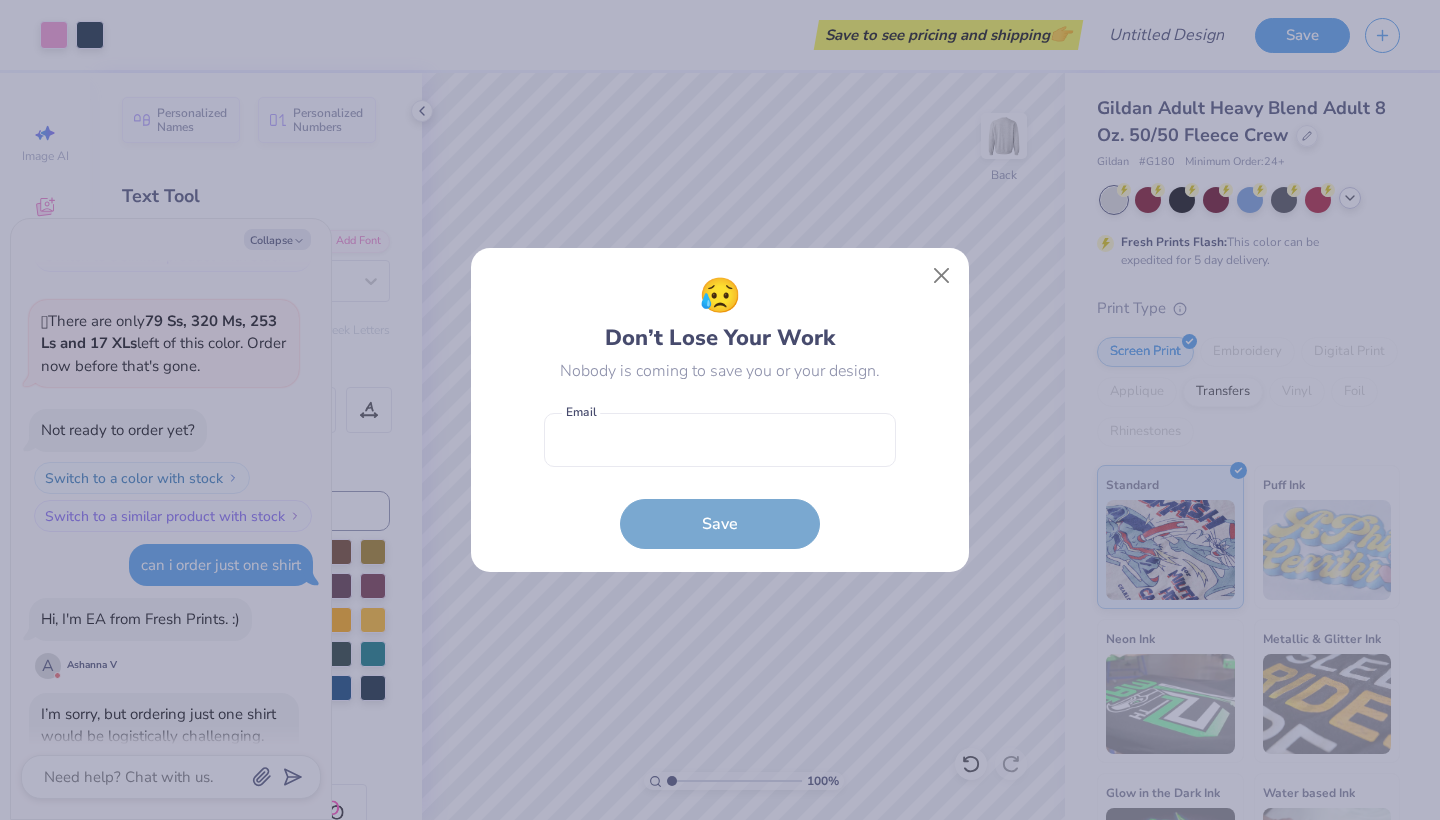 scroll, scrollTop: 467, scrollLeft: 0, axis: vertical 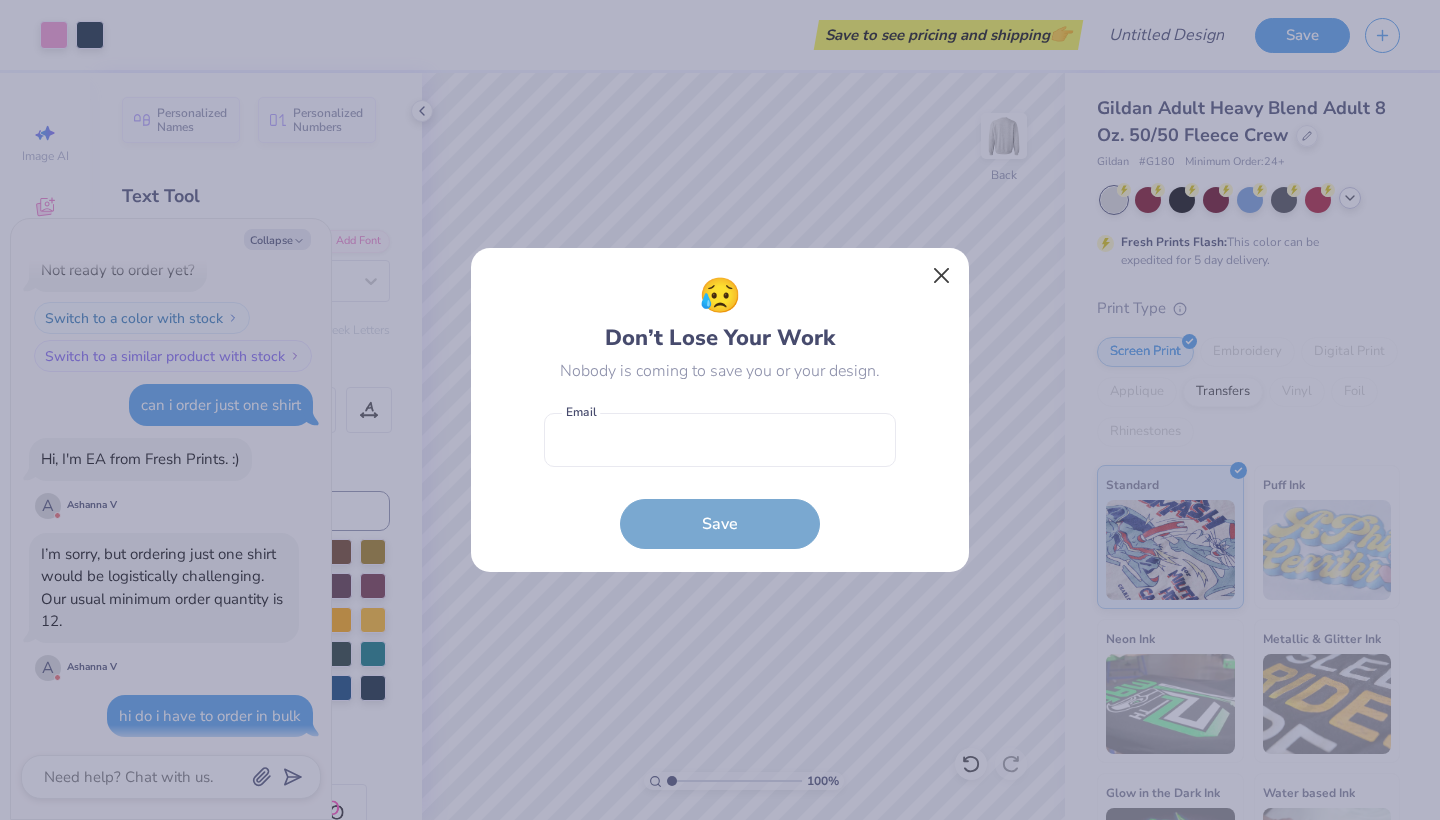 click at bounding box center [942, 276] 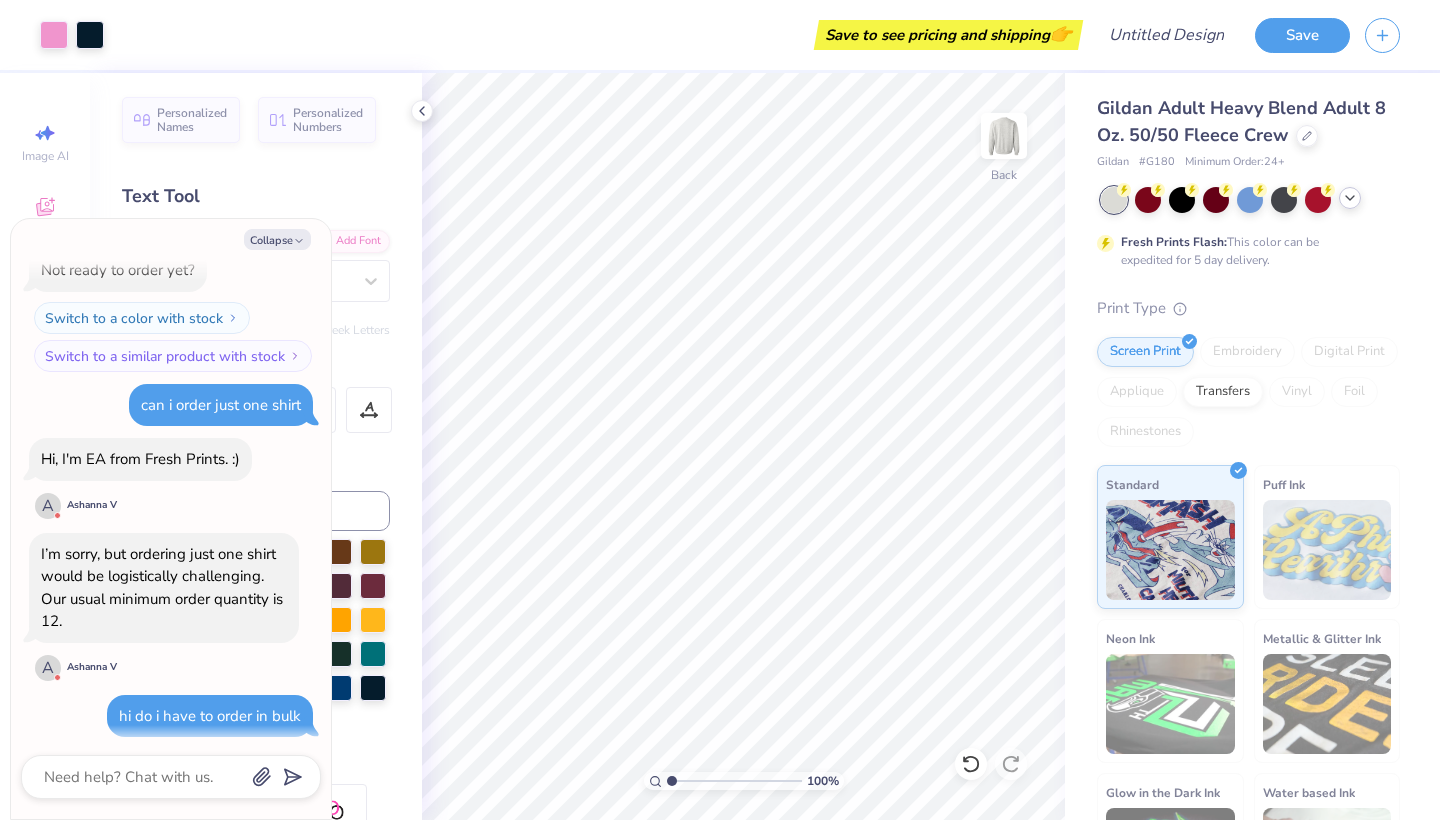 click on "Vinyl" at bounding box center (1297, 392) 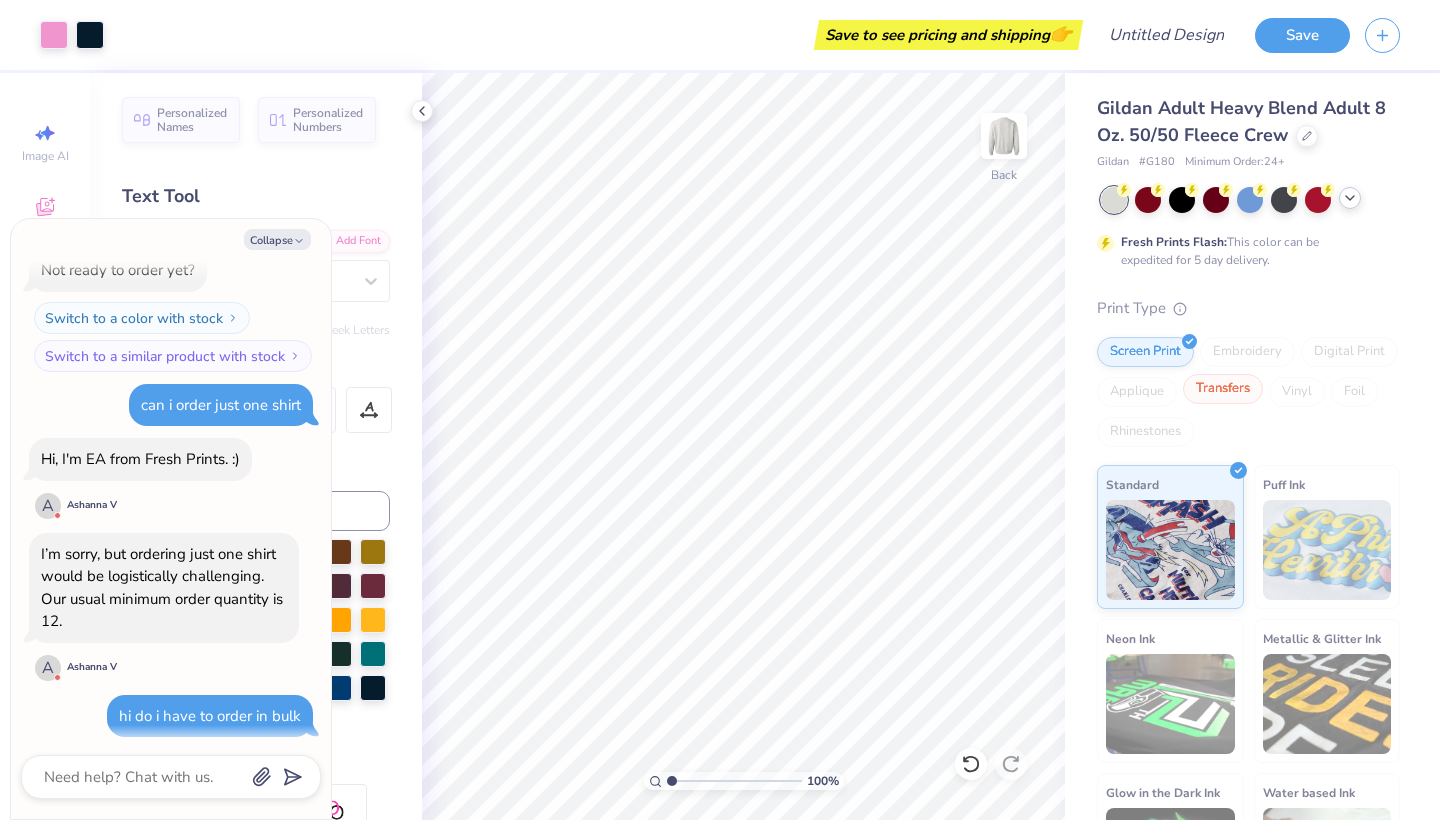 click on "Transfers" at bounding box center (1223, 389) 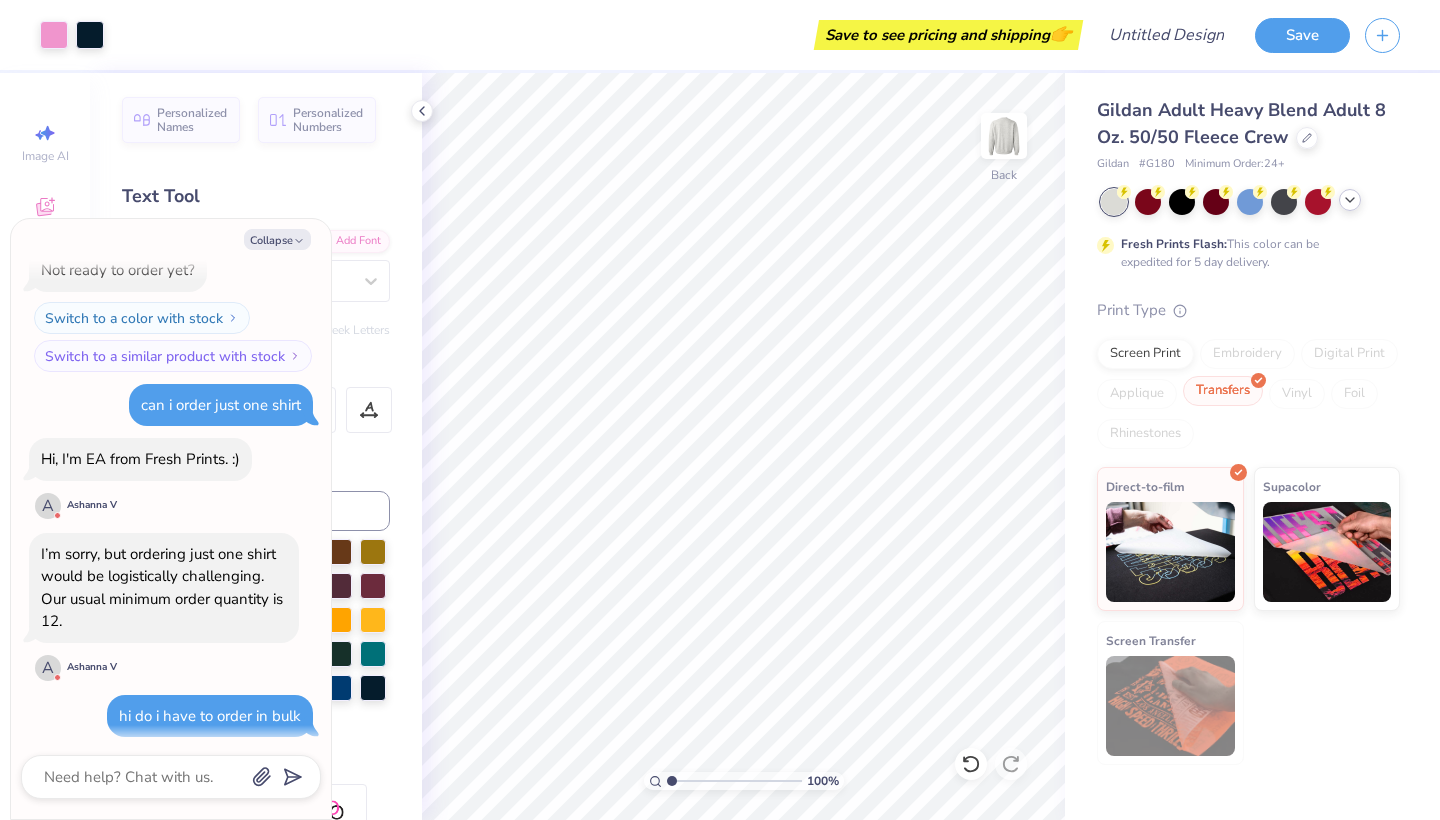 scroll, scrollTop: 0, scrollLeft: 0, axis: both 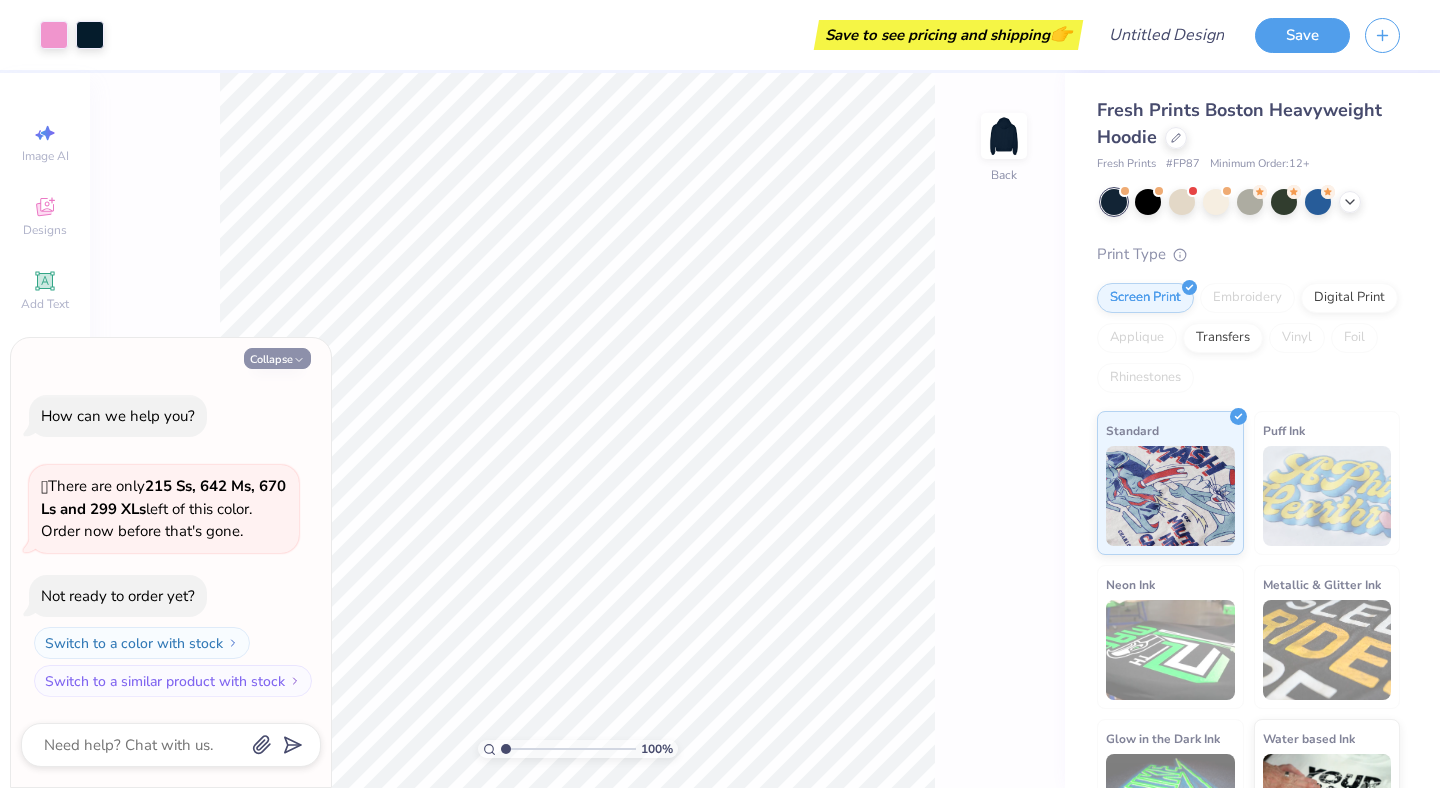 click 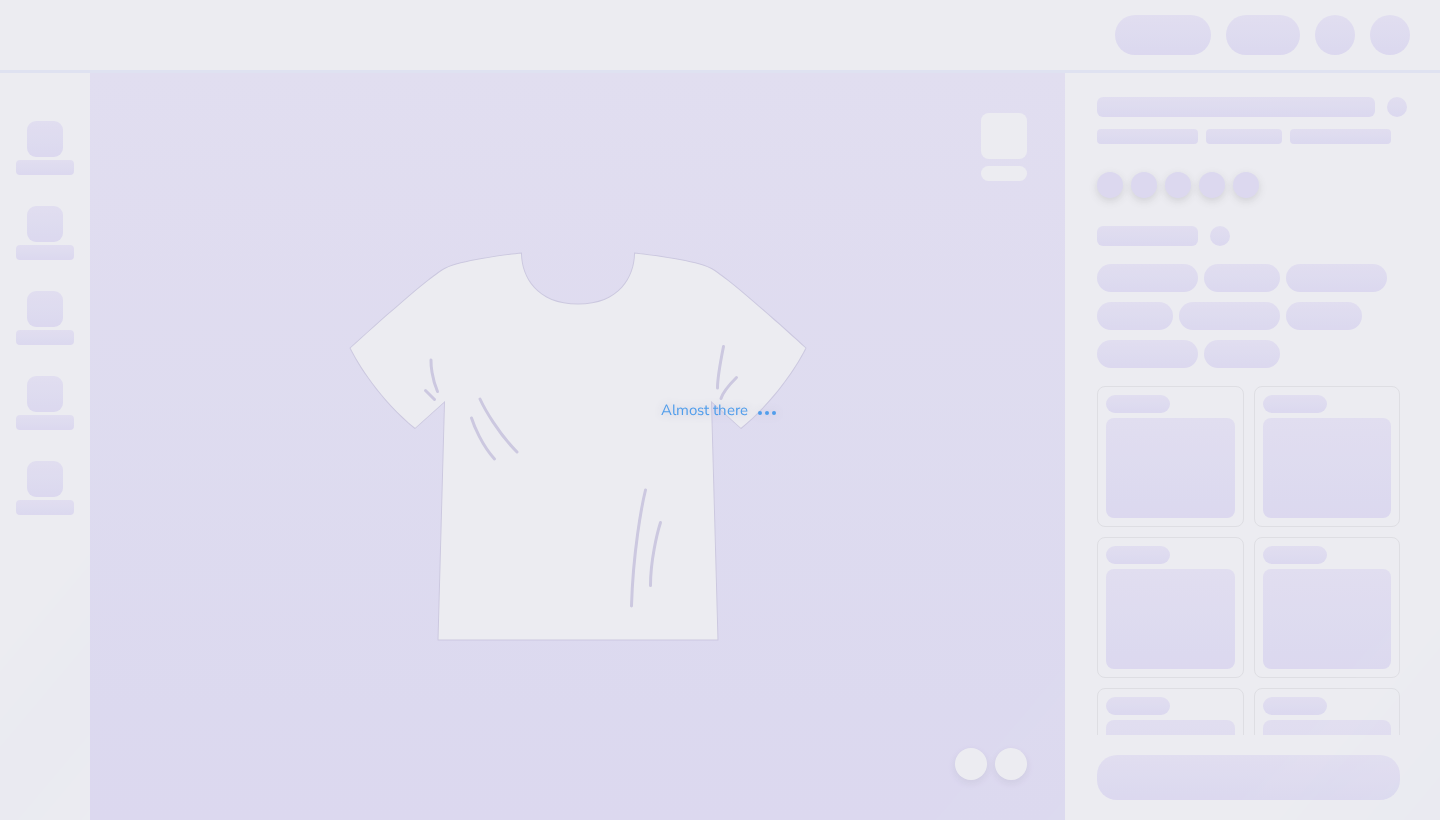 scroll, scrollTop: 0, scrollLeft: 0, axis: both 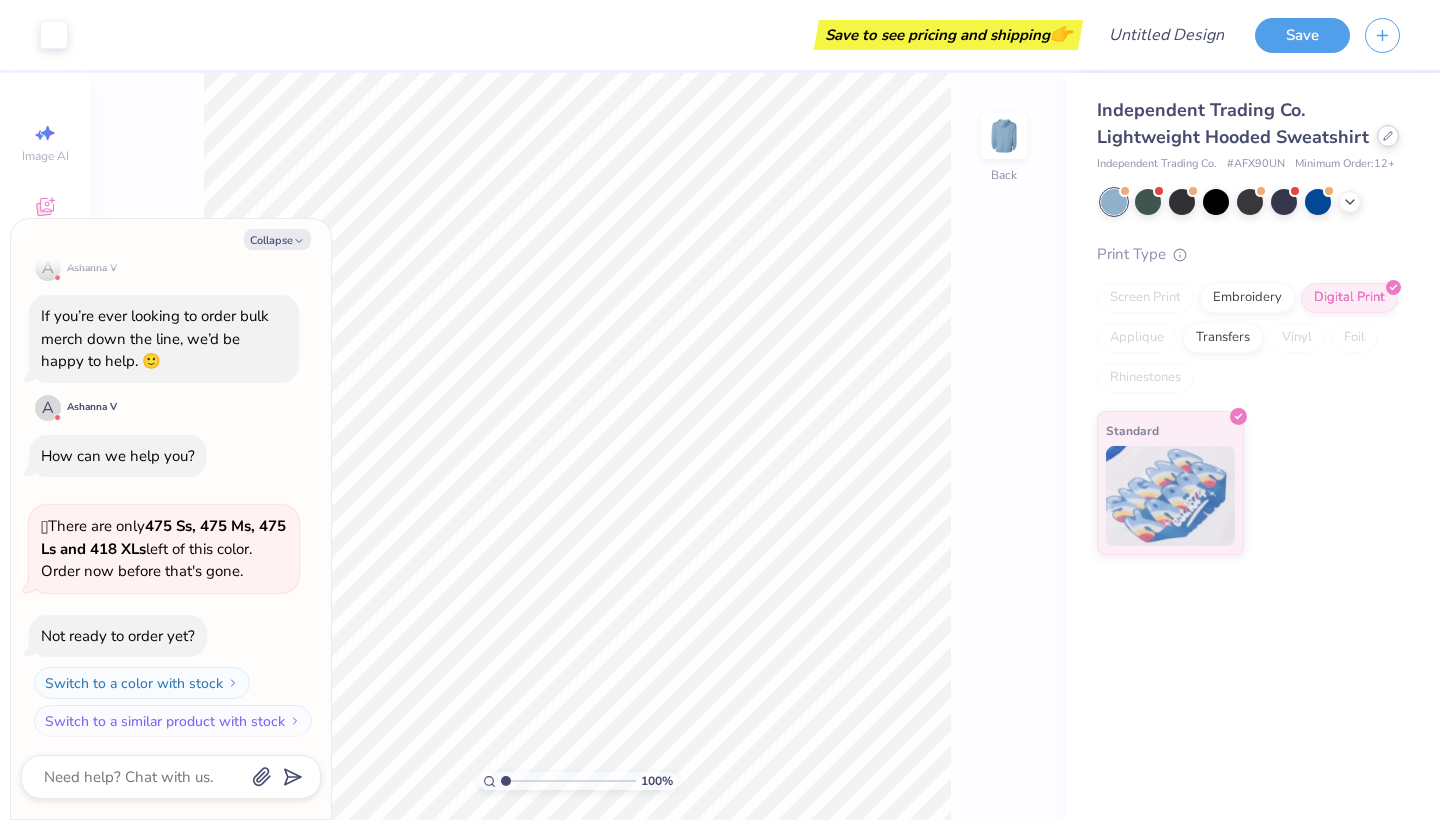 click 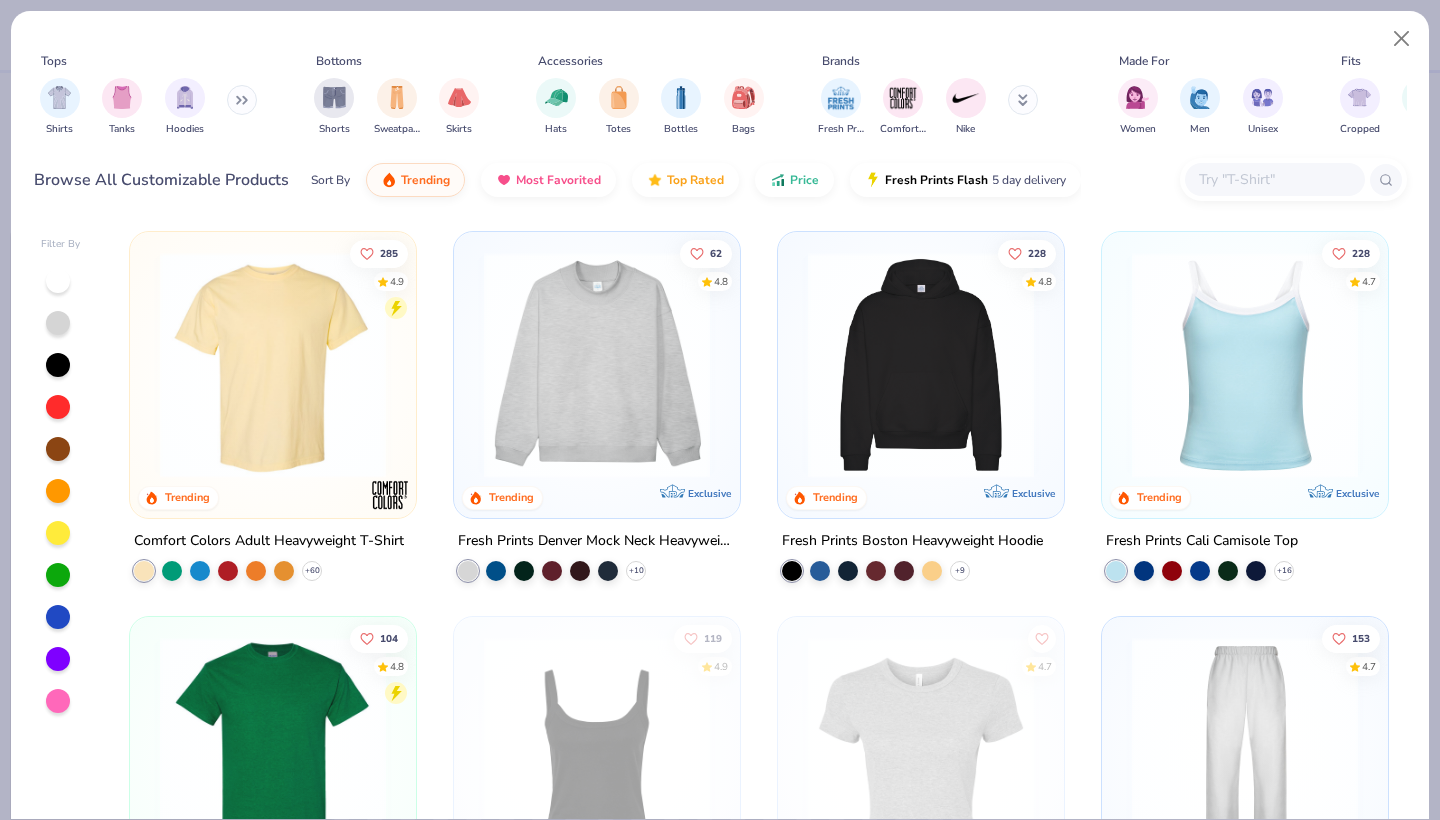 click at bounding box center [1293, 179] 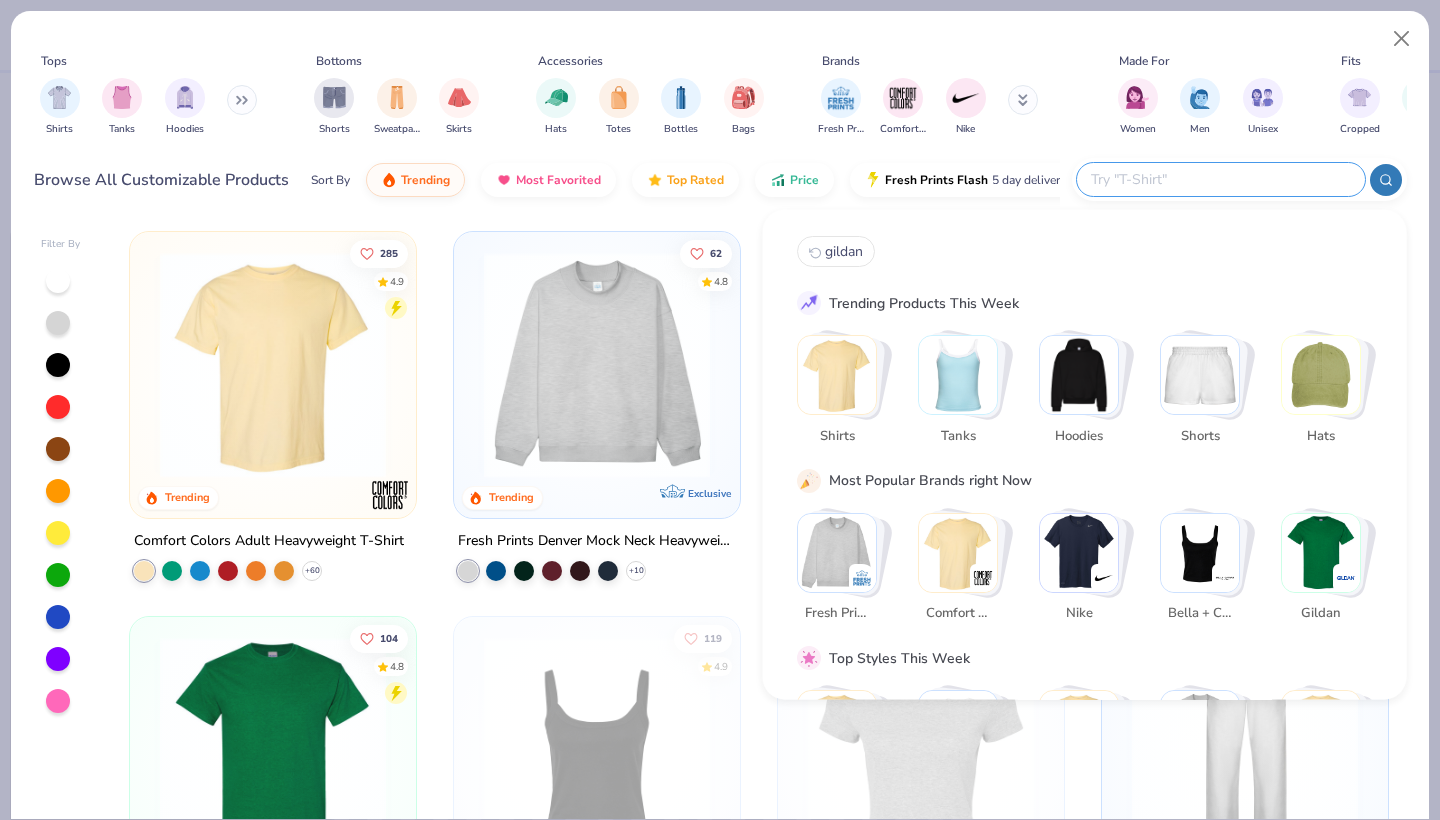 click at bounding box center (1220, 179) 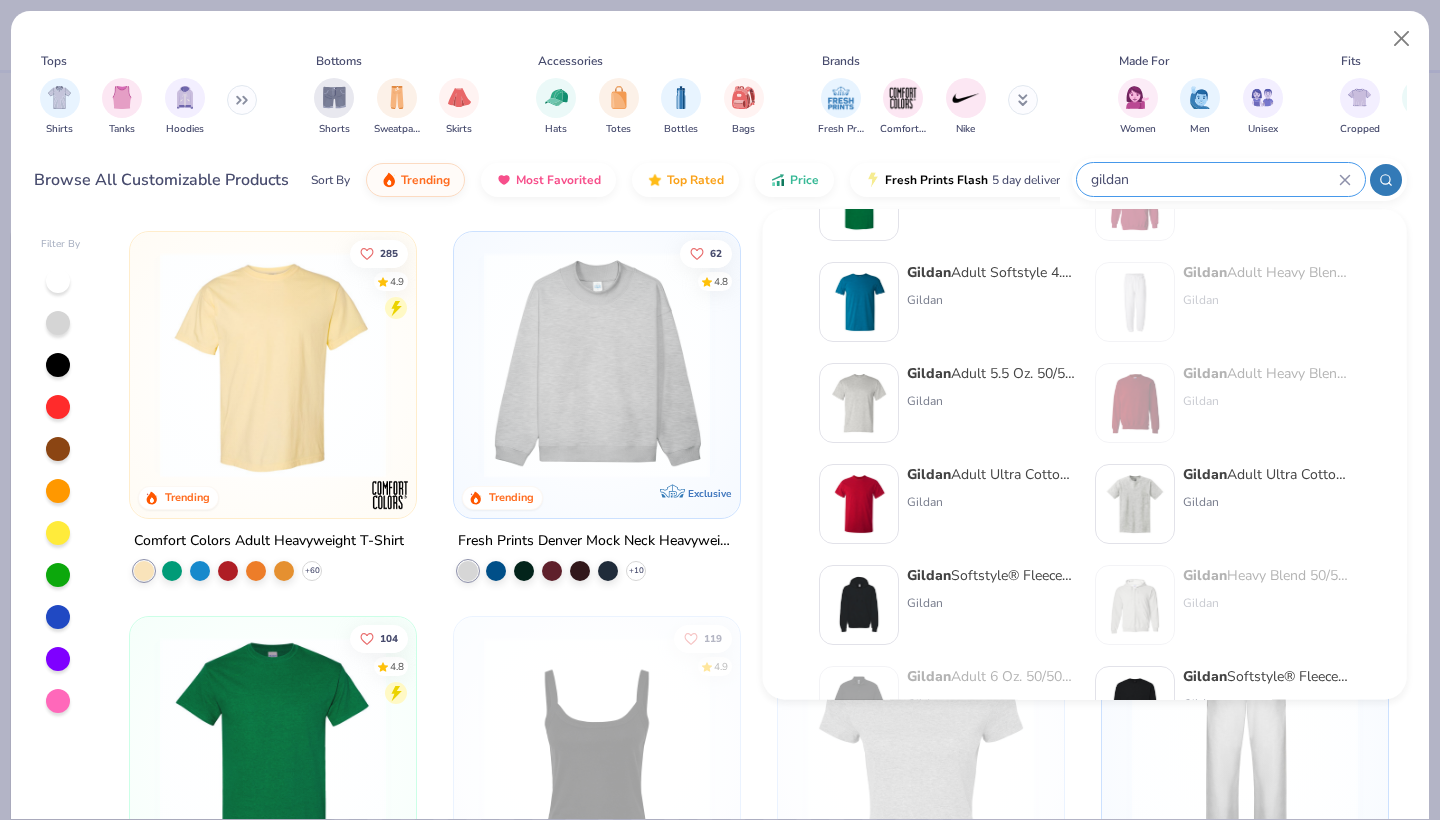 scroll, scrollTop: 80, scrollLeft: 0, axis: vertical 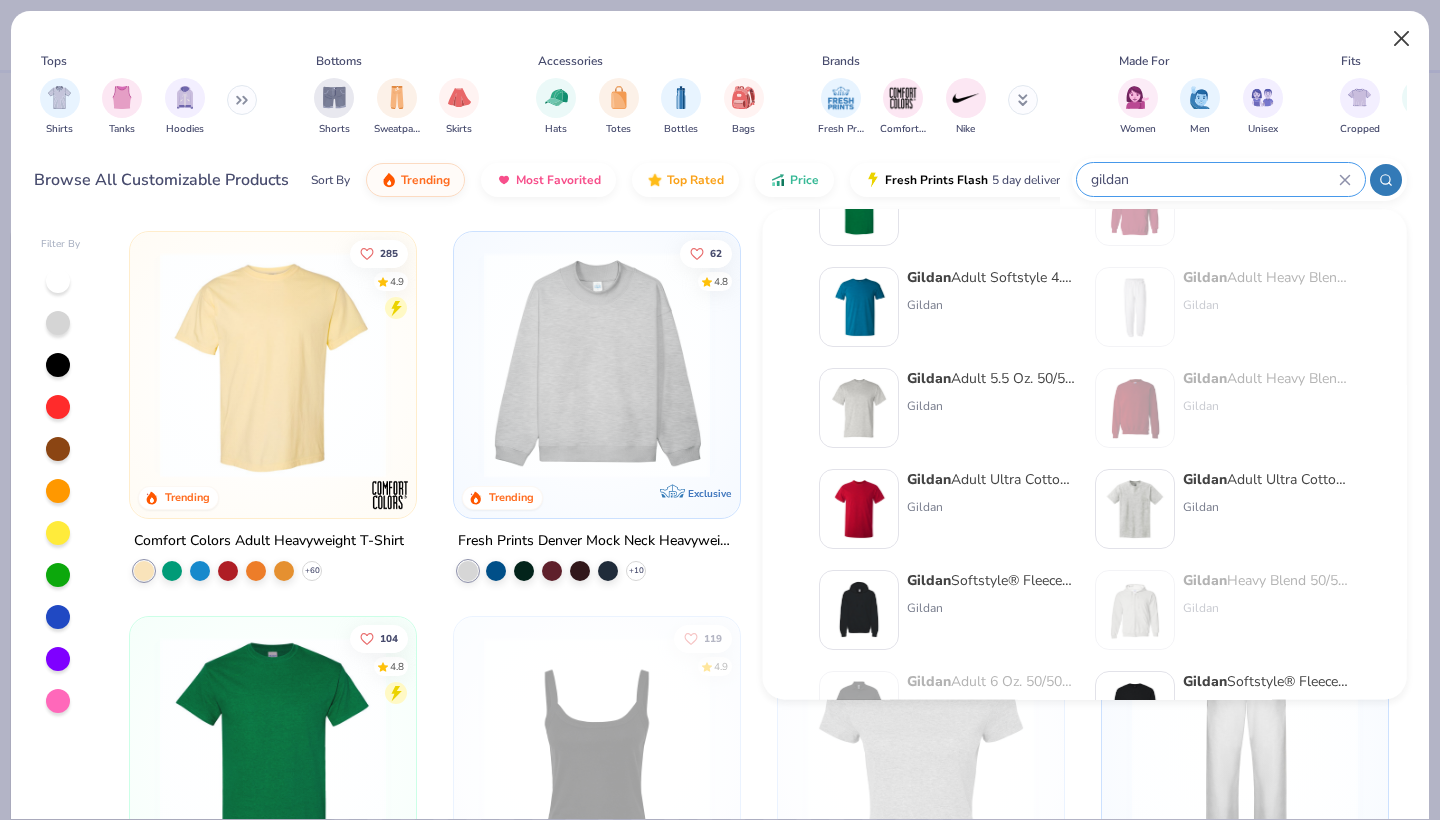 type on "gildan" 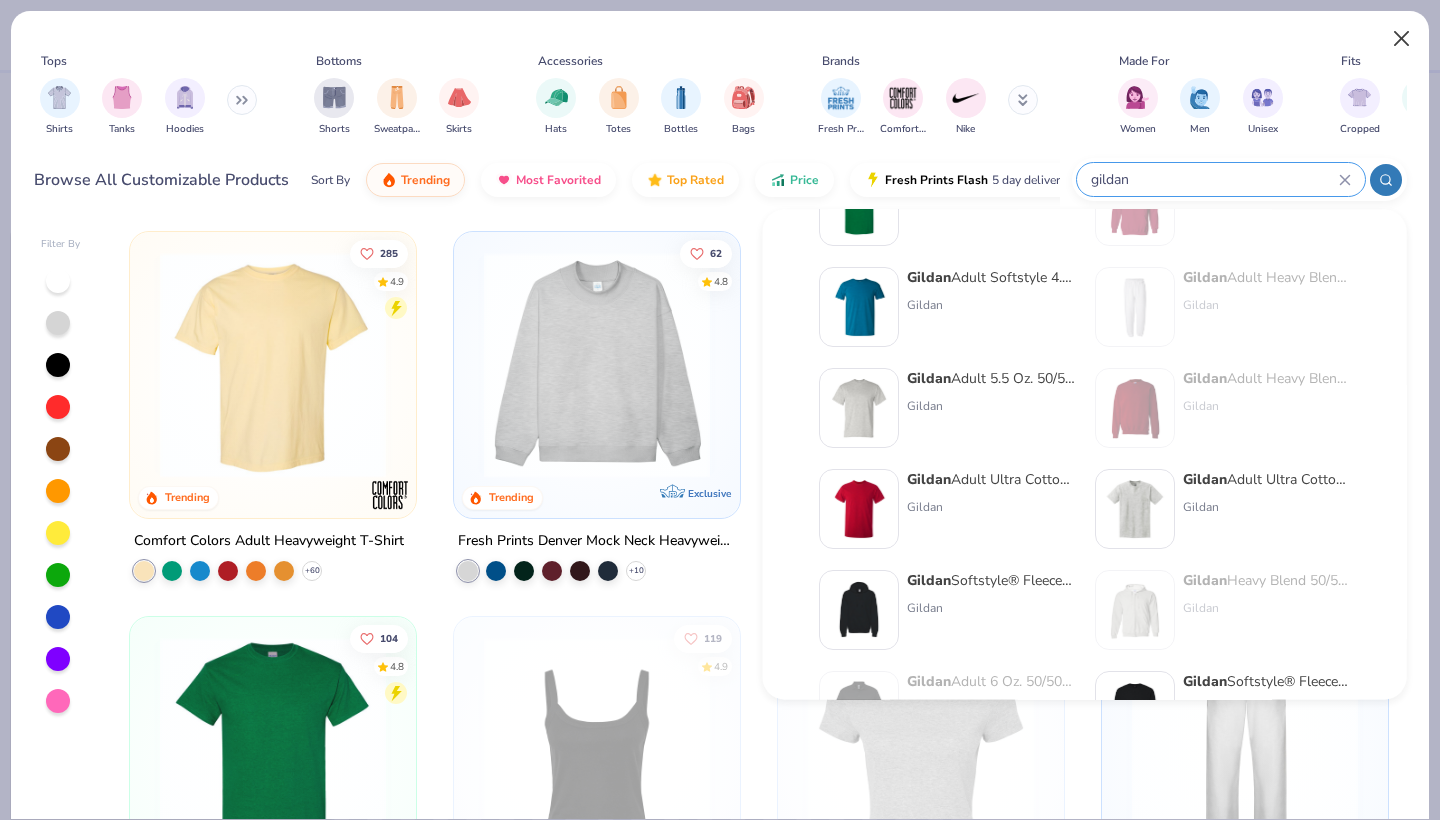 click at bounding box center (1402, 39) 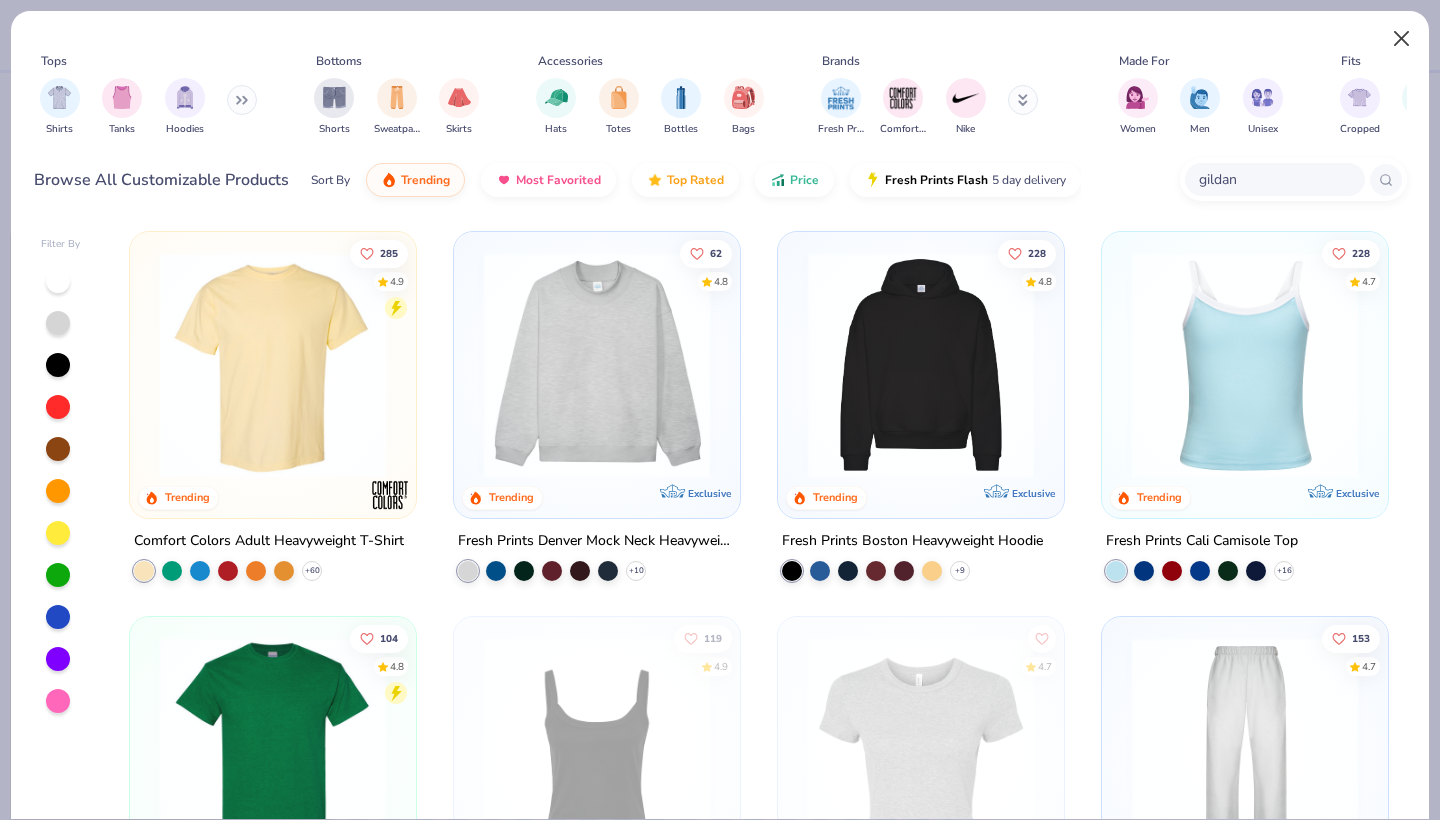 type 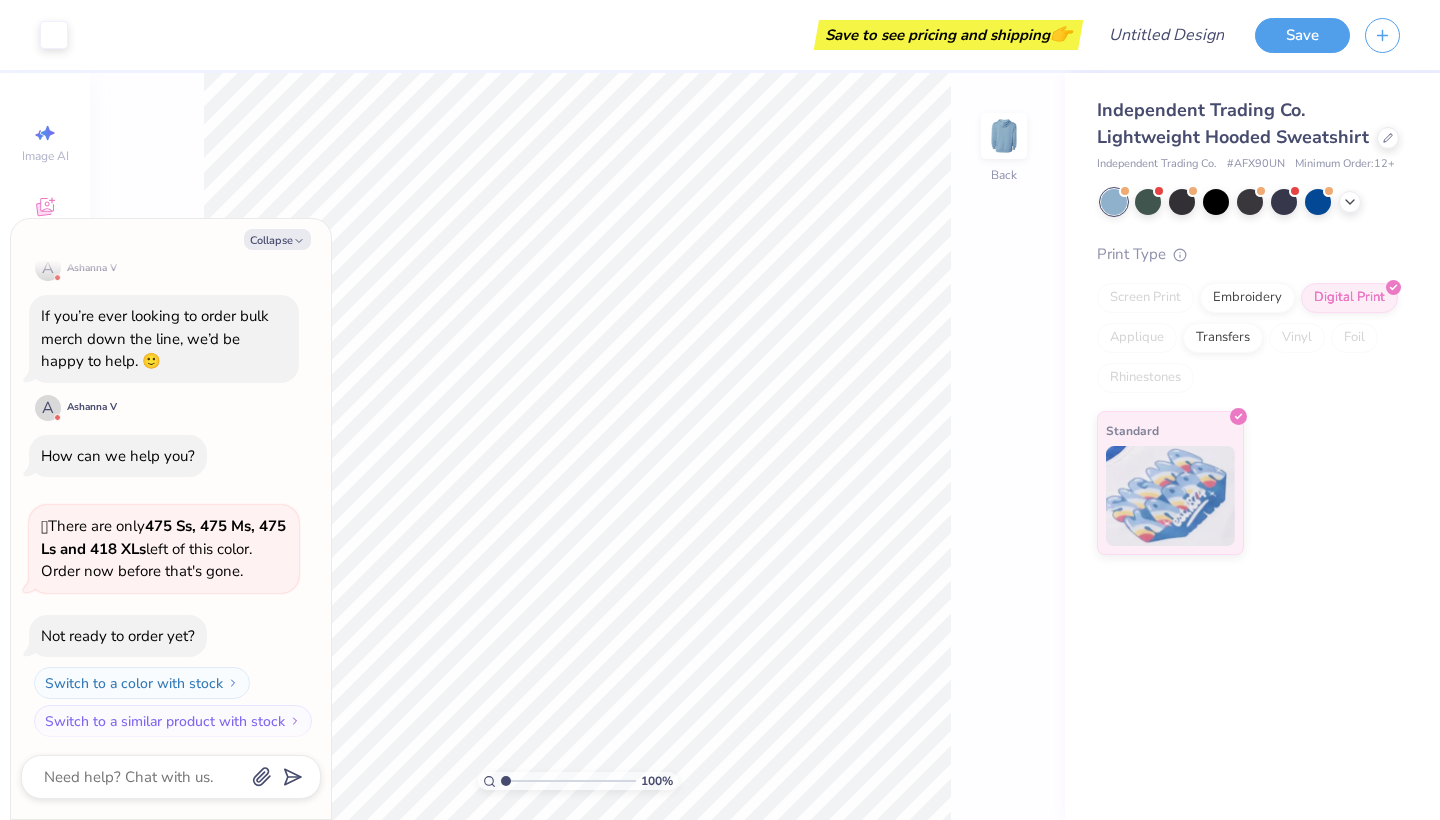 click on "Save" at bounding box center [1347, 35] 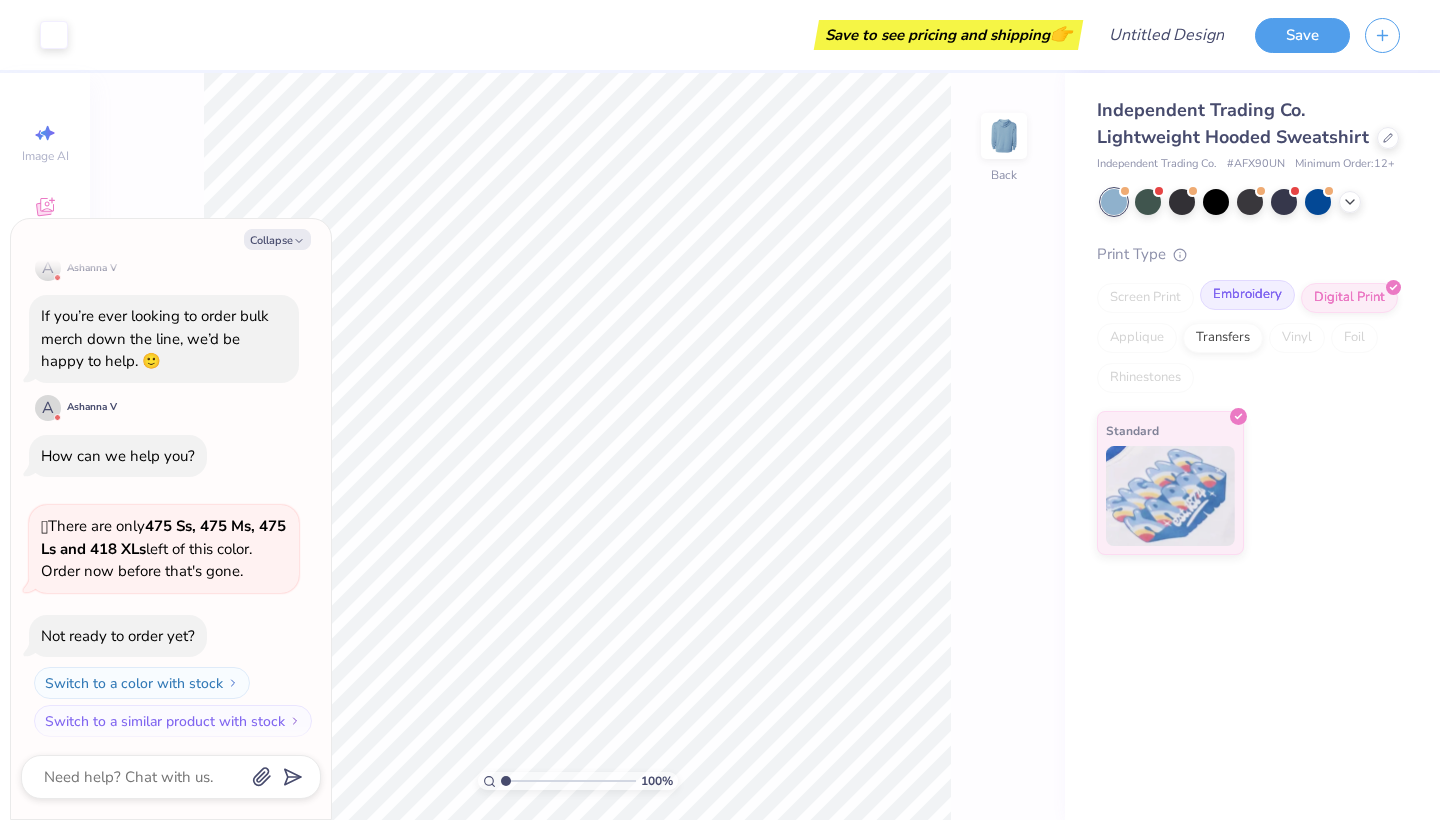 click on "Embroidery" at bounding box center [1247, 295] 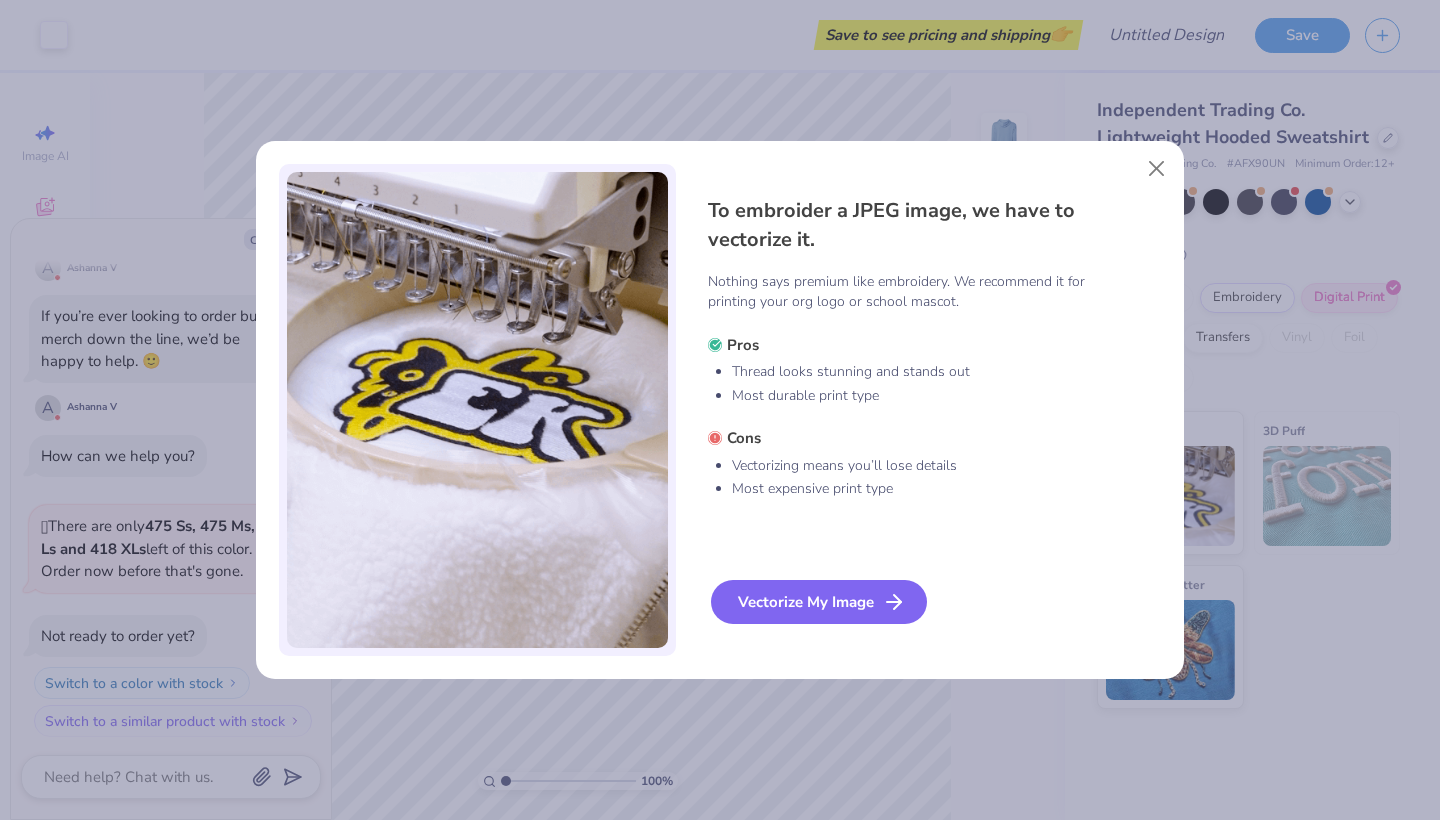 click on "Vectorize My Image" at bounding box center [819, 602] 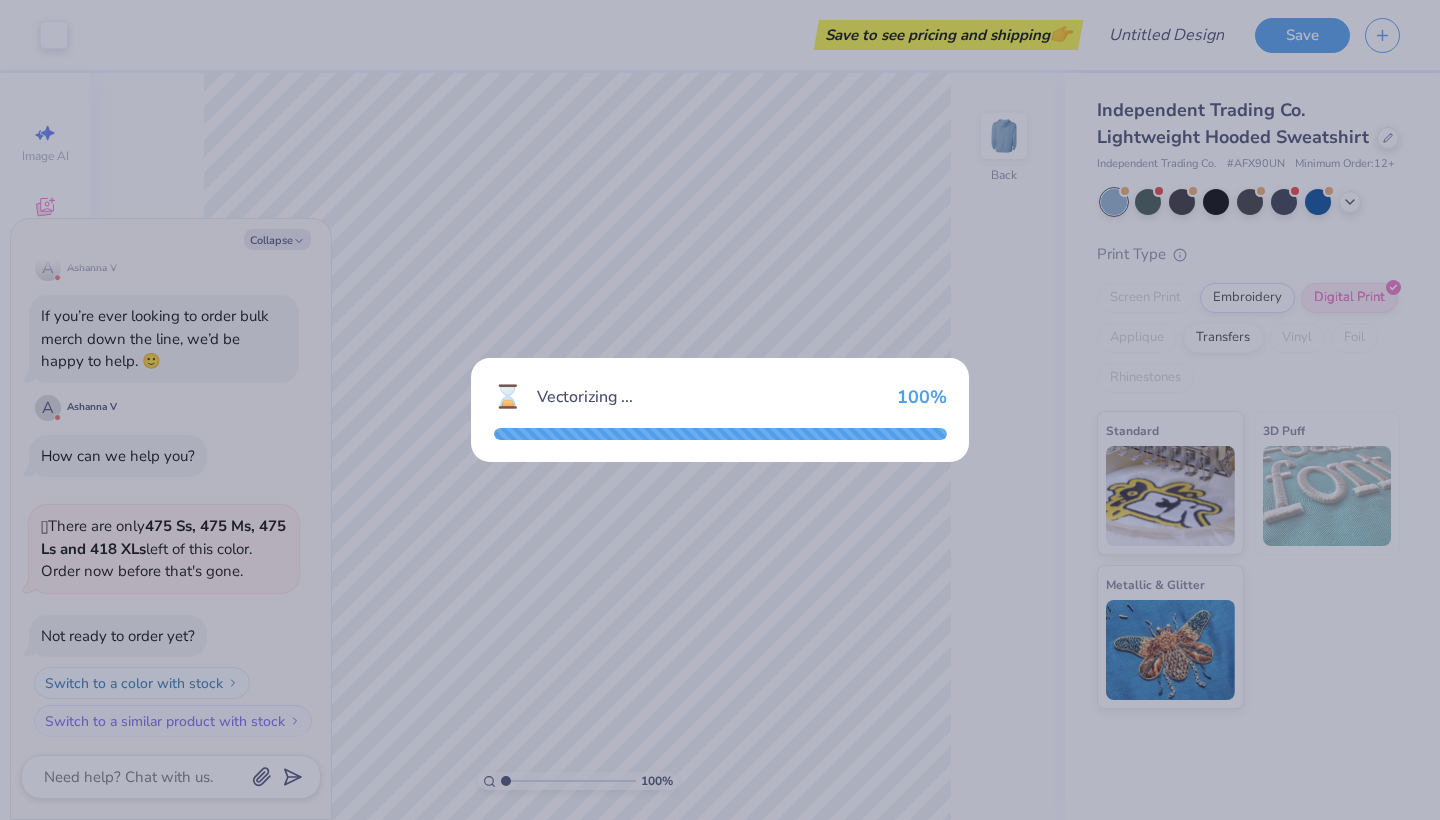 click on "⌛ Vectorizing ... 100 %" at bounding box center (720, 410) 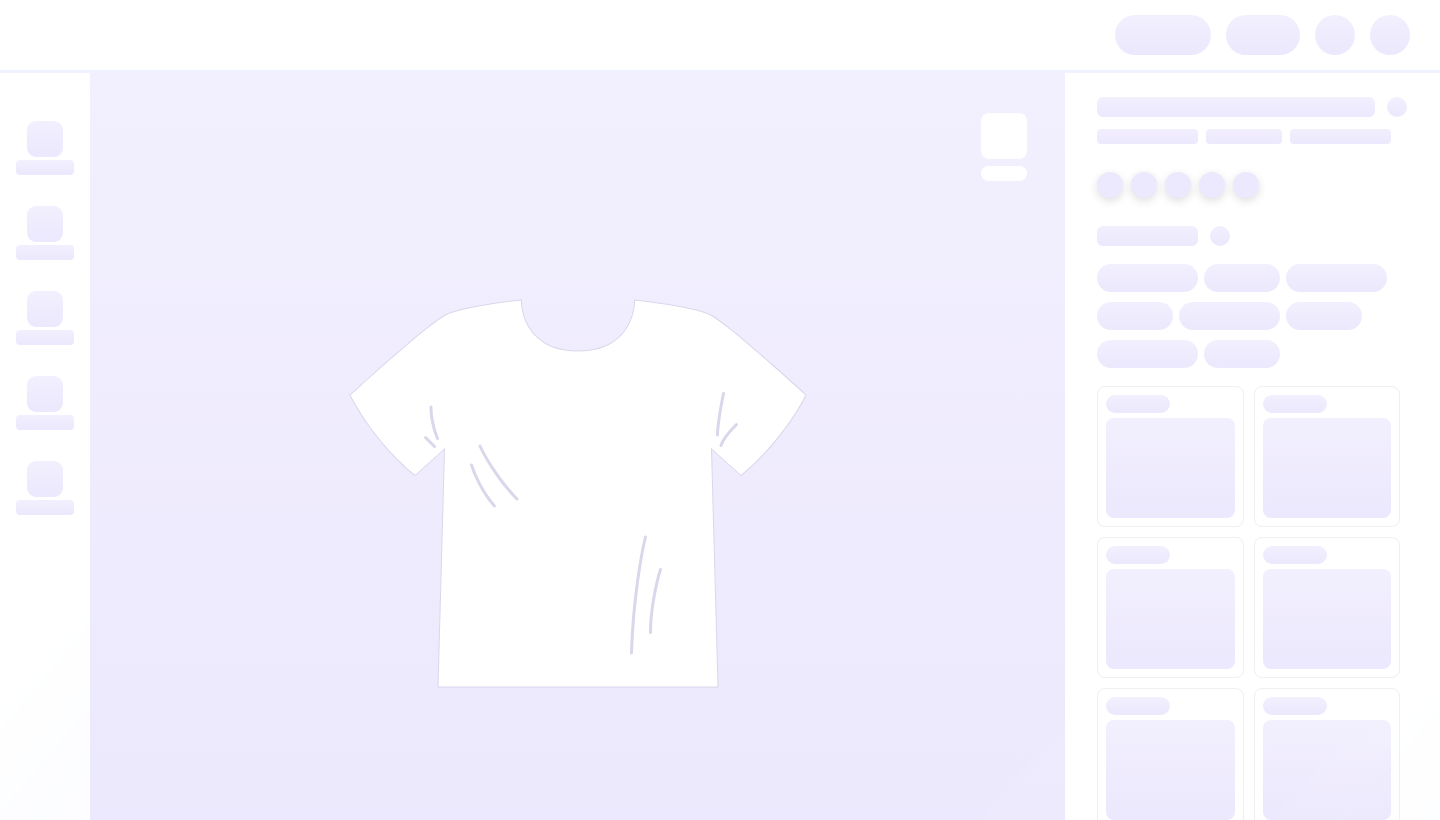 scroll, scrollTop: 0, scrollLeft: 0, axis: both 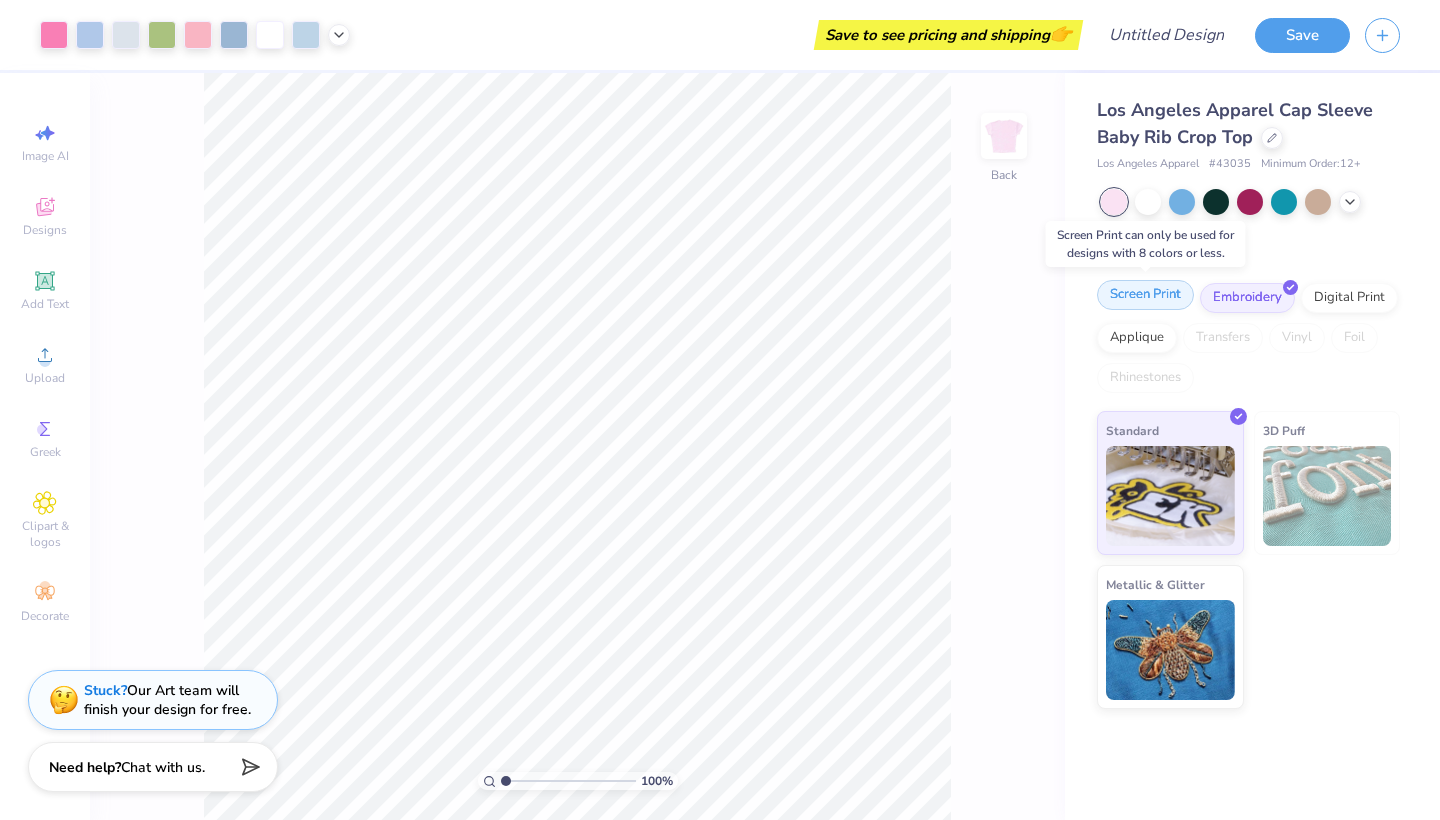 click on "Screen Print" at bounding box center (1145, 295) 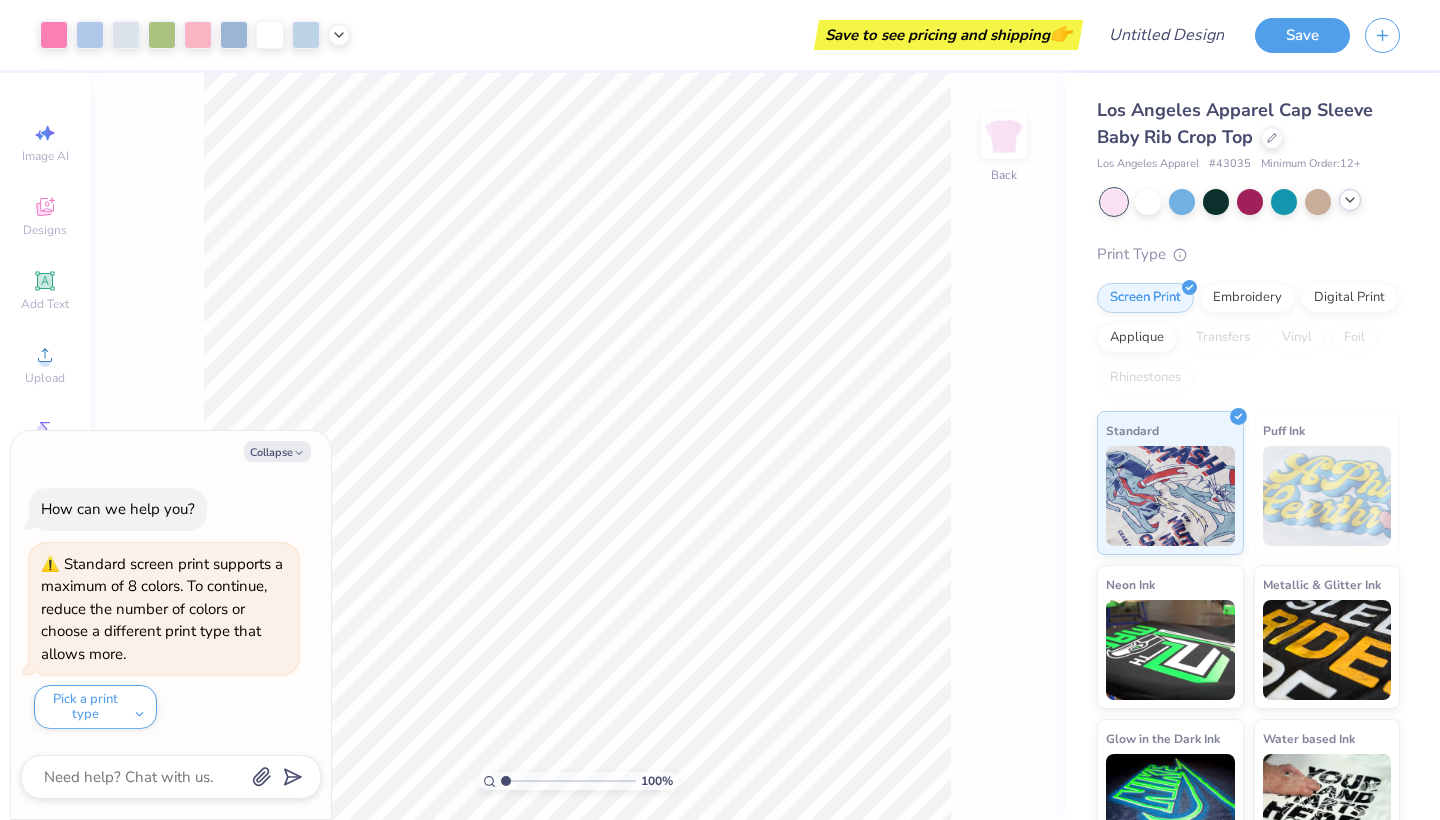 click 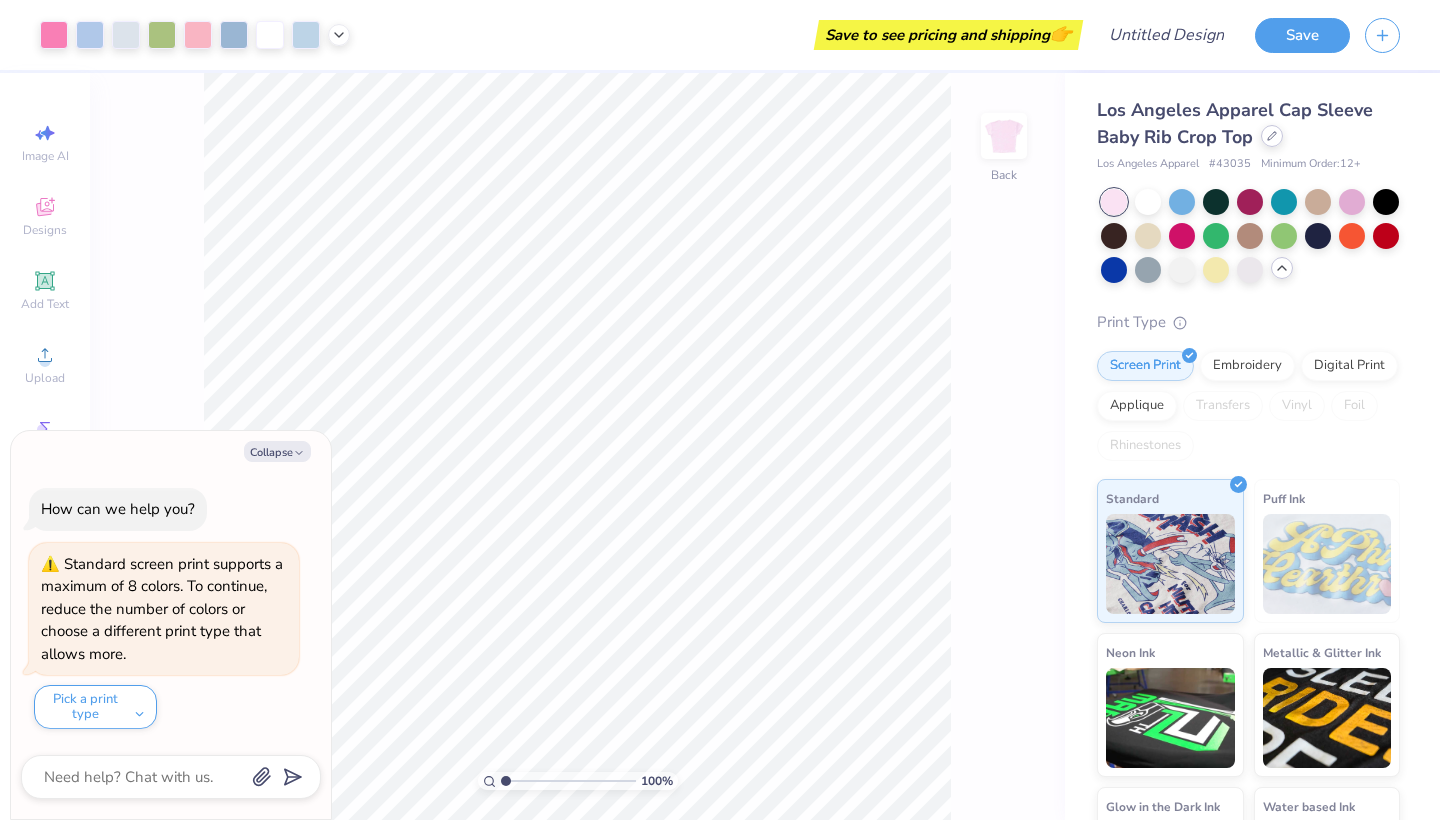 click 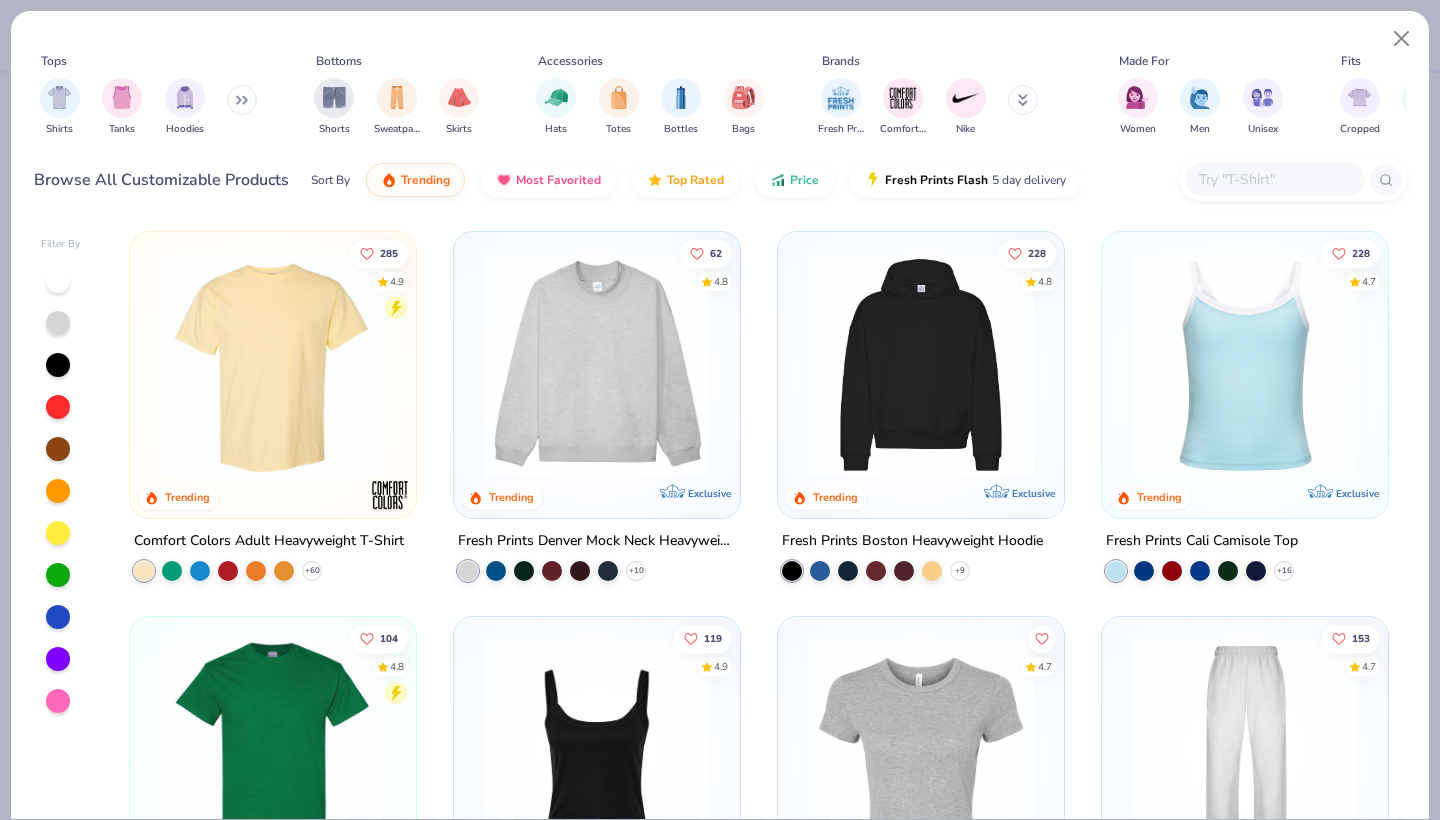 click at bounding box center (1274, 179) 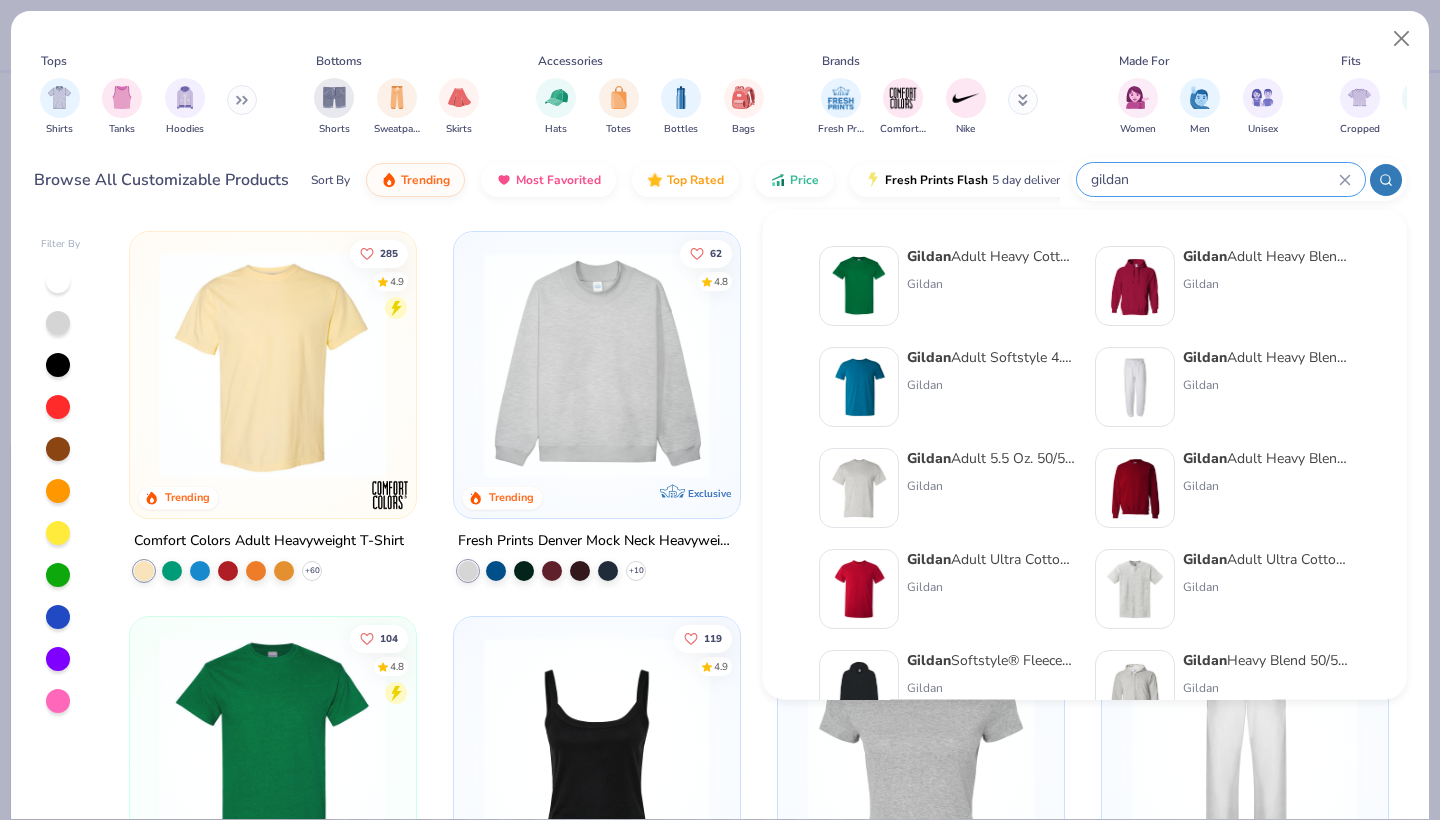 type on "gildan" 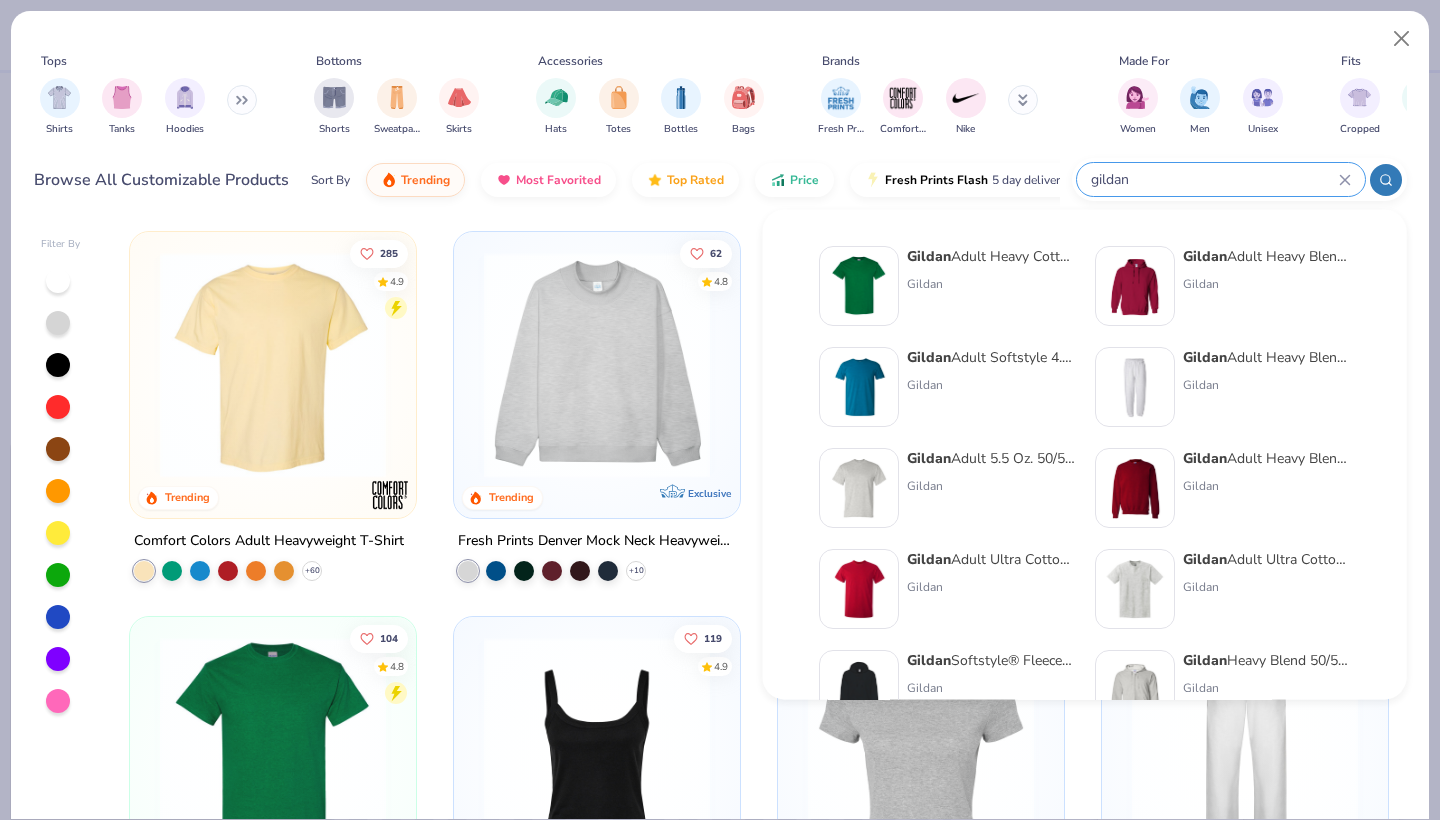 click at bounding box center [1135, 488] 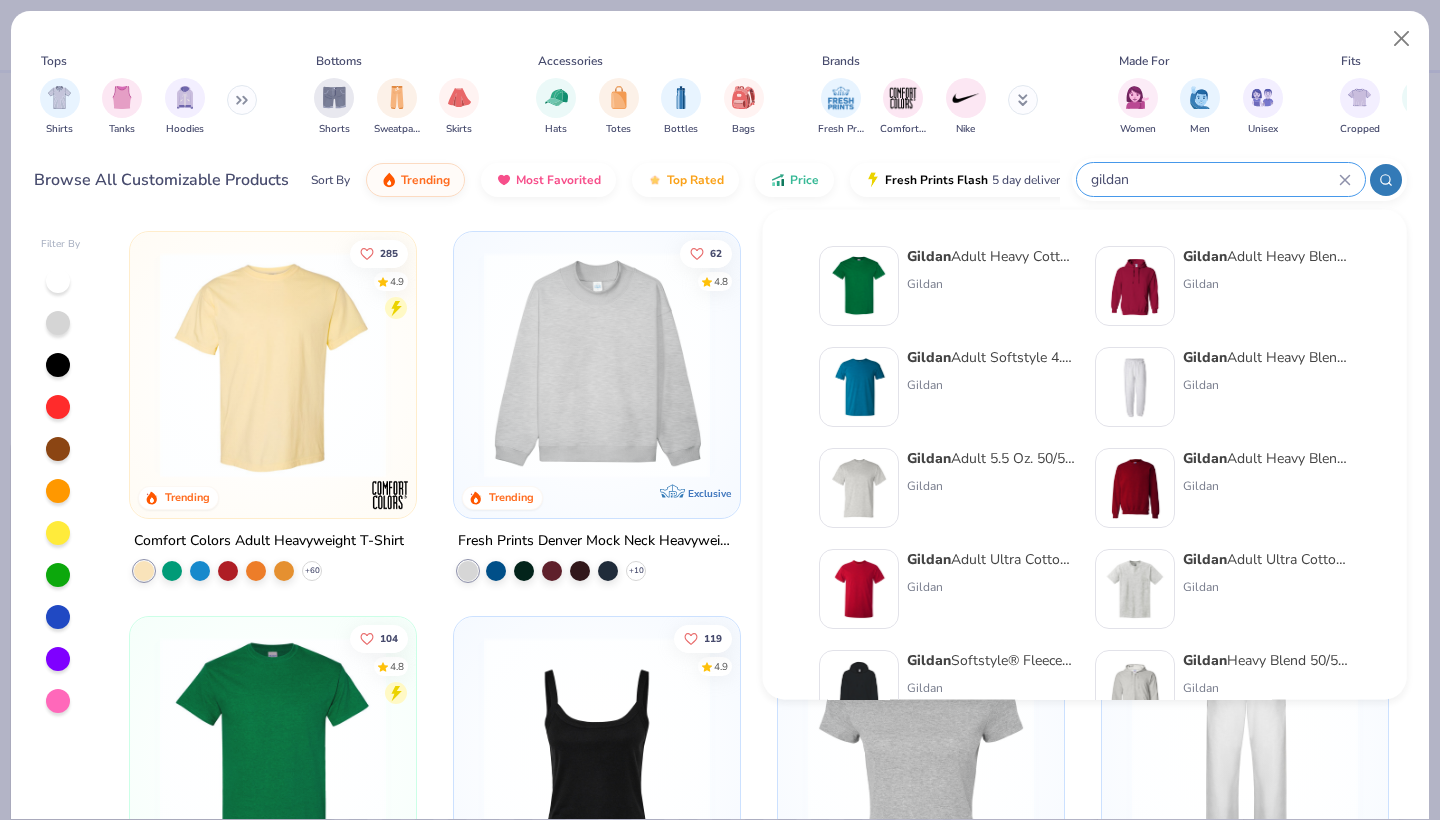 type 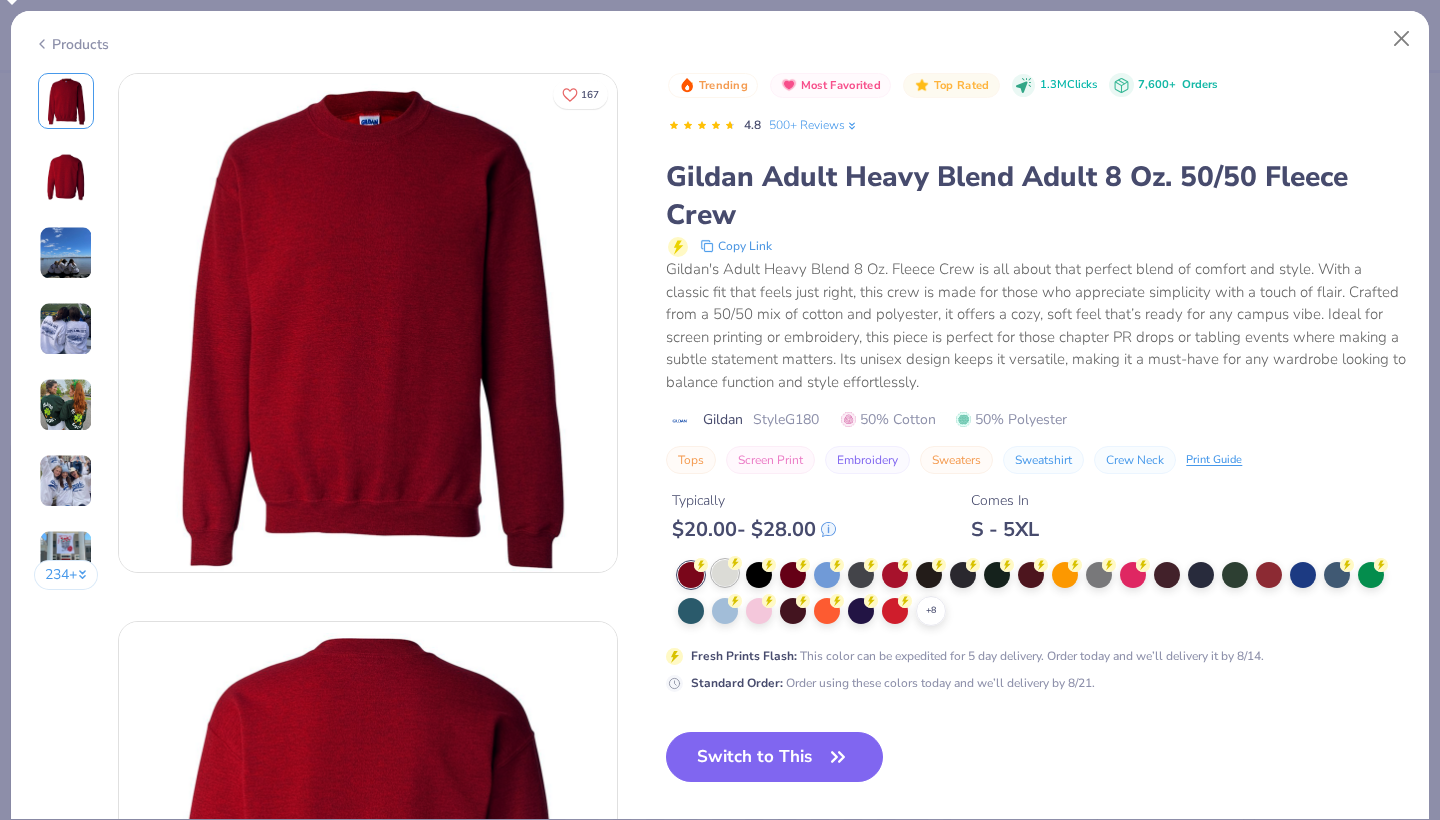 click at bounding box center (725, 573) 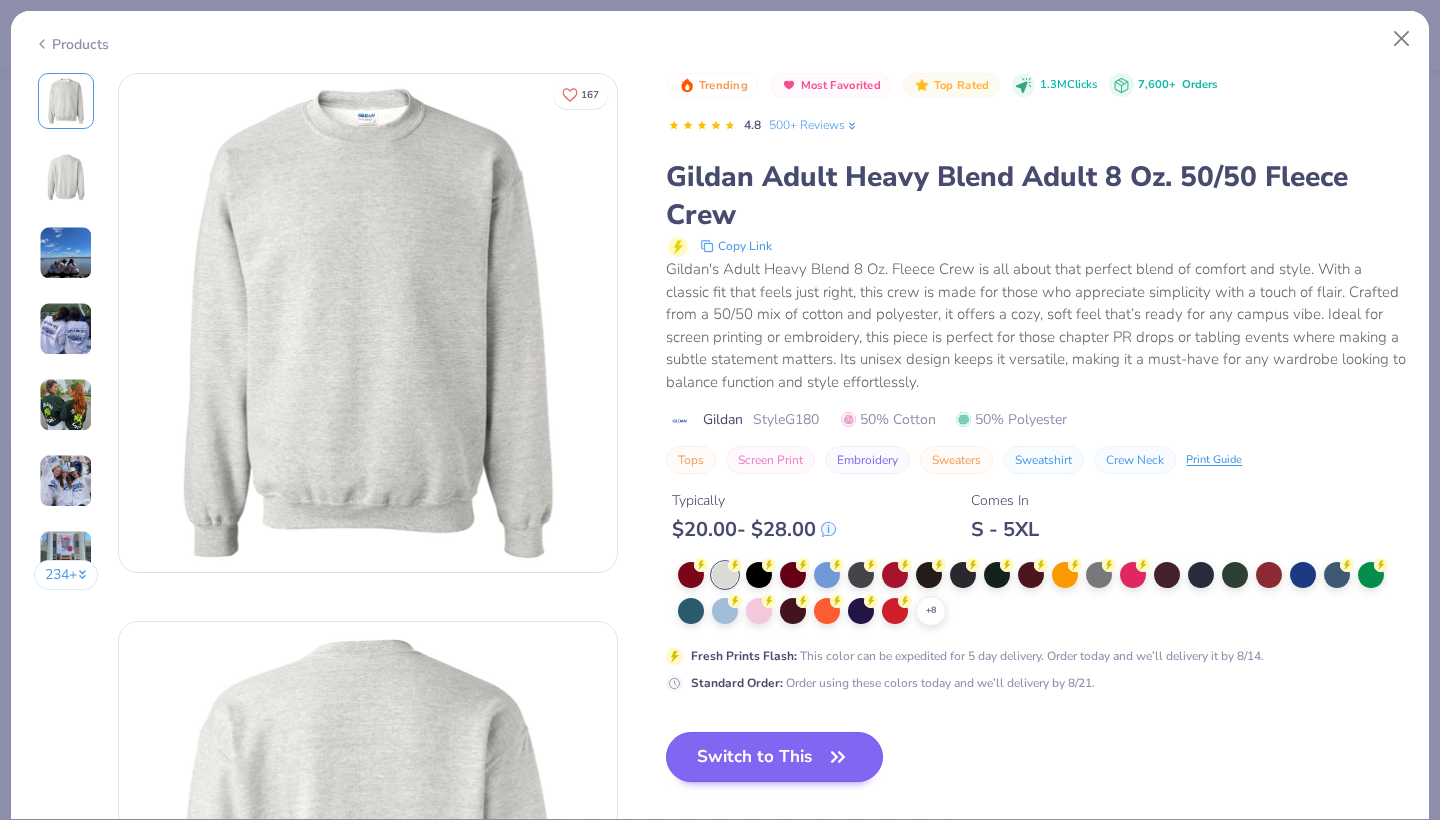 click on "Switch to This" at bounding box center [774, 757] 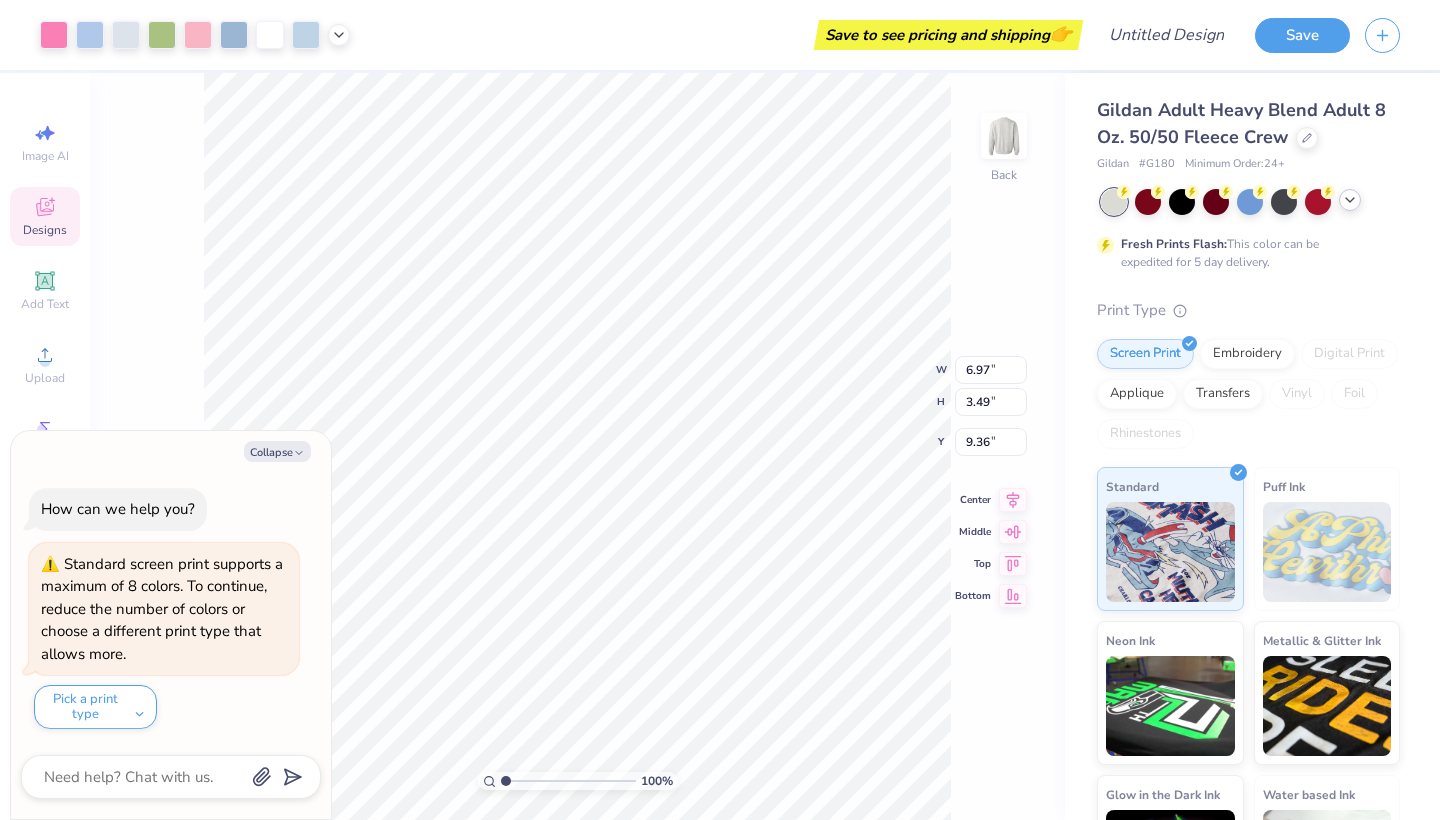 type on "x" 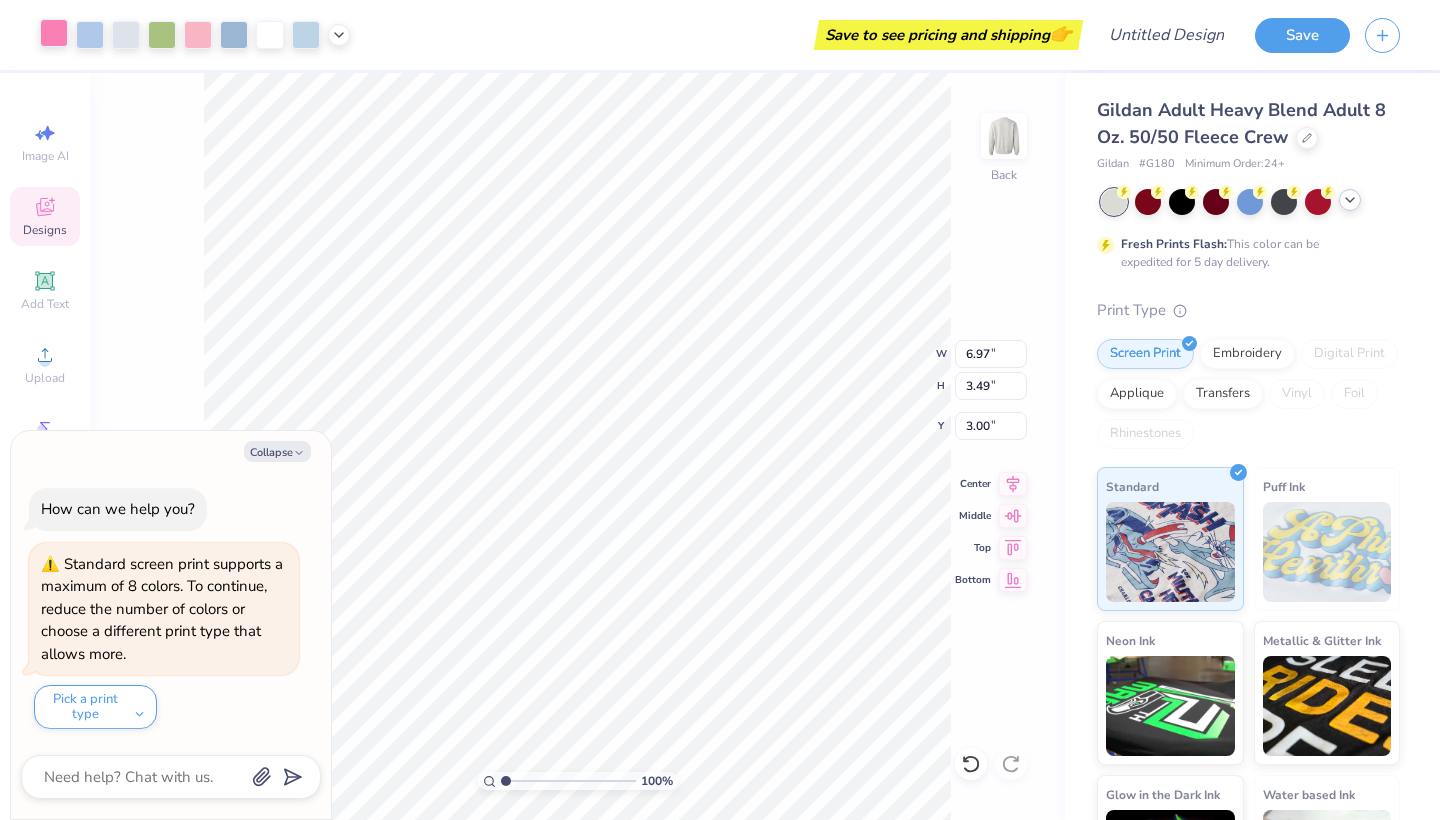 click at bounding box center (54, 33) 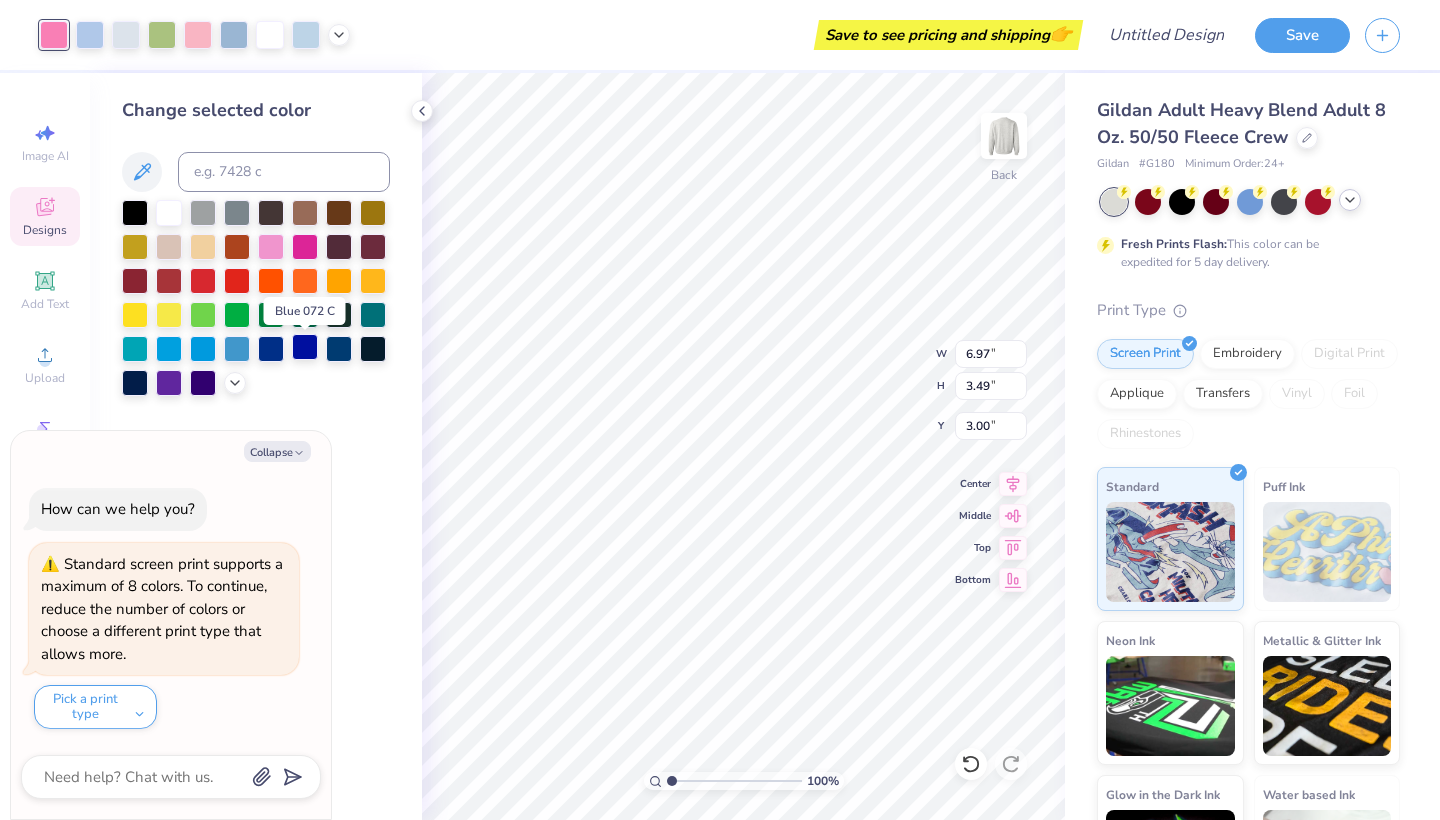 click at bounding box center [305, 347] 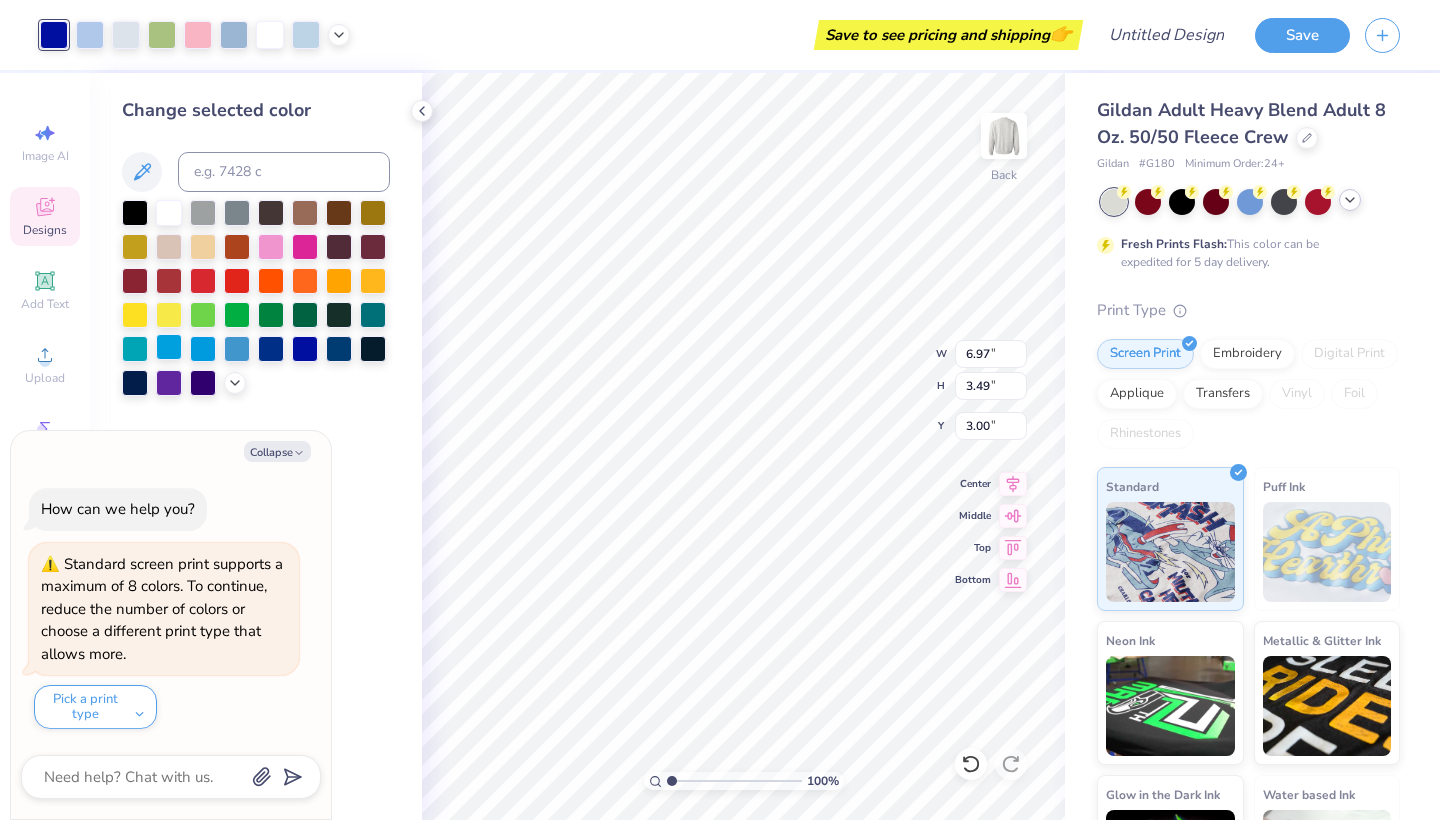 click at bounding box center [169, 347] 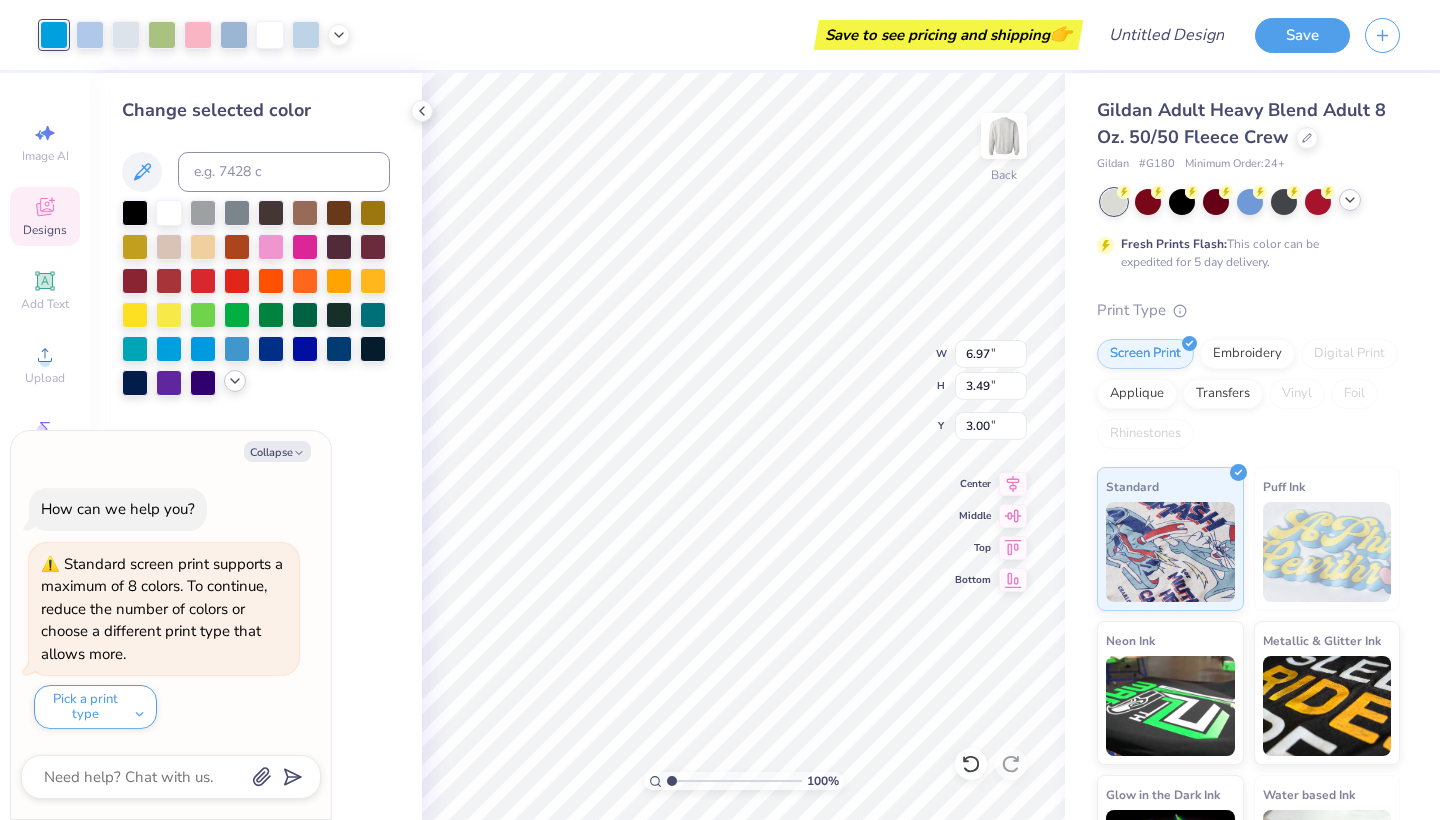 click at bounding box center (235, 381) 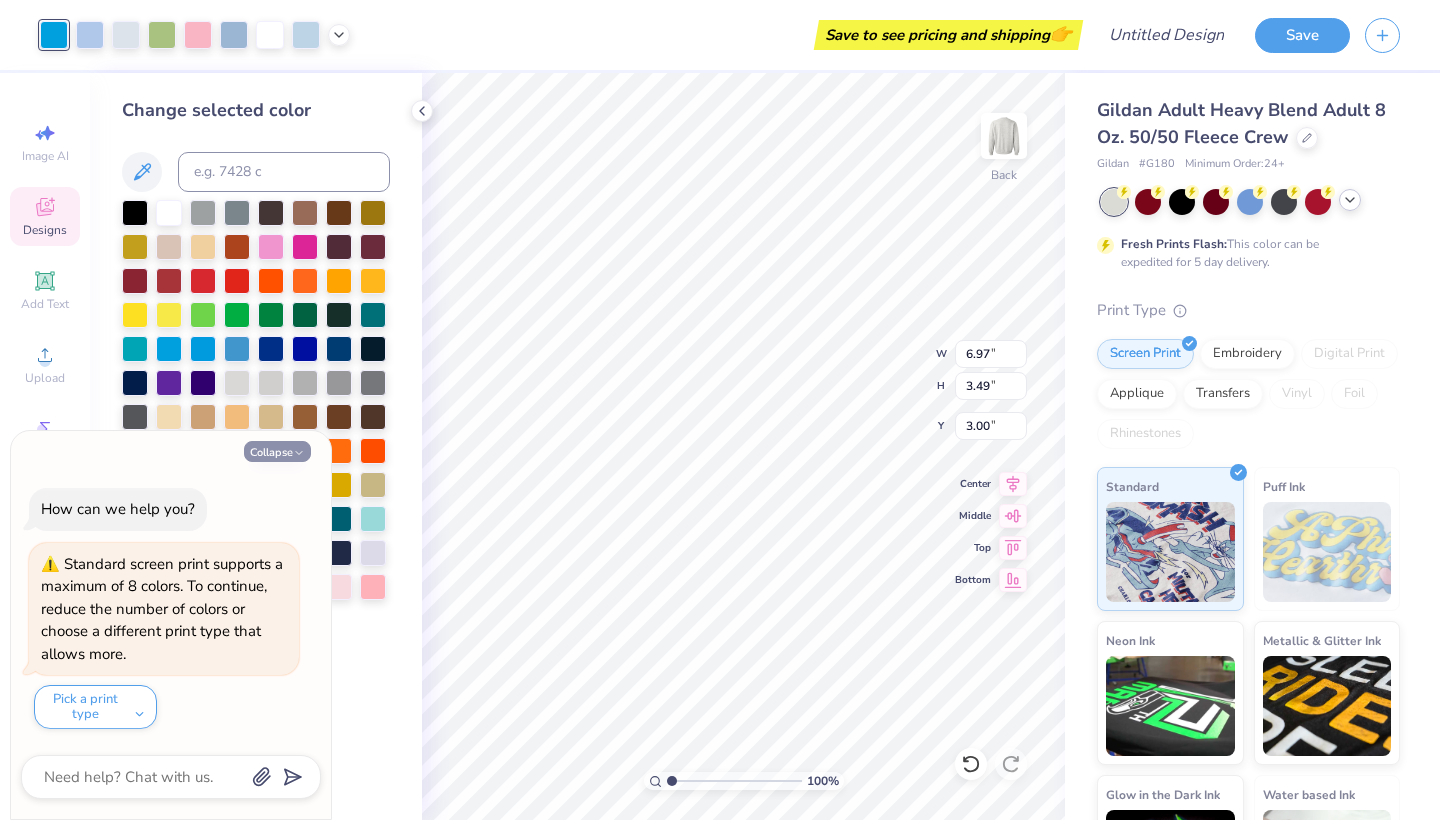click on "Collapse" at bounding box center (277, 451) 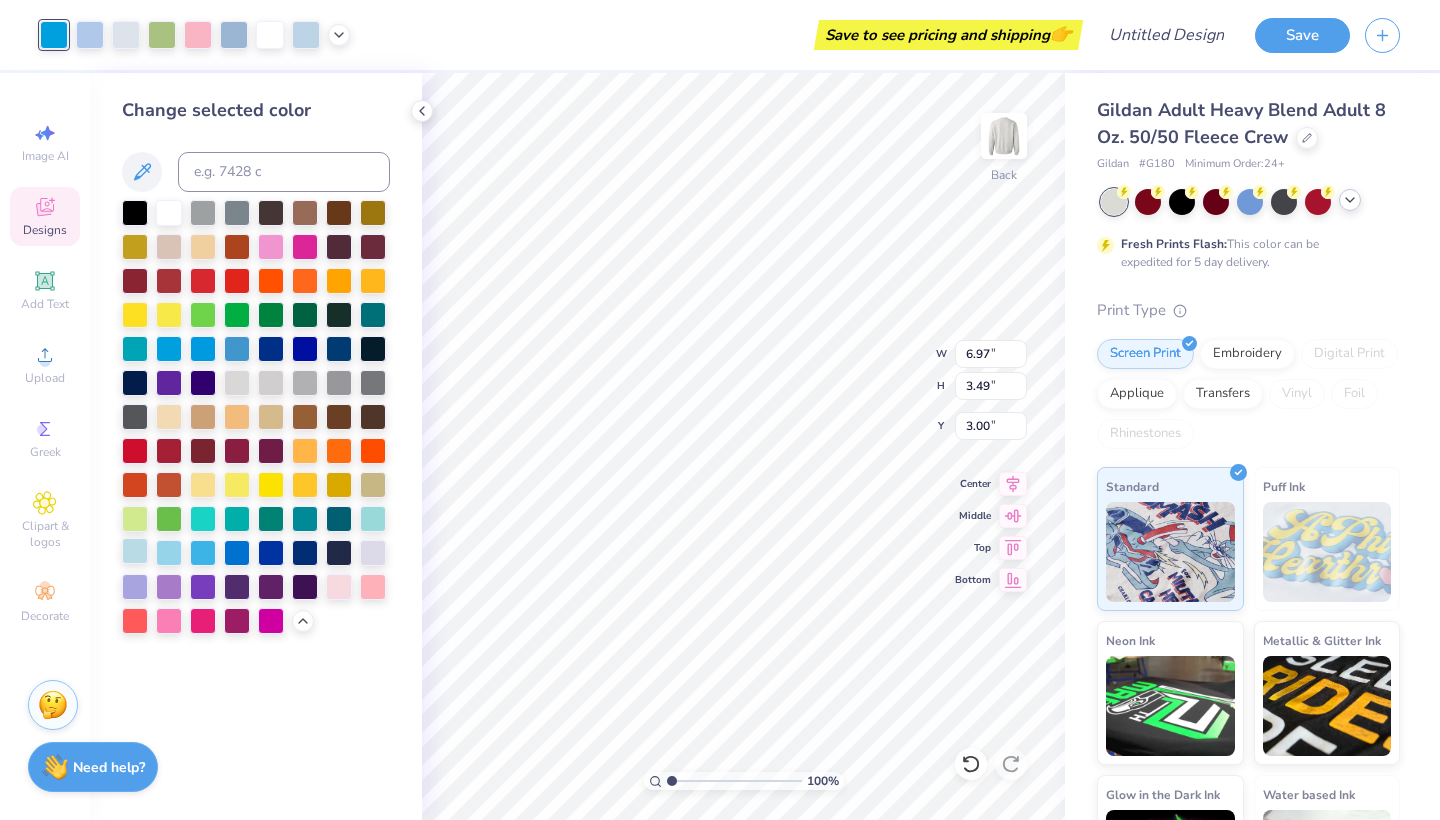 click at bounding box center (135, 551) 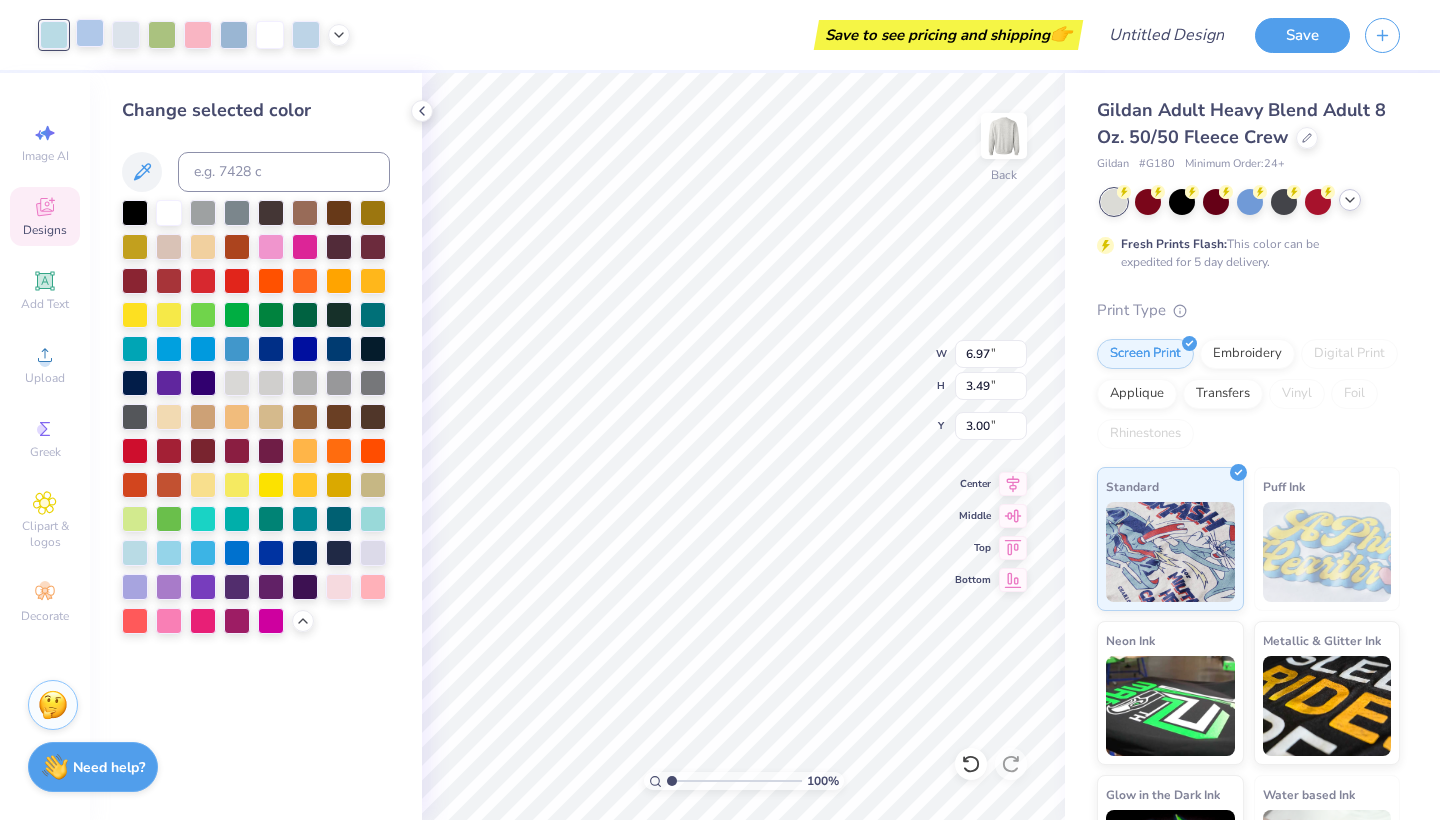 click at bounding box center (90, 33) 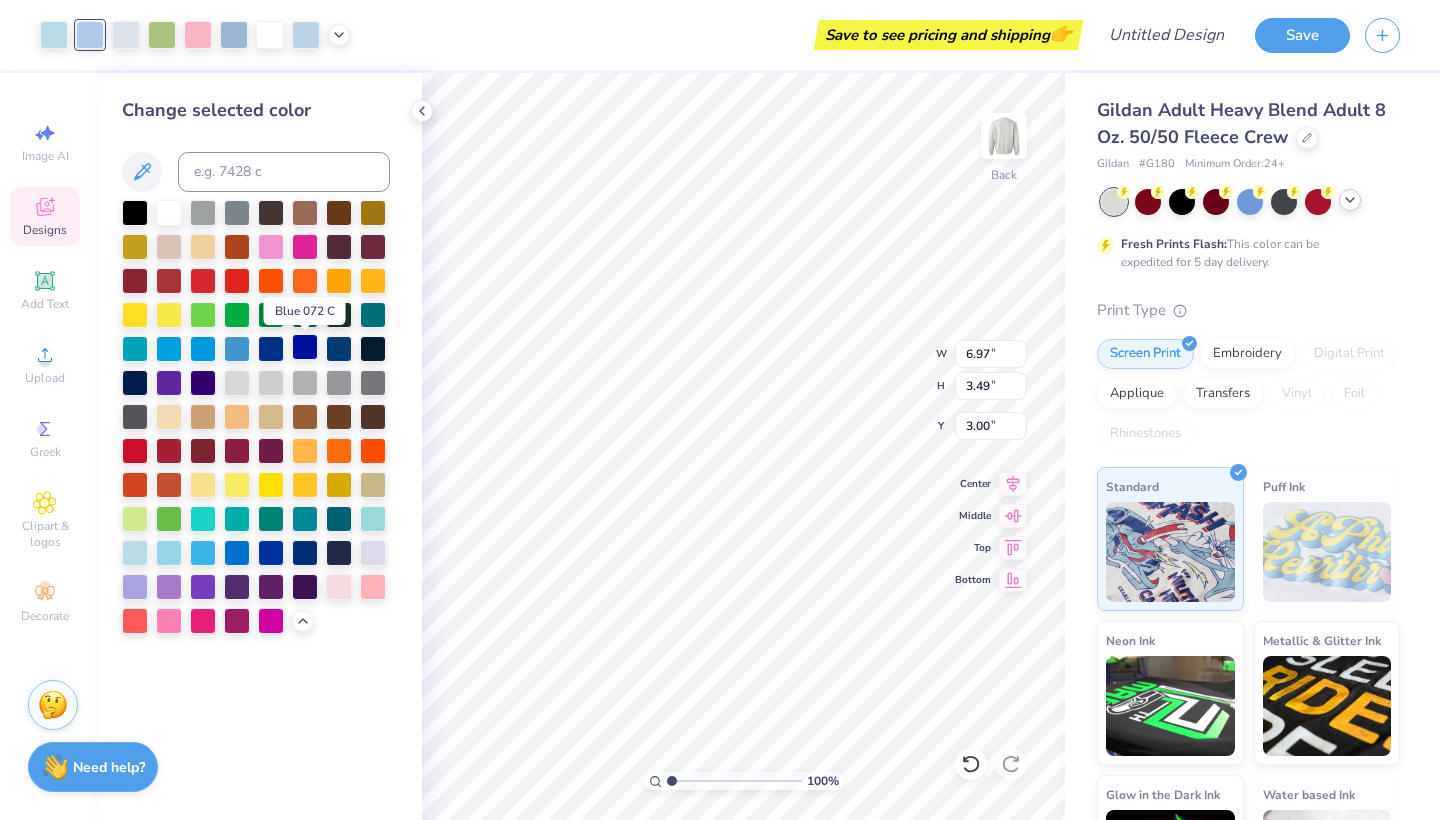 click at bounding box center (305, 347) 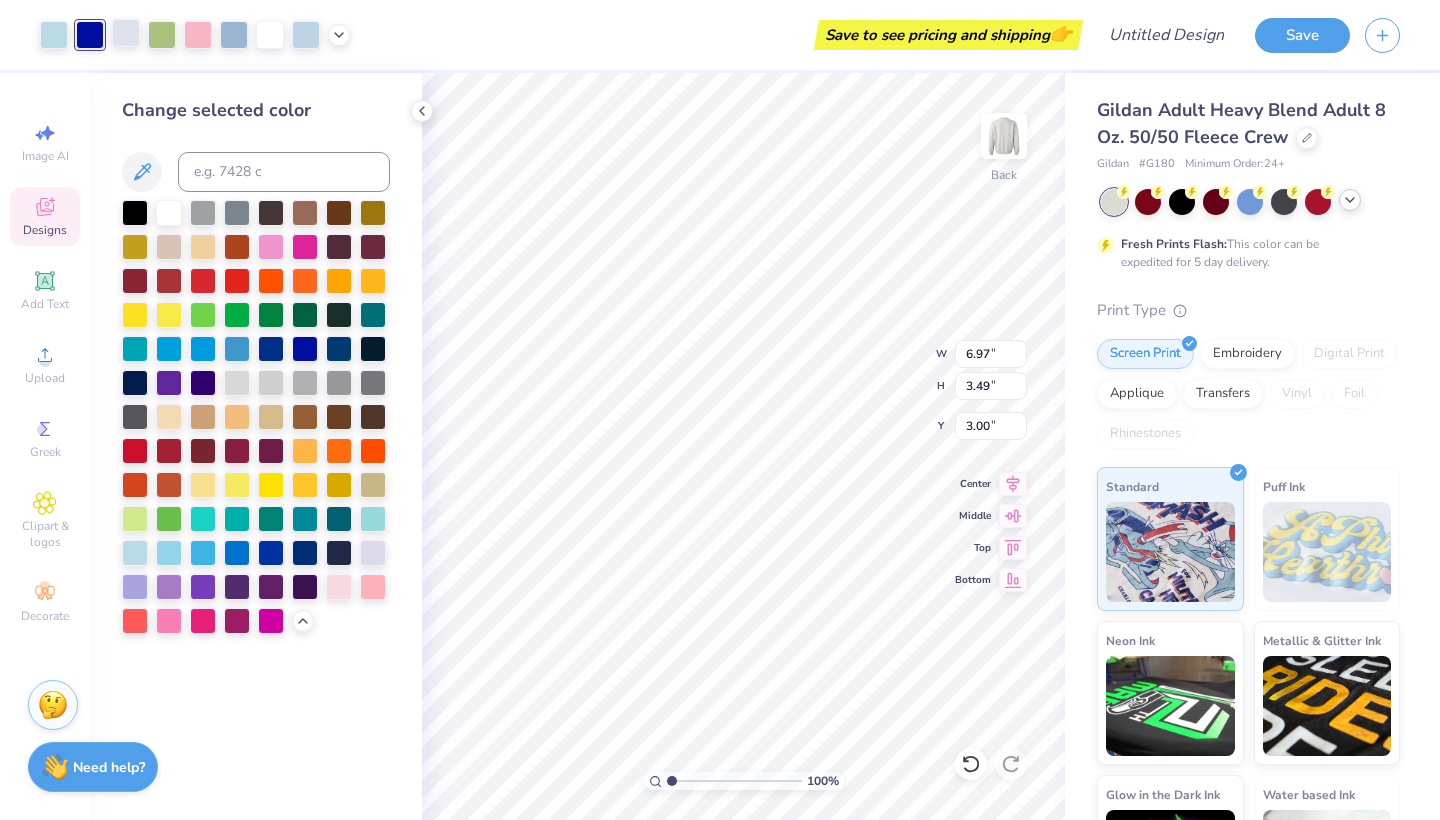 click at bounding box center [126, 33] 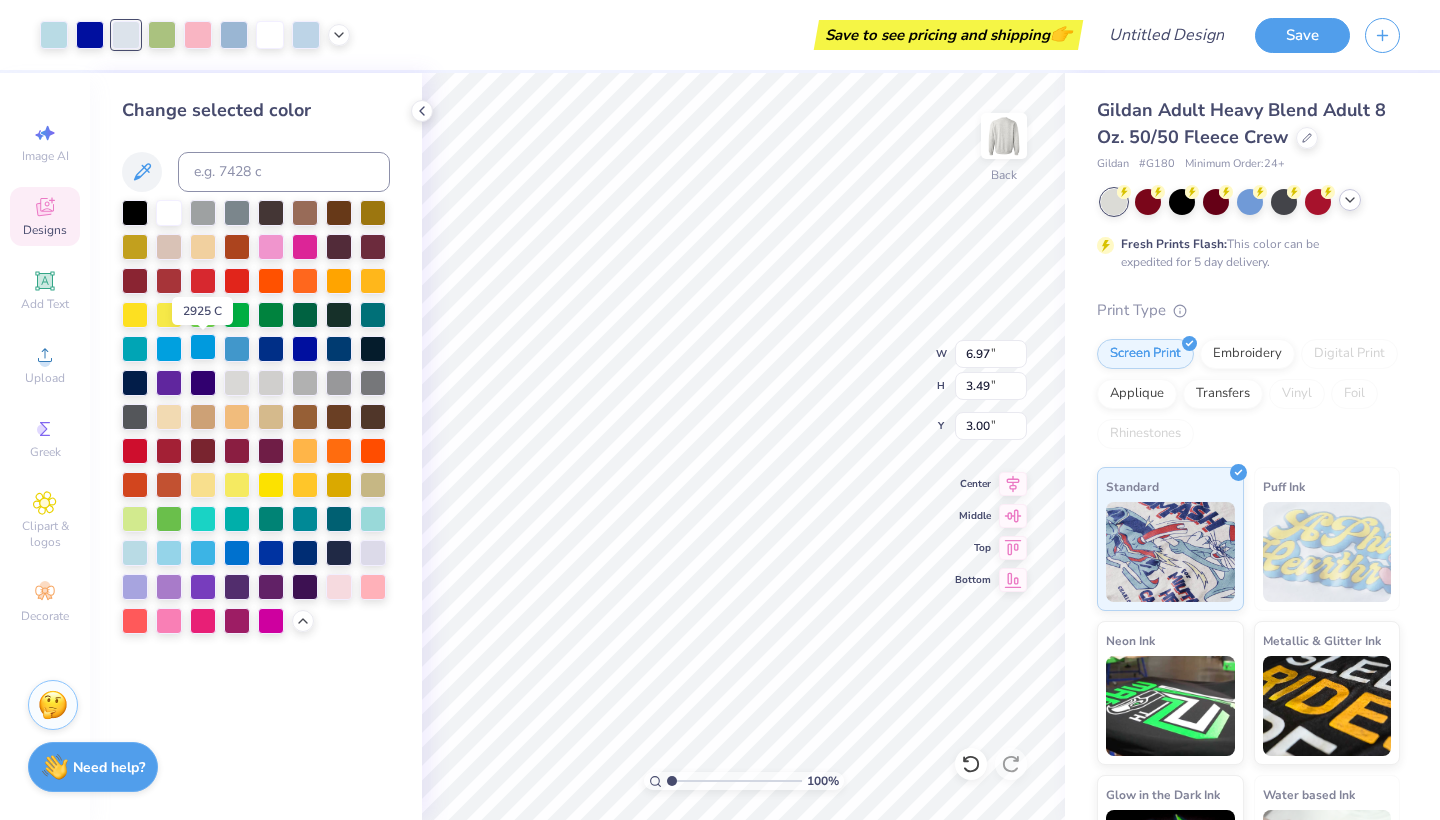 click at bounding box center (203, 347) 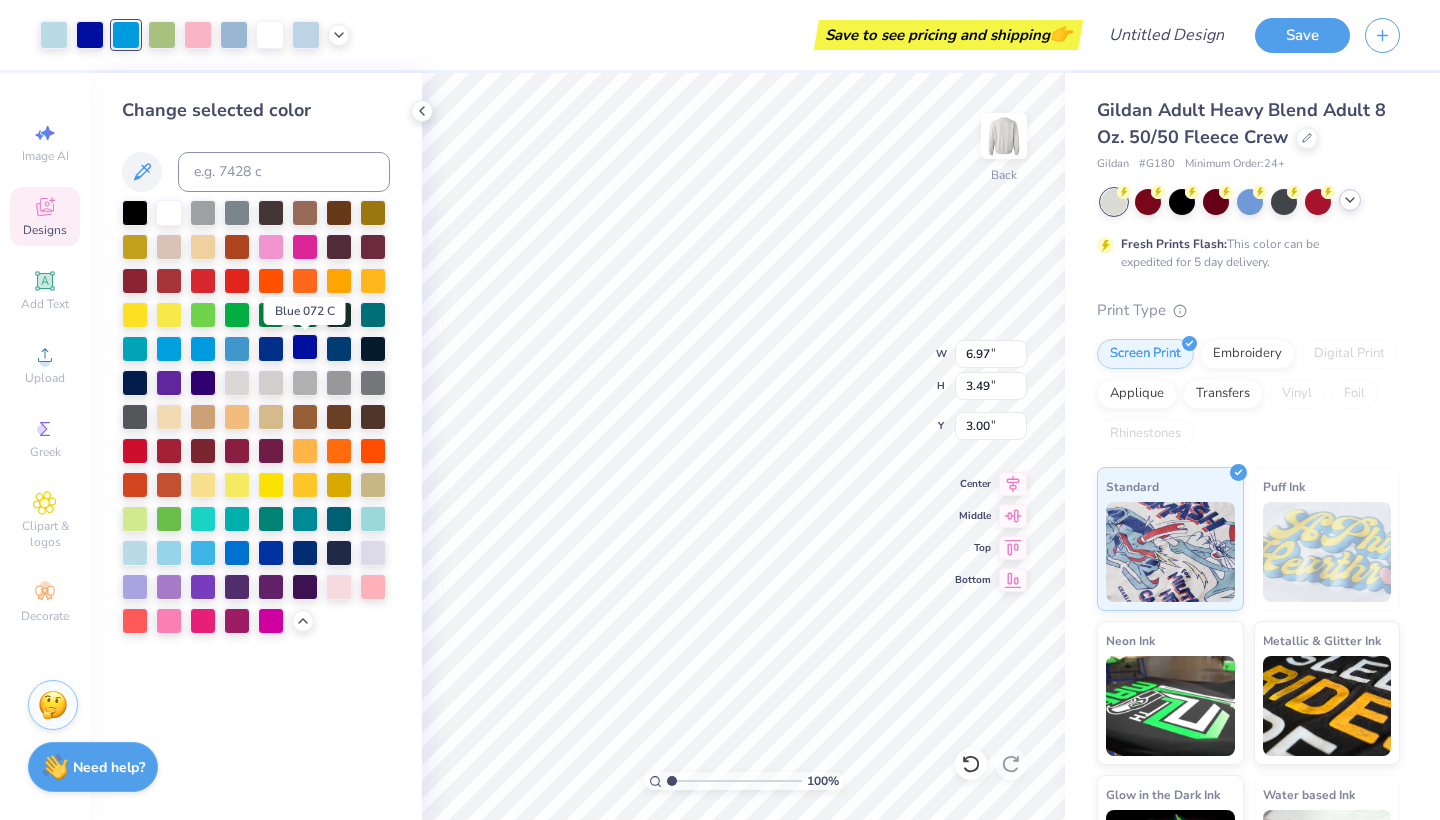 click at bounding box center (305, 347) 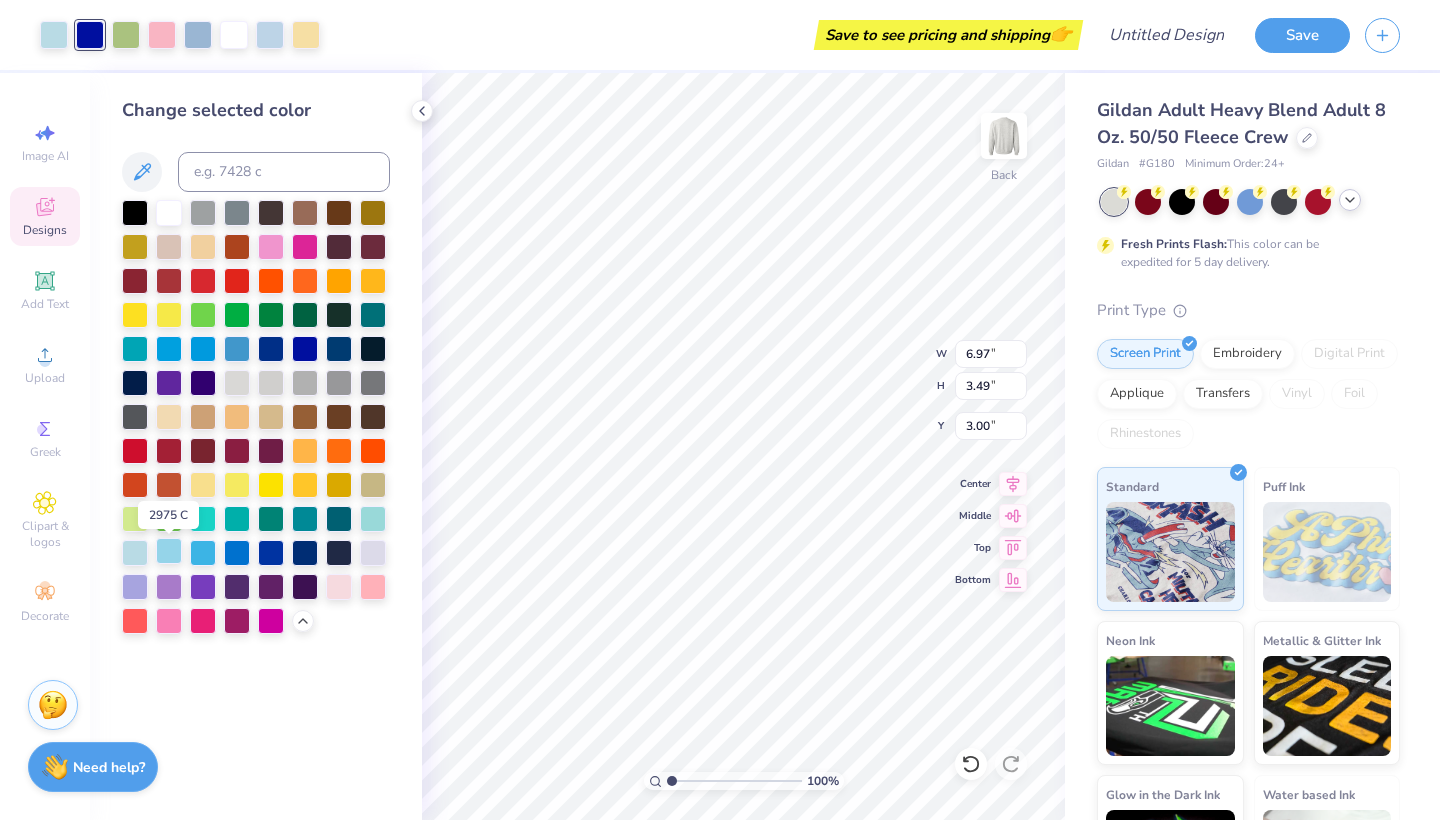 click at bounding box center (169, 551) 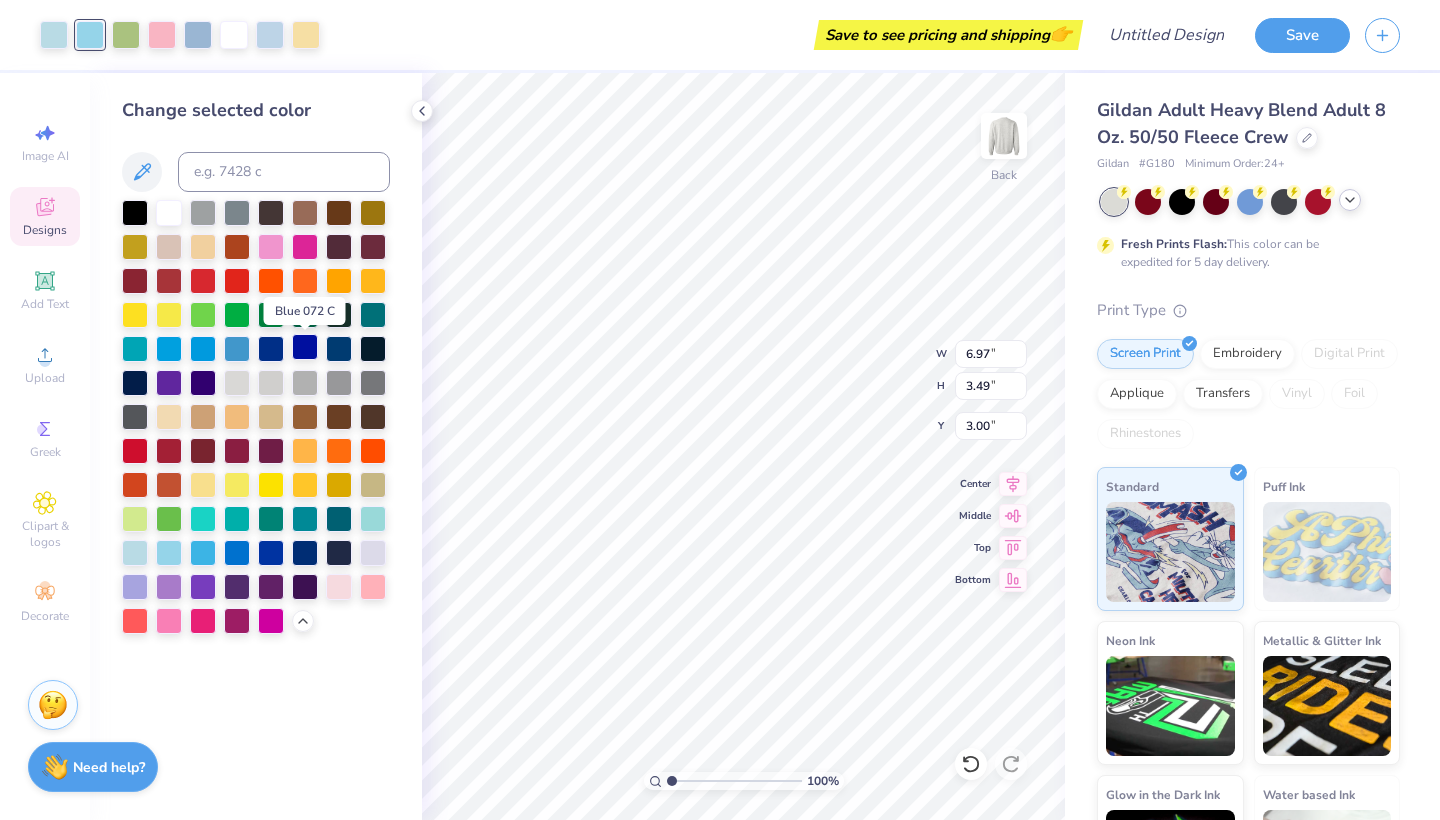 click at bounding box center [305, 347] 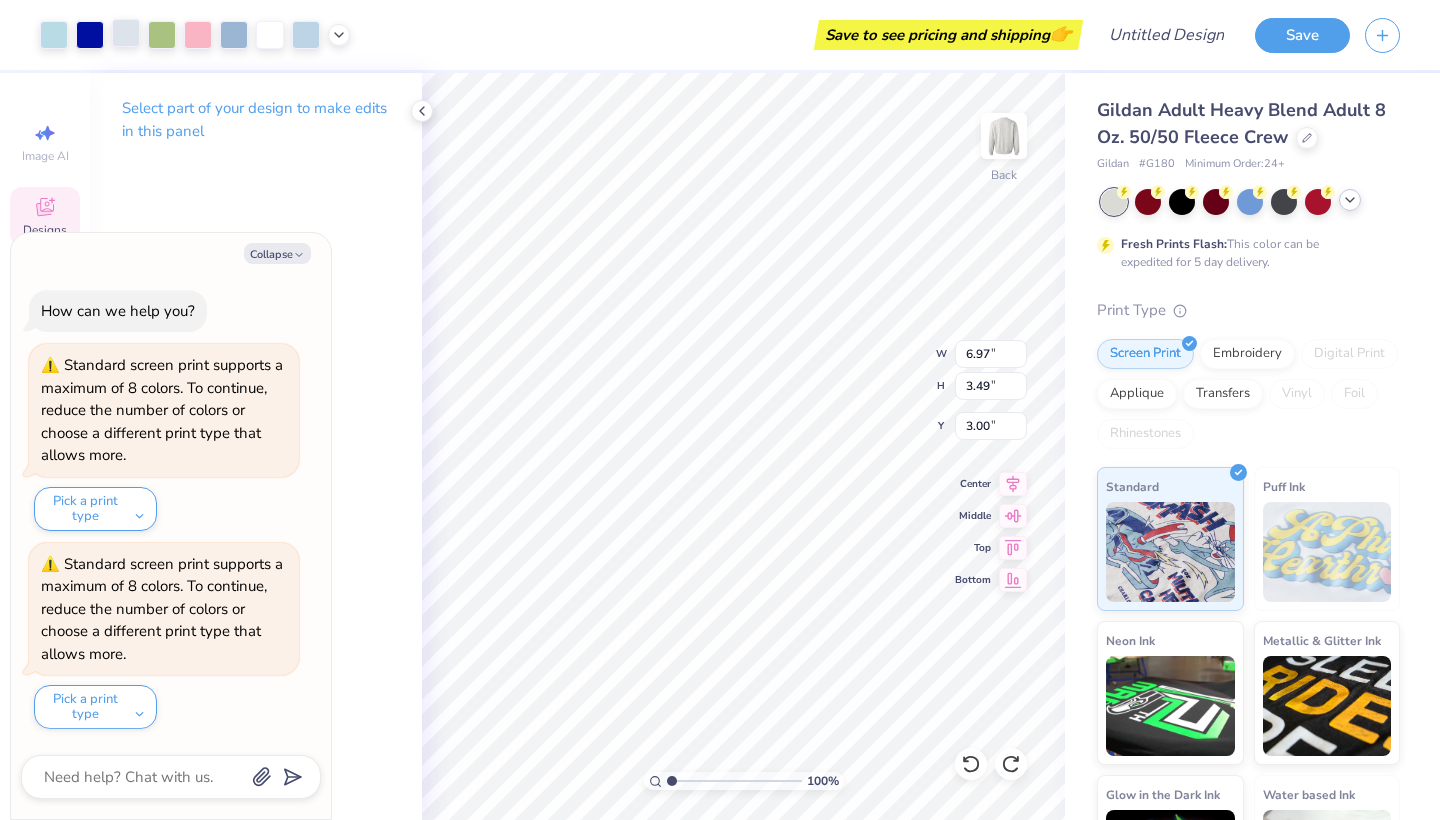 click at bounding box center (126, 33) 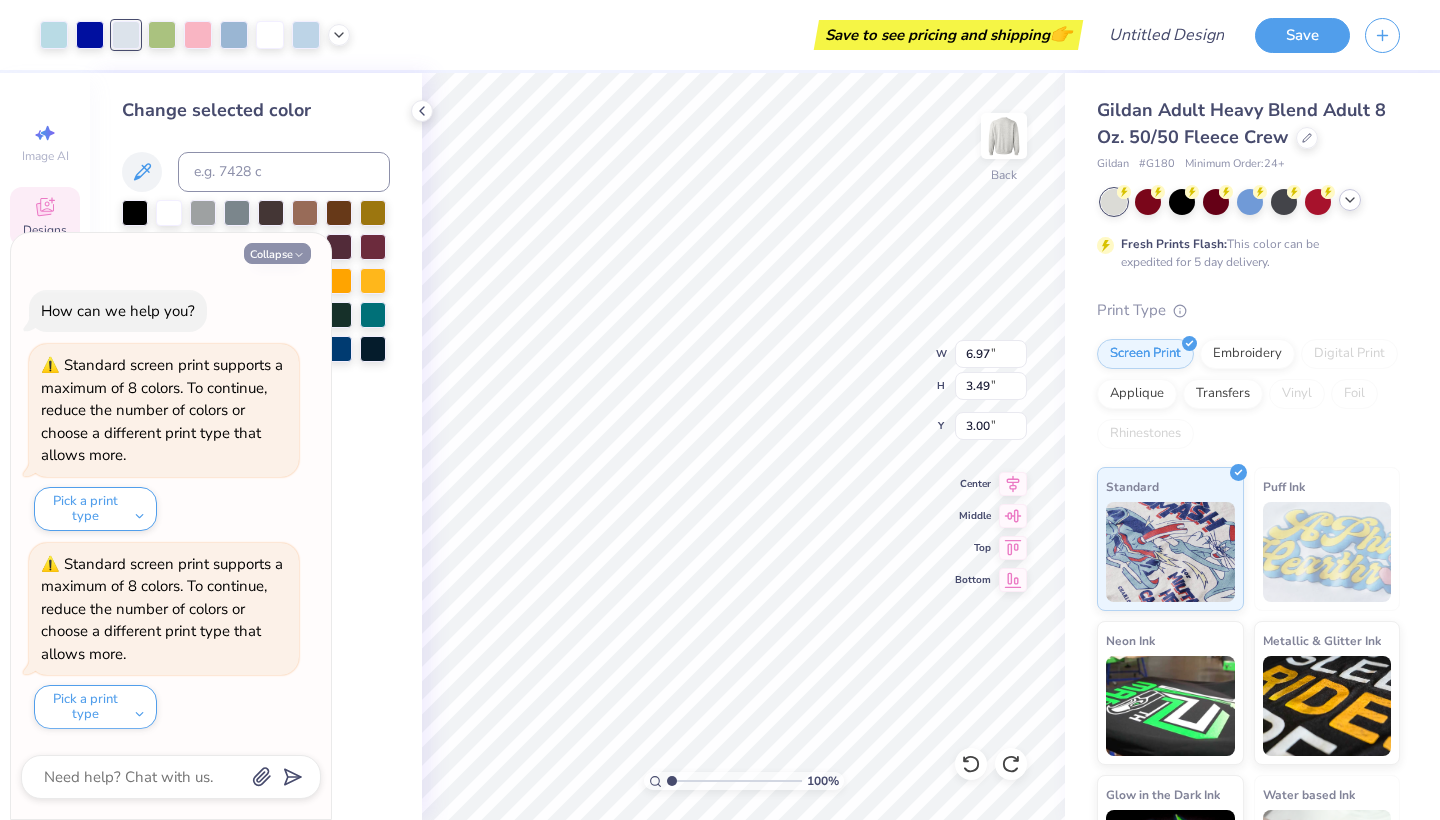 click on "Collapse" at bounding box center [277, 253] 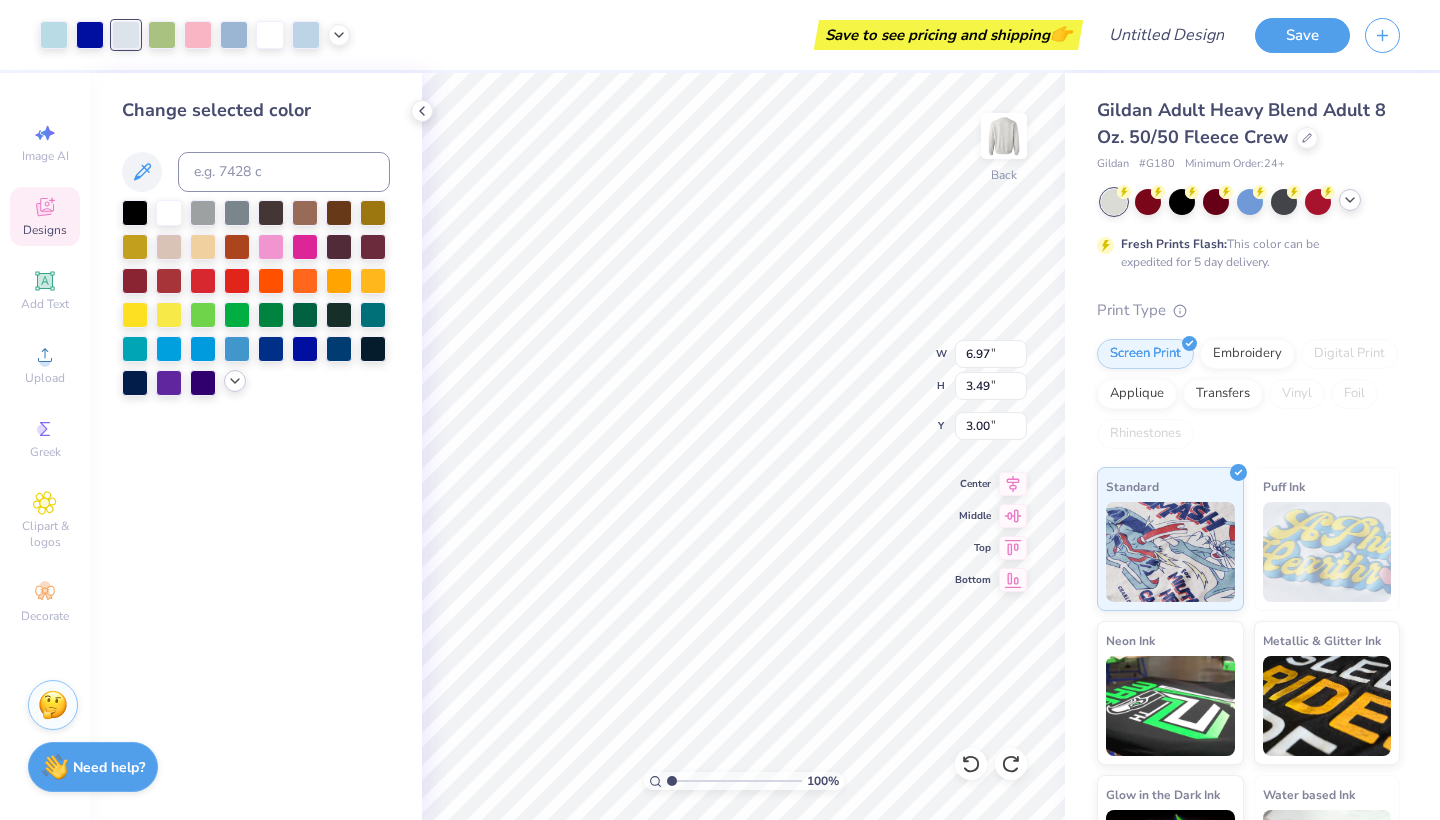click 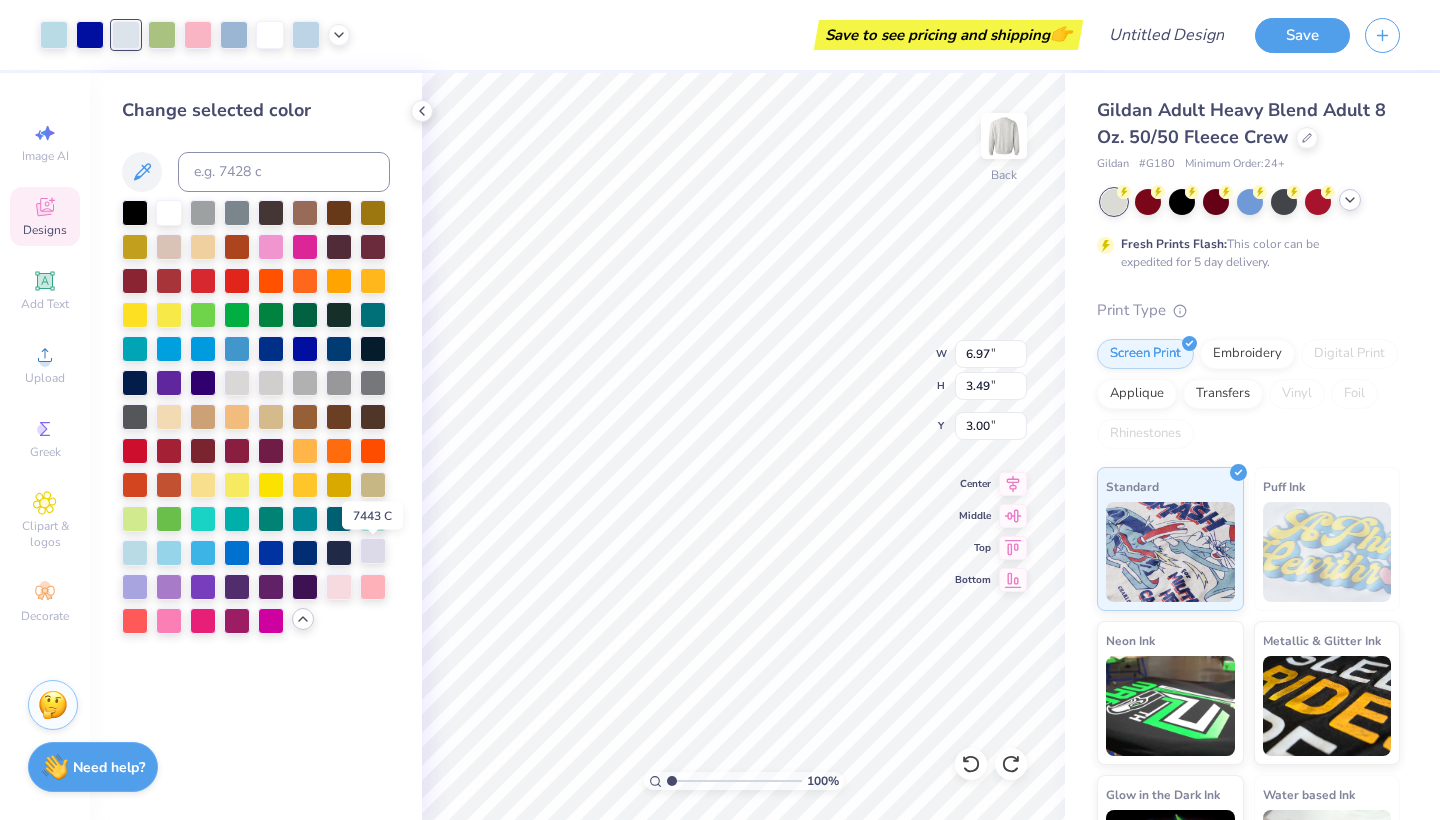 click at bounding box center [373, 551] 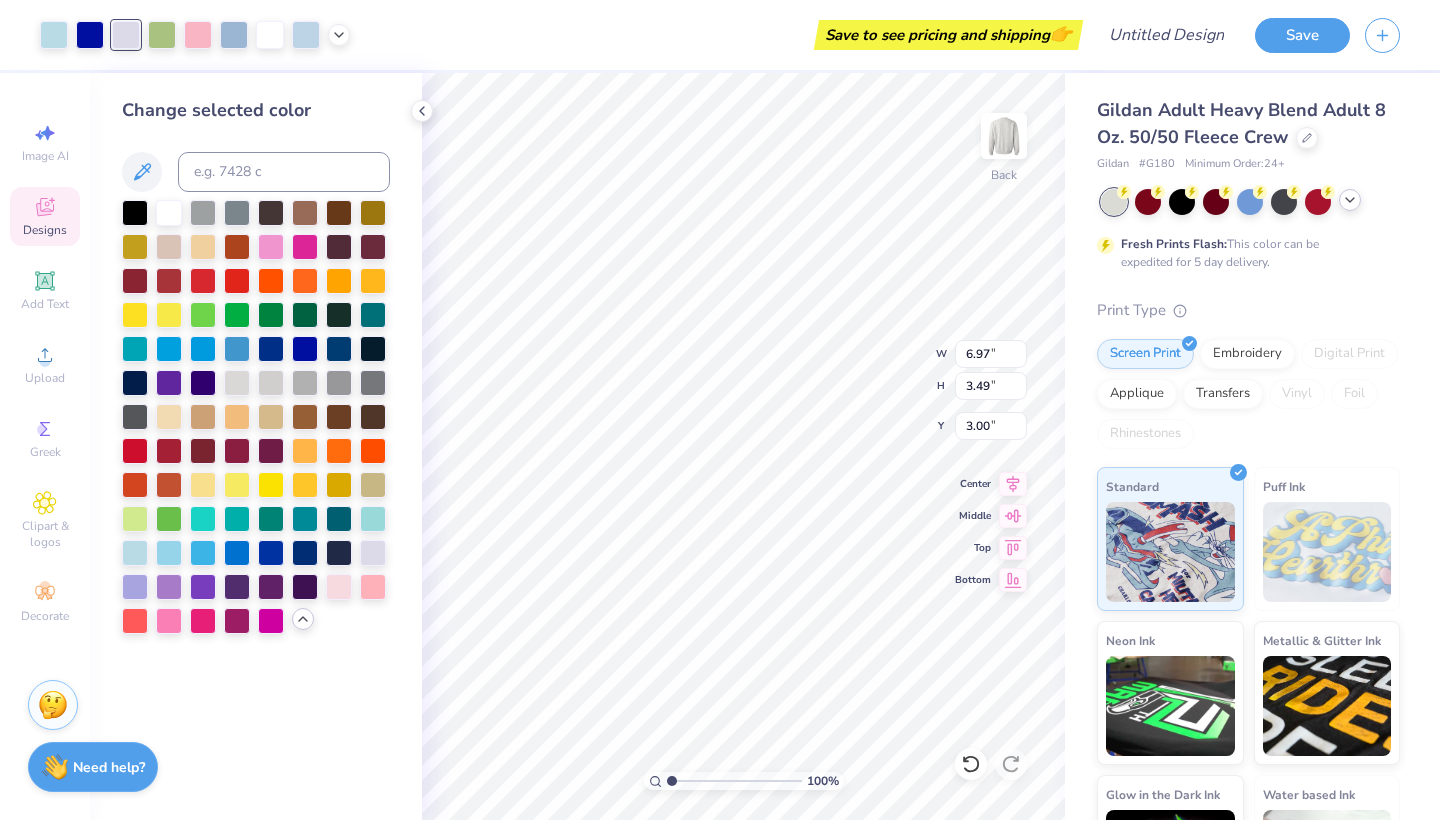 click at bounding box center [256, 417] 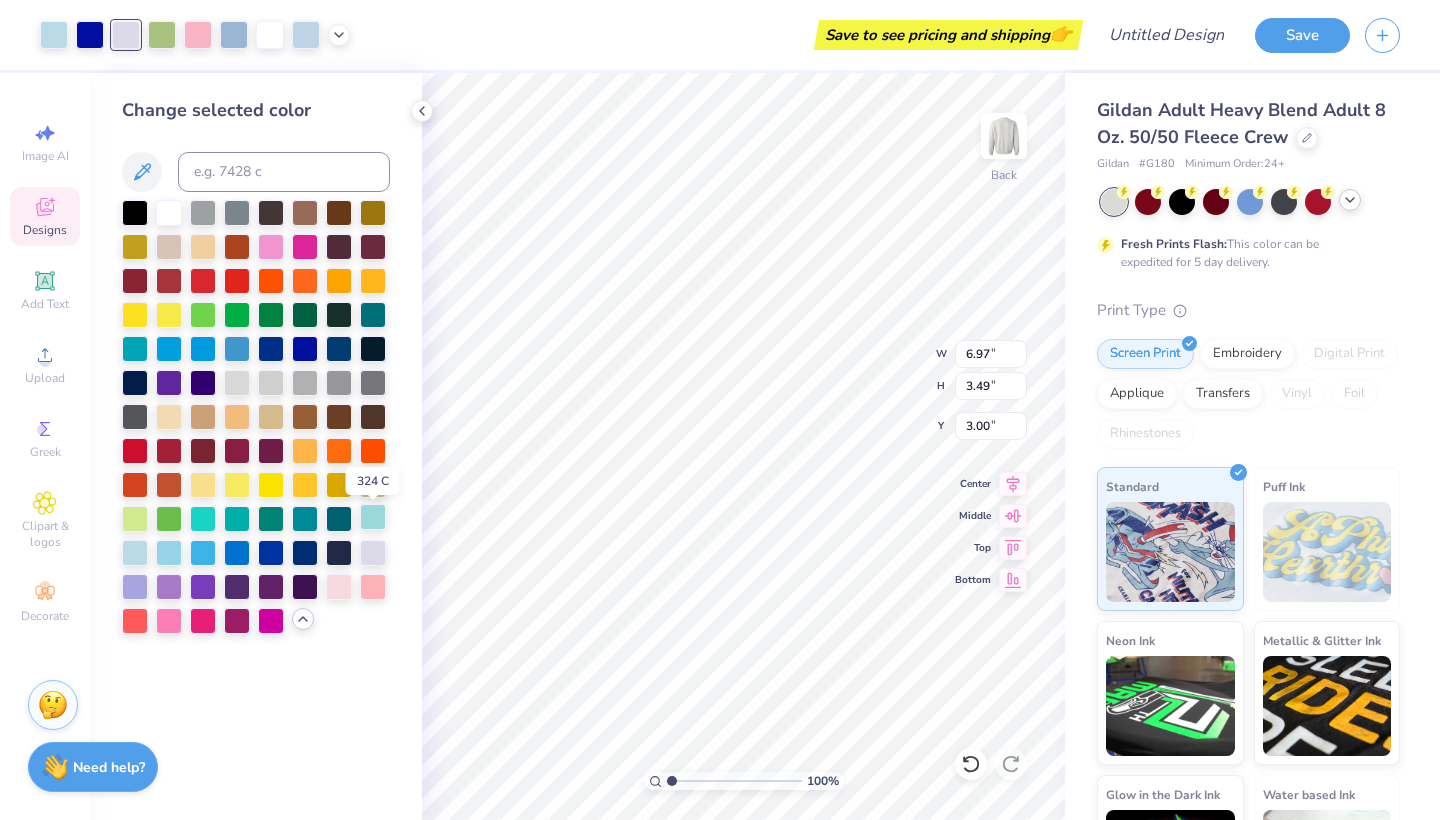 click at bounding box center (373, 517) 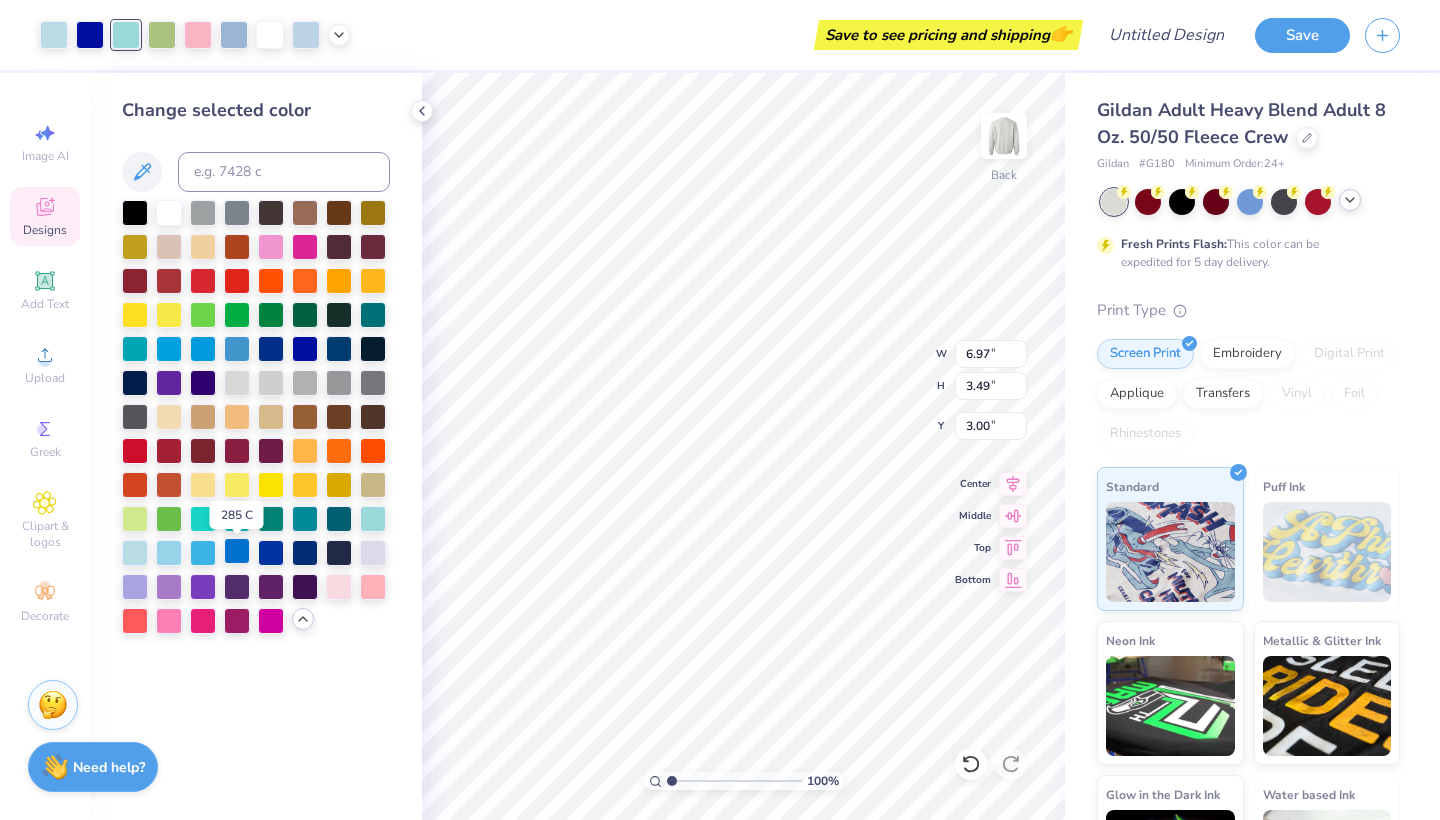 click at bounding box center (237, 551) 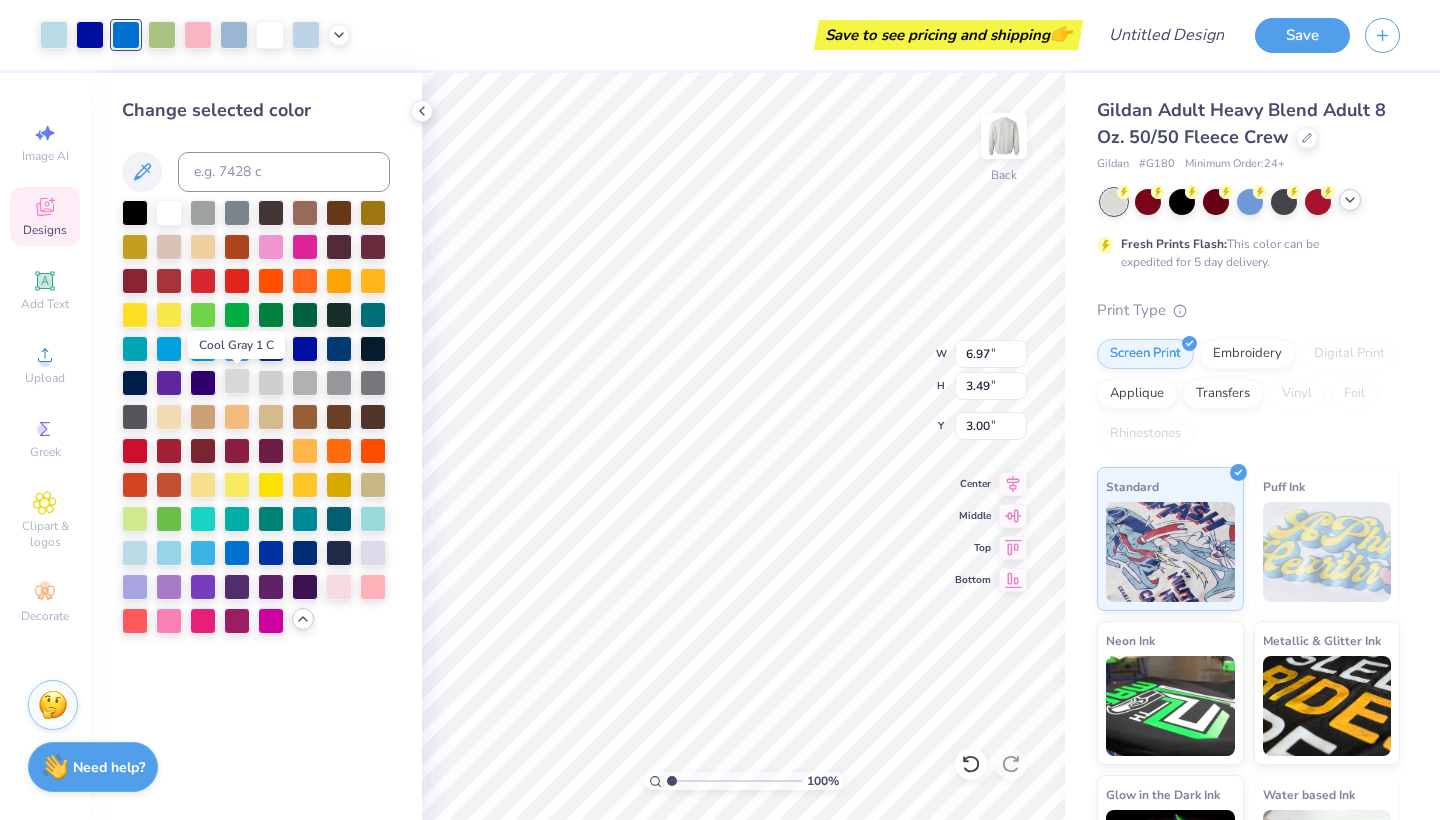 click at bounding box center (237, 381) 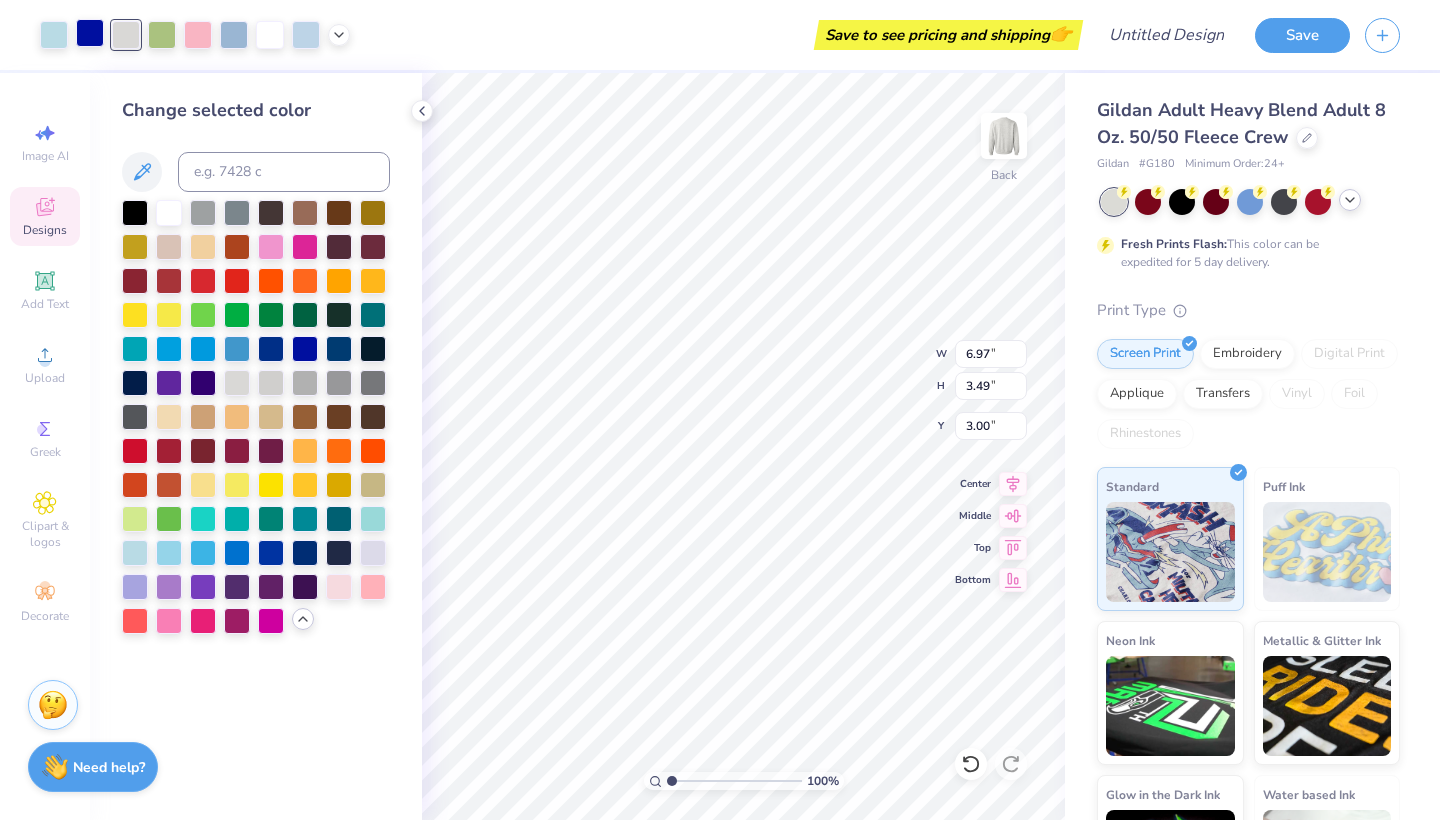 click at bounding box center [90, 33] 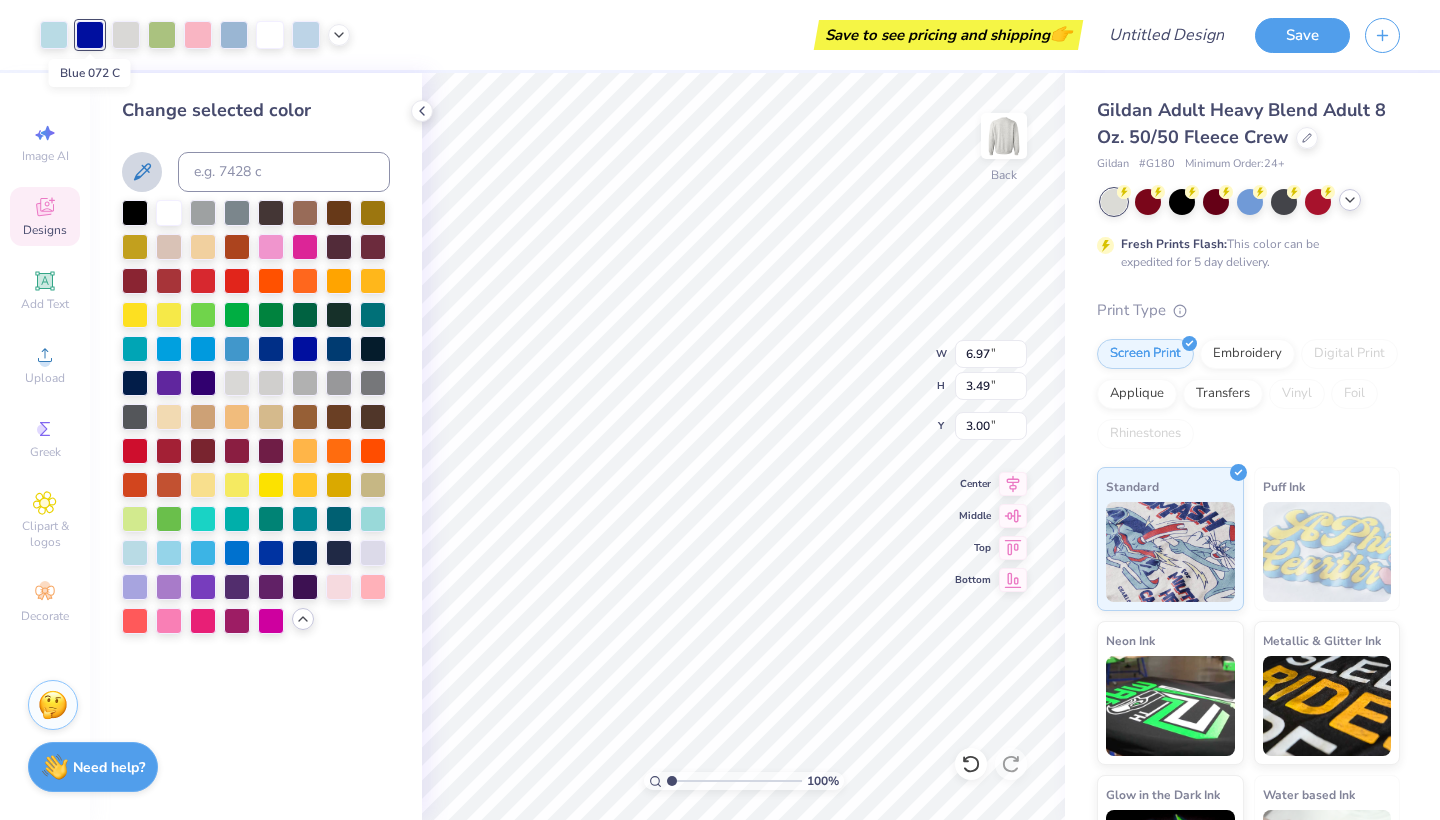 click 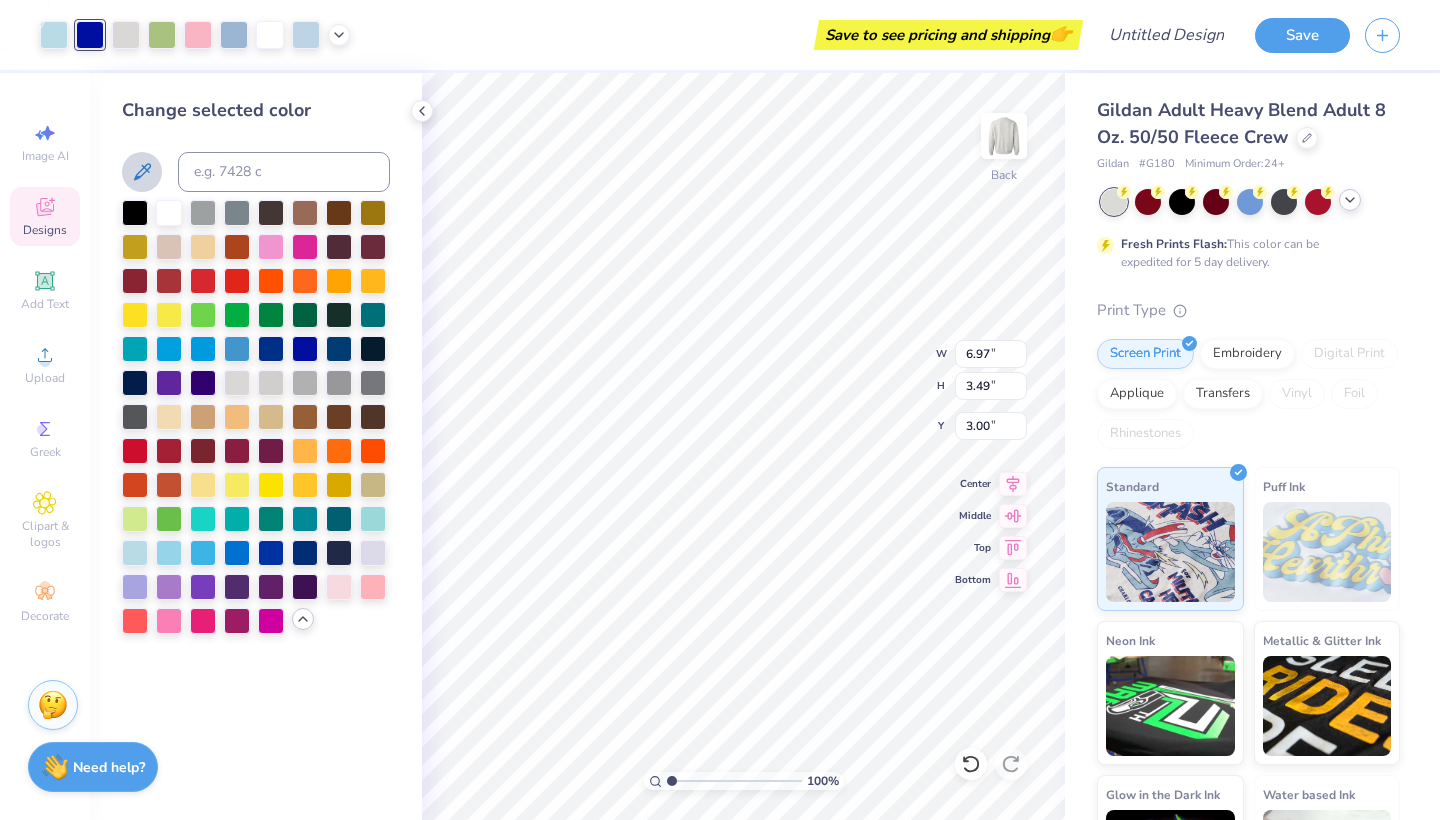 click at bounding box center (256, 172) 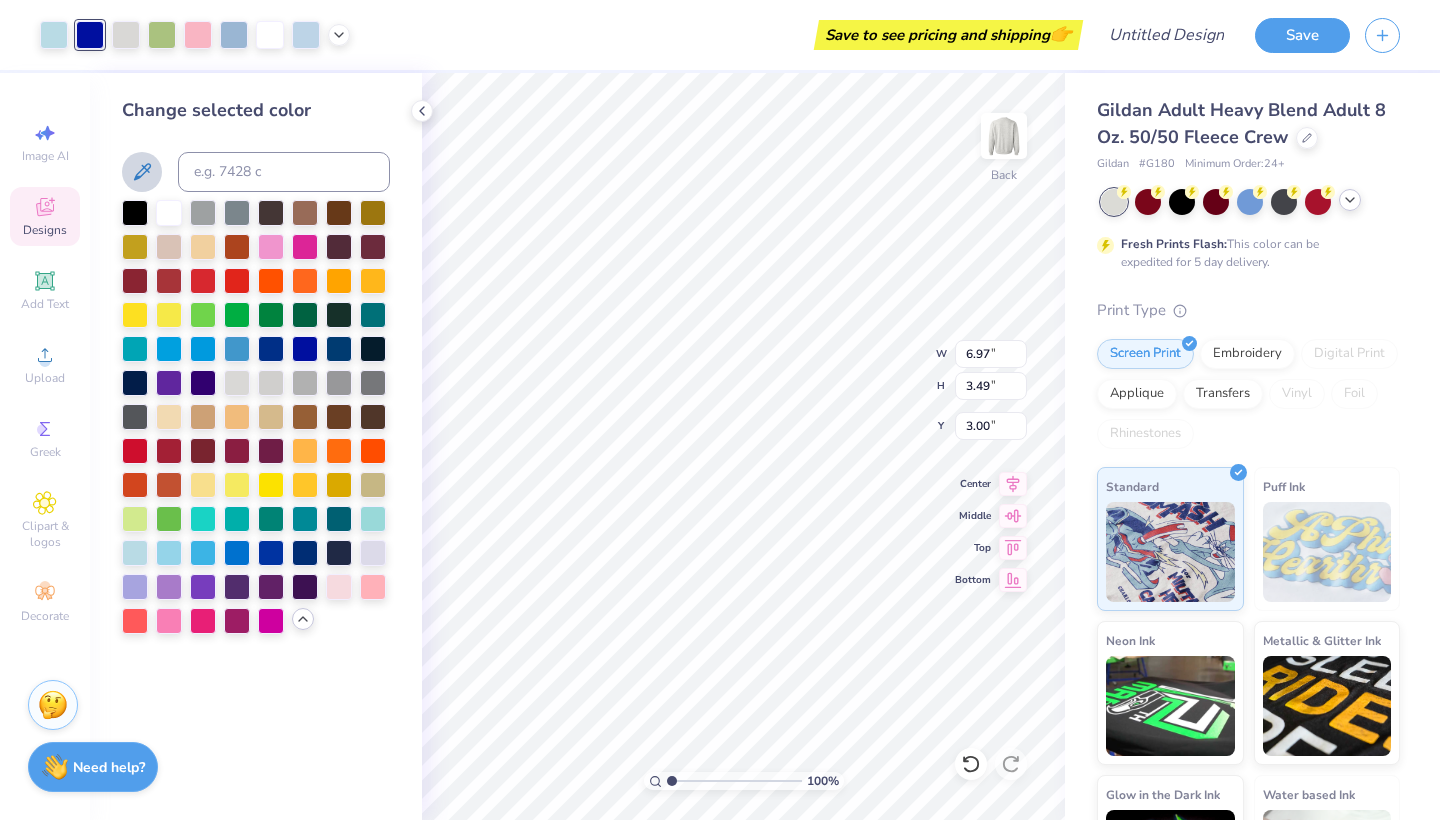 click 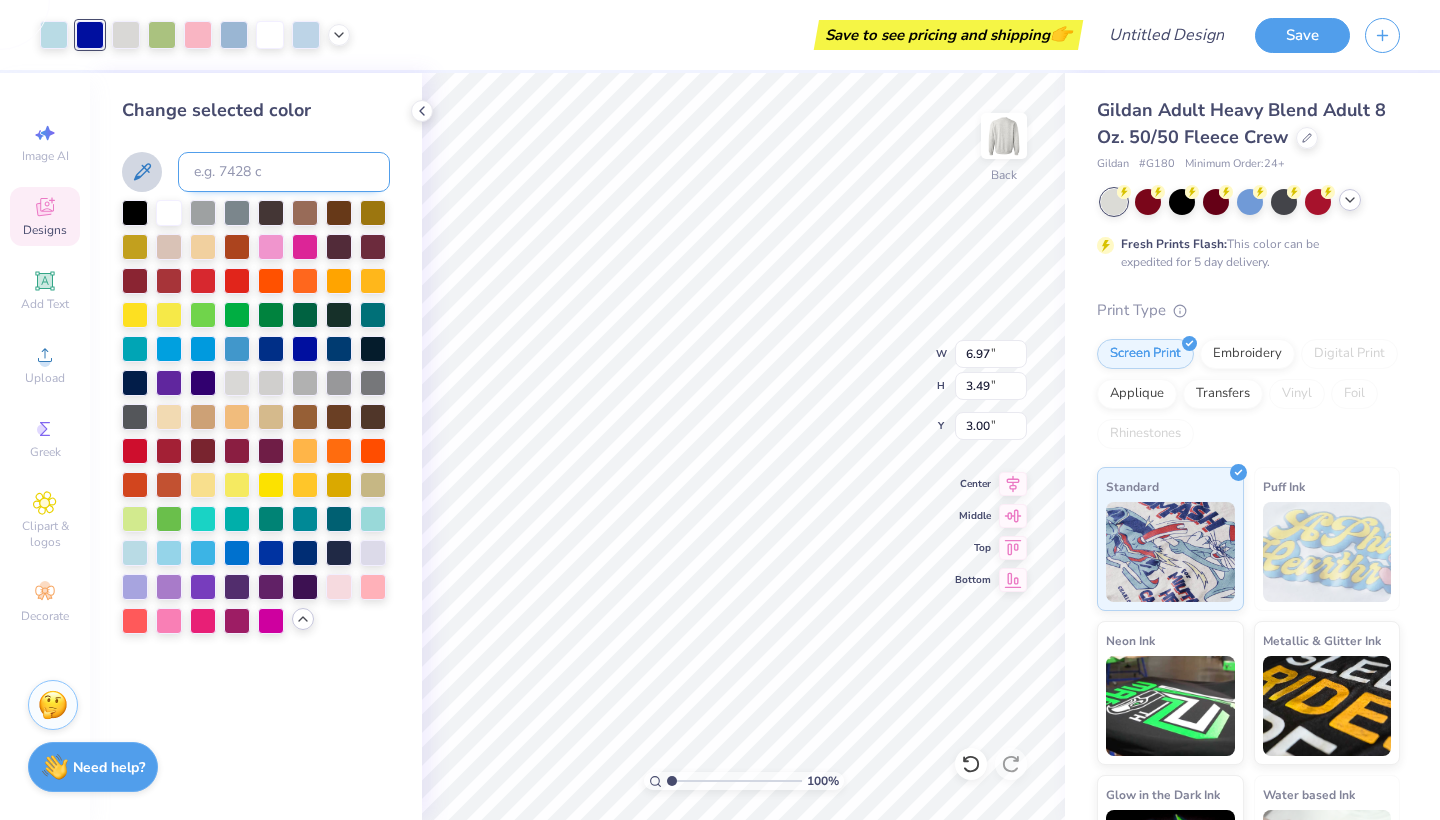 click at bounding box center (284, 172) 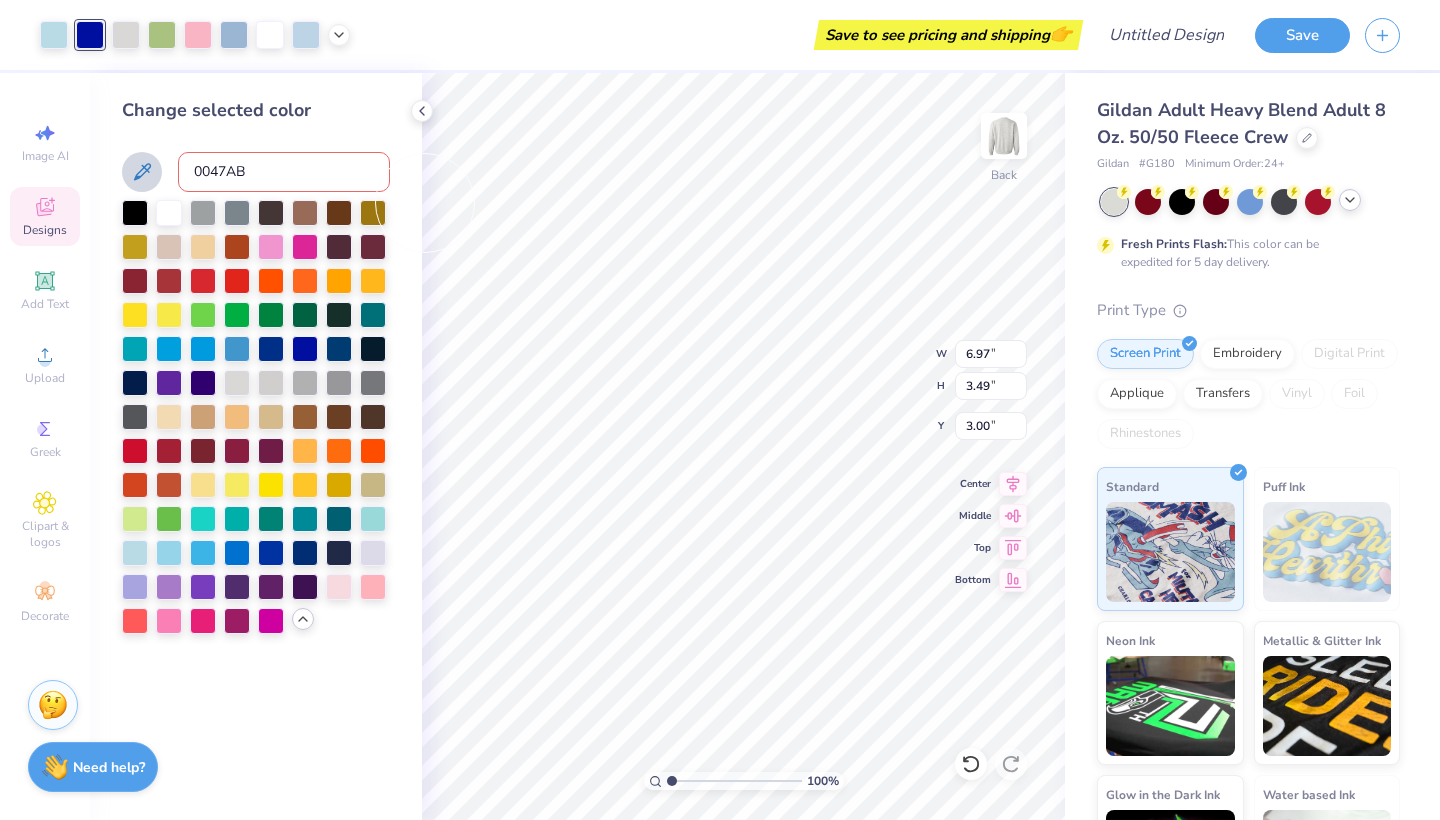 type on "0047AB" 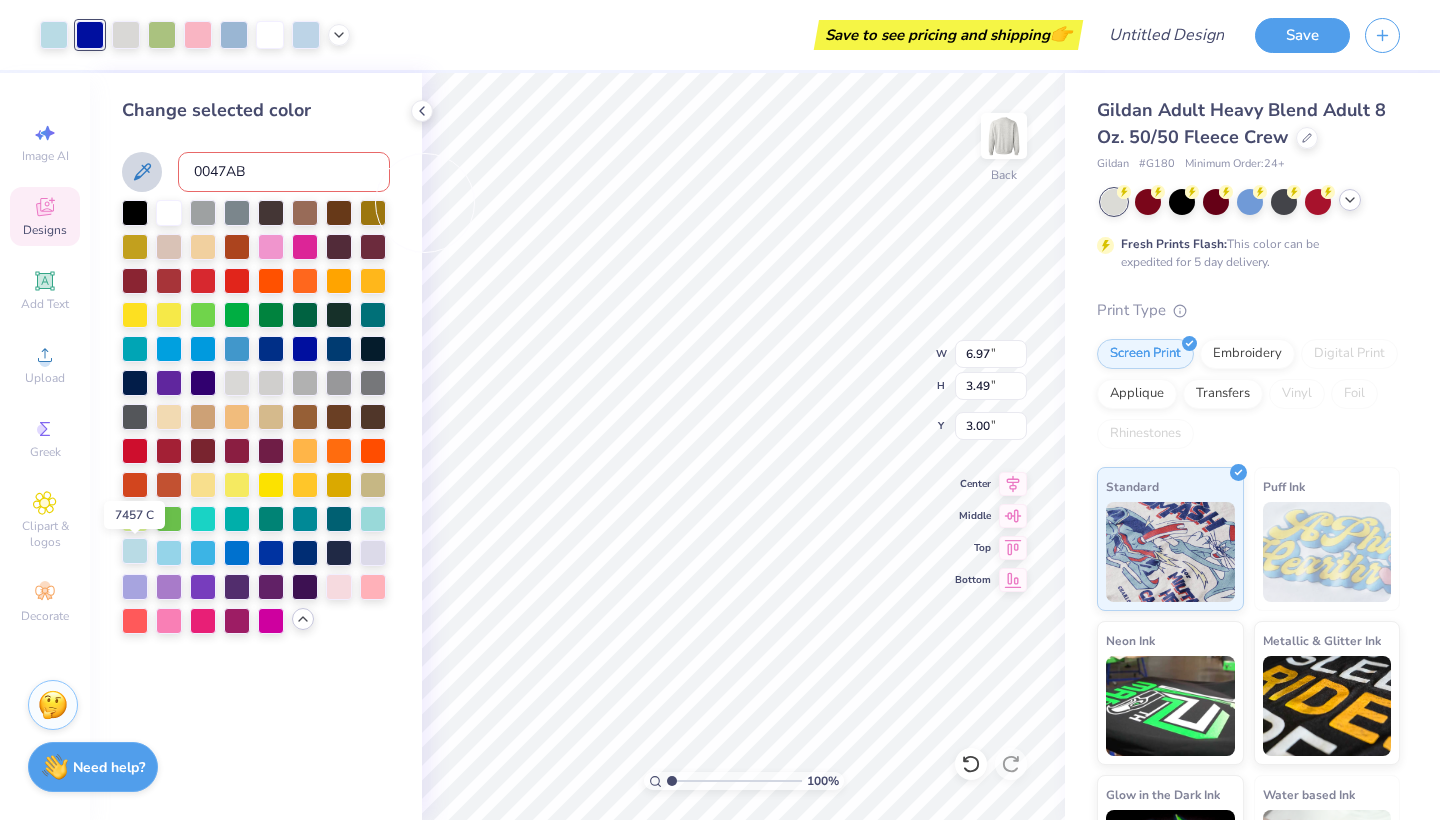 click at bounding box center (135, 551) 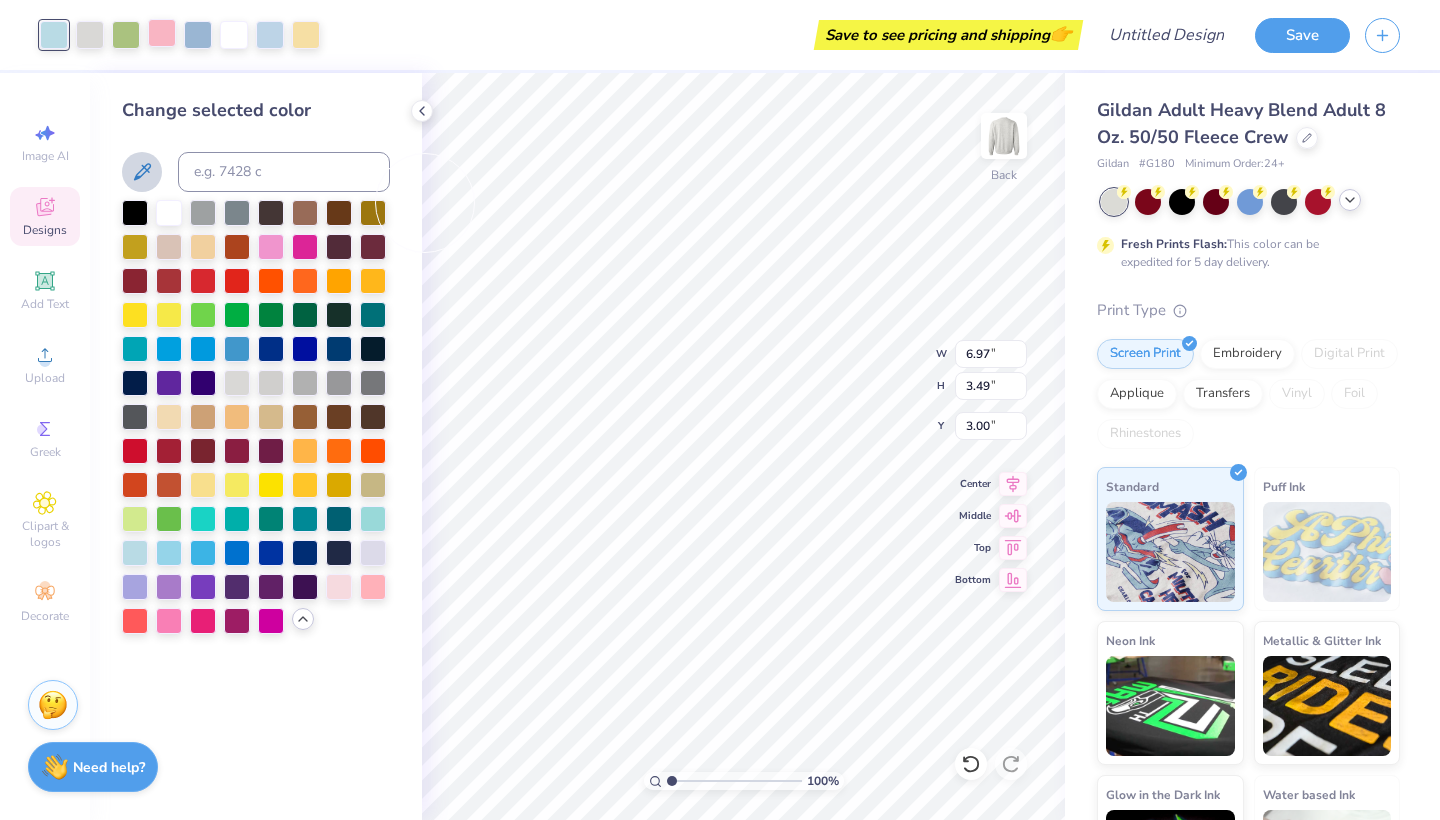 click at bounding box center [162, 33] 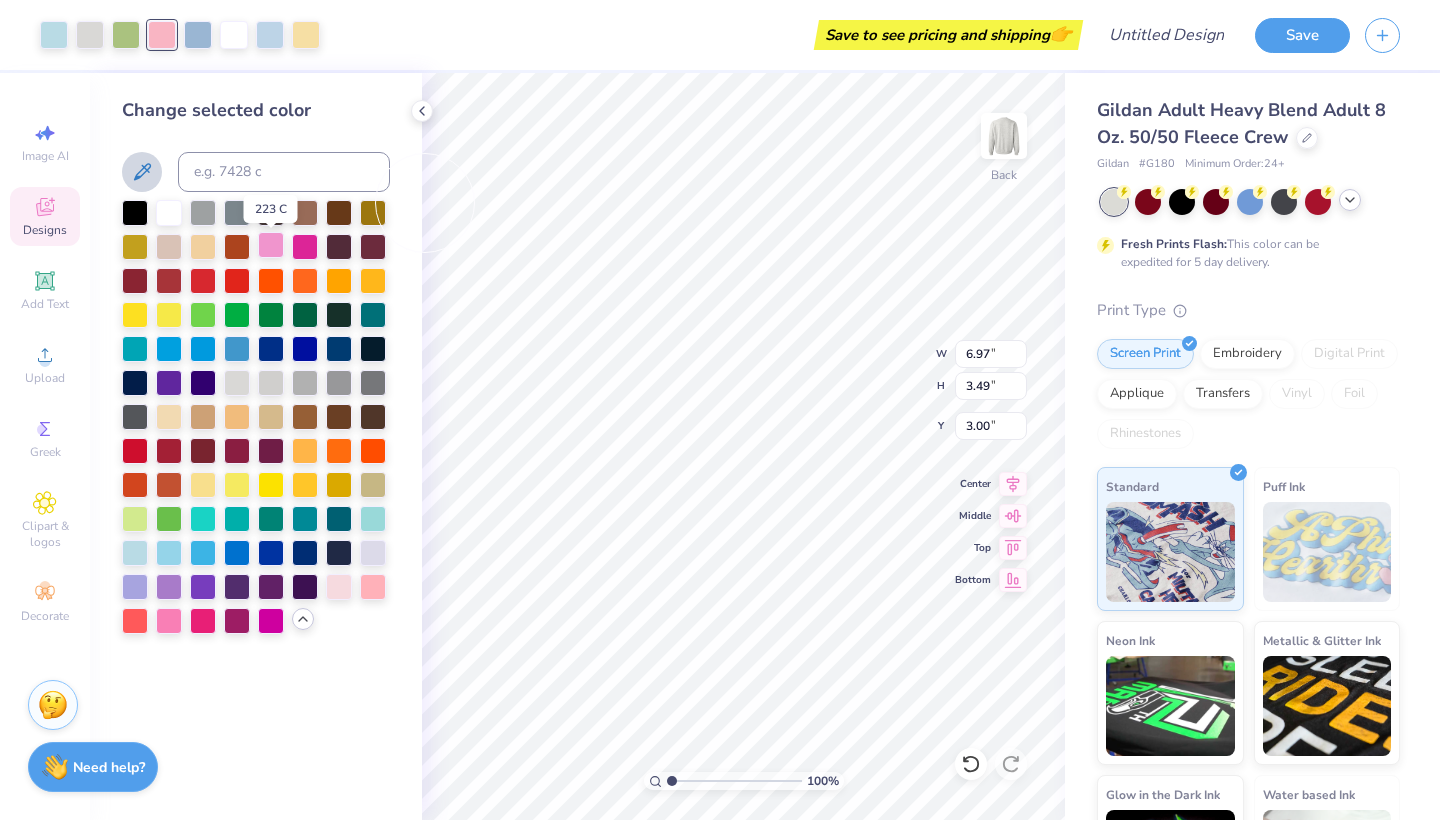 click at bounding box center [271, 245] 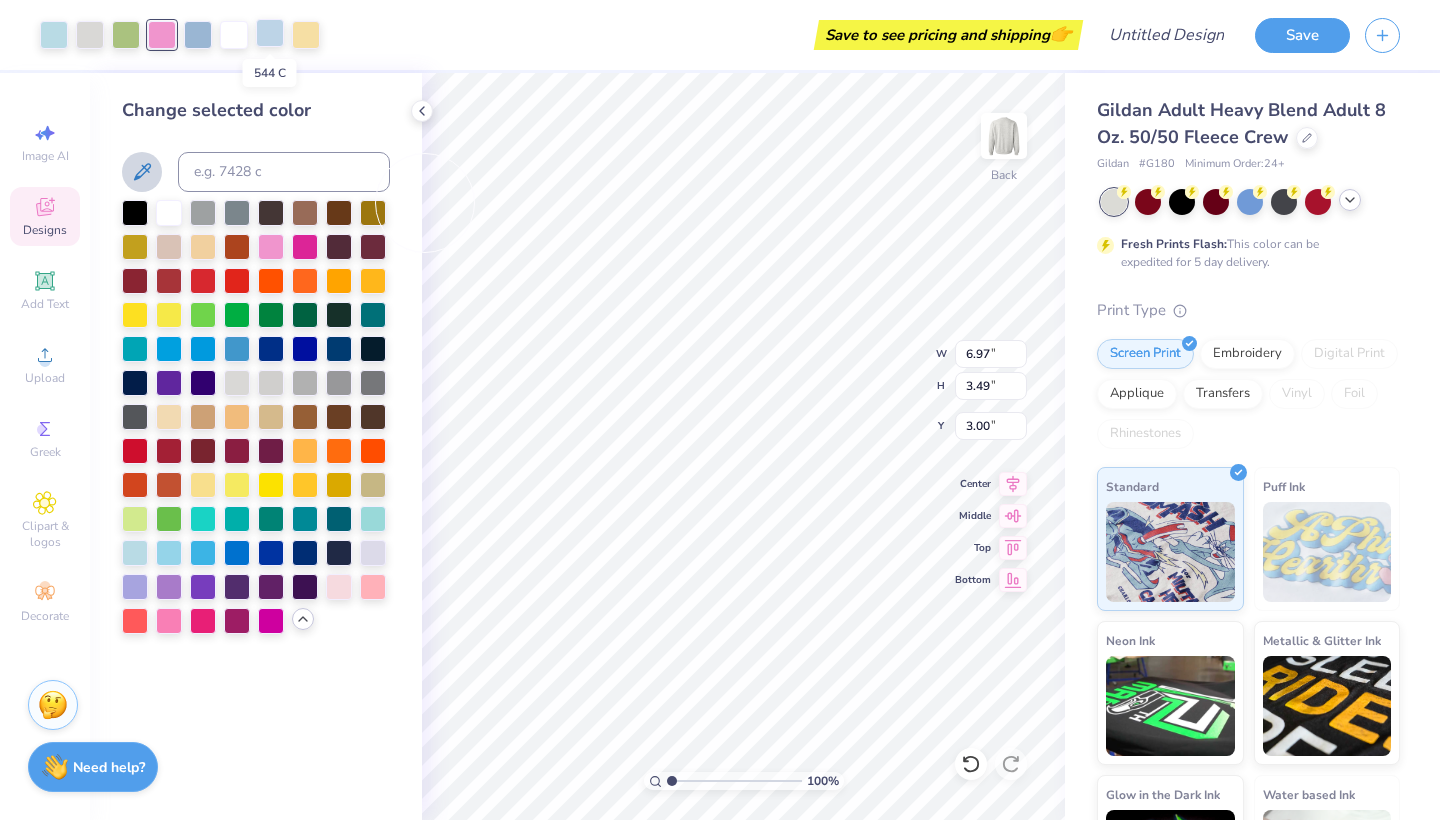 click at bounding box center [270, 33] 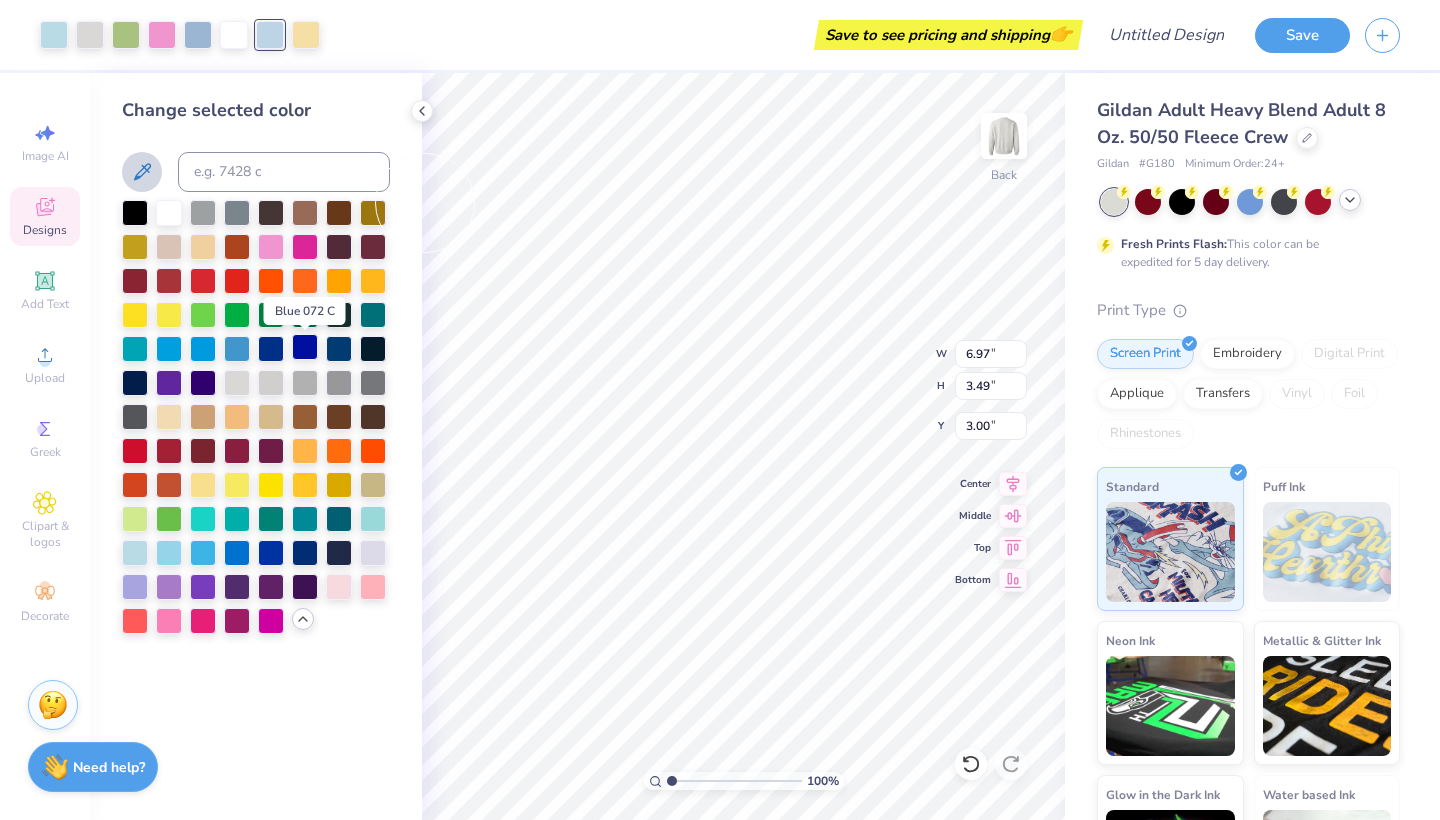 click at bounding box center [305, 347] 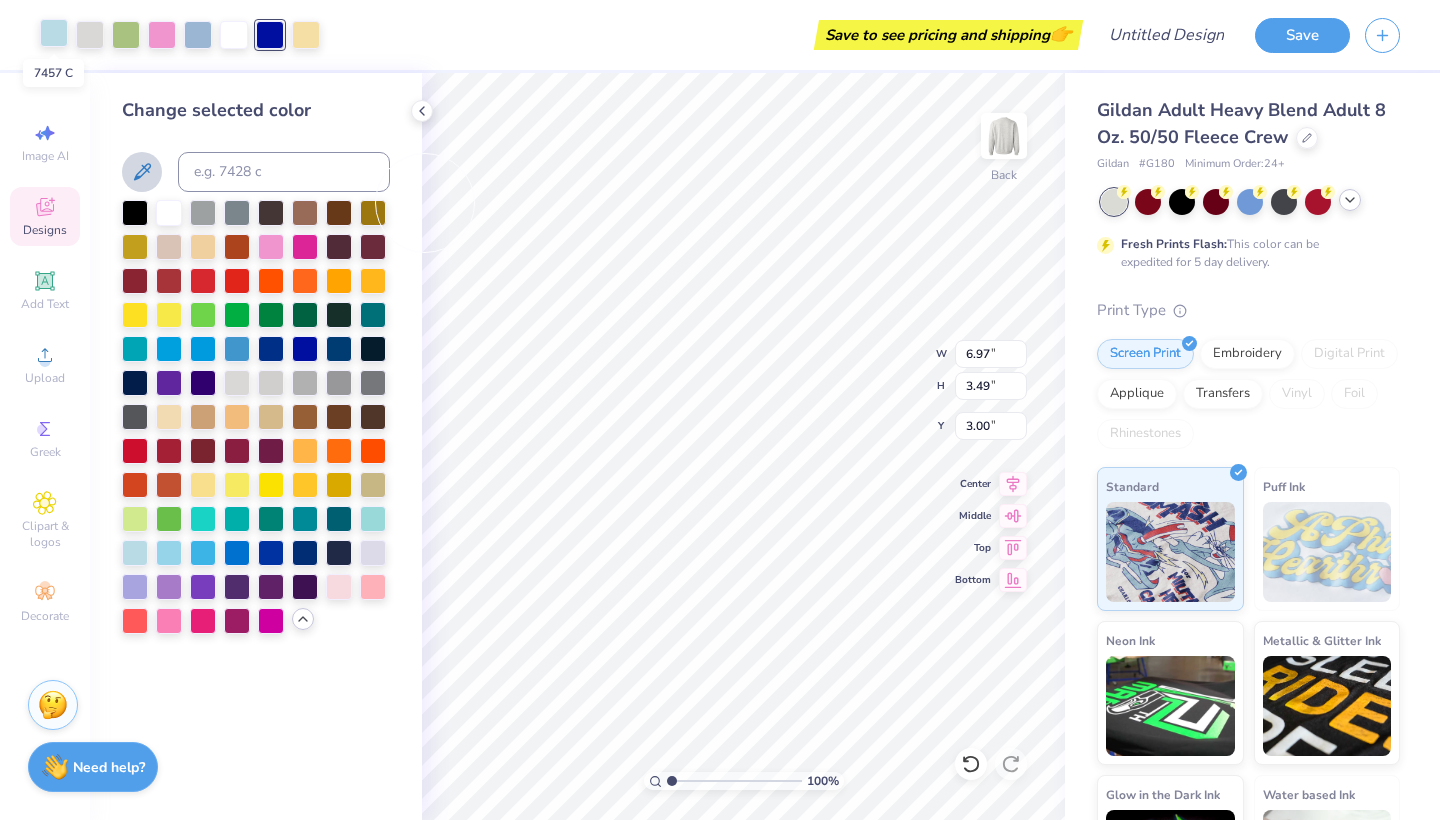 click at bounding box center [54, 33] 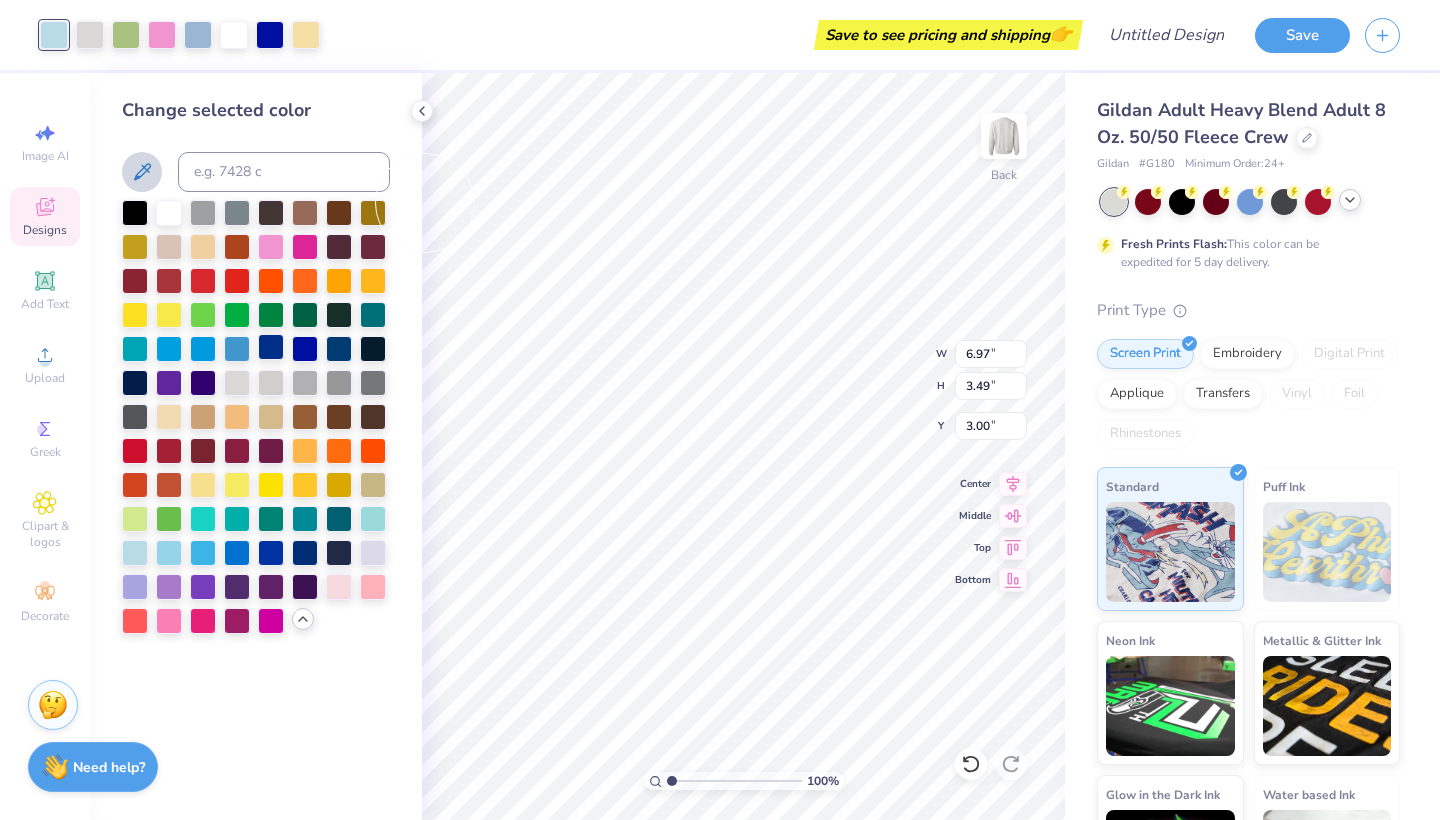 click at bounding box center [271, 347] 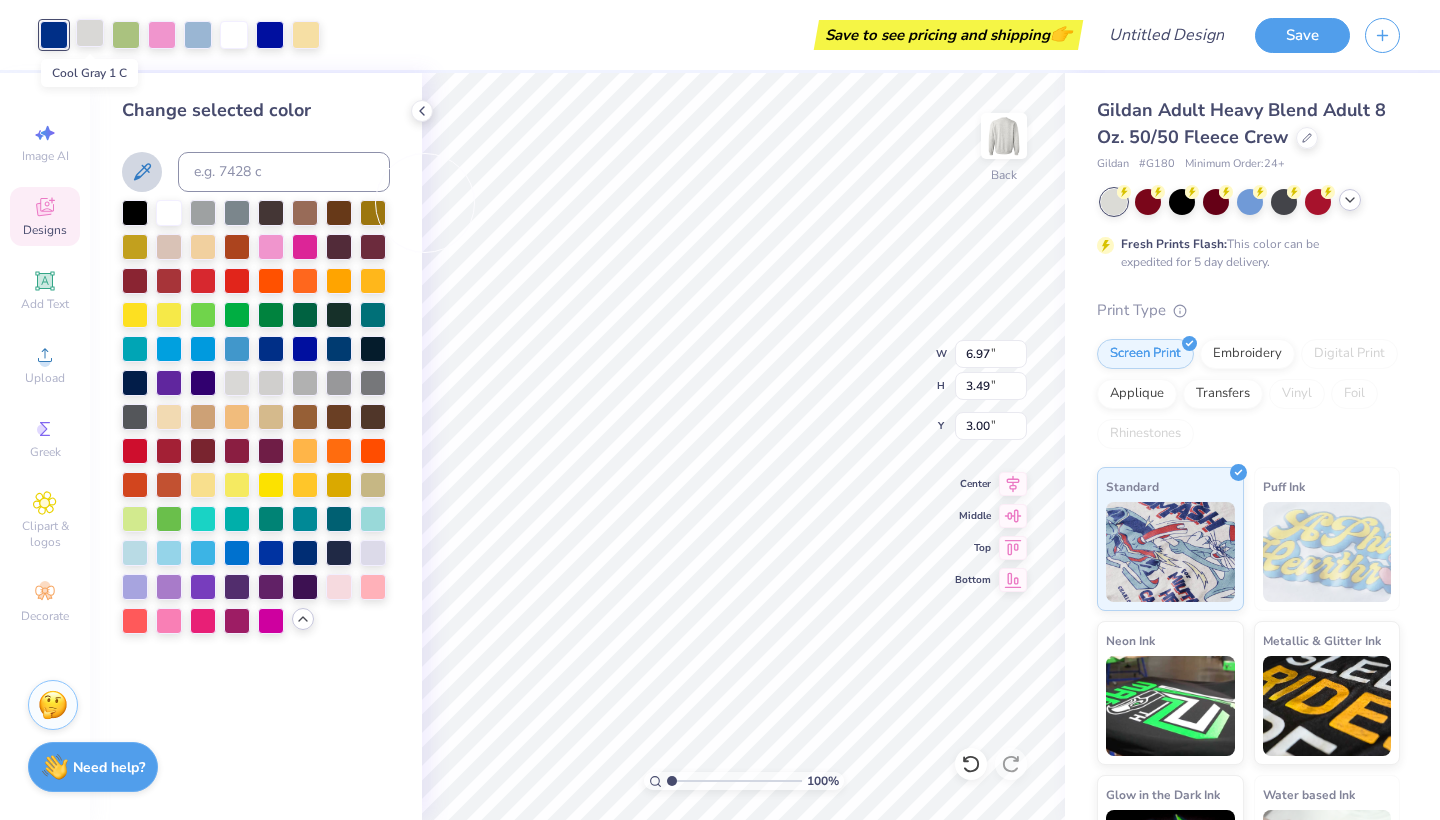 click at bounding box center (90, 33) 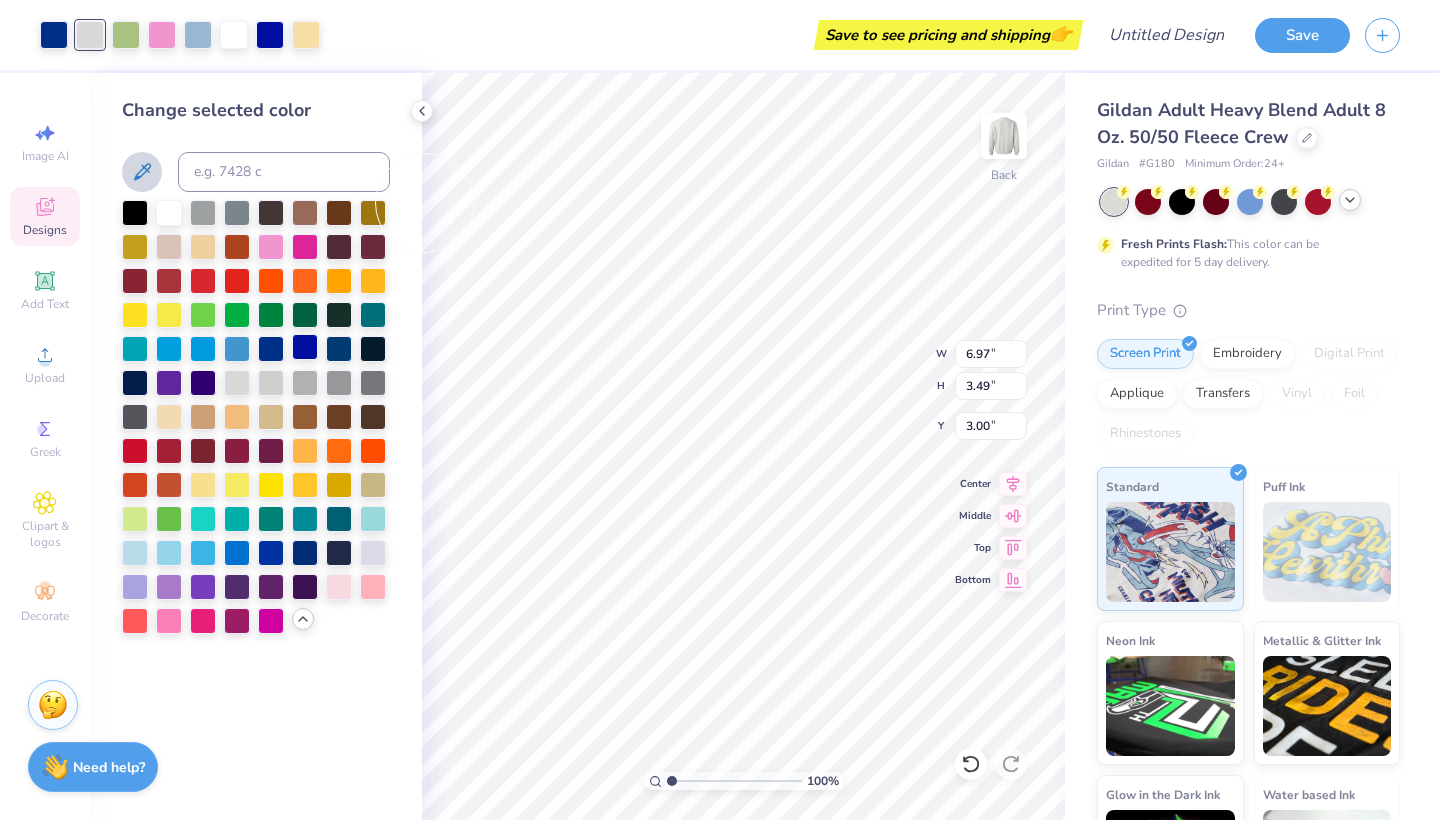 click at bounding box center [305, 347] 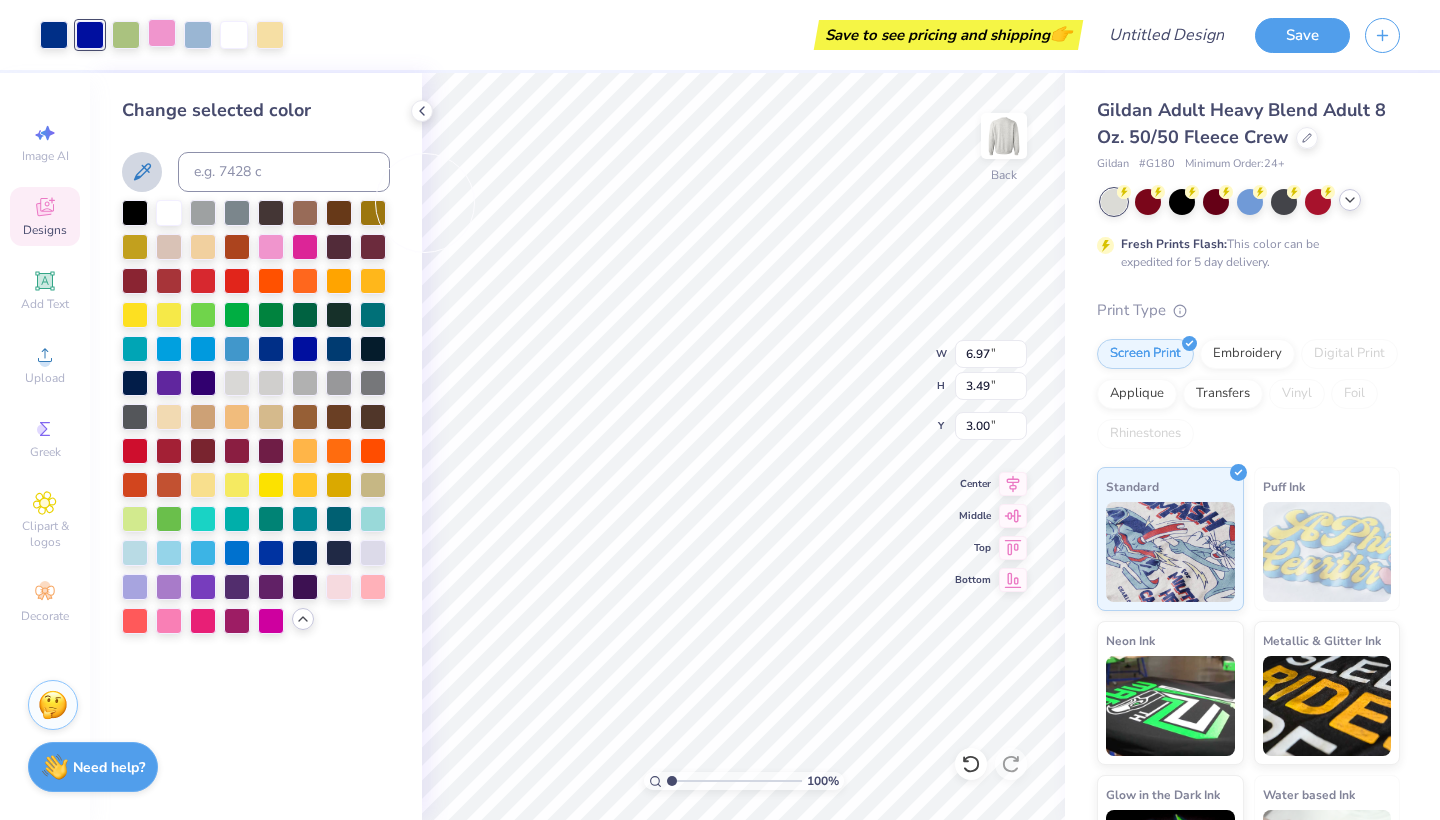 click at bounding box center (162, 33) 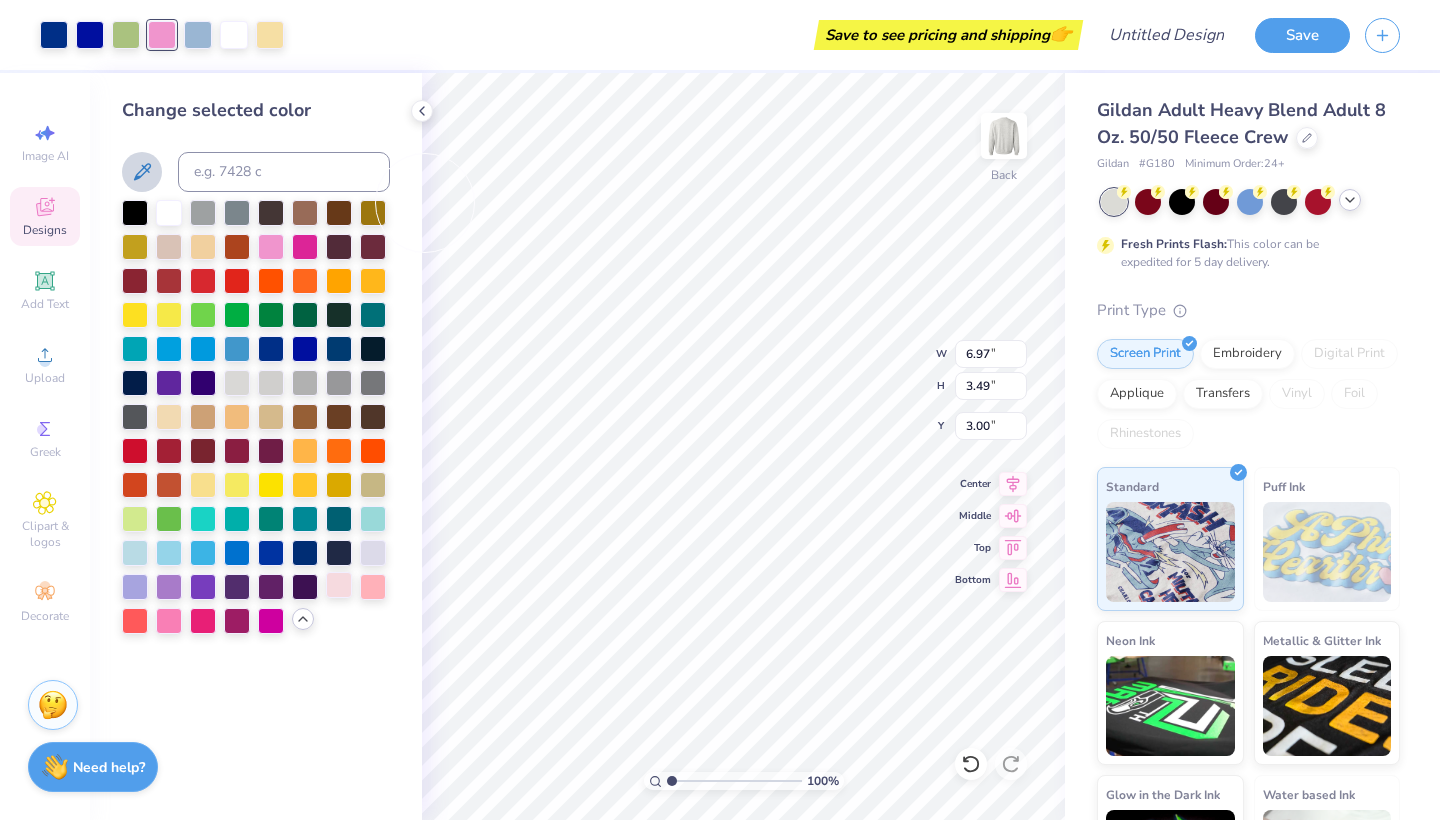 click at bounding box center (339, 585) 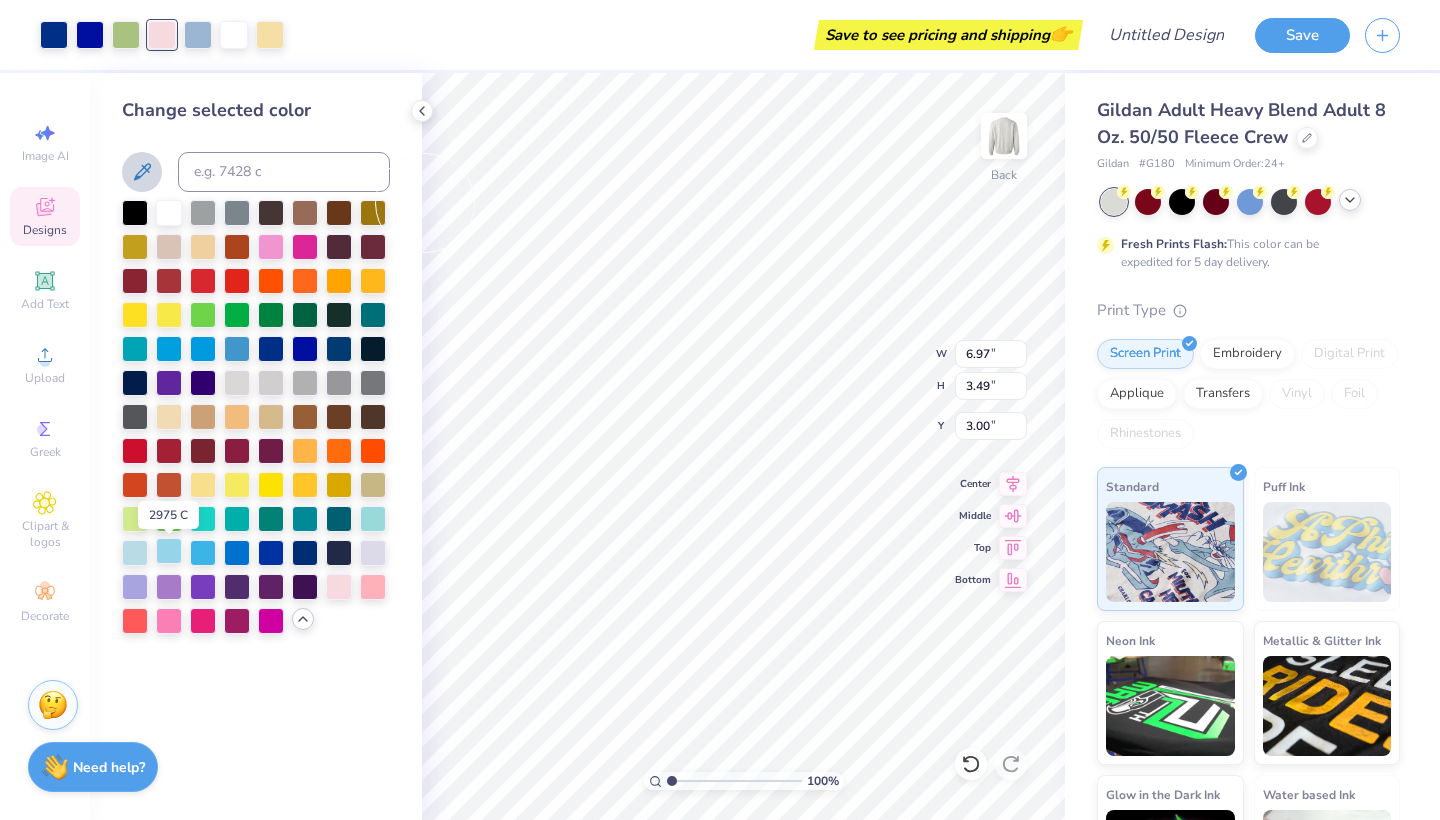 click at bounding box center [169, 551] 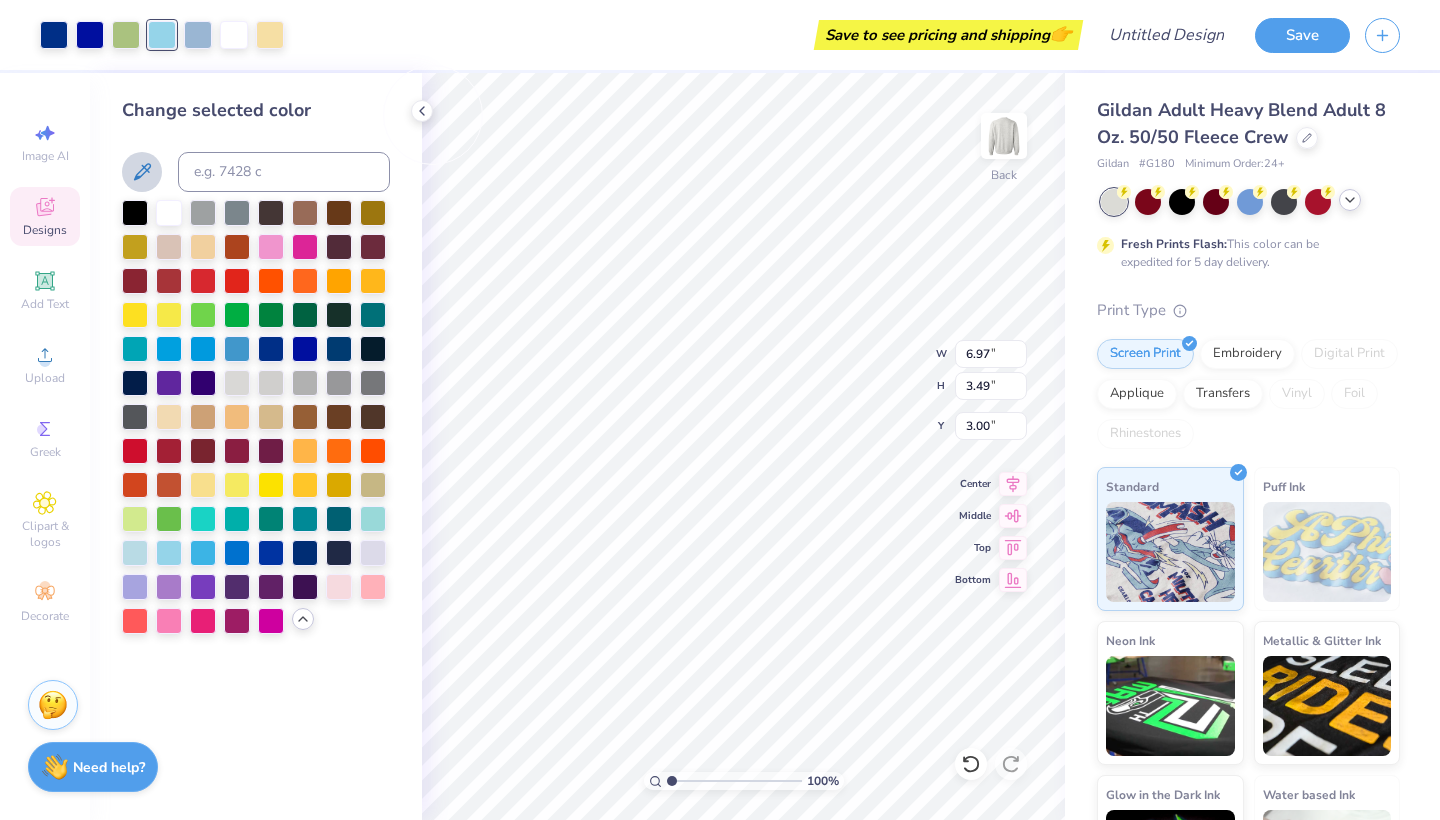 click 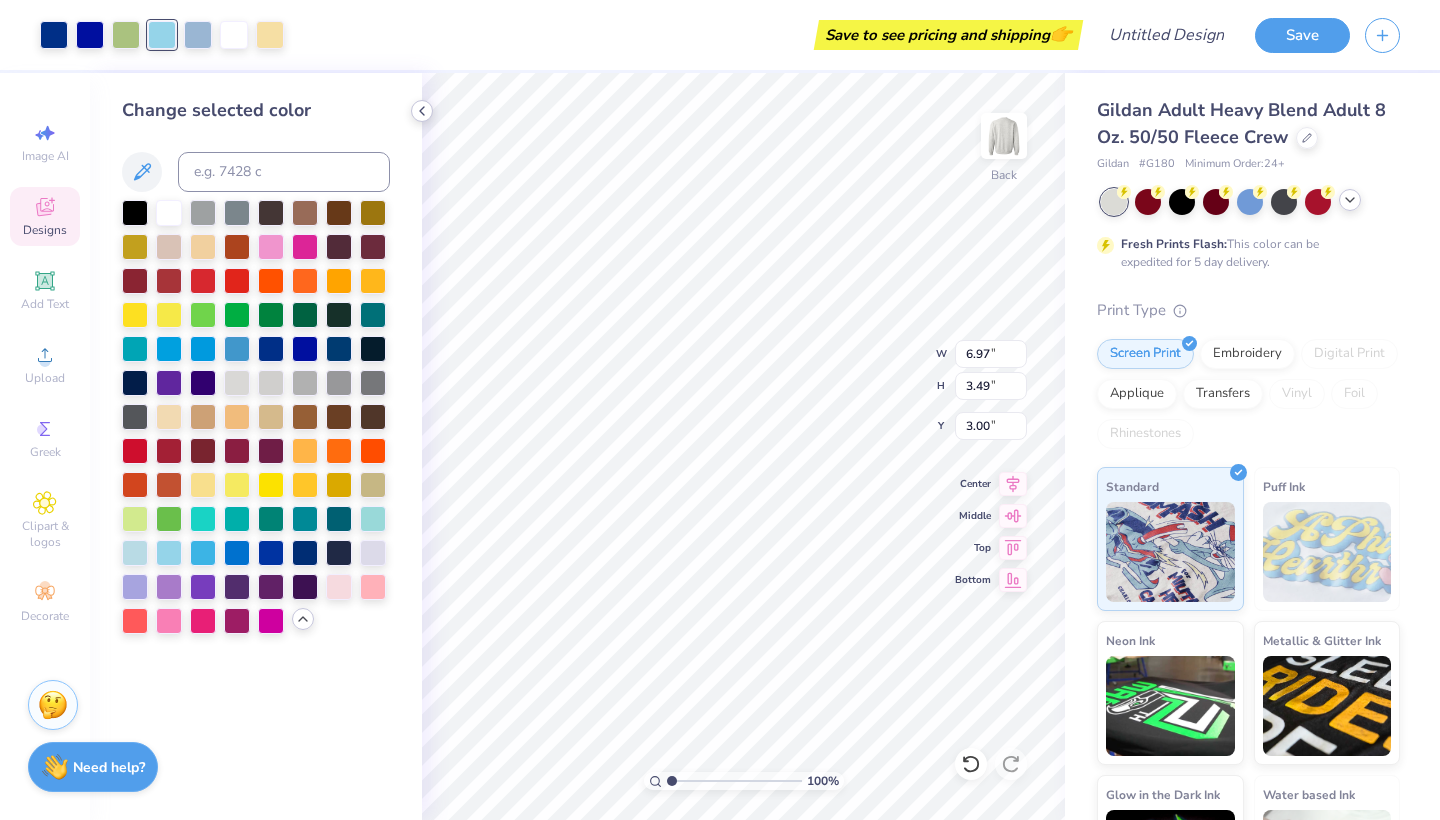 click 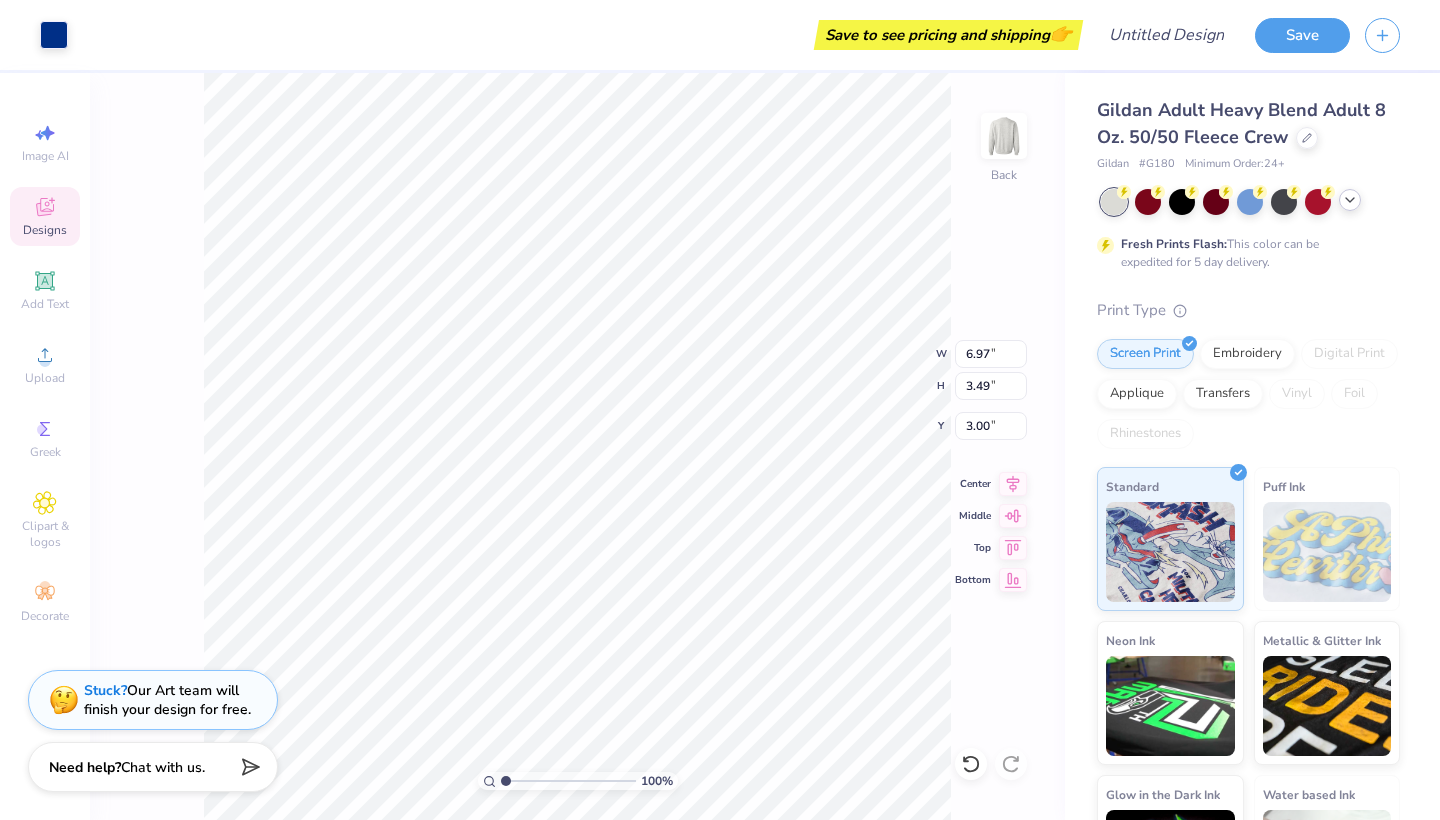 type on "6.85" 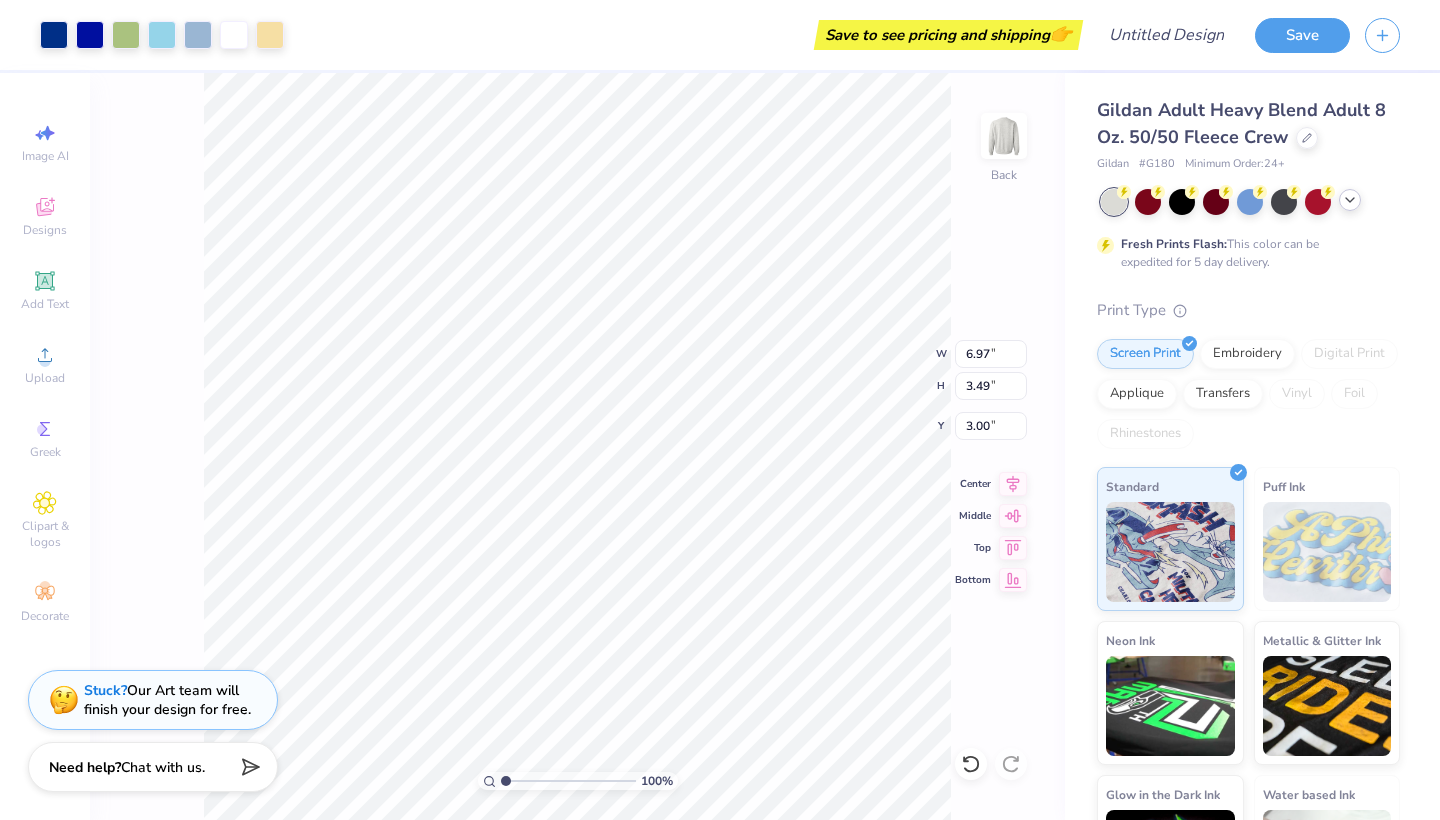 type on "8.38" 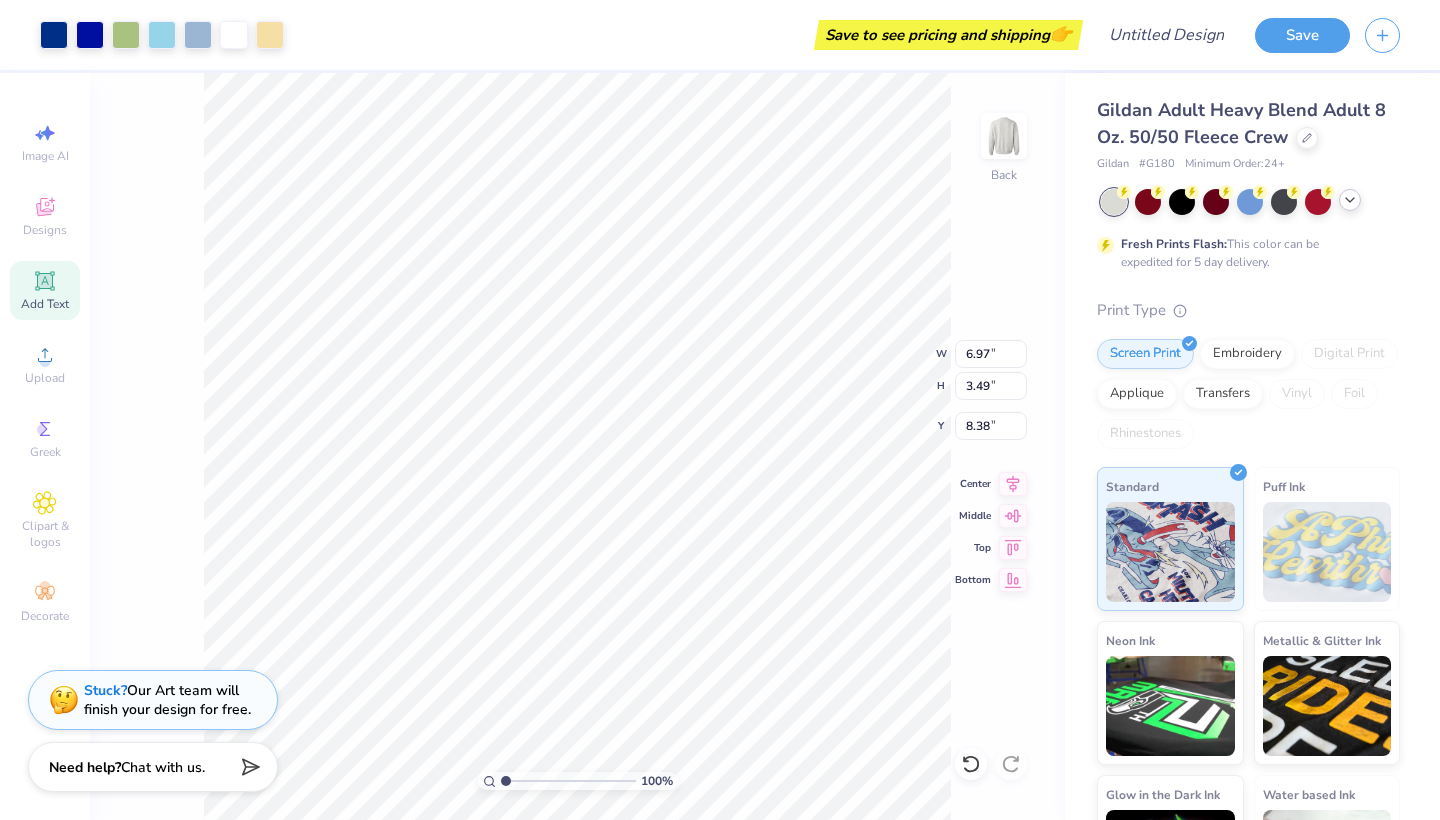 drag, startPoint x: 28, startPoint y: 297, endPoint x: 39, endPoint y: 295, distance: 11.18034 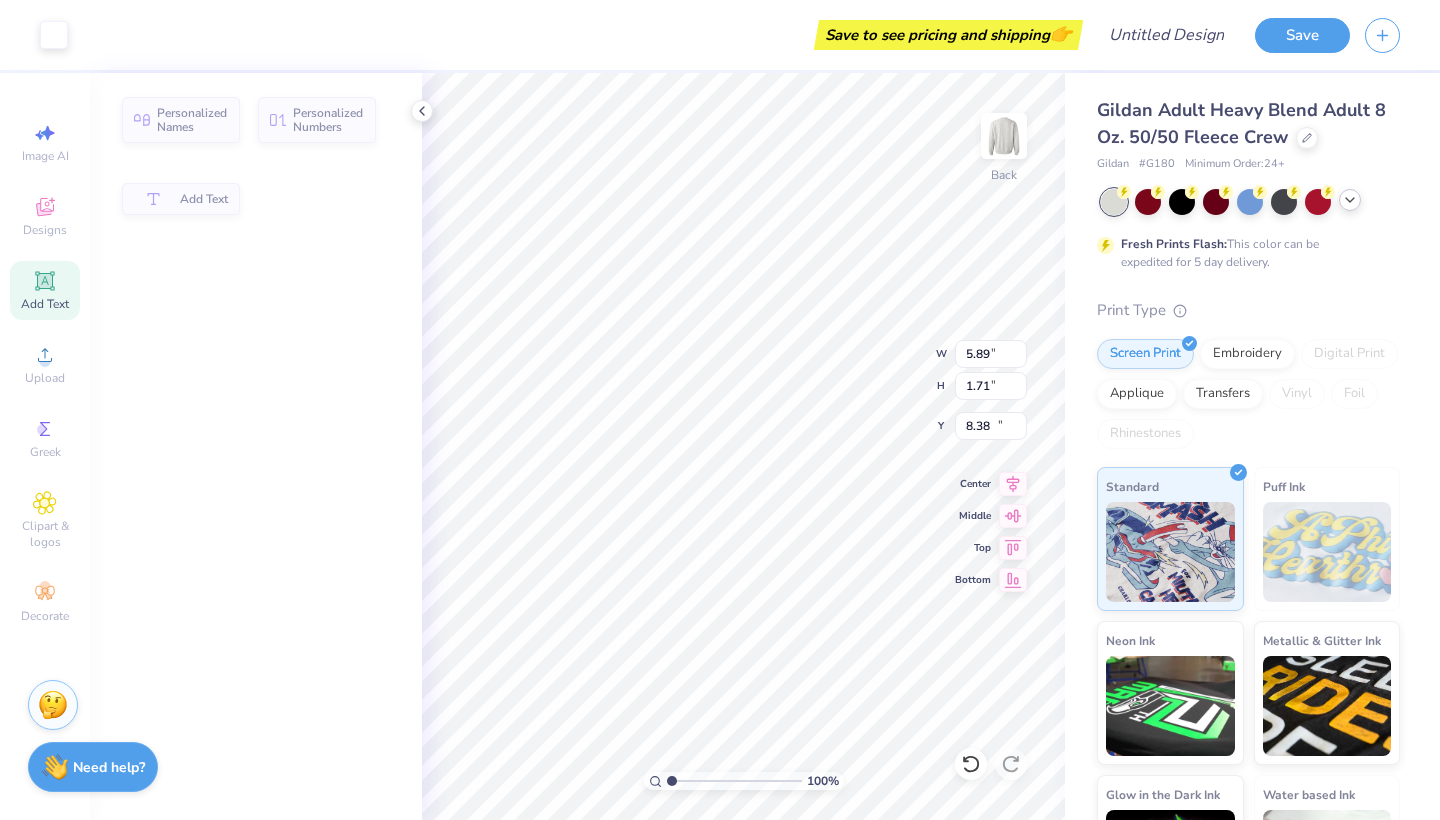 type on "5.89" 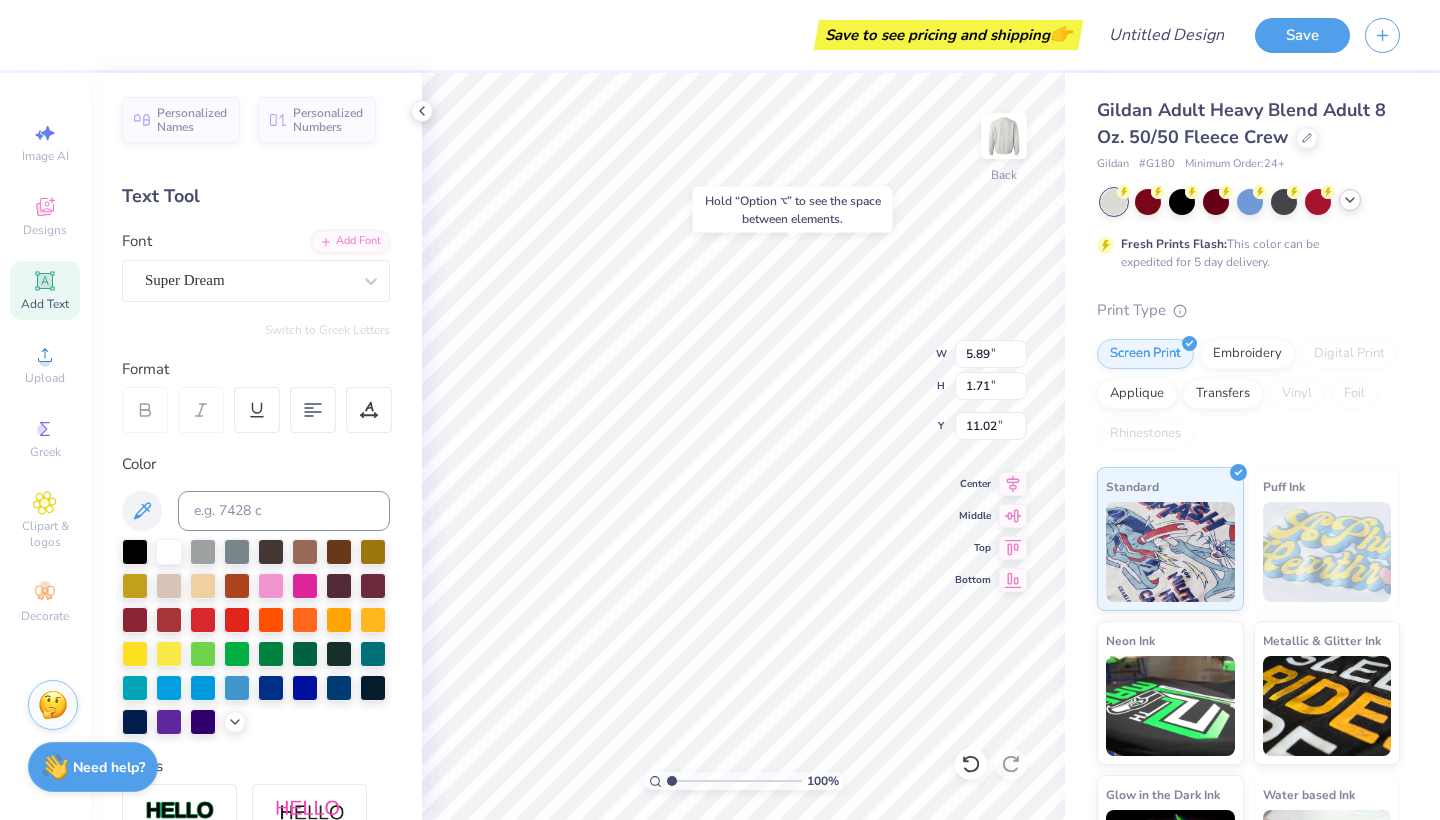 type on "3.22" 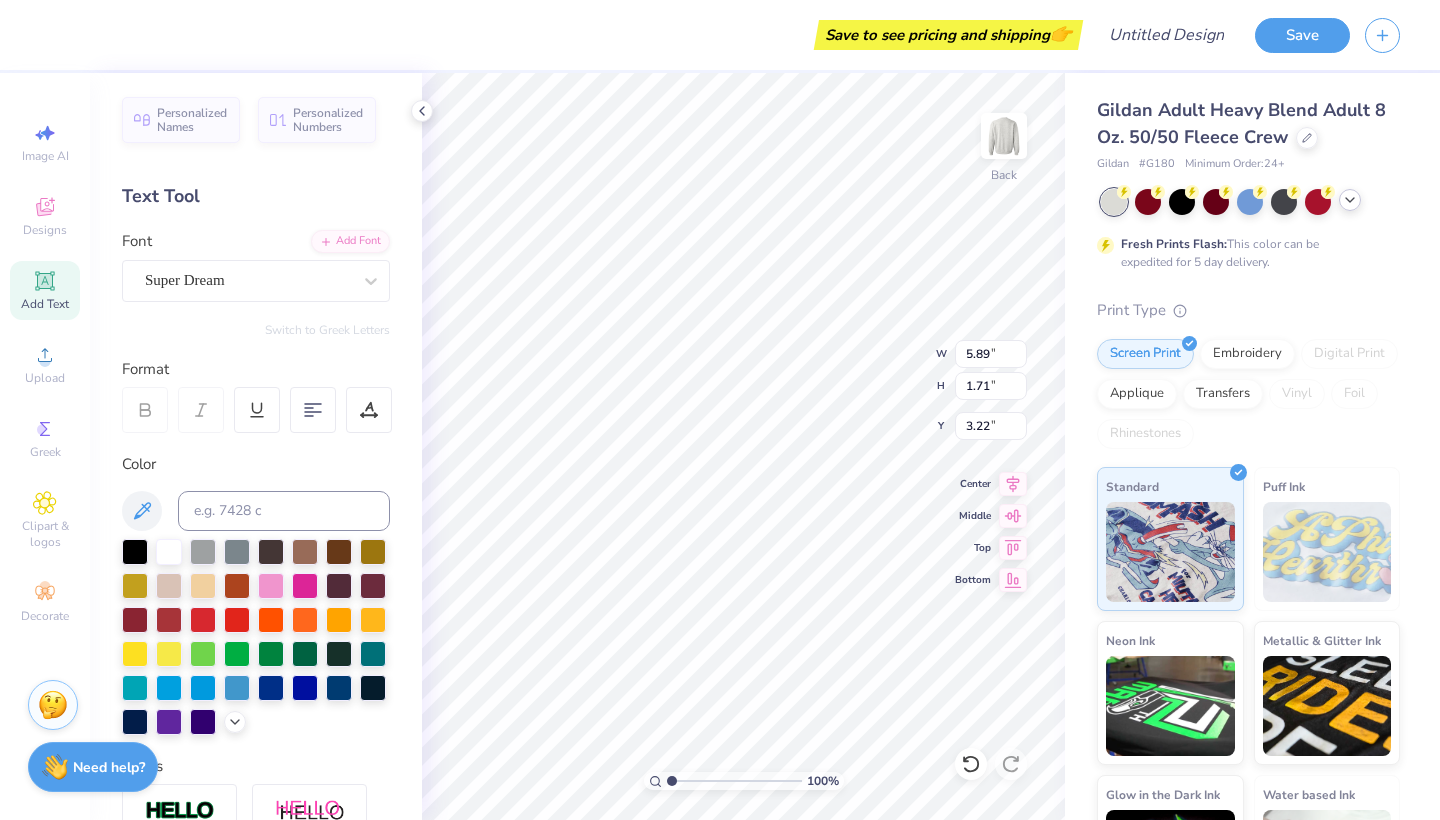 type on "SLHS" 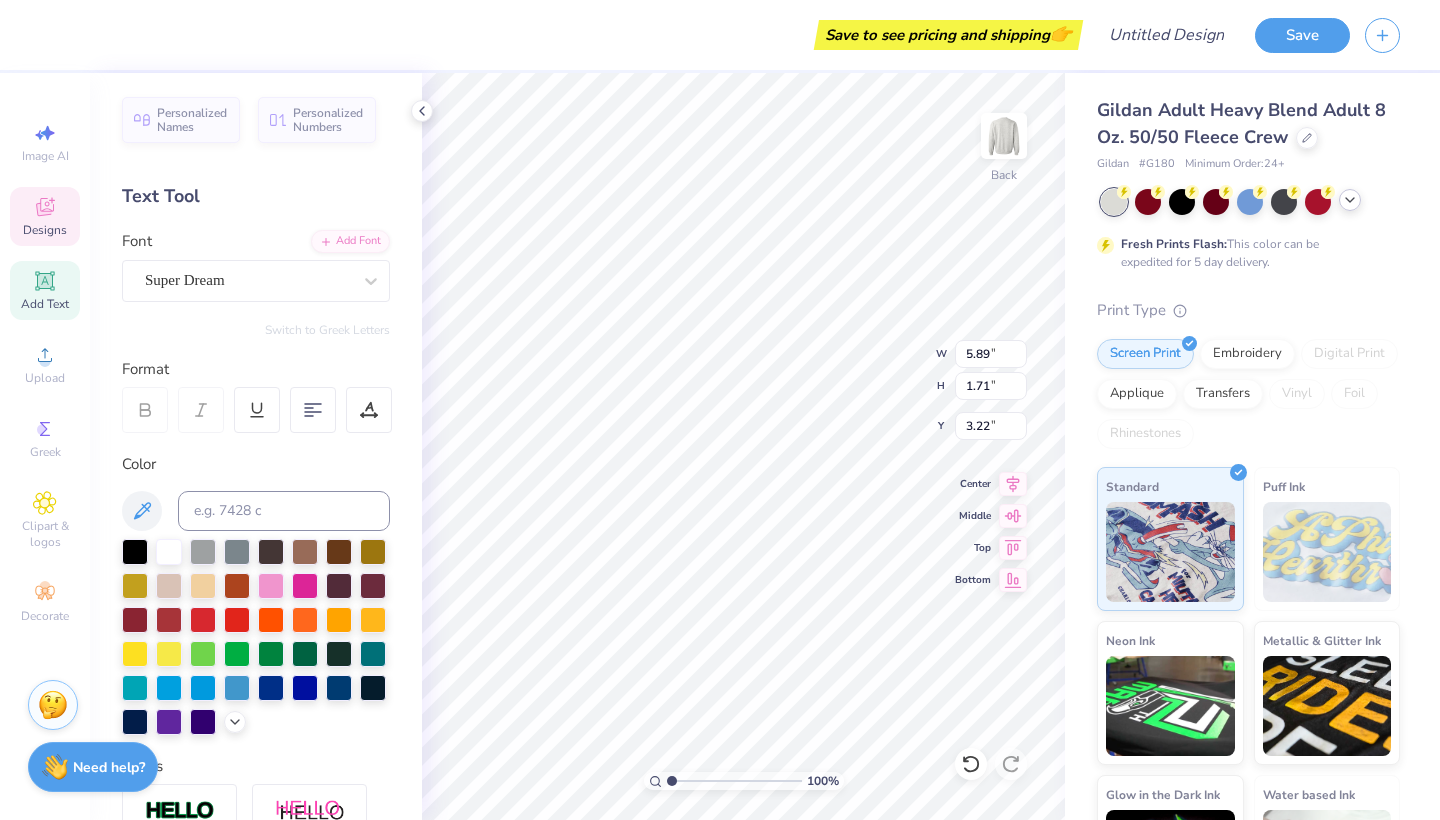 type on "2.36" 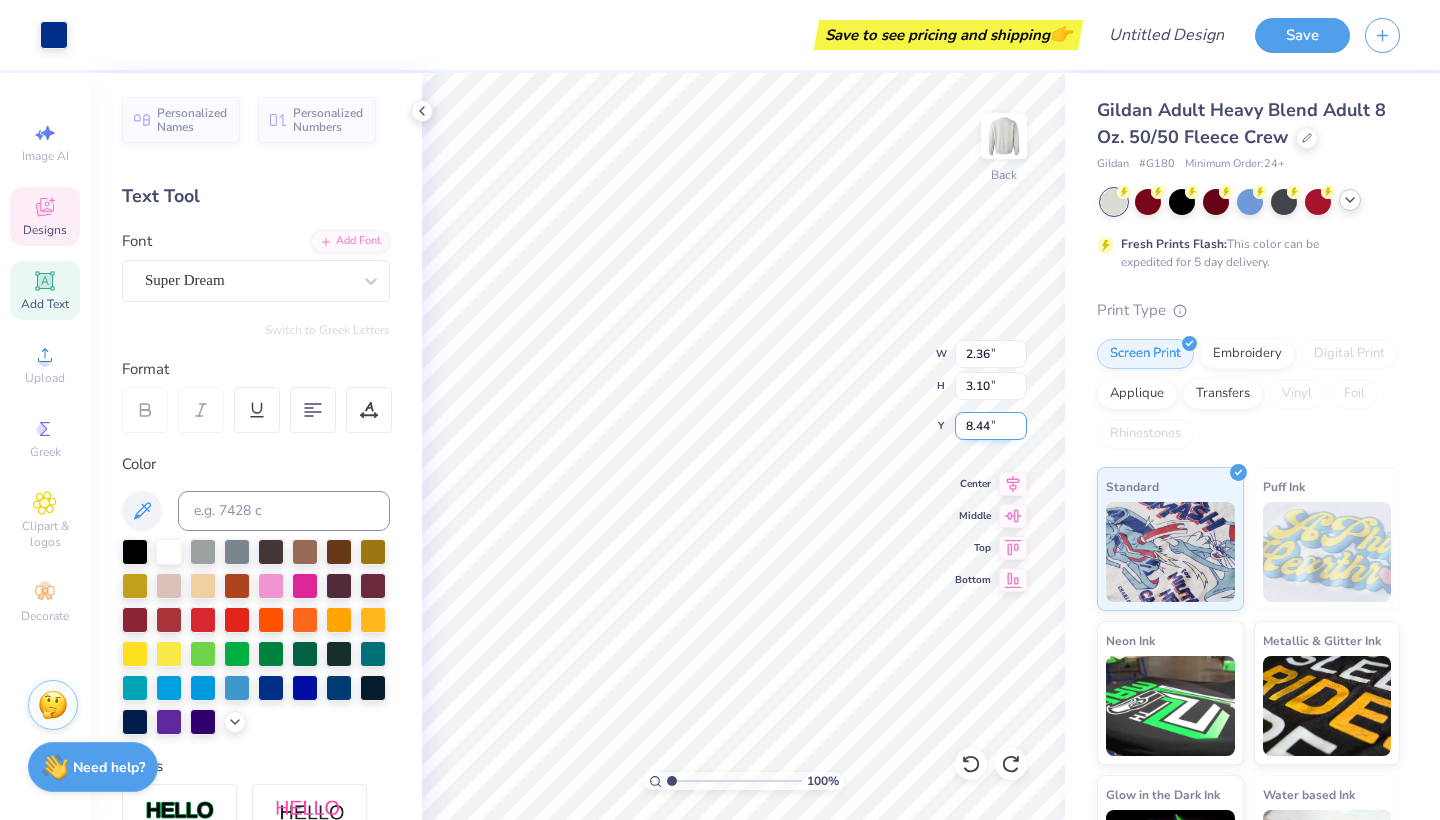 type on "8.64" 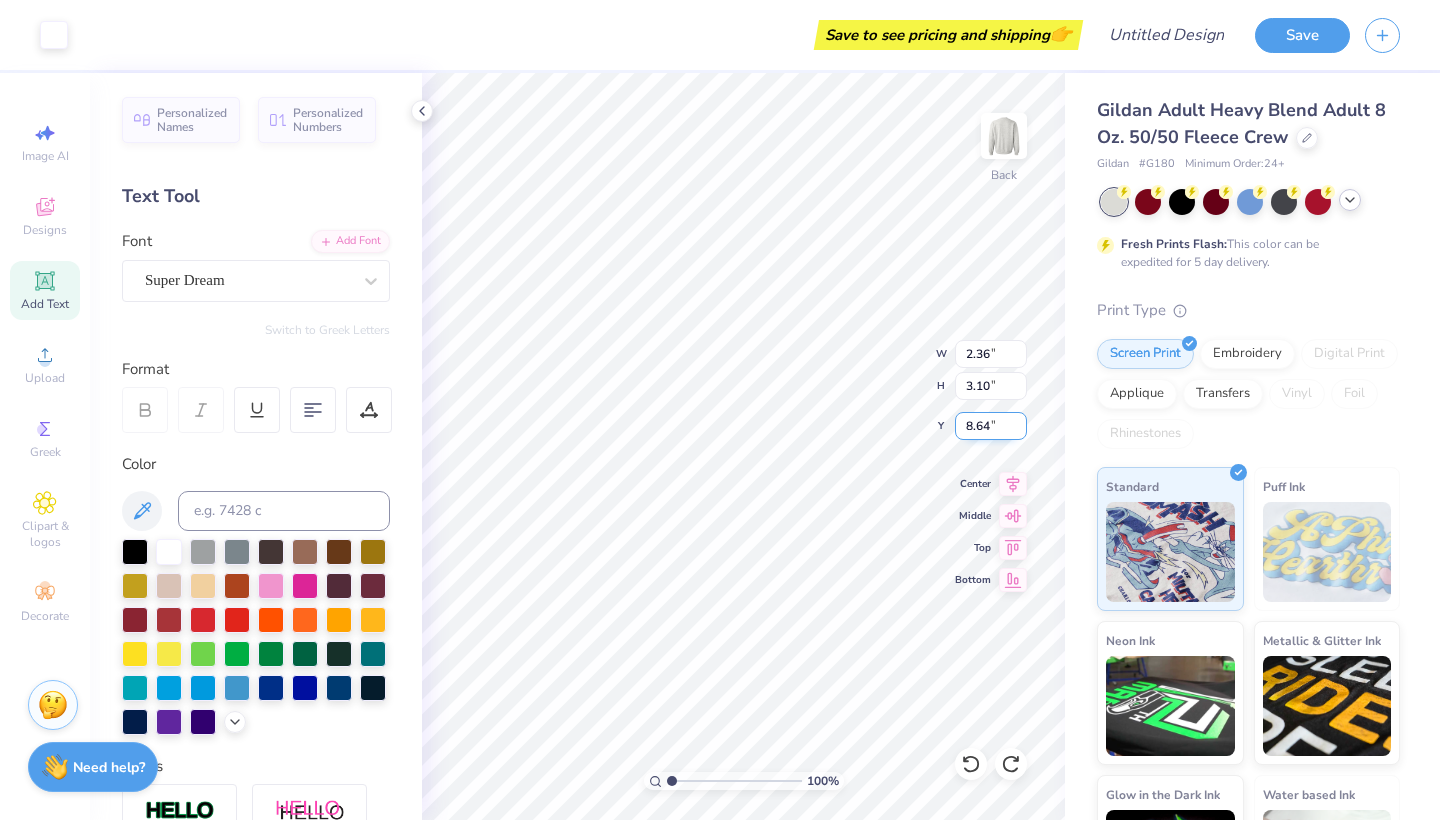 type on "5.89" 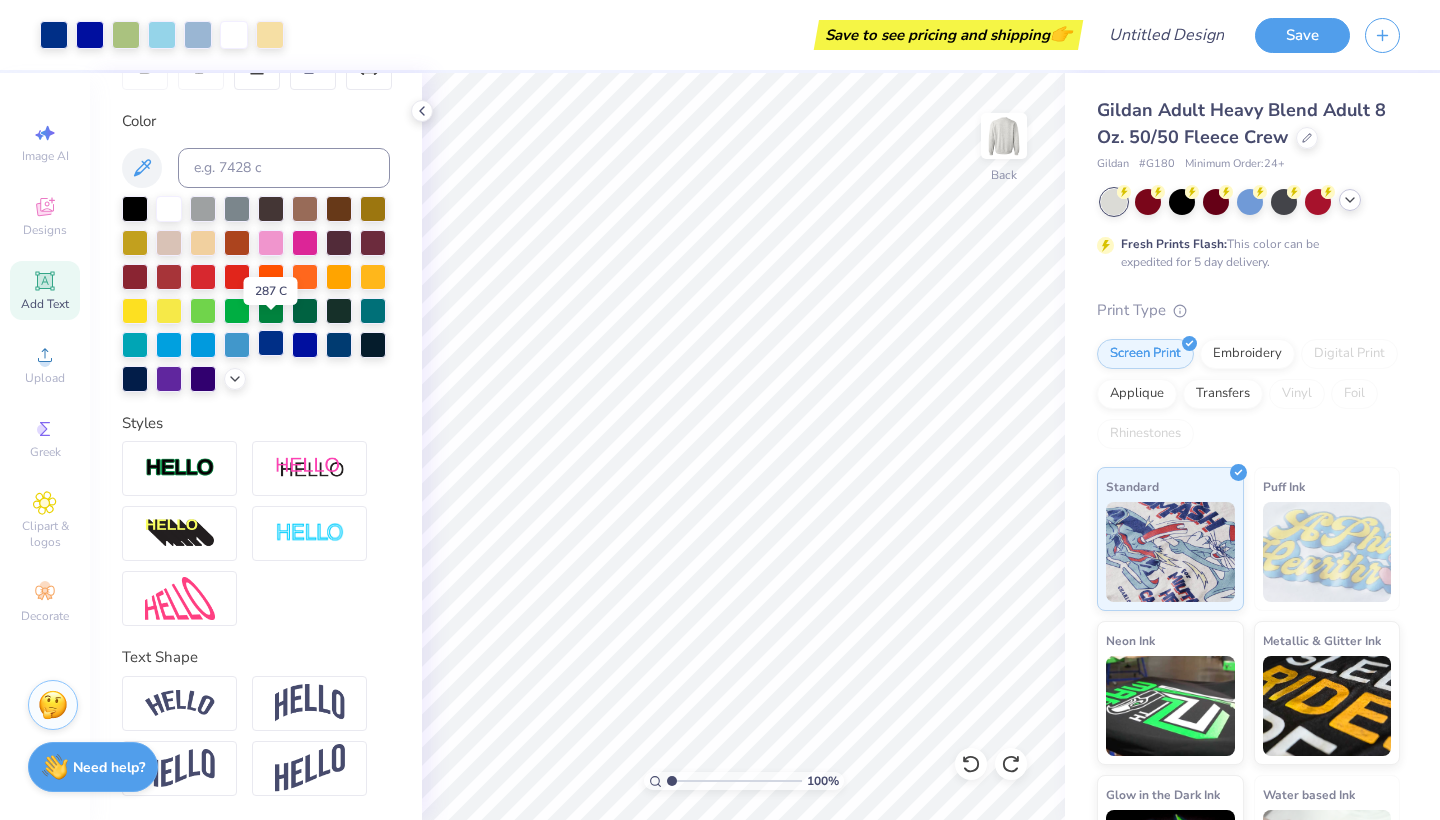 scroll, scrollTop: 343, scrollLeft: 0, axis: vertical 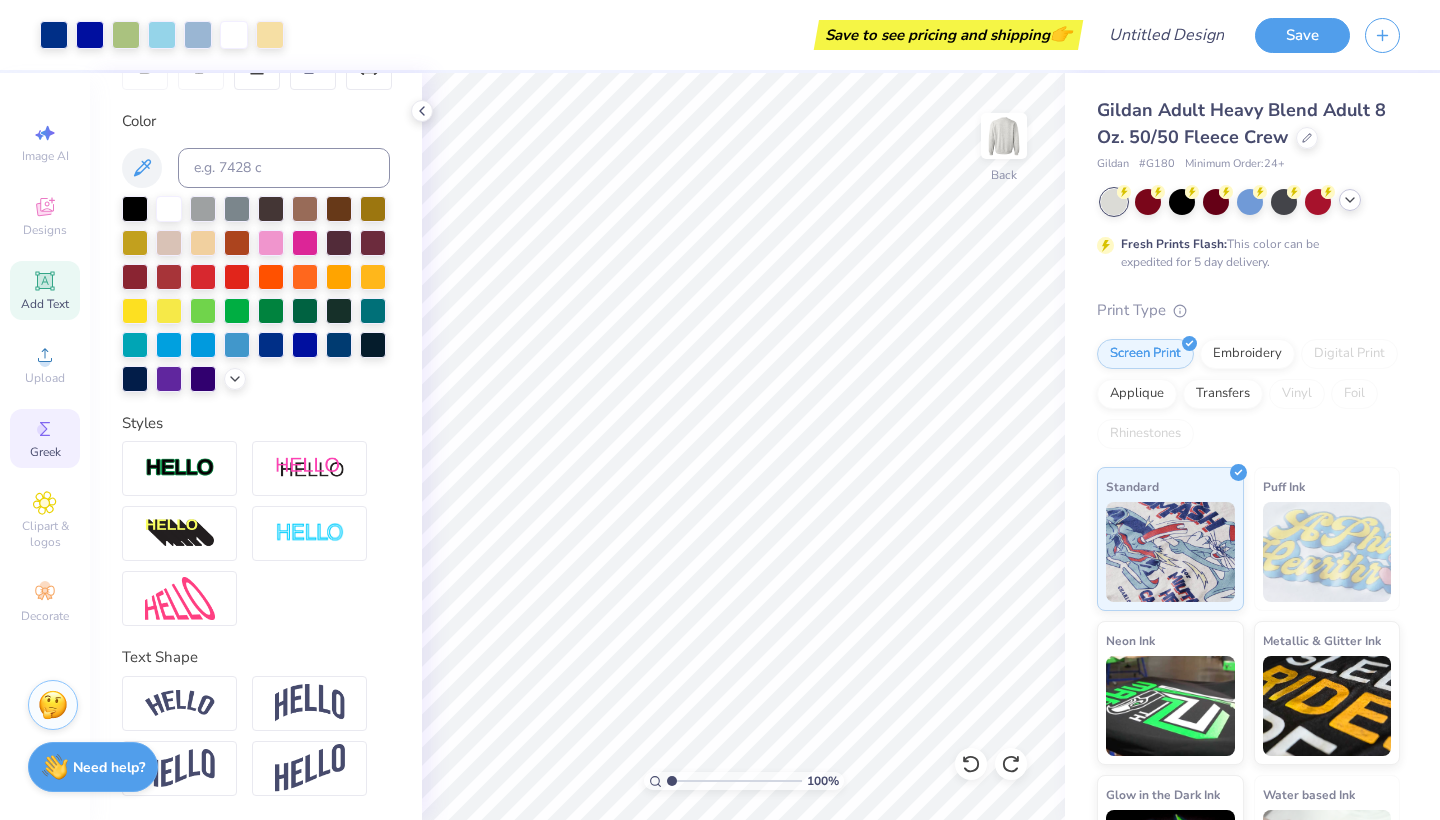 click on "Greek" at bounding box center (45, 438) 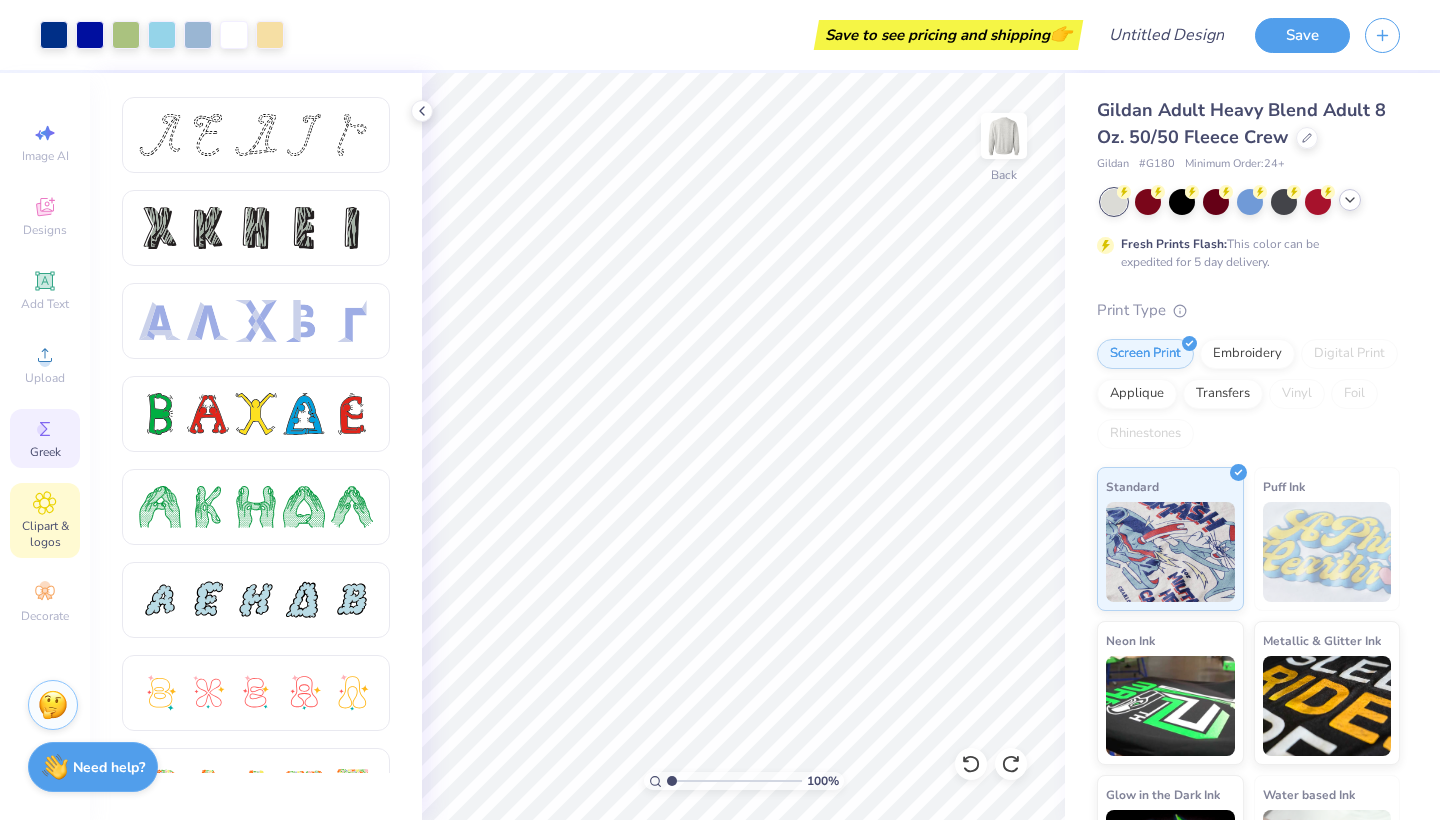 click on "Clipart & logos" at bounding box center (45, 520) 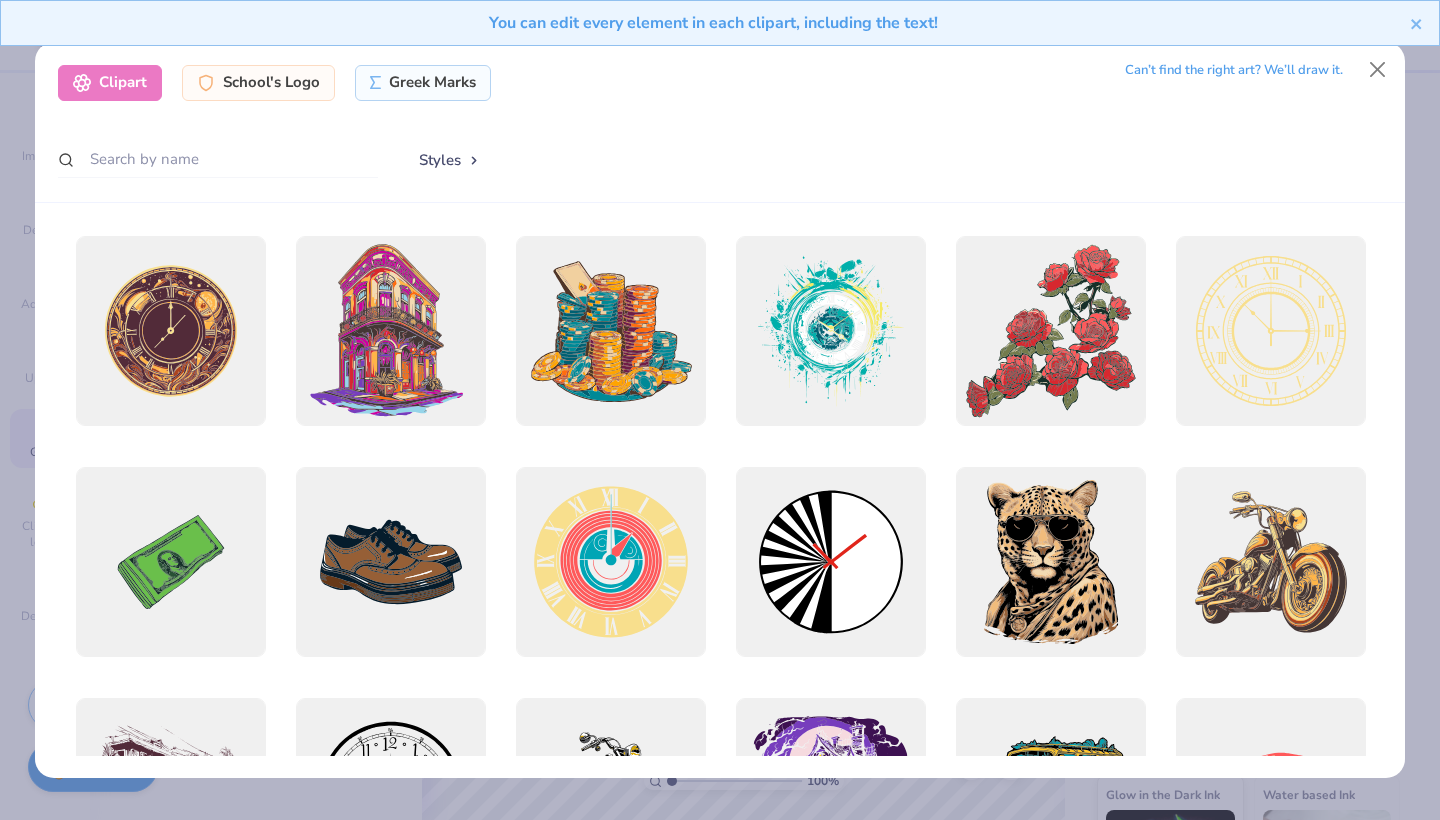 click on "Clipart School's Logo Greek Marks Can’t find the right art? We’ll draw it. Styles" at bounding box center (720, 410) 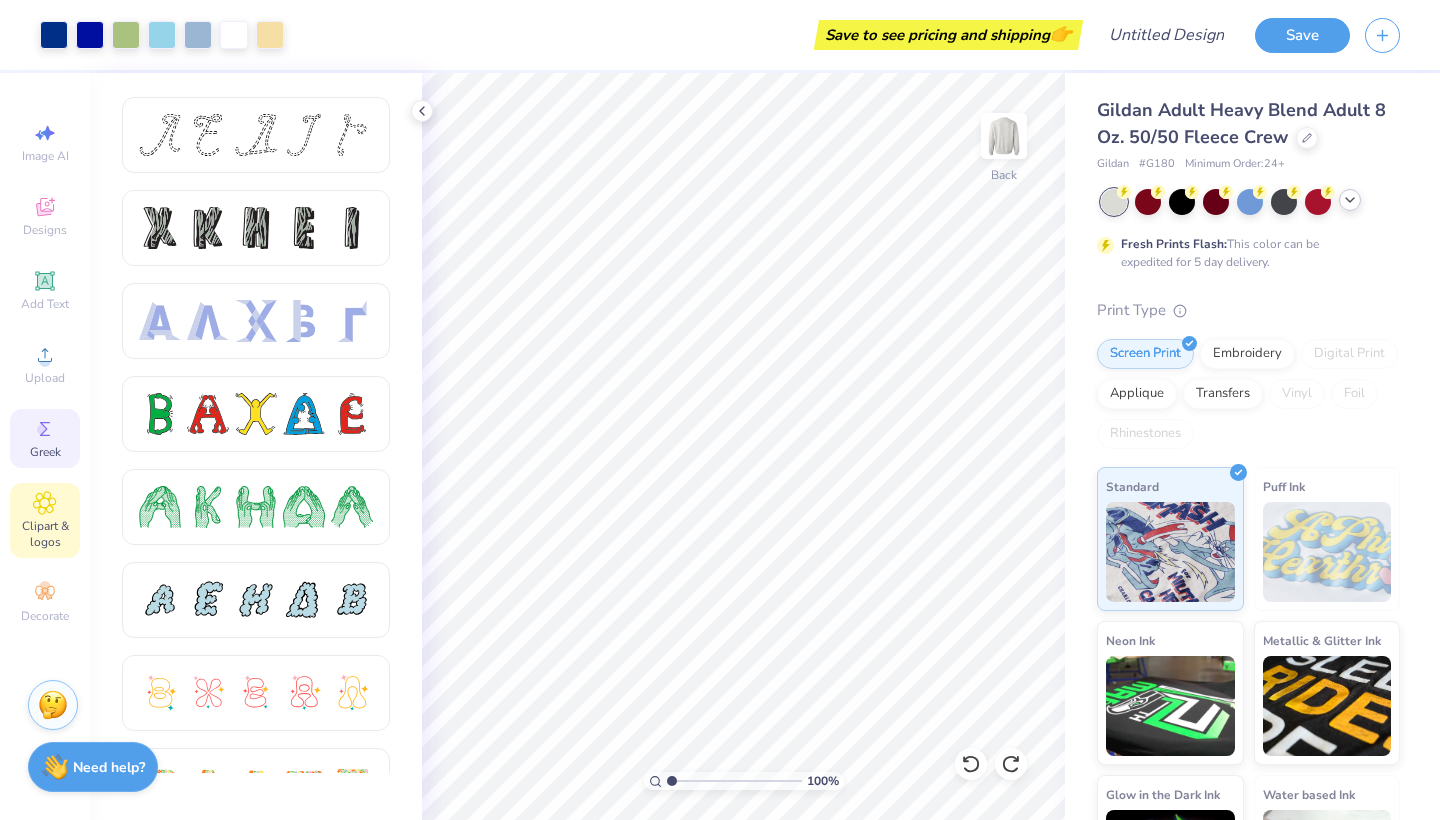 click on "Clipart & logos" at bounding box center (45, 534) 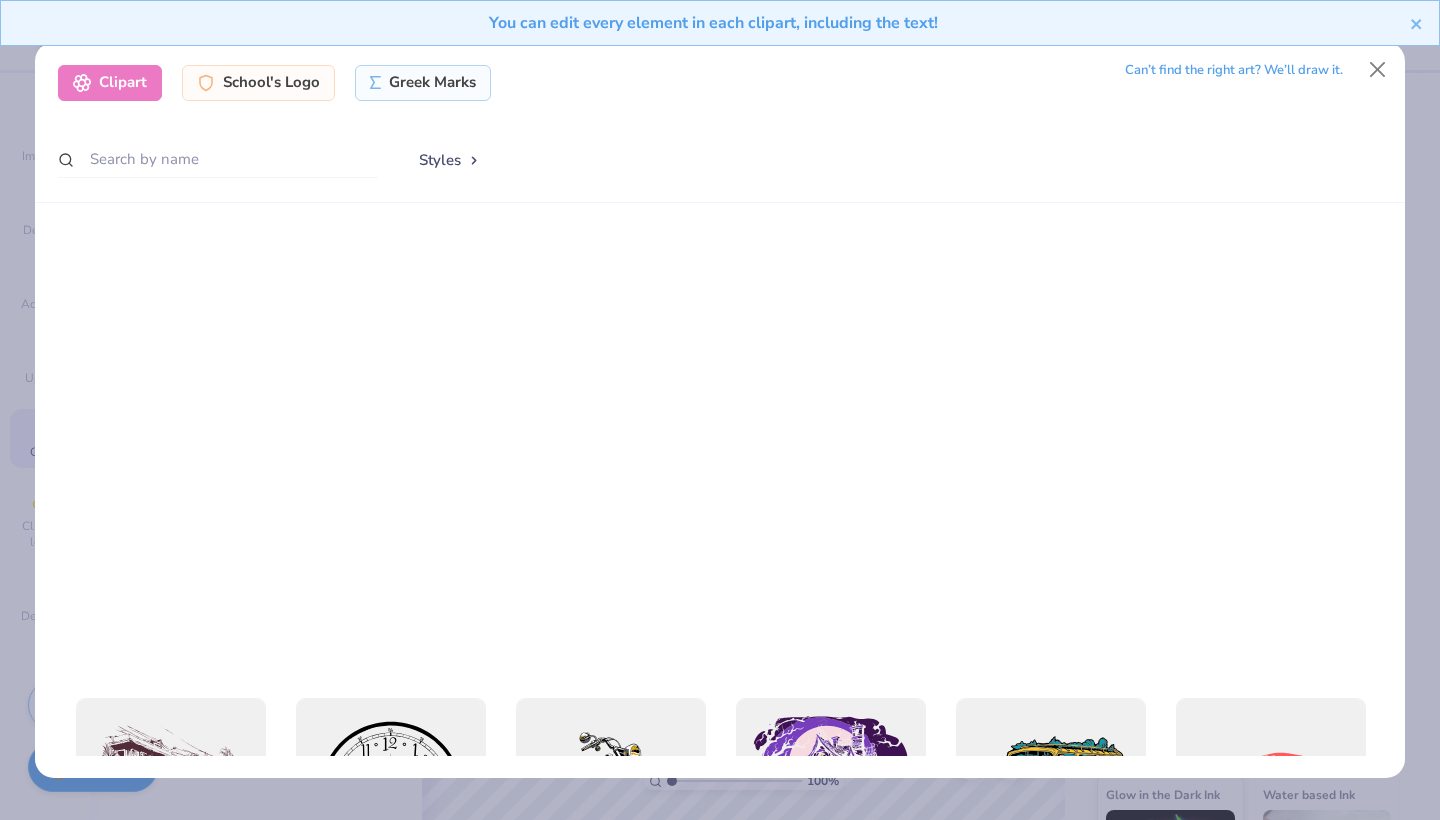 scroll, scrollTop: 865, scrollLeft: 0, axis: vertical 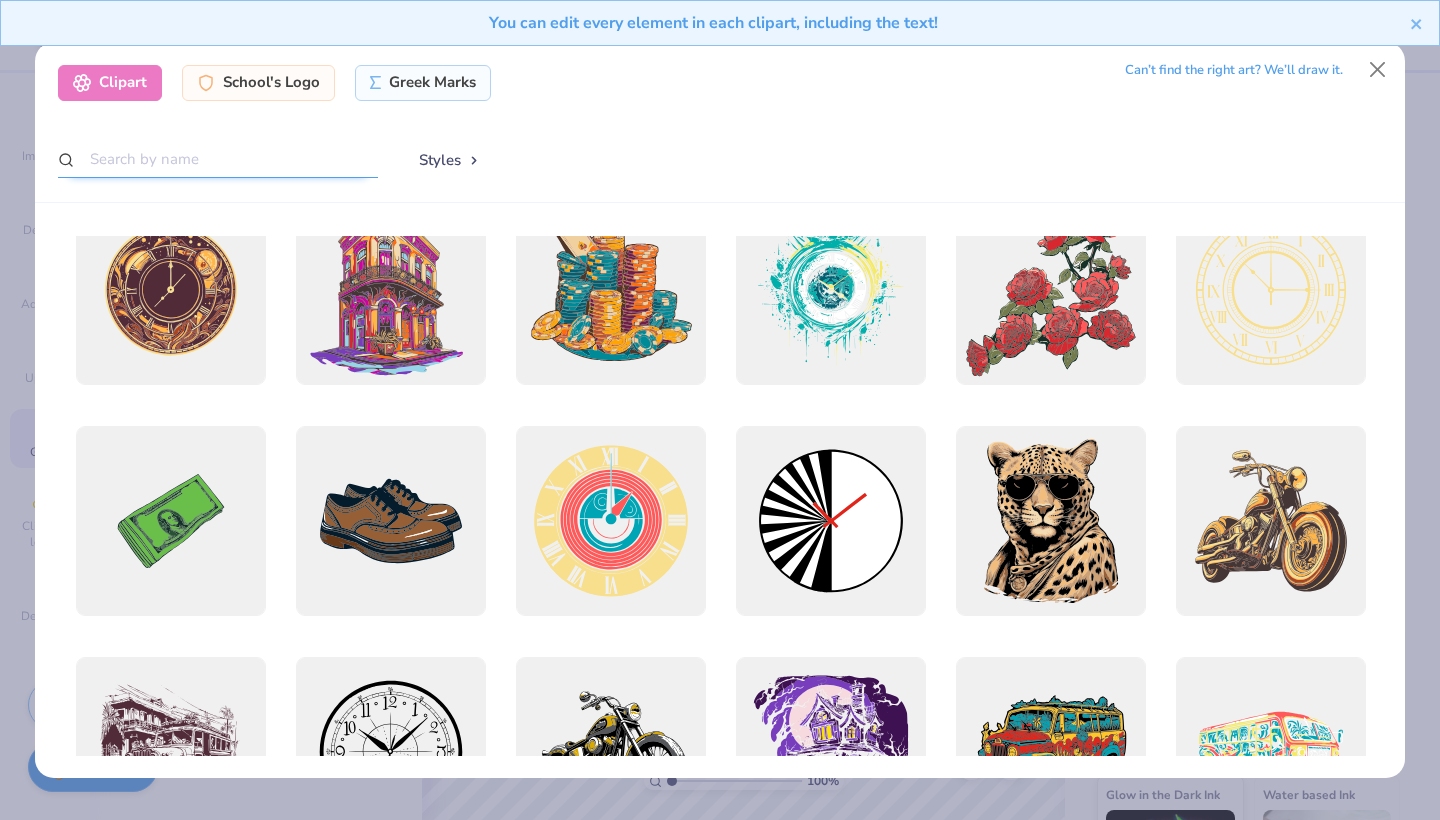 click at bounding box center (218, 159) 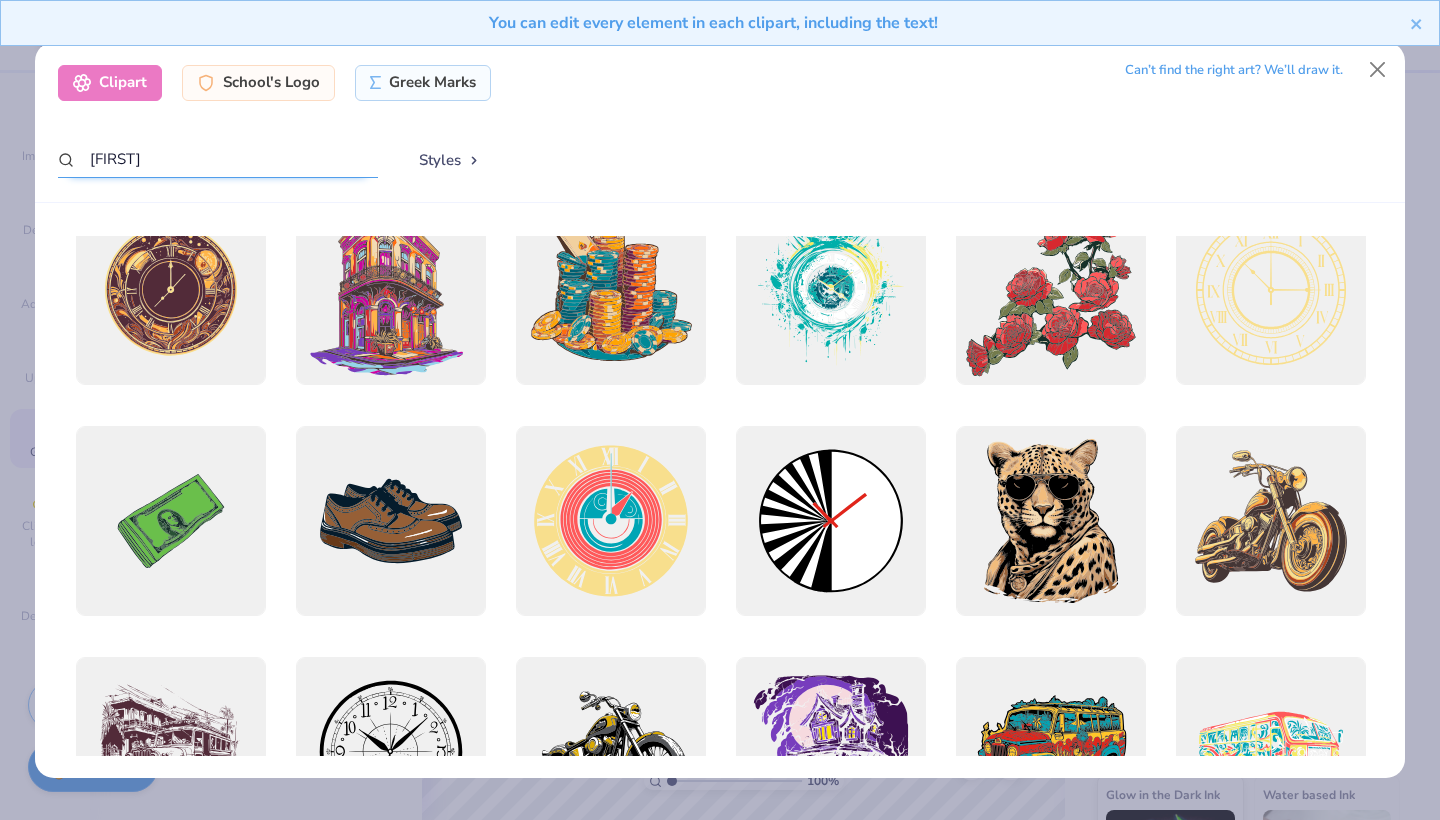 type on "patchwork" 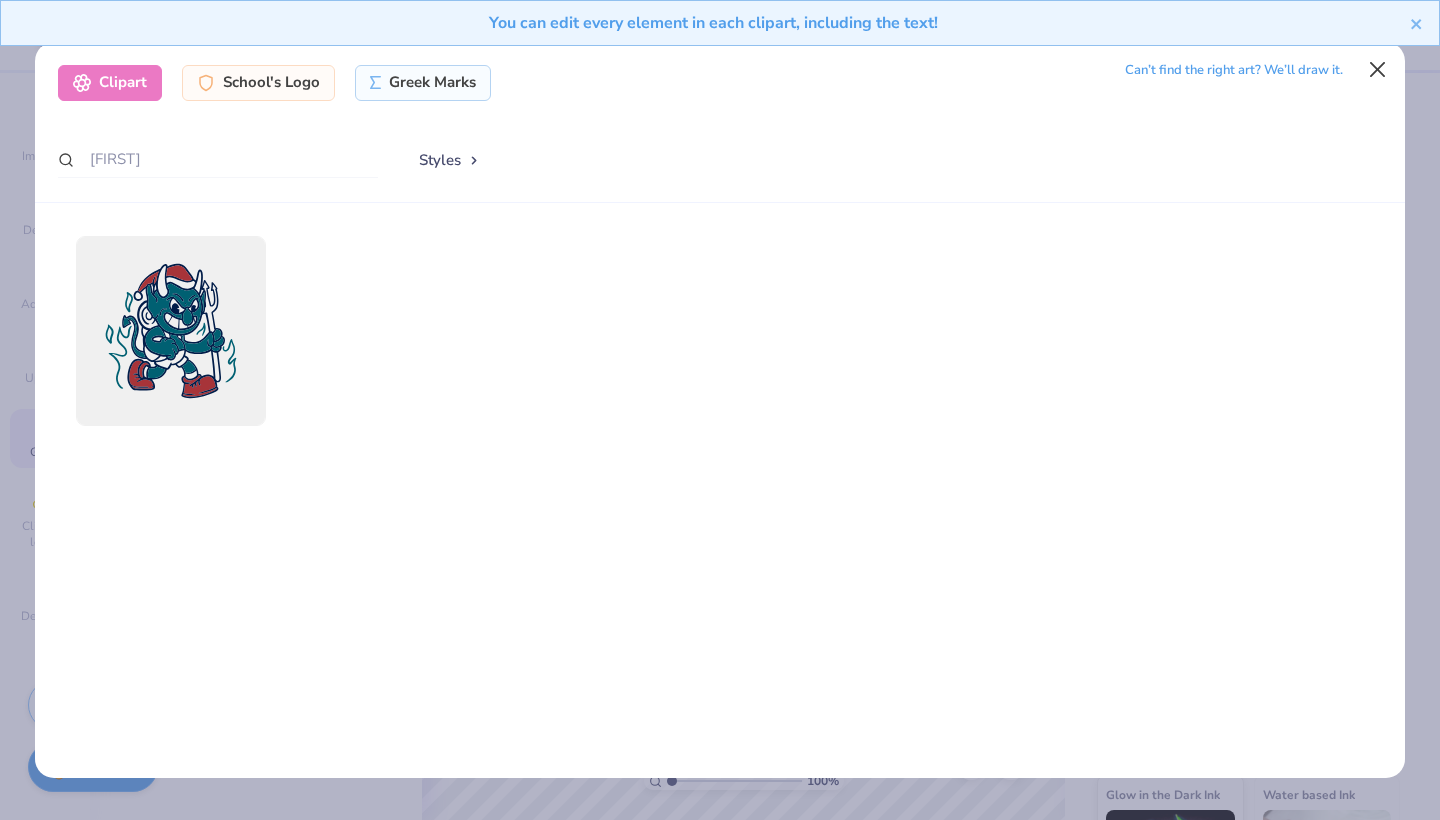 click at bounding box center (1378, 70) 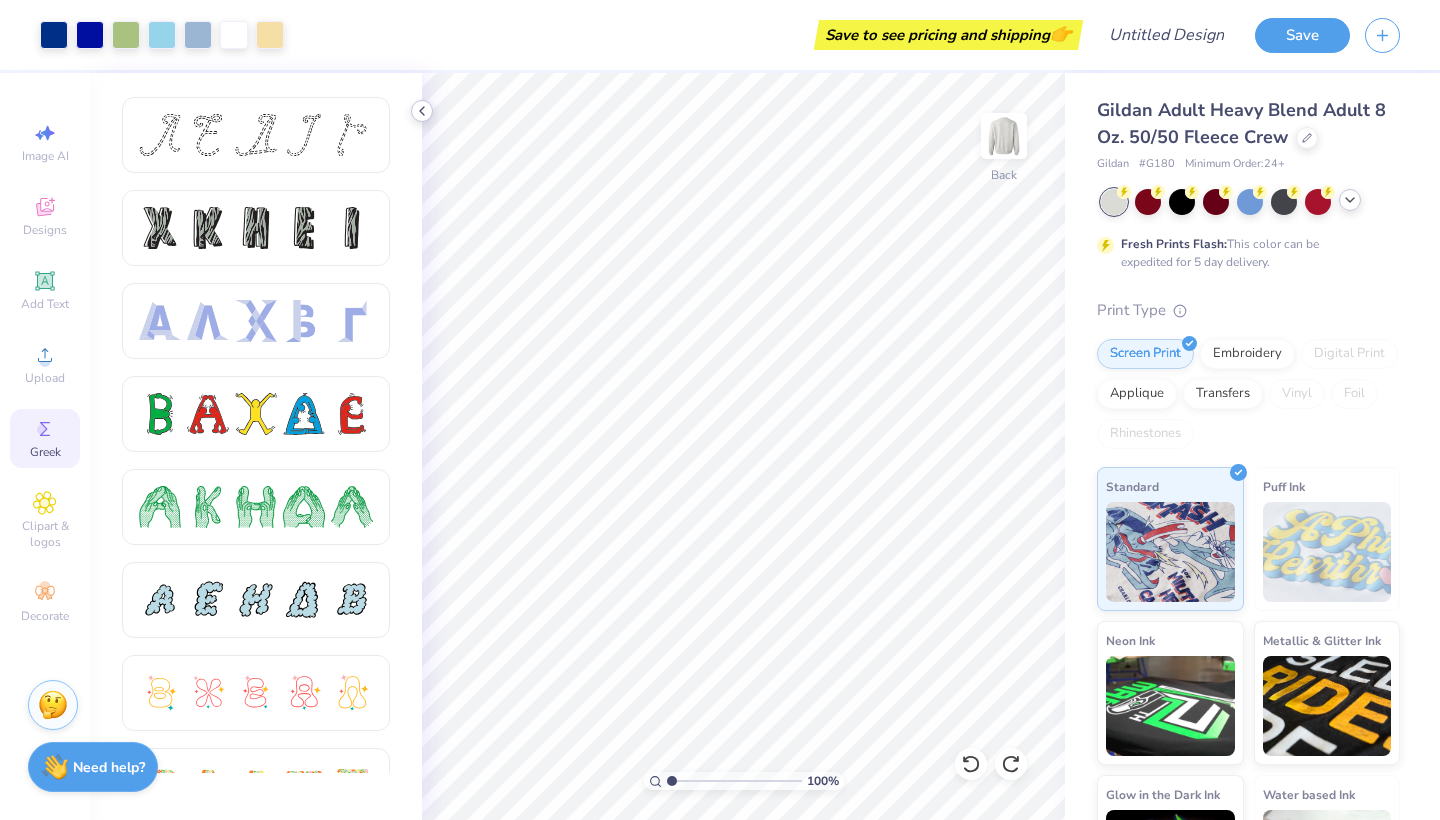 click 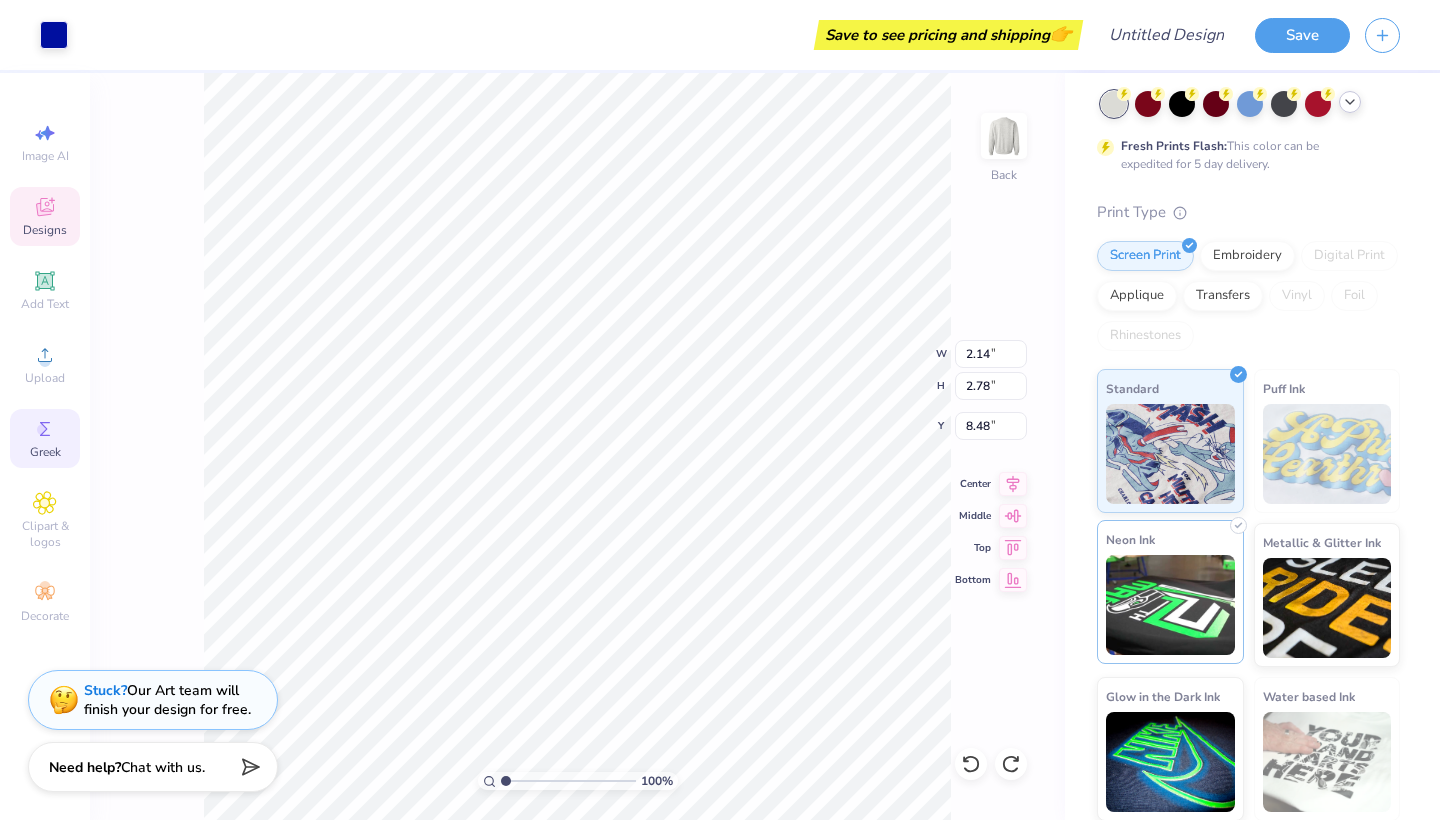 scroll, scrollTop: 6, scrollLeft: 0, axis: vertical 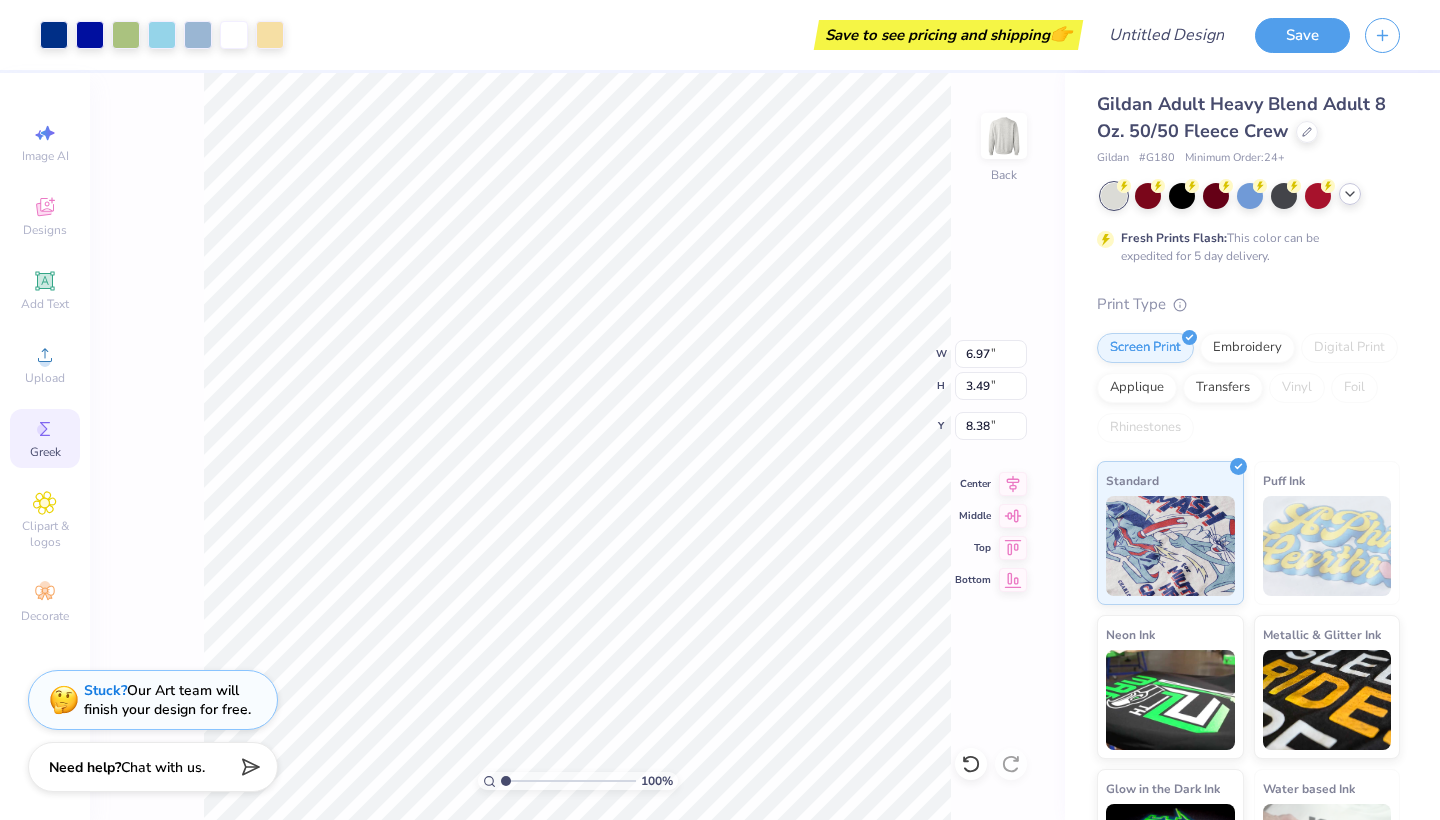 type on "1.91" 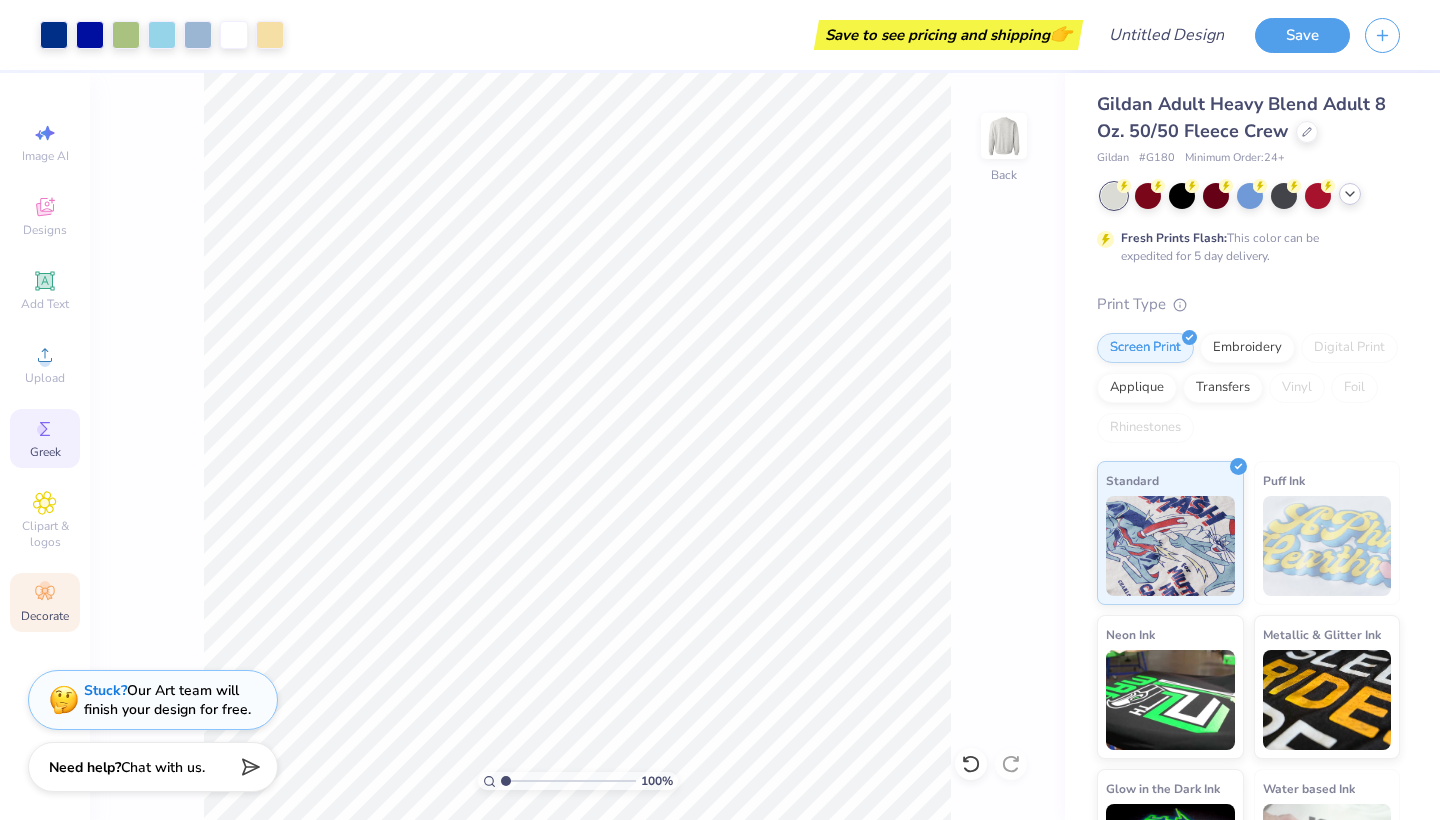 click 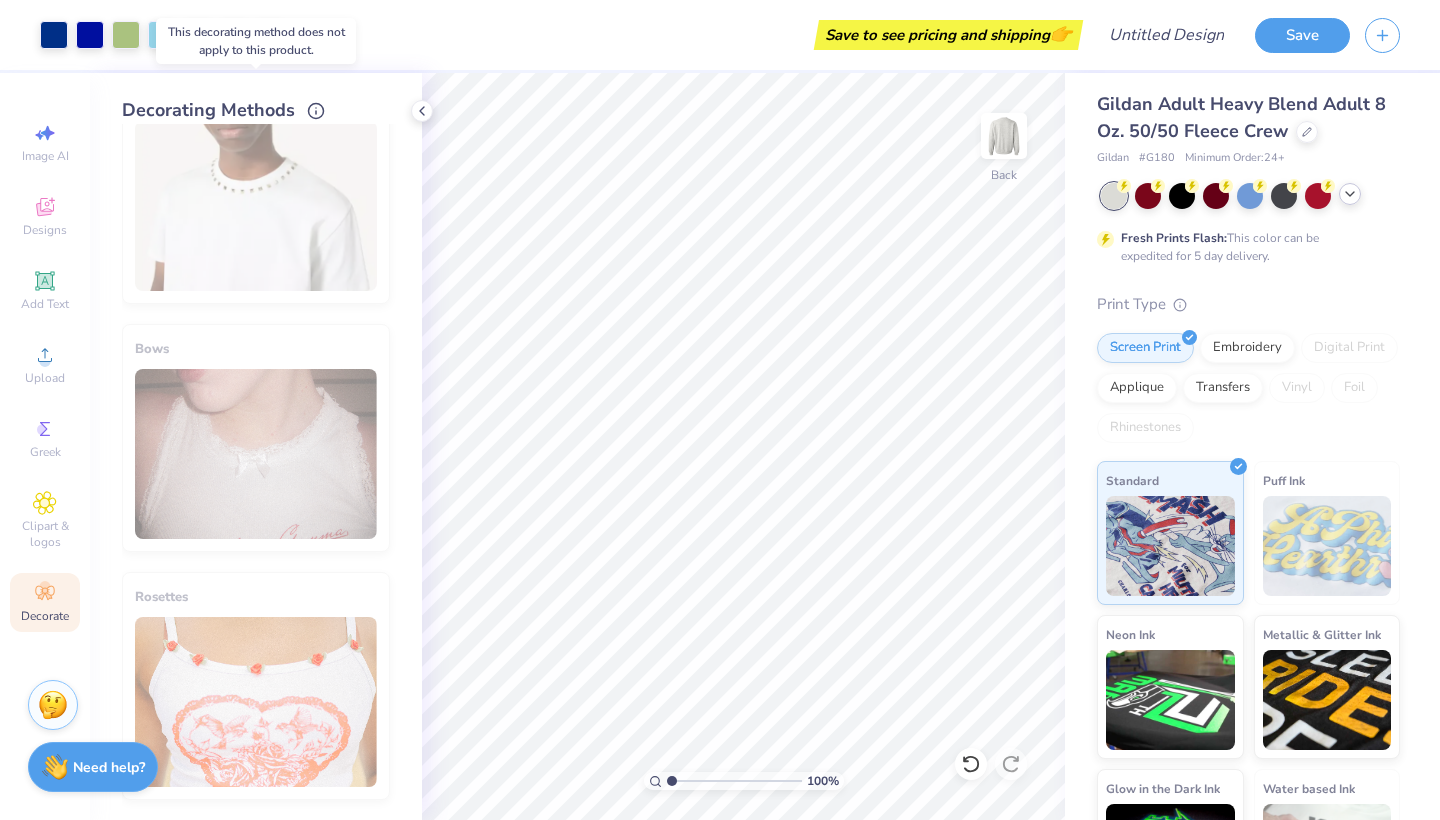 scroll, scrollTop: 1056, scrollLeft: 0, axis: vertical 